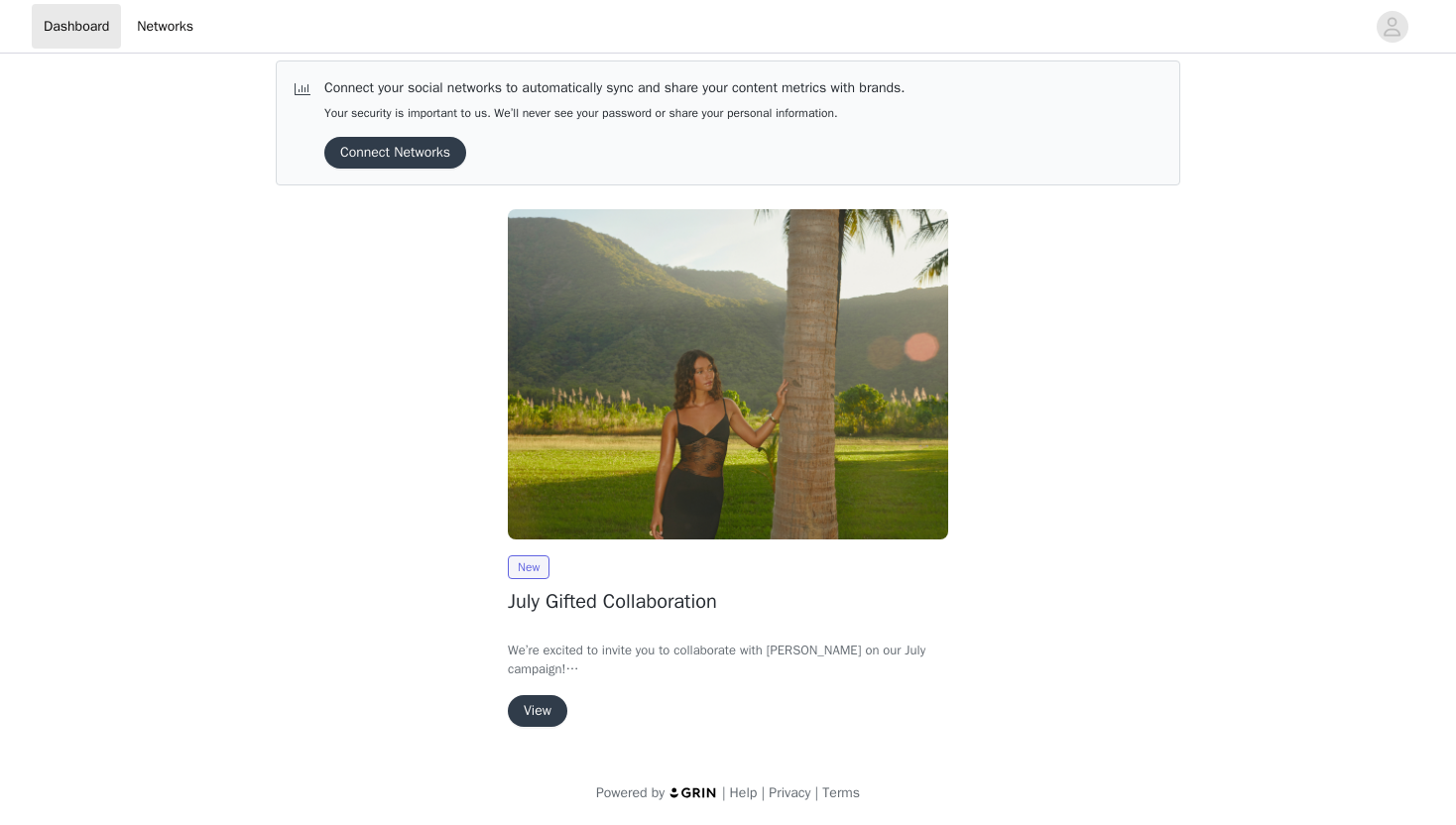 scroll, scrollTop: 14, scrollLeft: 0, axis: vertical 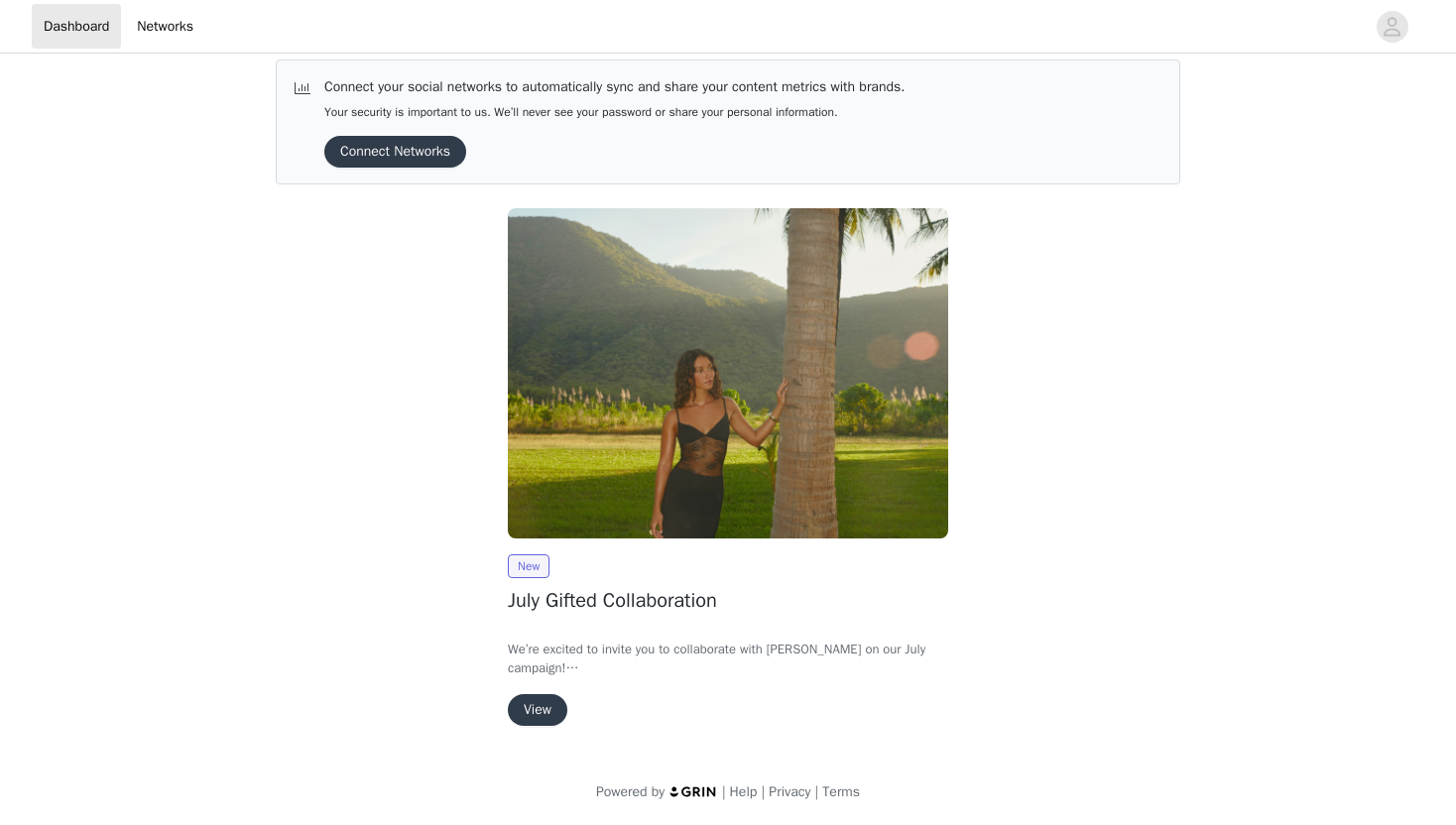 click on "View" at bounding box center [538, 710] 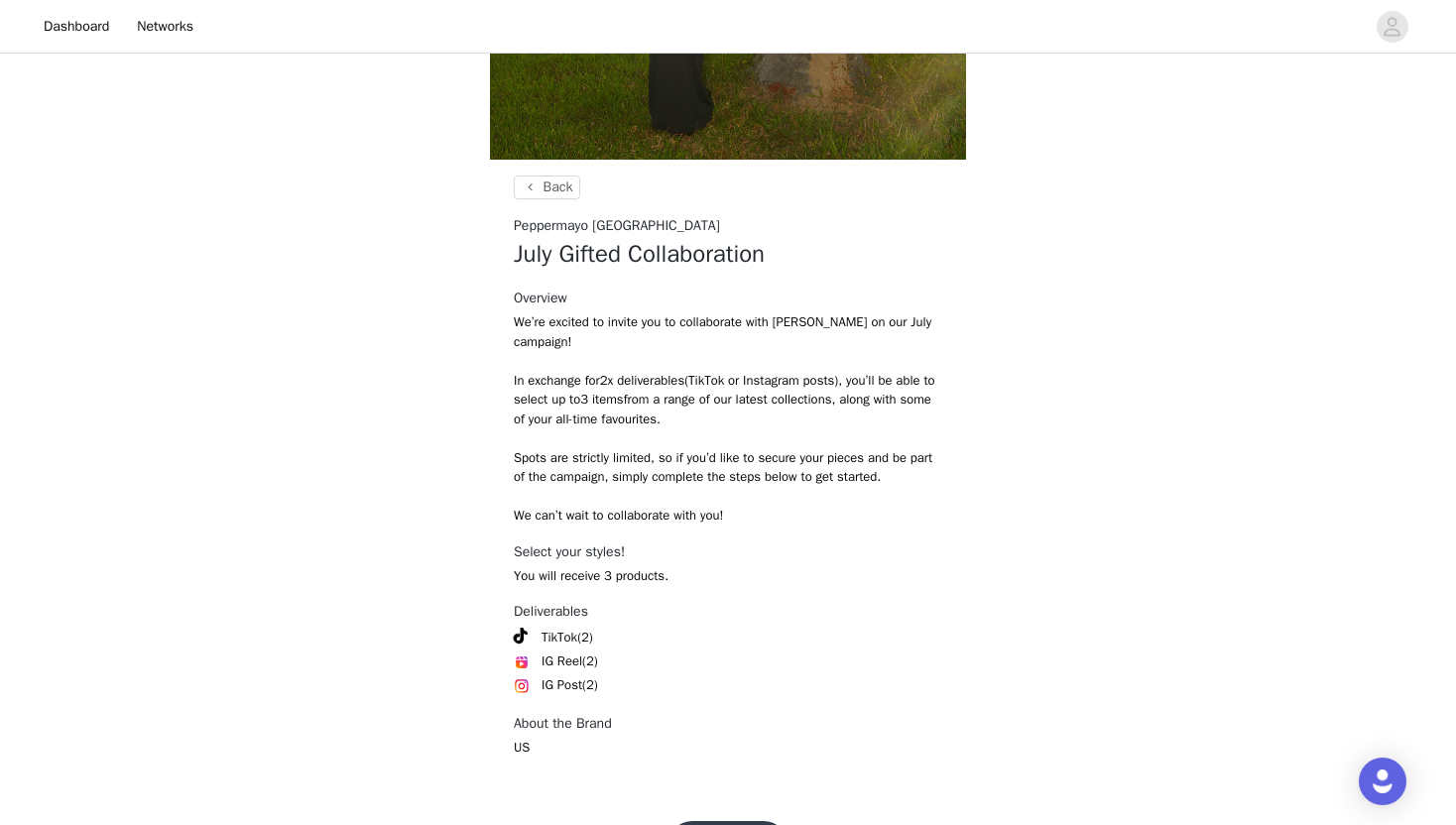 scroll, scrollTop: 678, scrollLeft: 0, axis: vertical 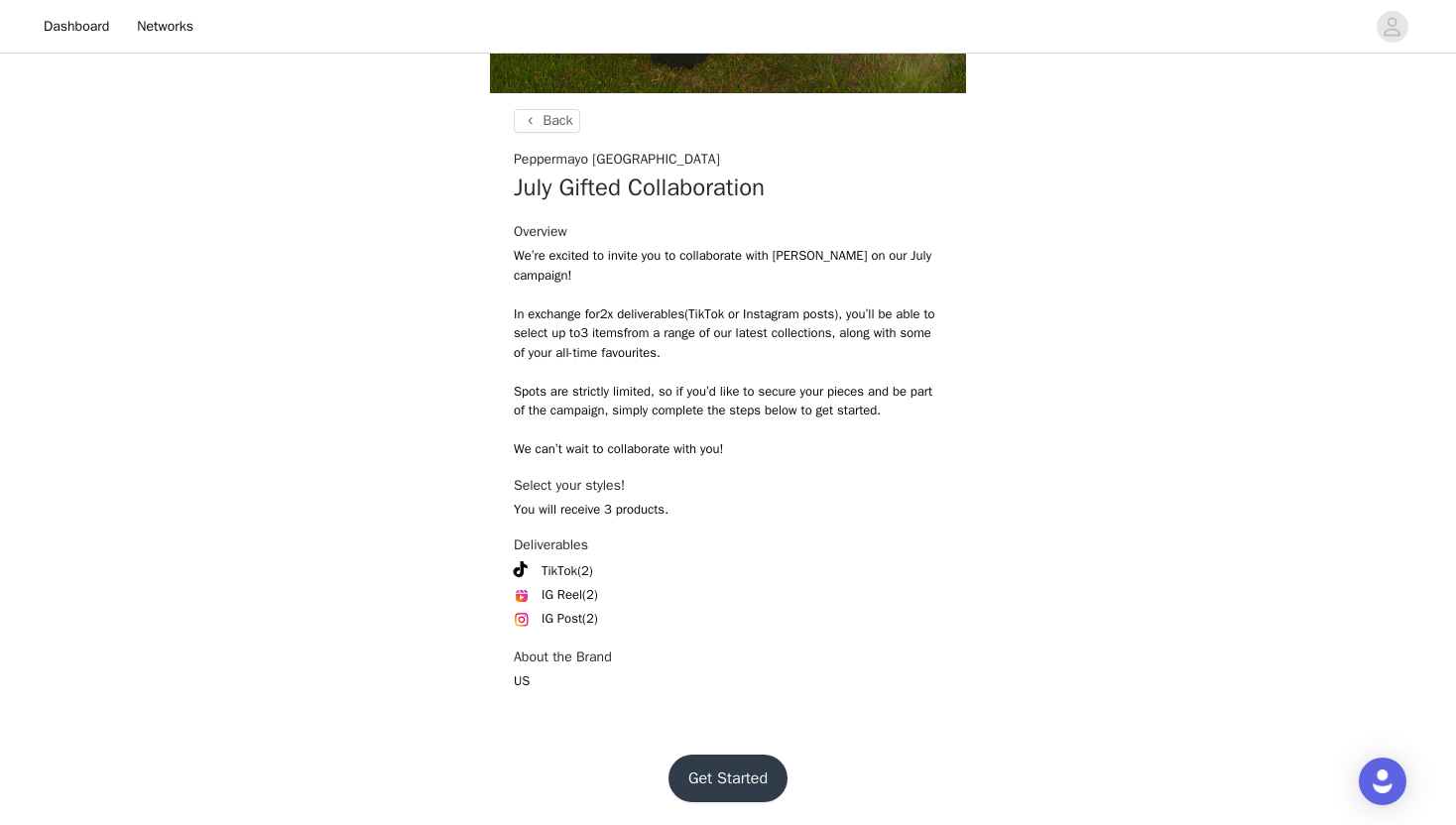 click on "Get Started" at bounding box center (728, 778) 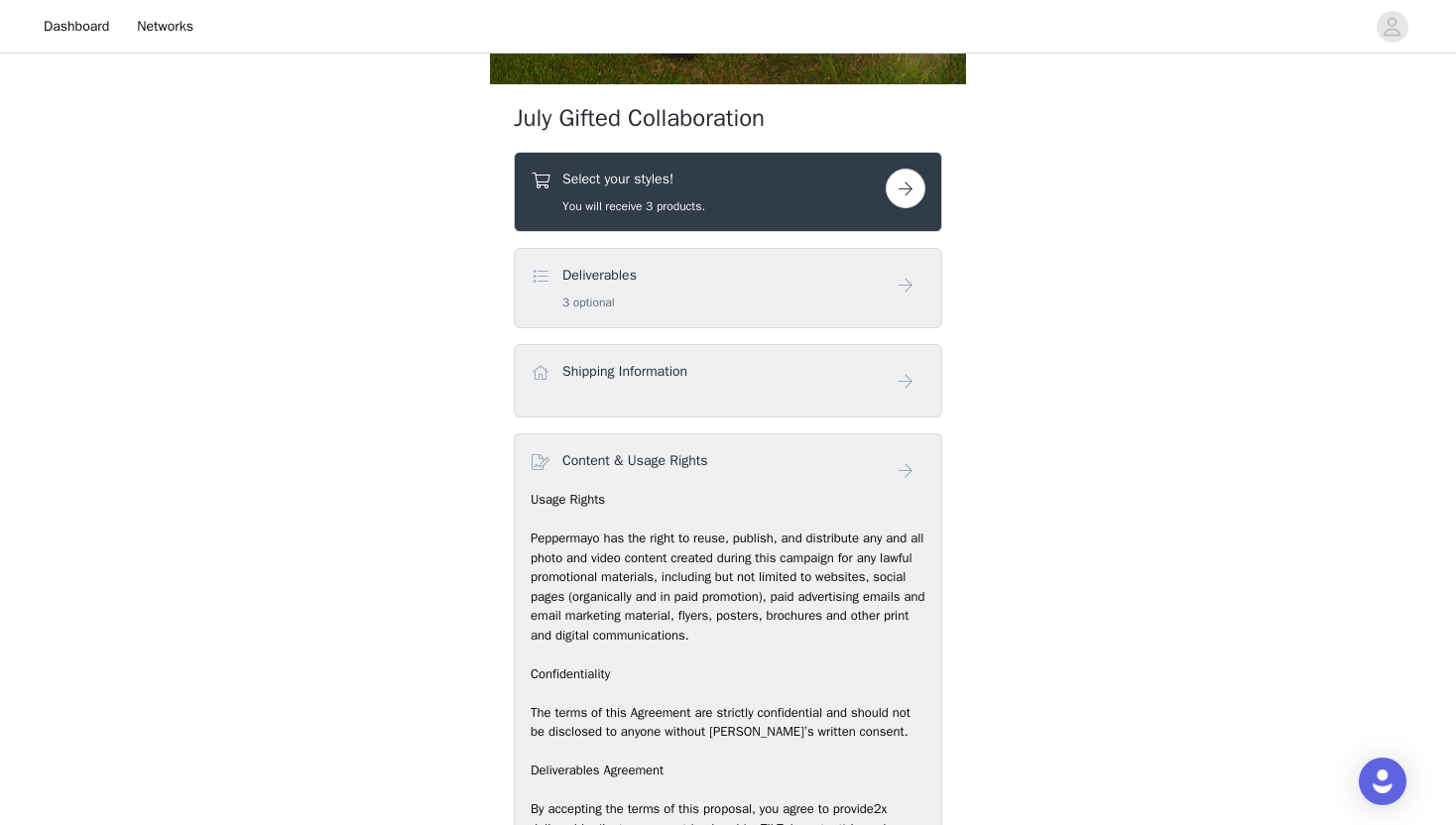 scroll, scrollTop: 690, scrollLeft: 0, axis: vertical 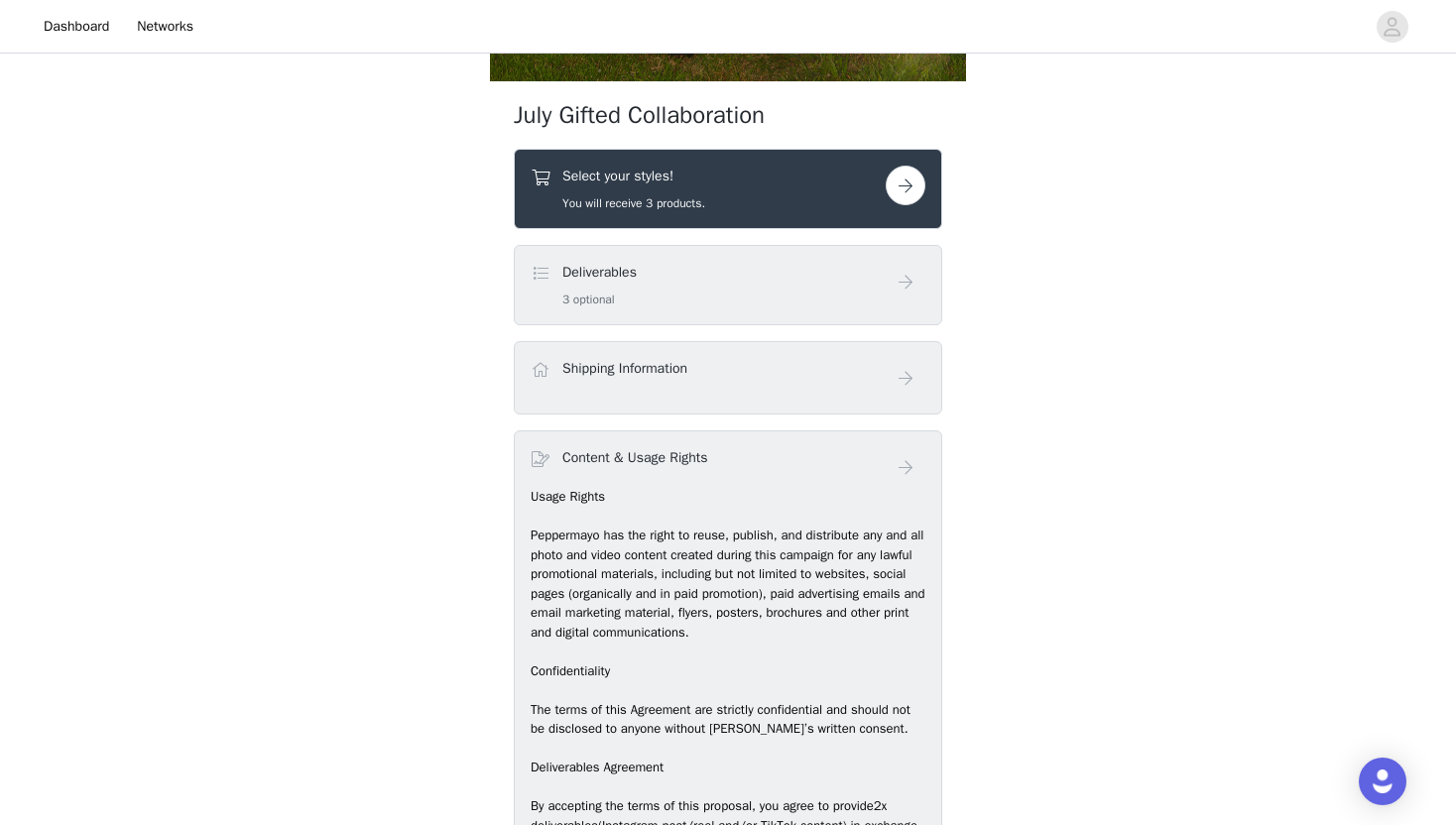 click at bounding box center [906, 185] 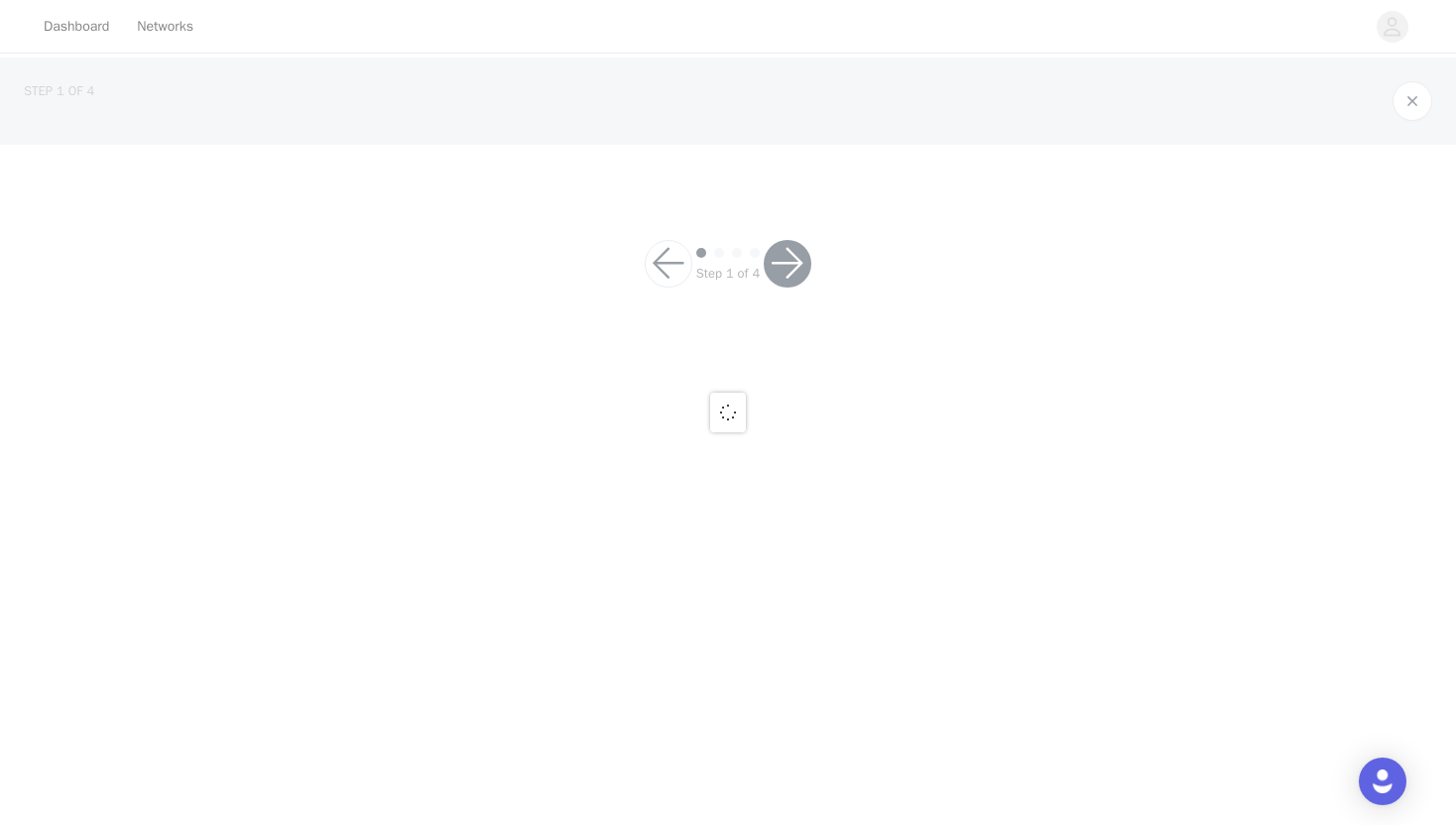 scroll, scrollTop: 0, scrollLeft: 0, axis: both 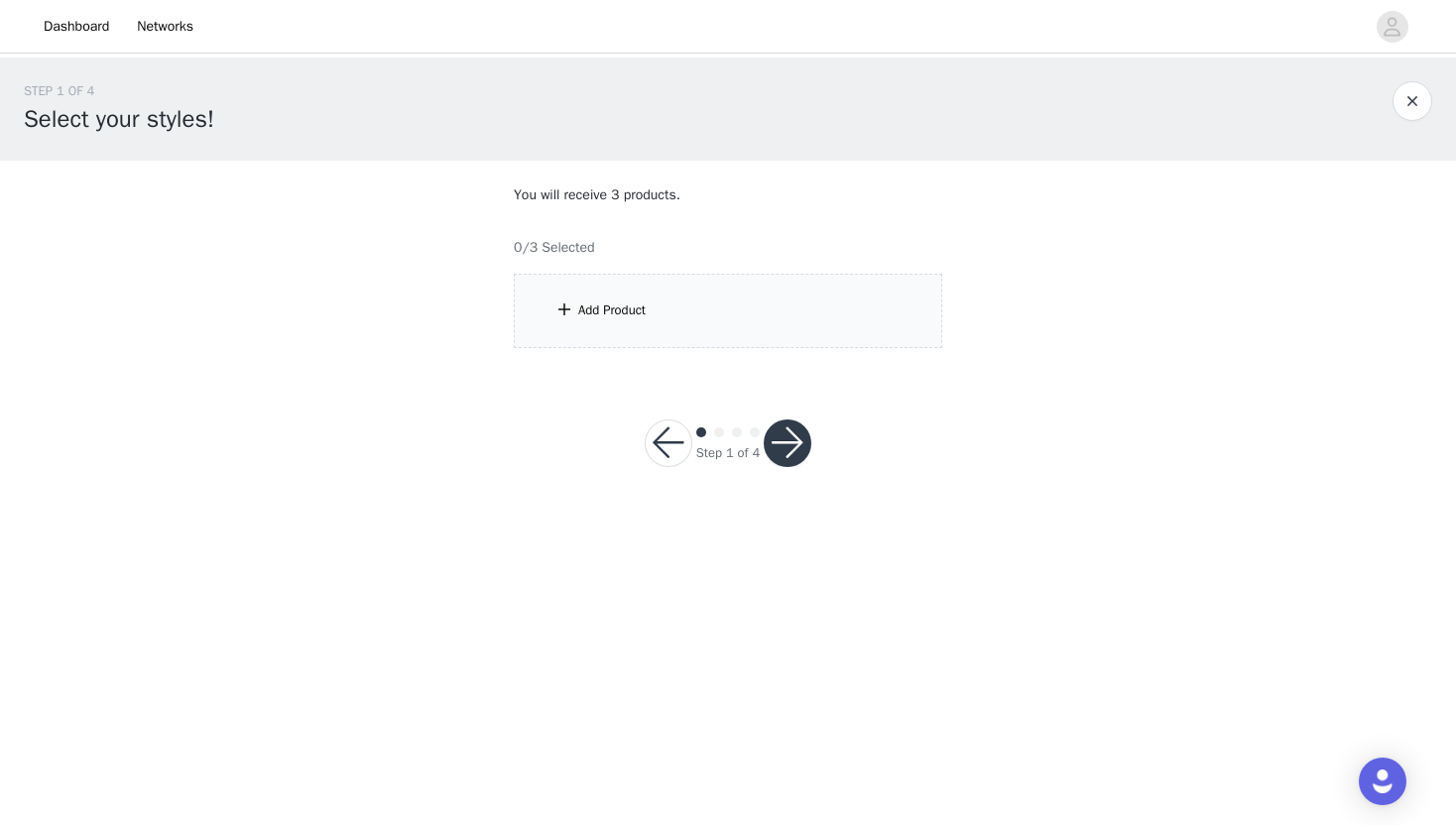 click on "Add Product" at bounding box center (728, 310) 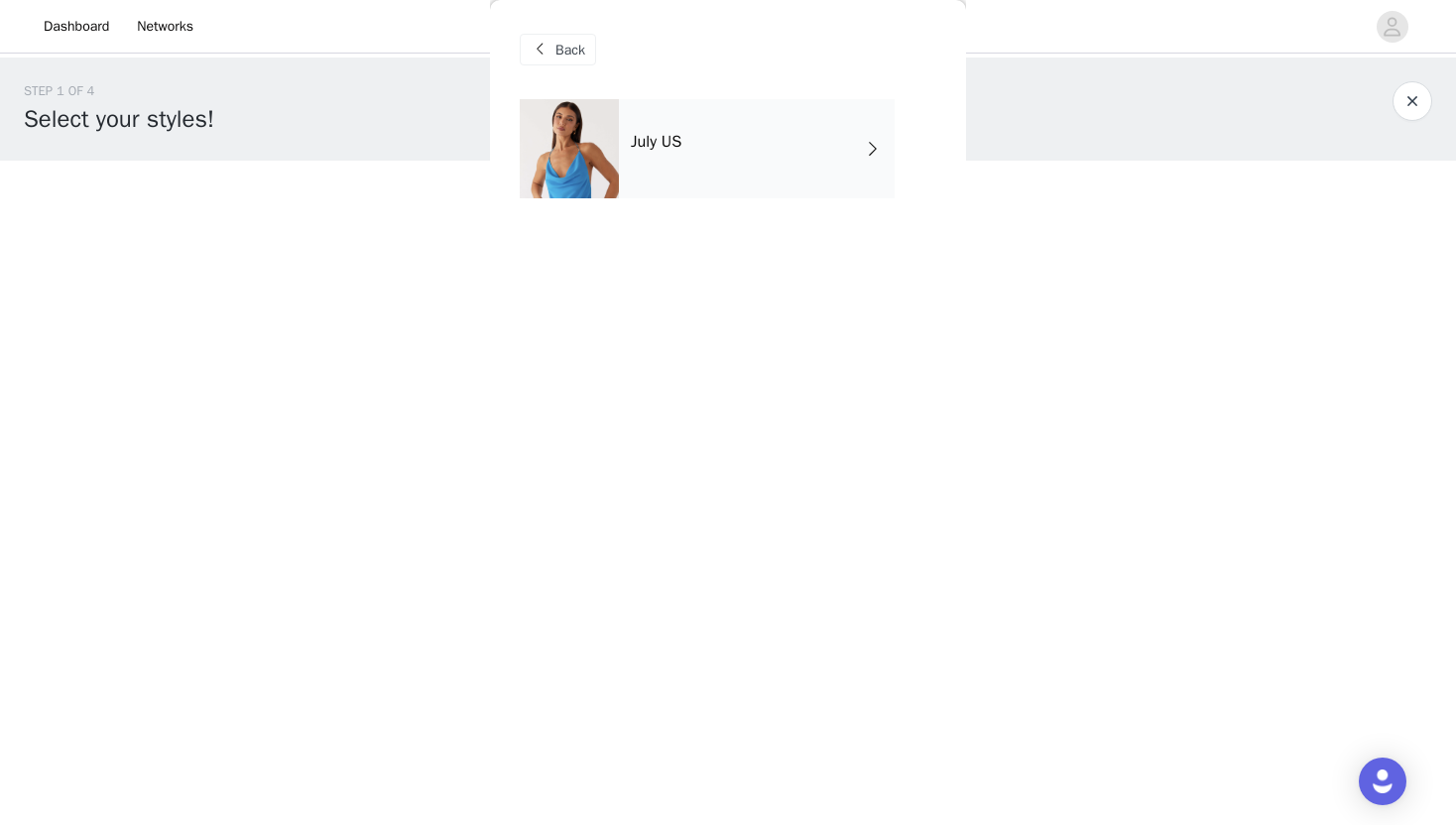 click on "July US" at bounding box center [757, 149] 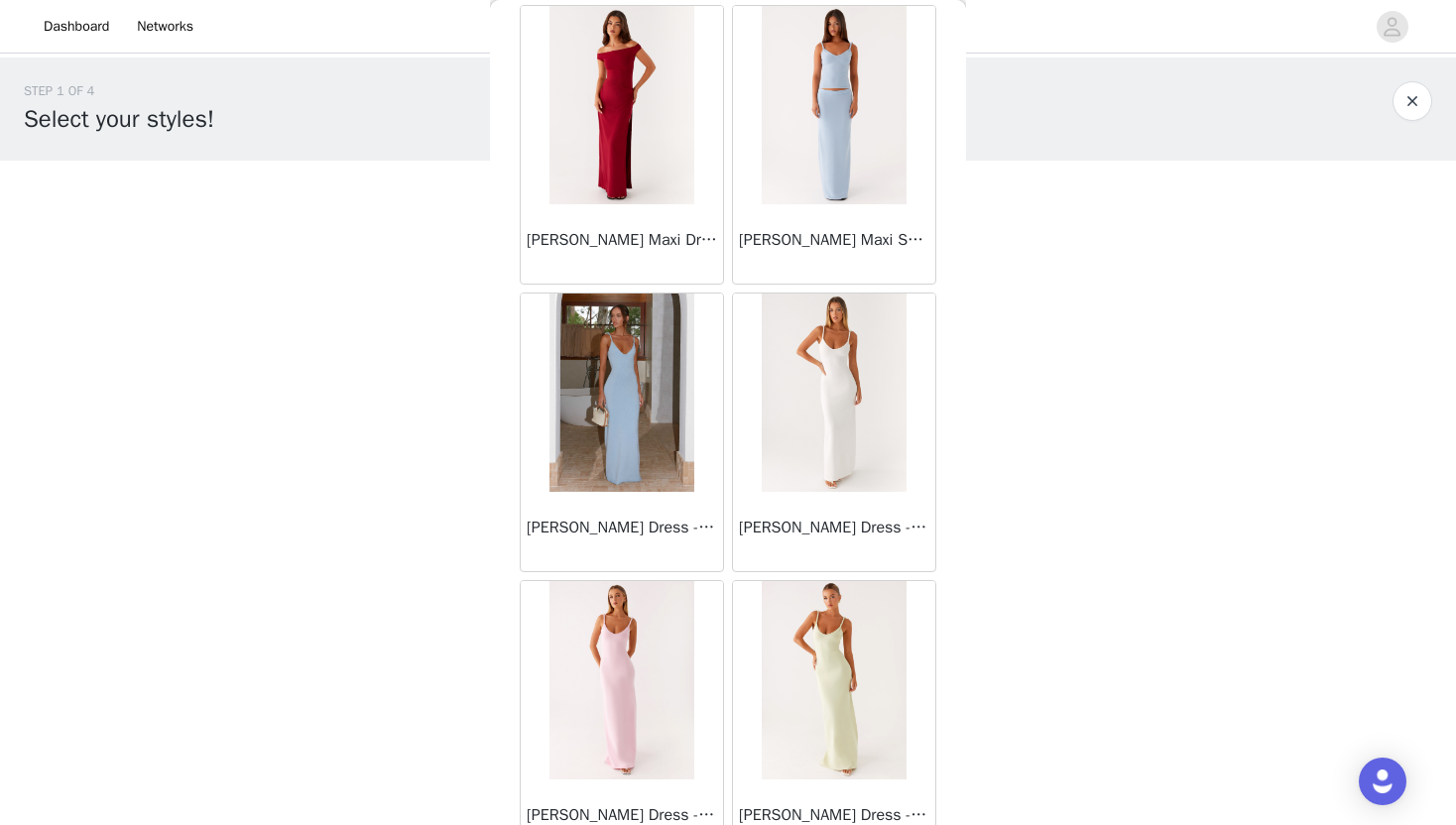 scroll, scrollTop: 2209, scrollLeft: 0, axis: vertical 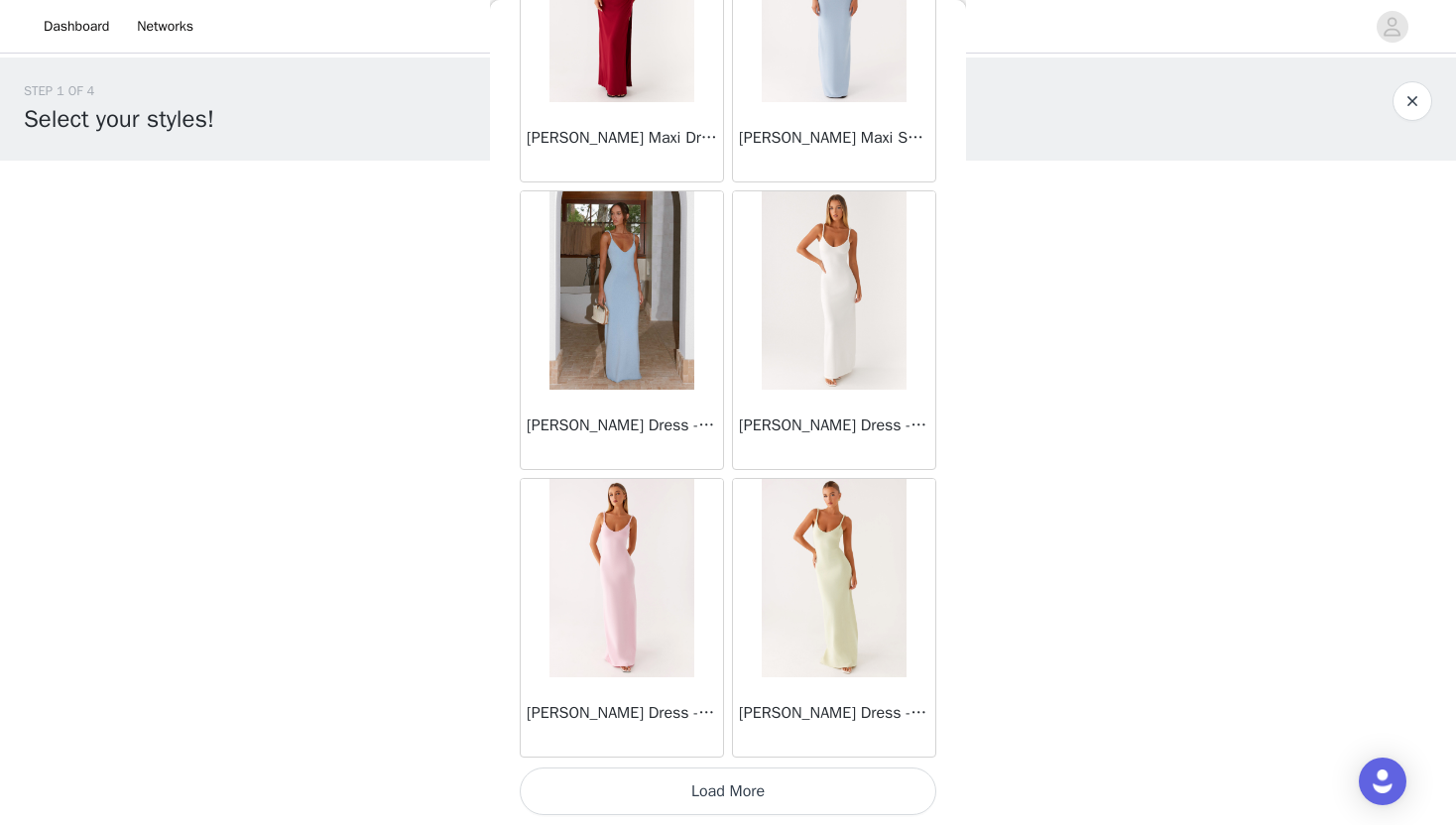 click on "Load More" at bounding box center (728, 791) 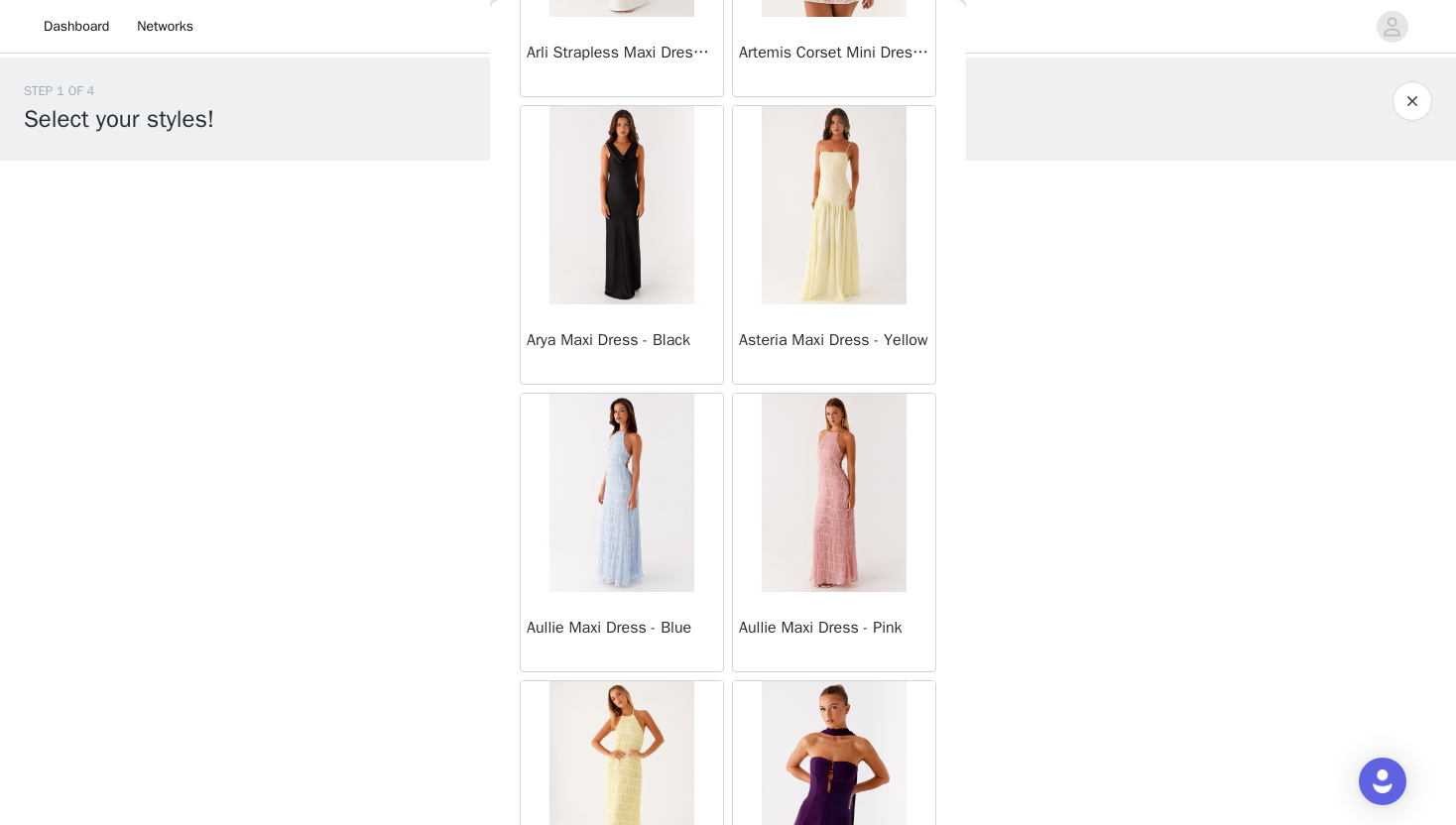 scroll, scrollTop: 4410, scrollLeft: 0, axis: vertical 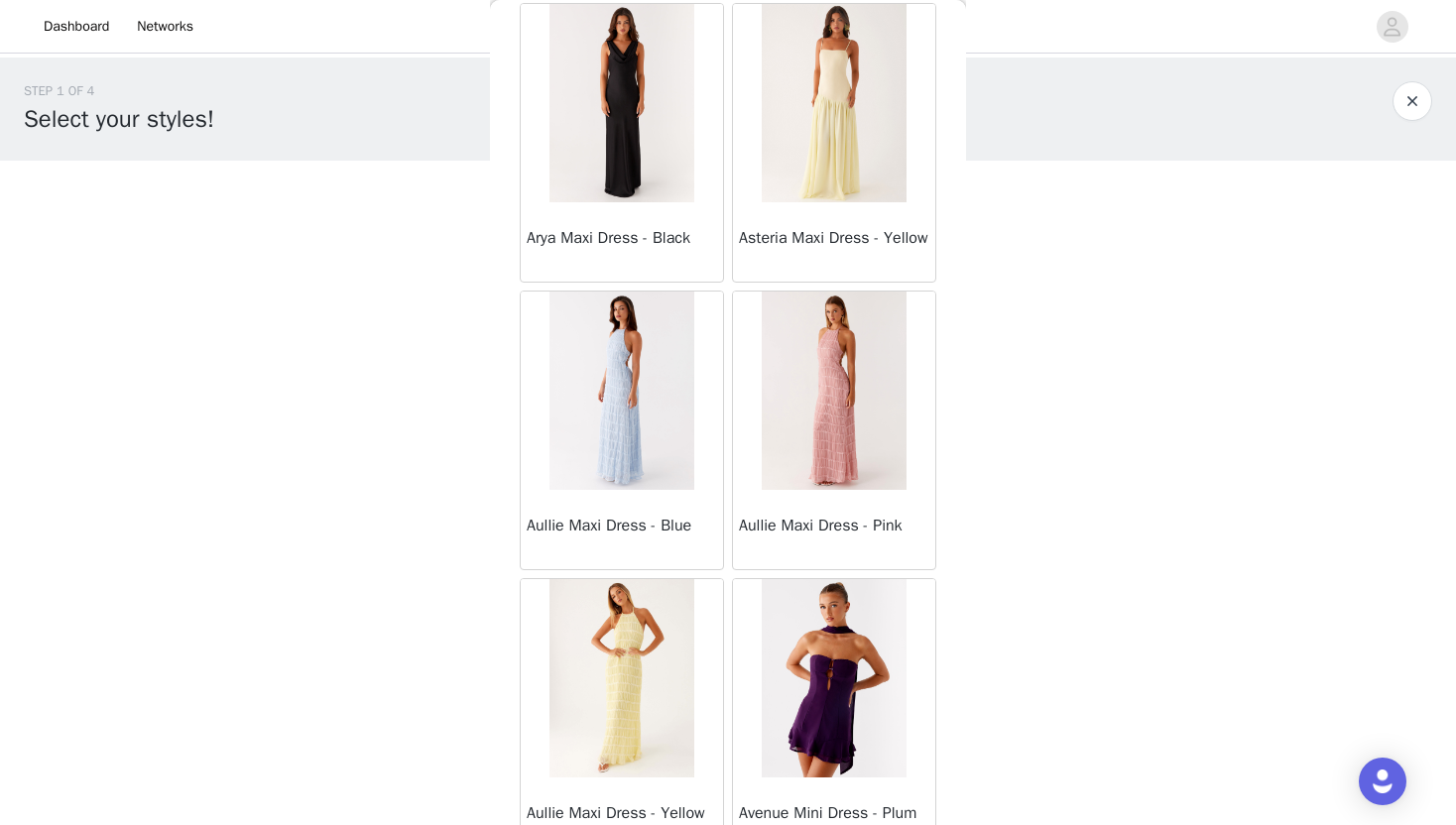 click at bounding box center [621, 391] 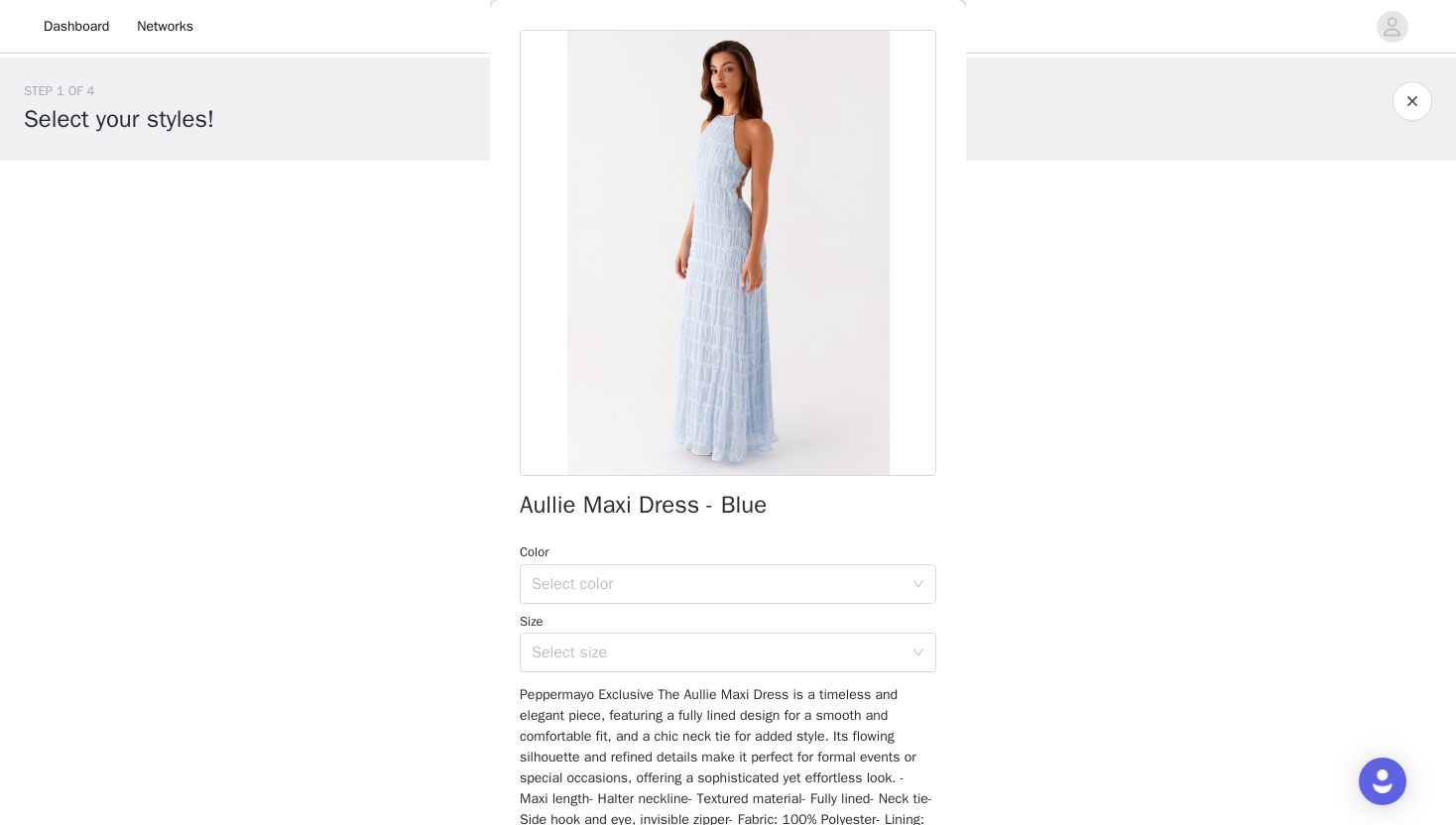 scroll, scrollTop: 0, scrollLeft: 0, axis: both 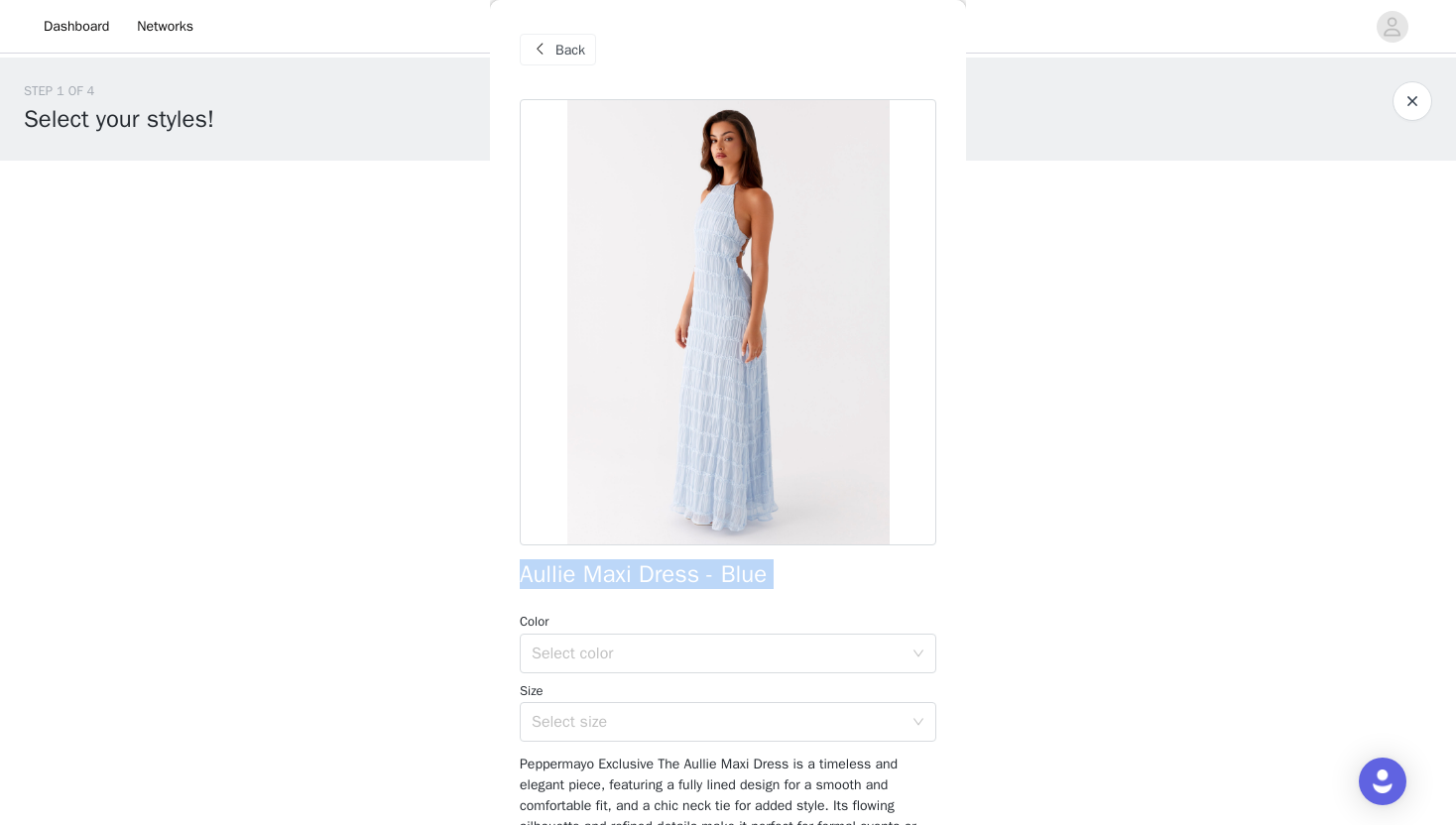 drag, startPoint x: 770, startPoint y: 594, endPoint x: 528, endPoint y: 547, distance: 246.5218 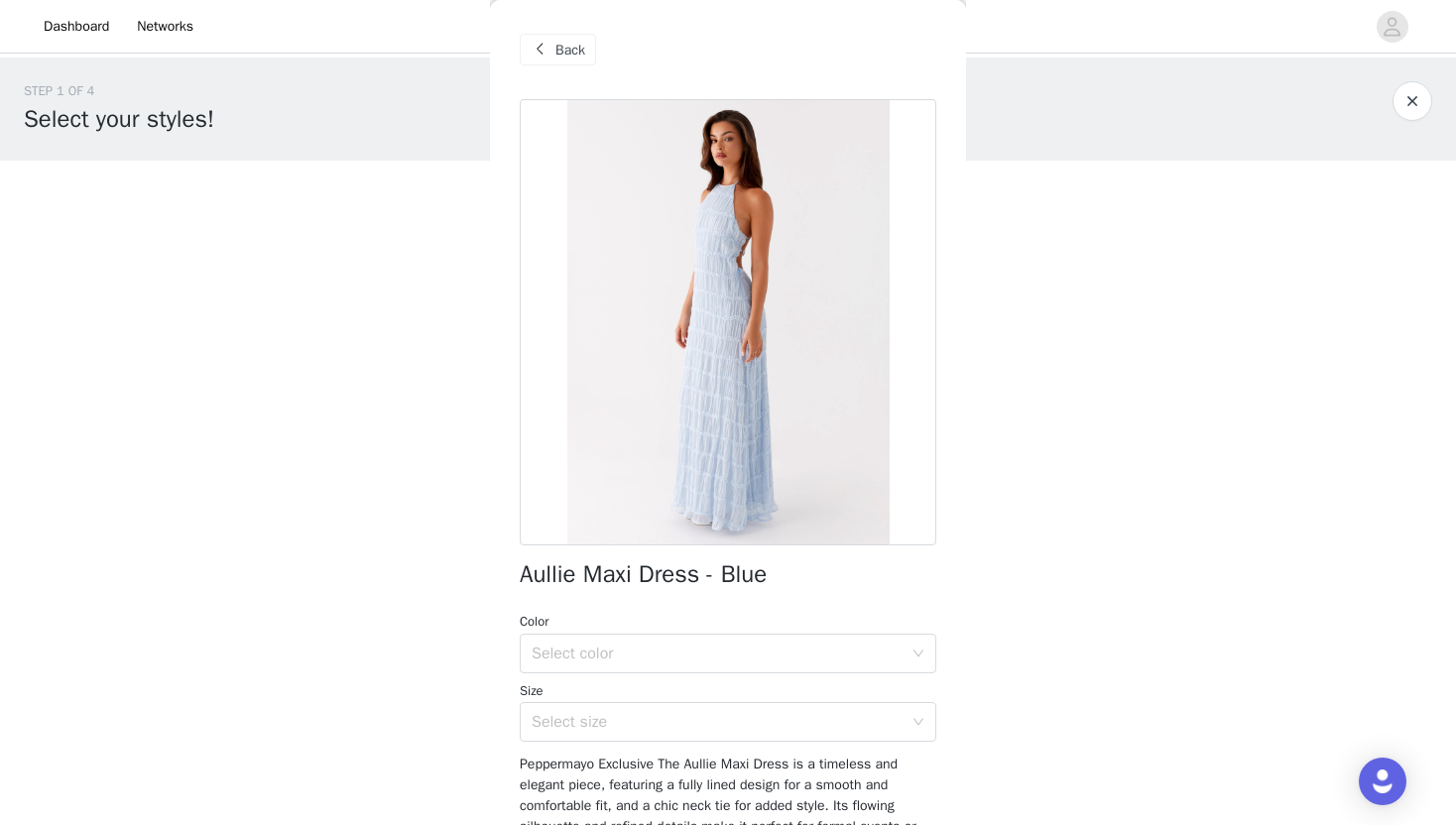 click at bounding box center (540, 50) 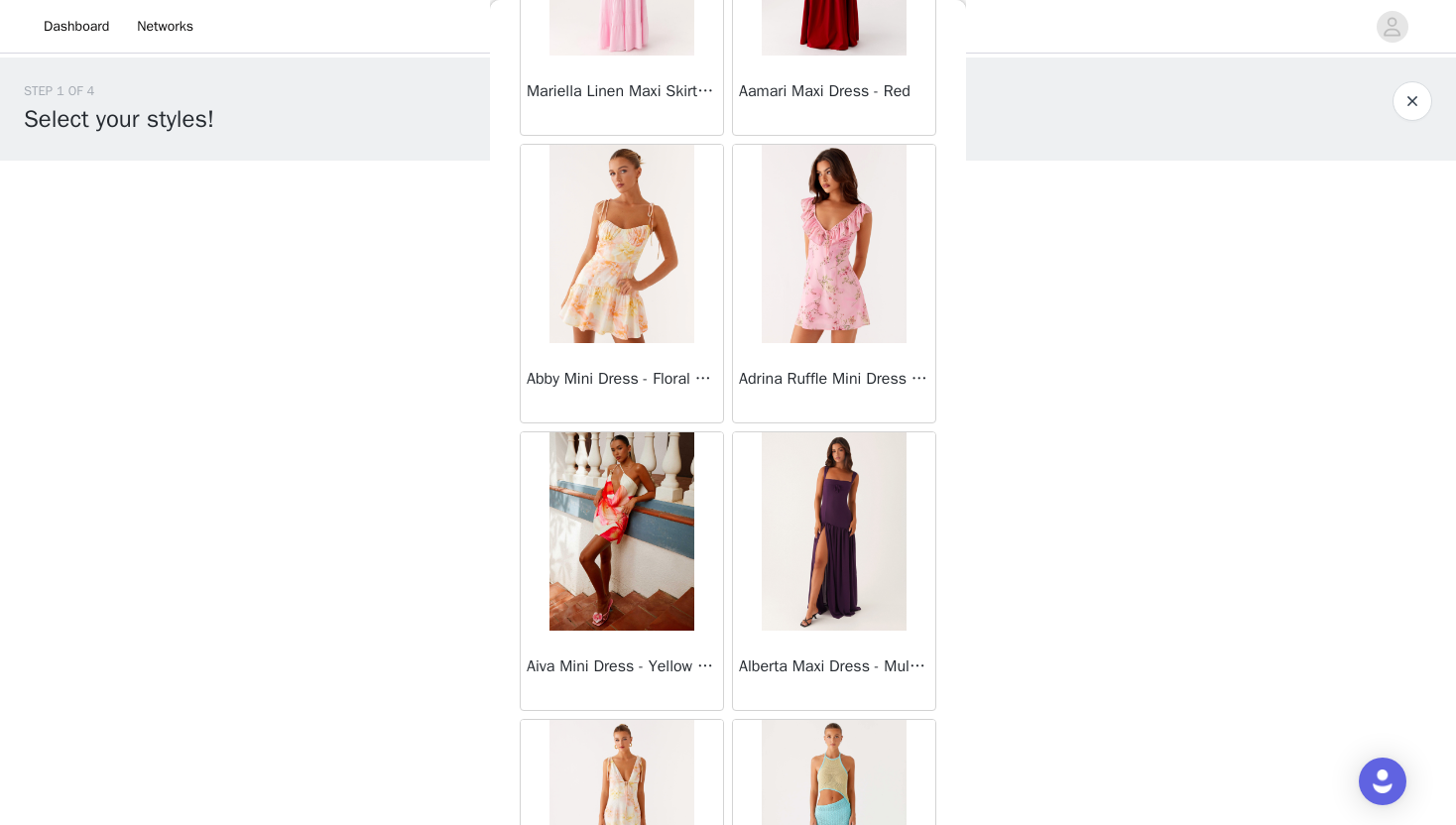 scroll, scrollTop: 265, scrollLeft: 0, axis: vertical 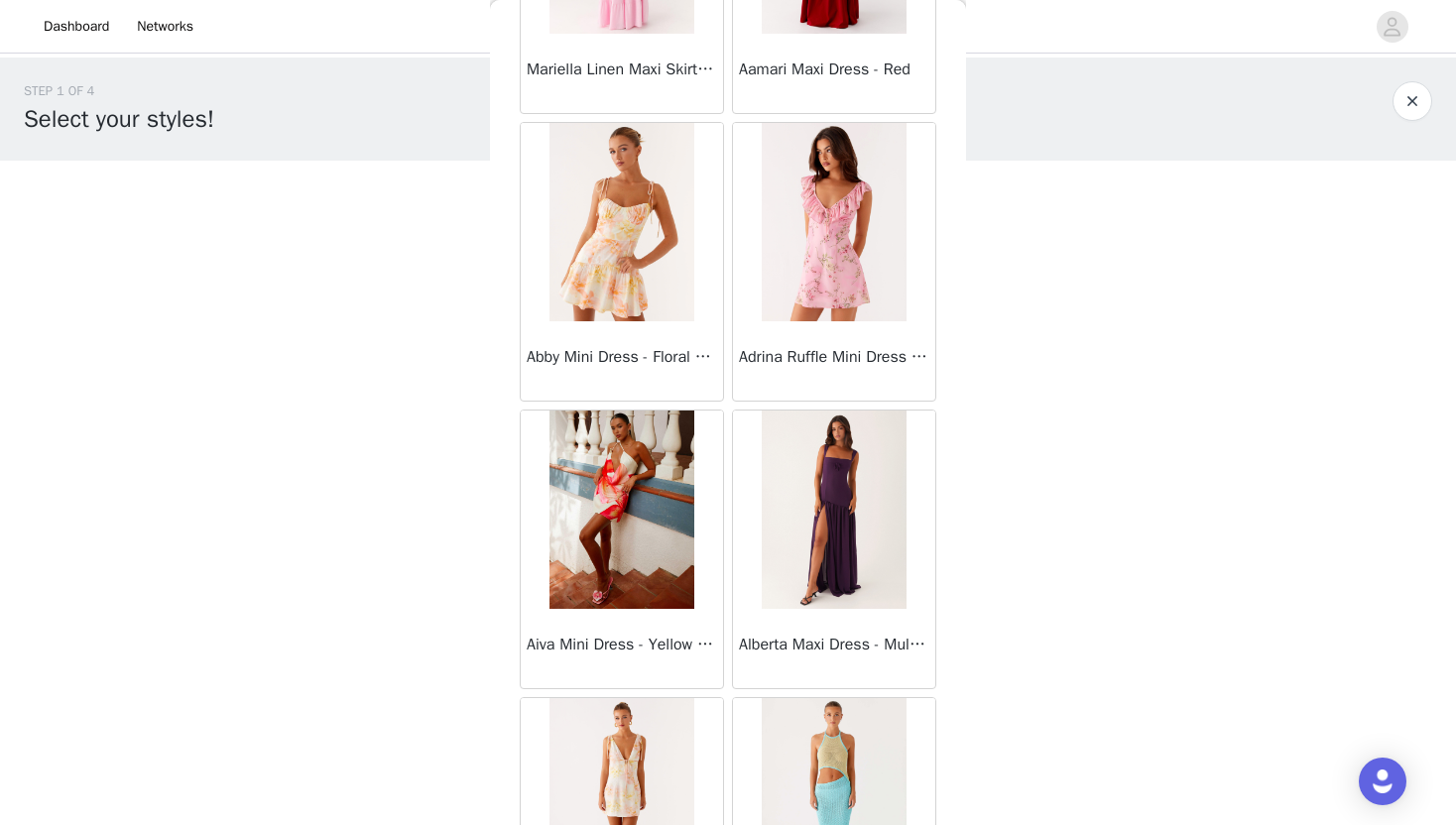 click on "Adrina Ruffle Mini Dress - Pink Floral Print" at bounding box center (834, 361) 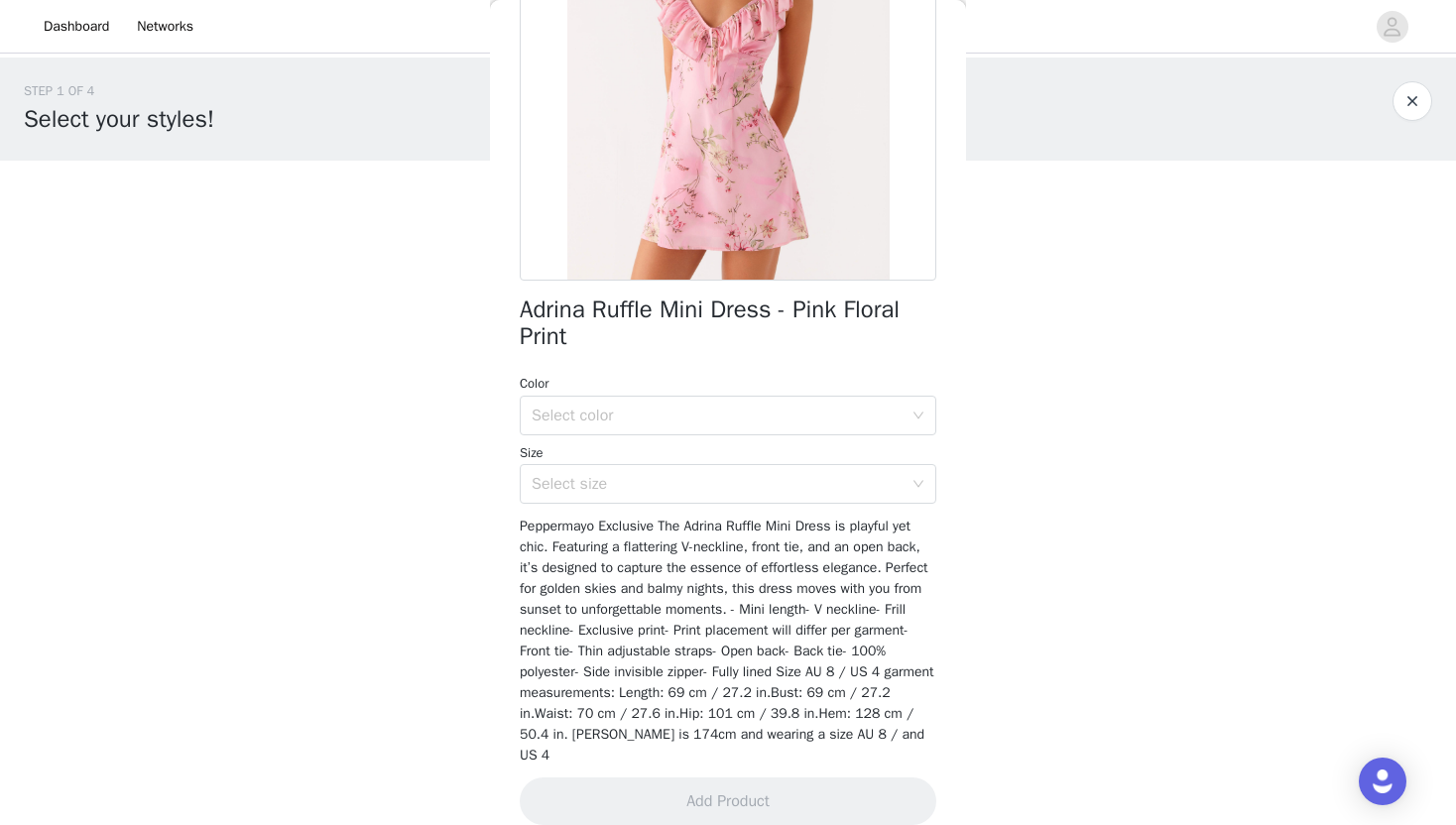 scroll, scrollTop: 139, scrollLeft: 0, axis: vertical 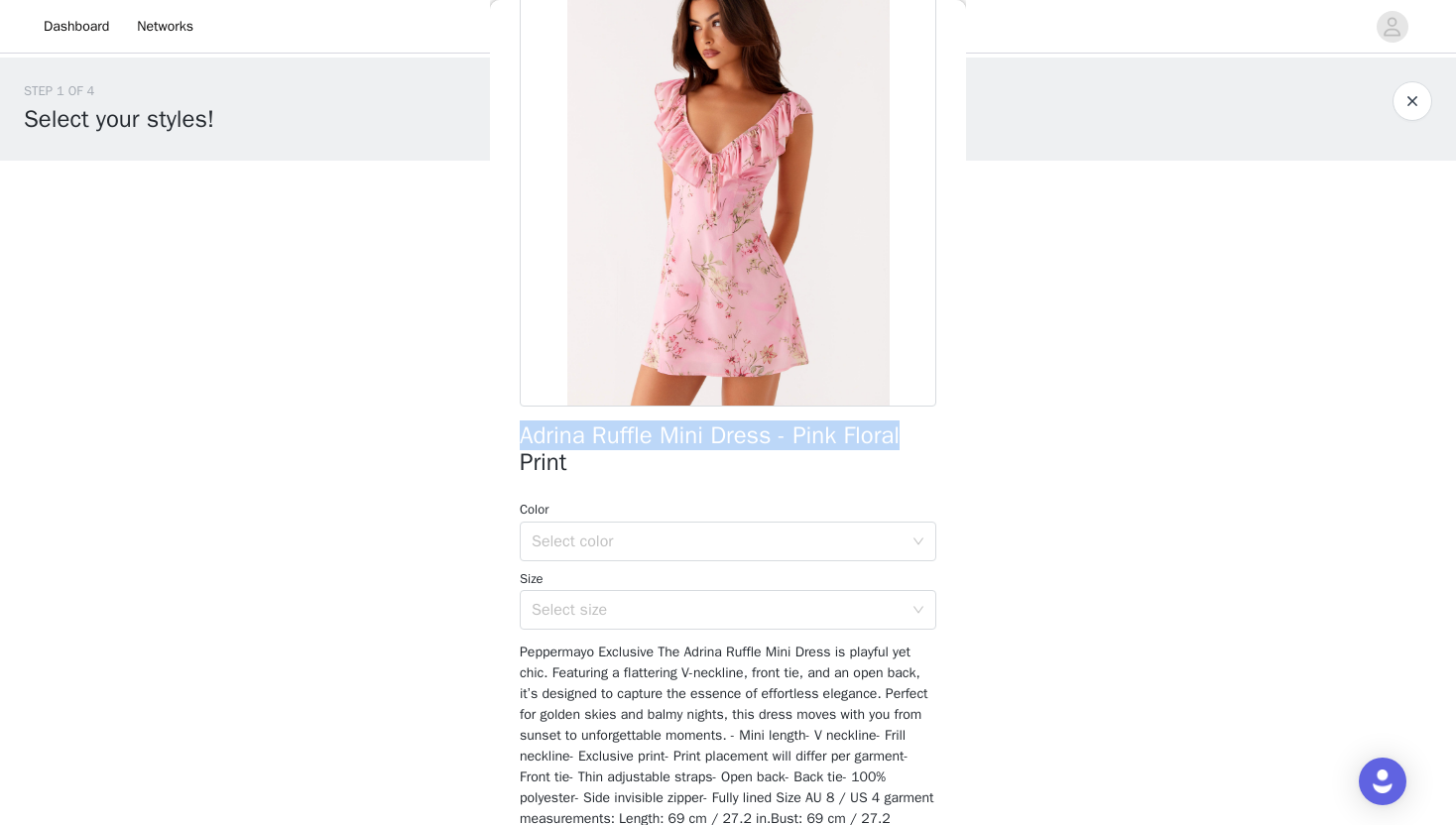 drag, startPoint x: 910, startPoint y: 443, endPoint x: 512, endPoint y: 430, distance: 398.21225 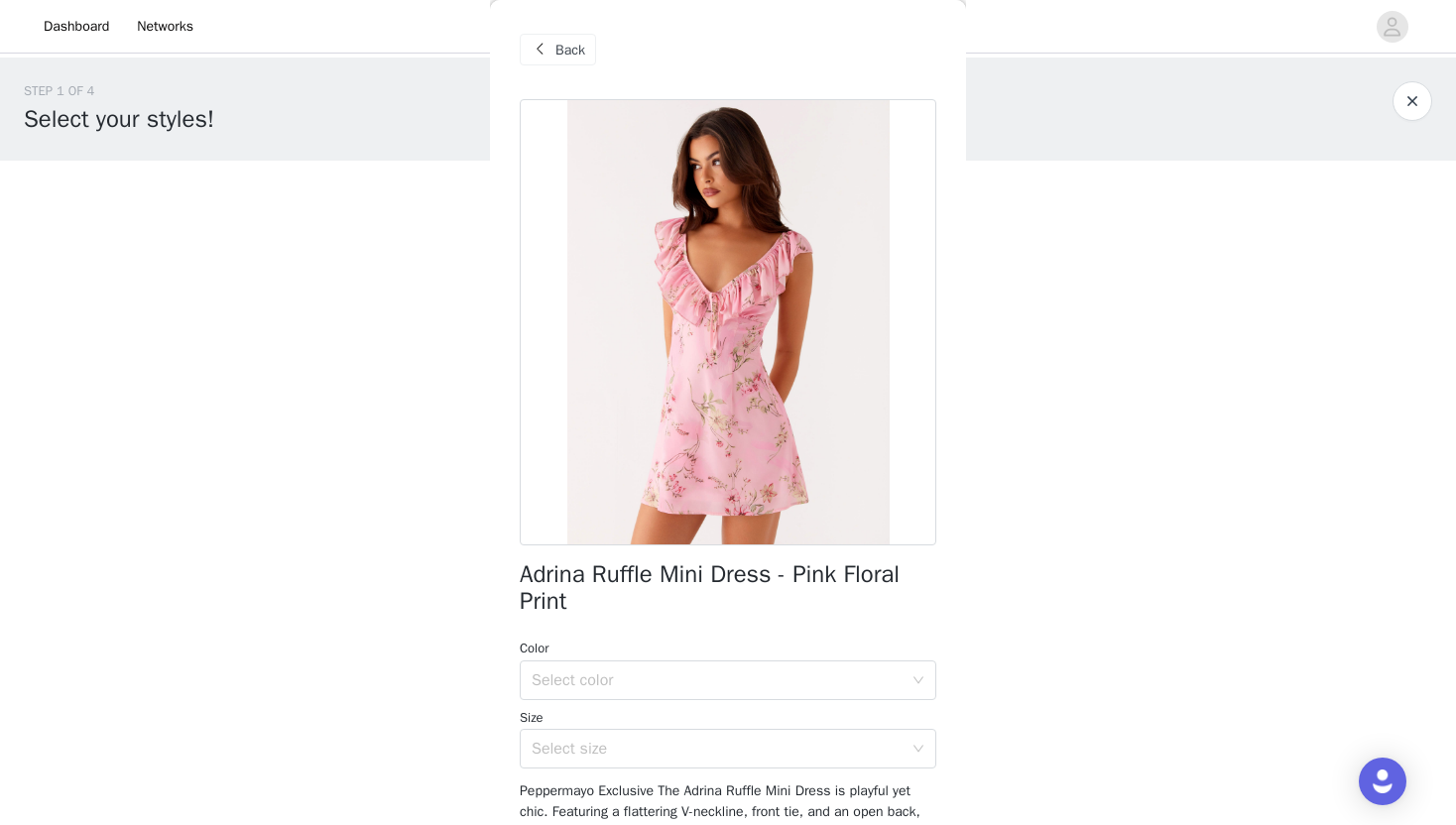 click on "Back" at bounding box center (557, 50) 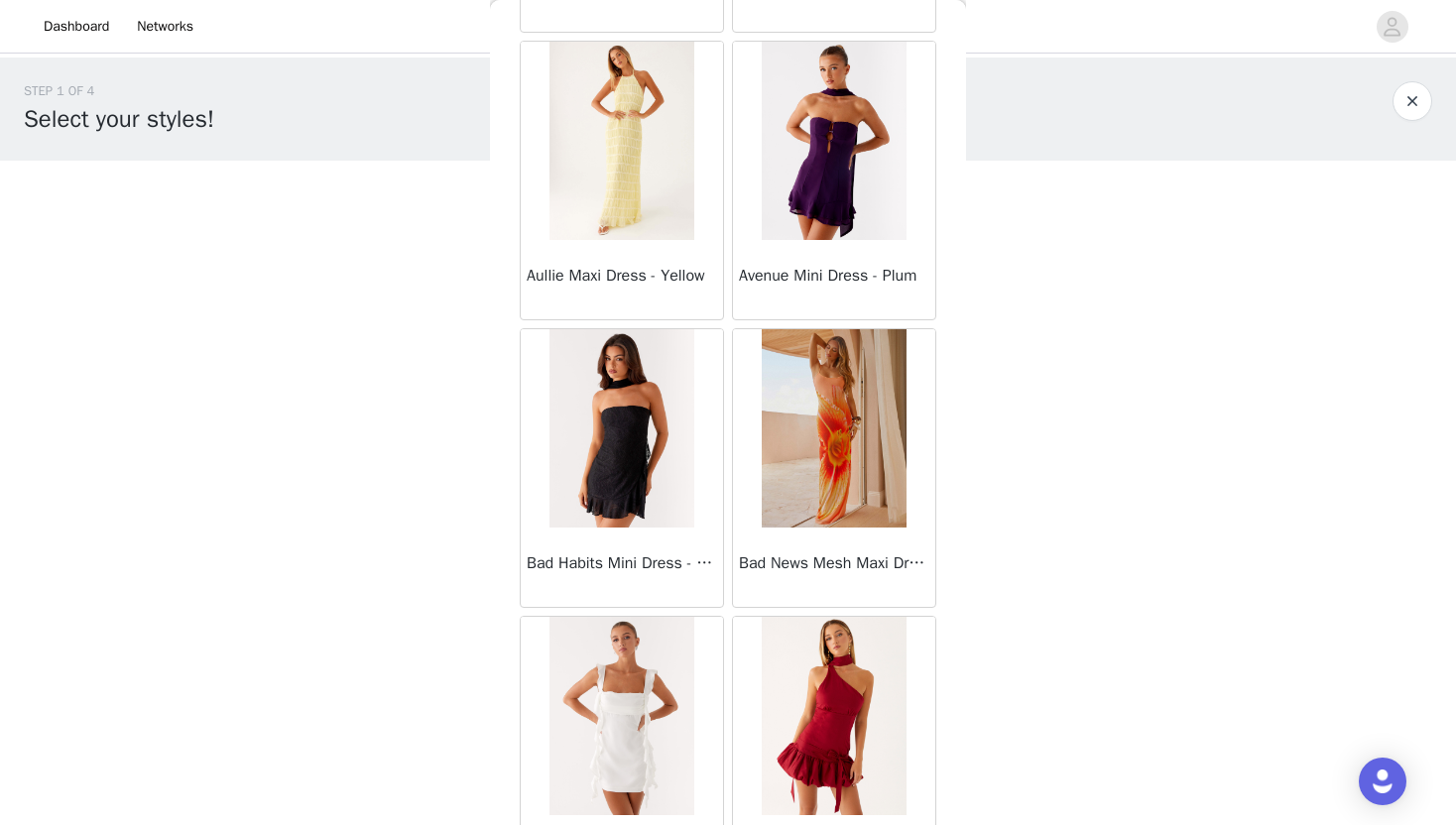 scroll, scrollTop: 5085, scrollLeft: 0, axis: vertical 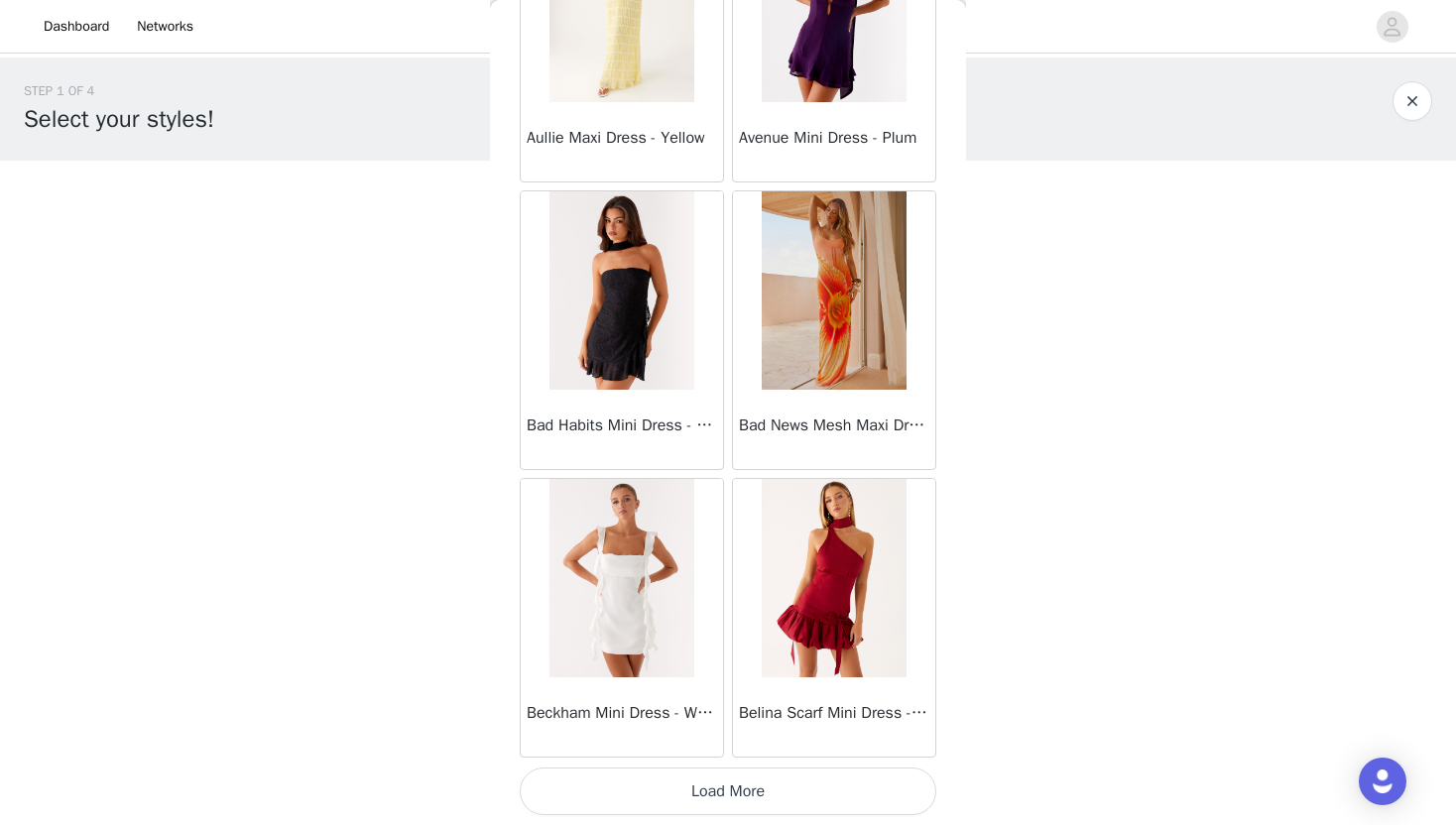 click on "Load More" at bounding box center (728, 791) 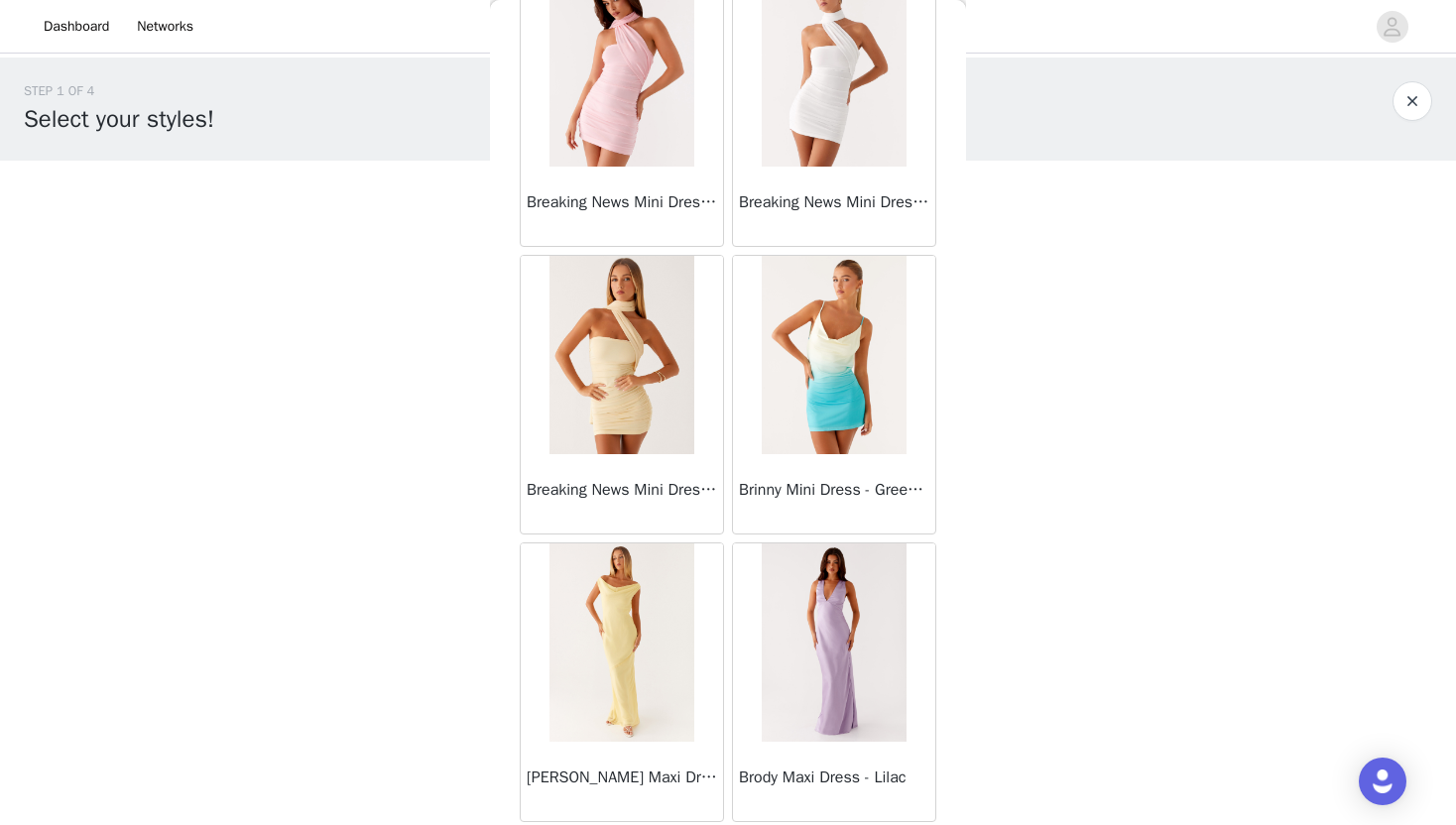 scroll, scrollTop: 7960, scrollLeft: 0, axis: vertical 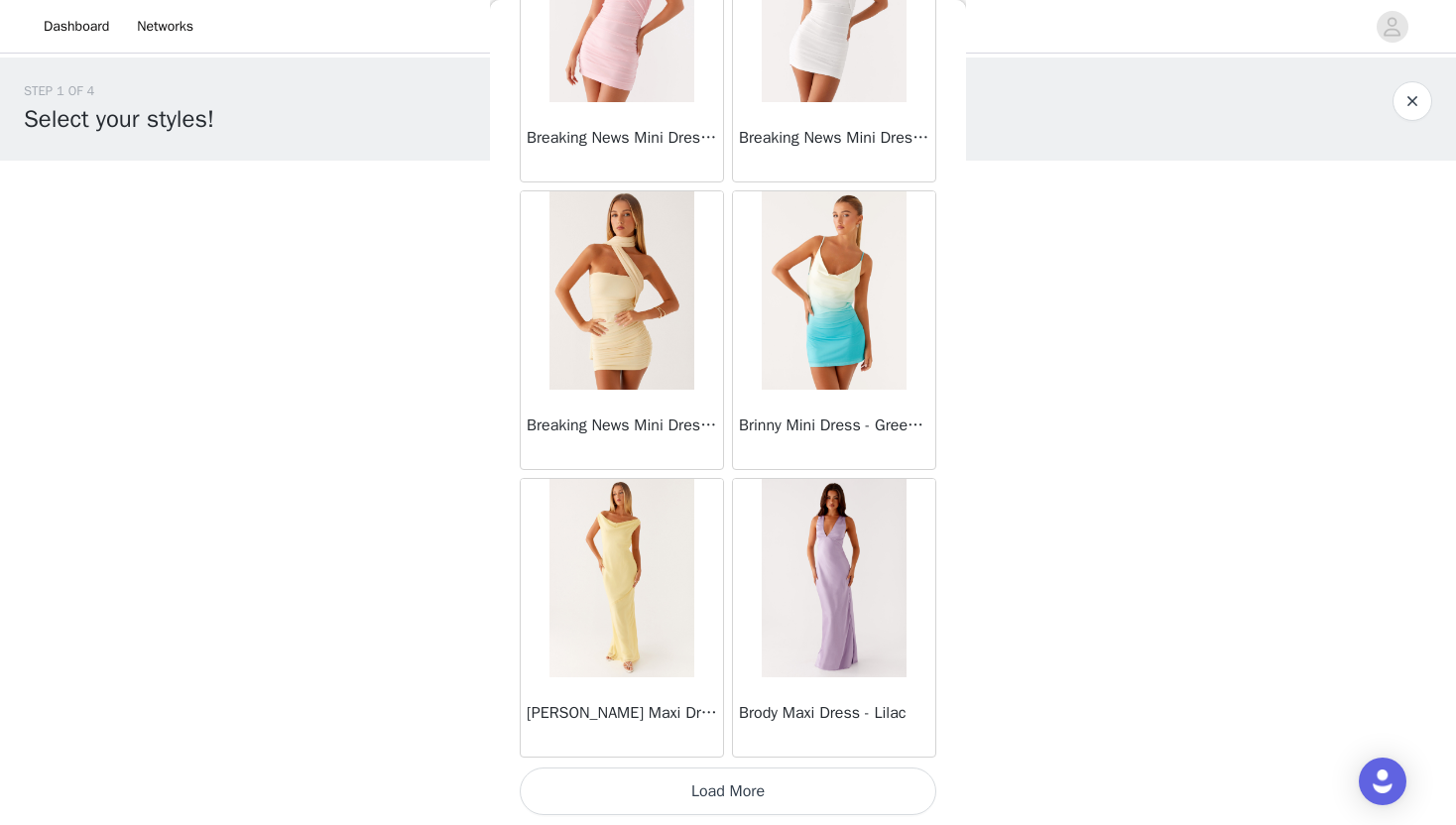 click on "Load More" at bounding box center [728, 791] 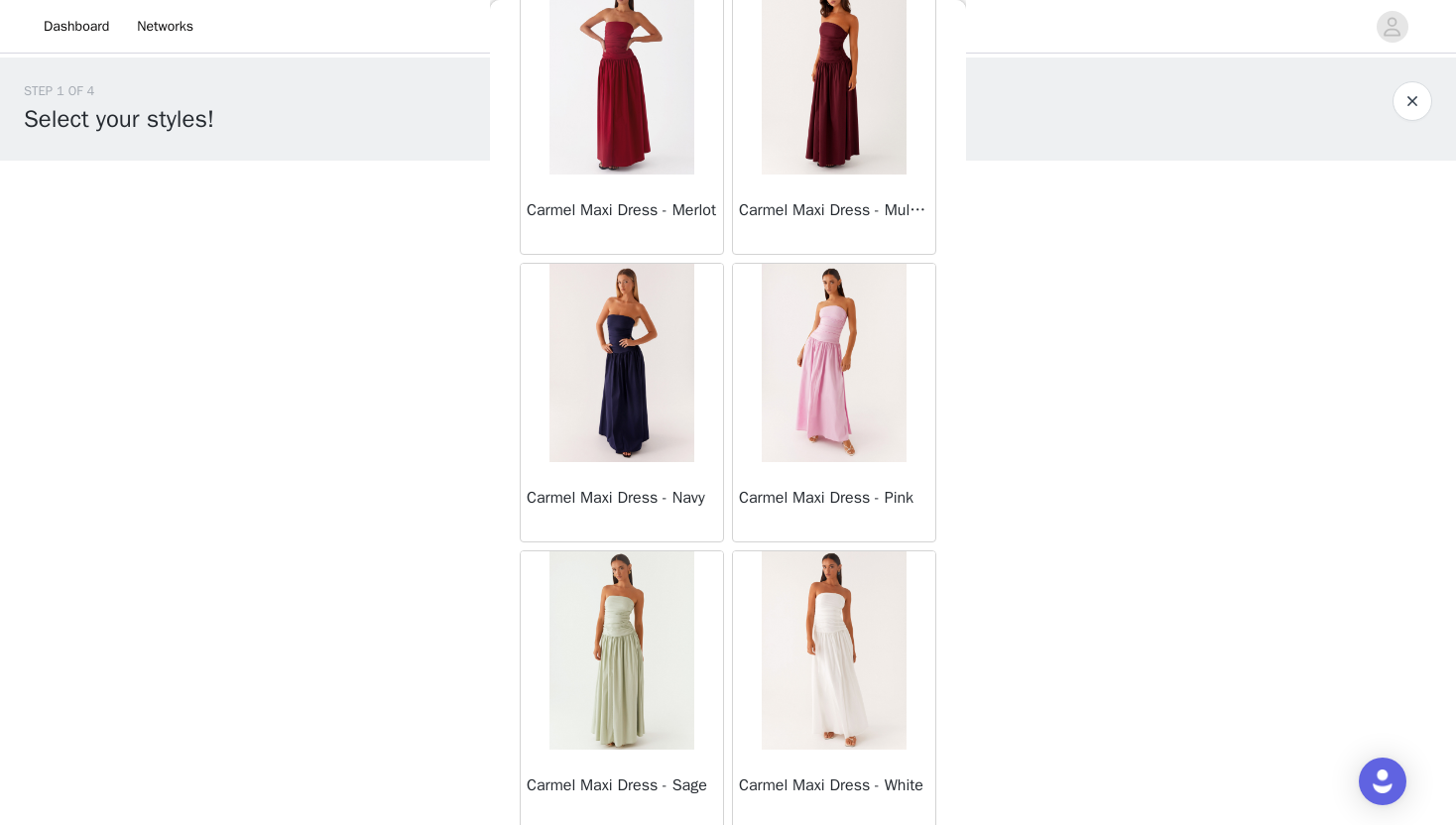 scroll, scrollTop: 10836, scrollLeft: 0, axis: vertical 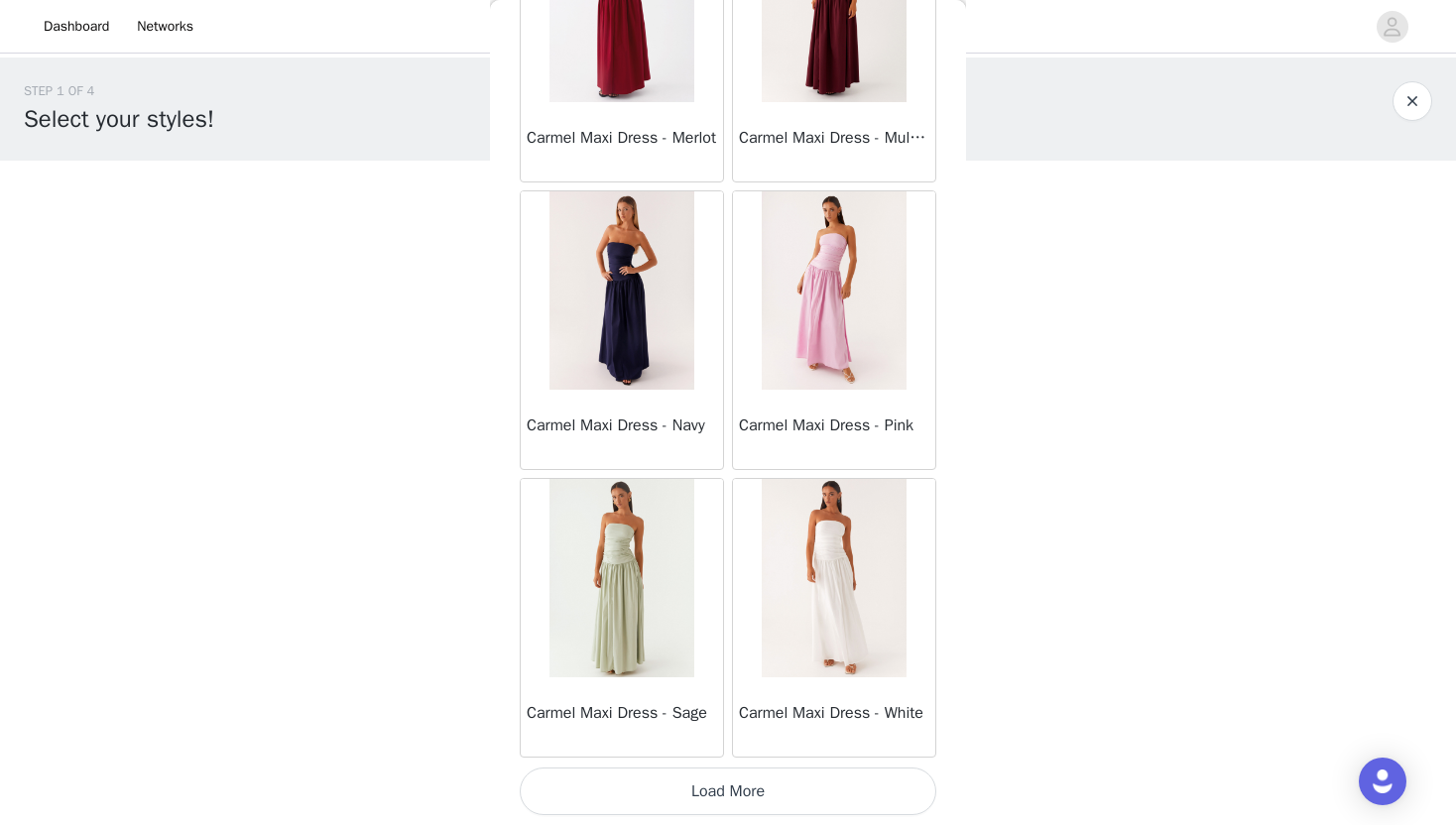 click on "Load More" at bounding box center [728, 791] 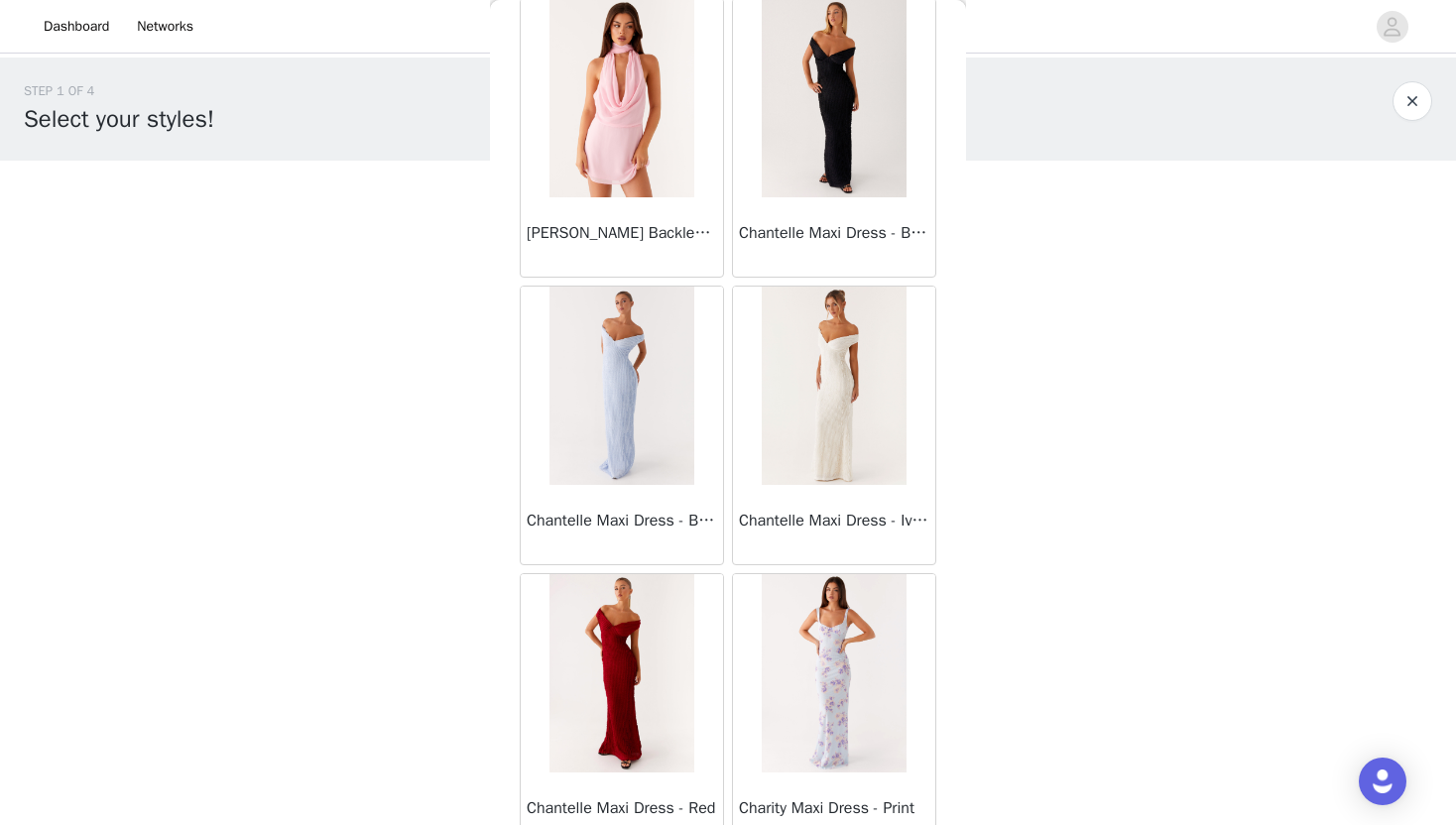 scroll, scrollTop: 13712, scrollLeft: 0, axis: vertical 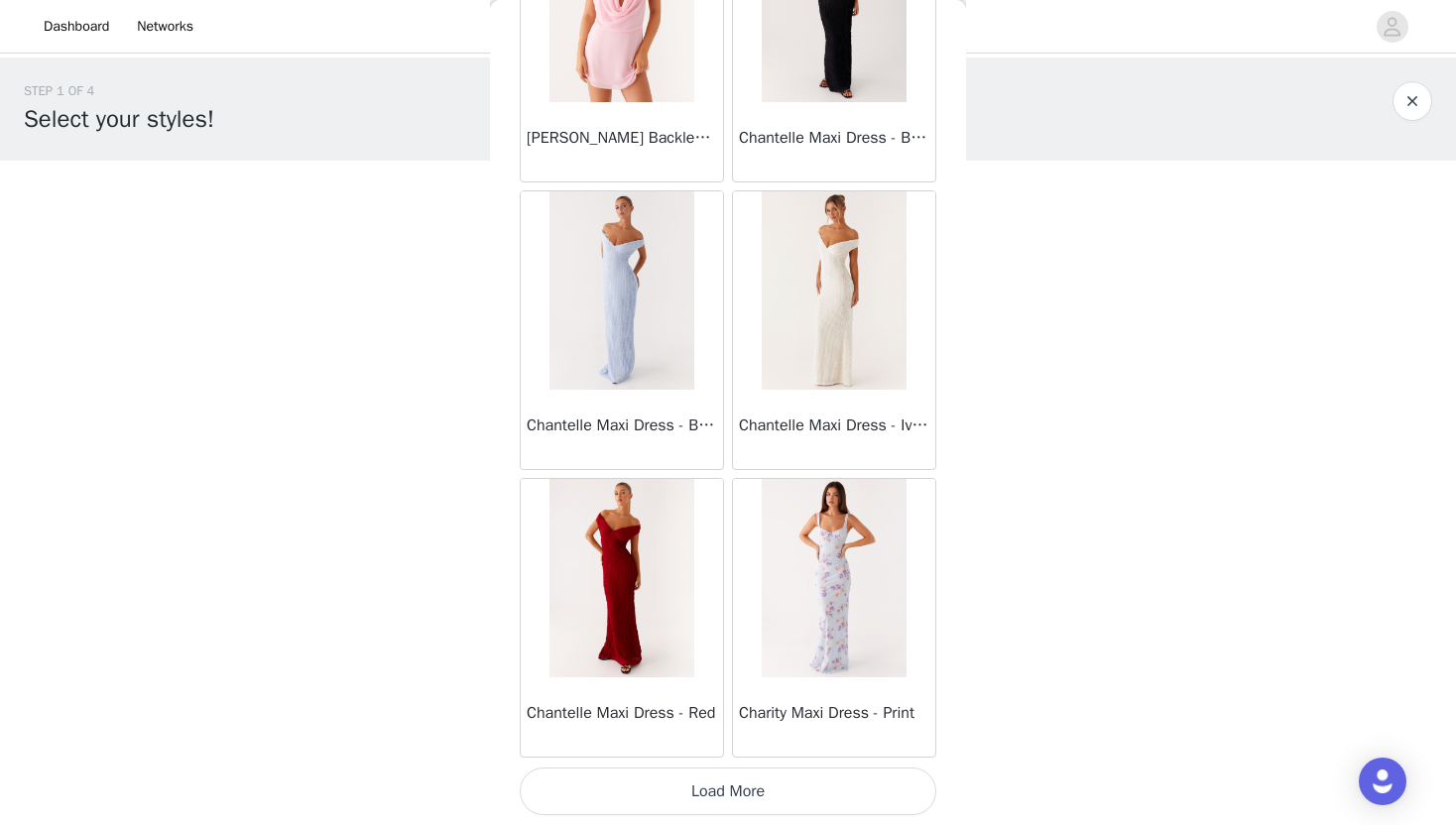 click on "Load More" at bounding box center (728, 791) 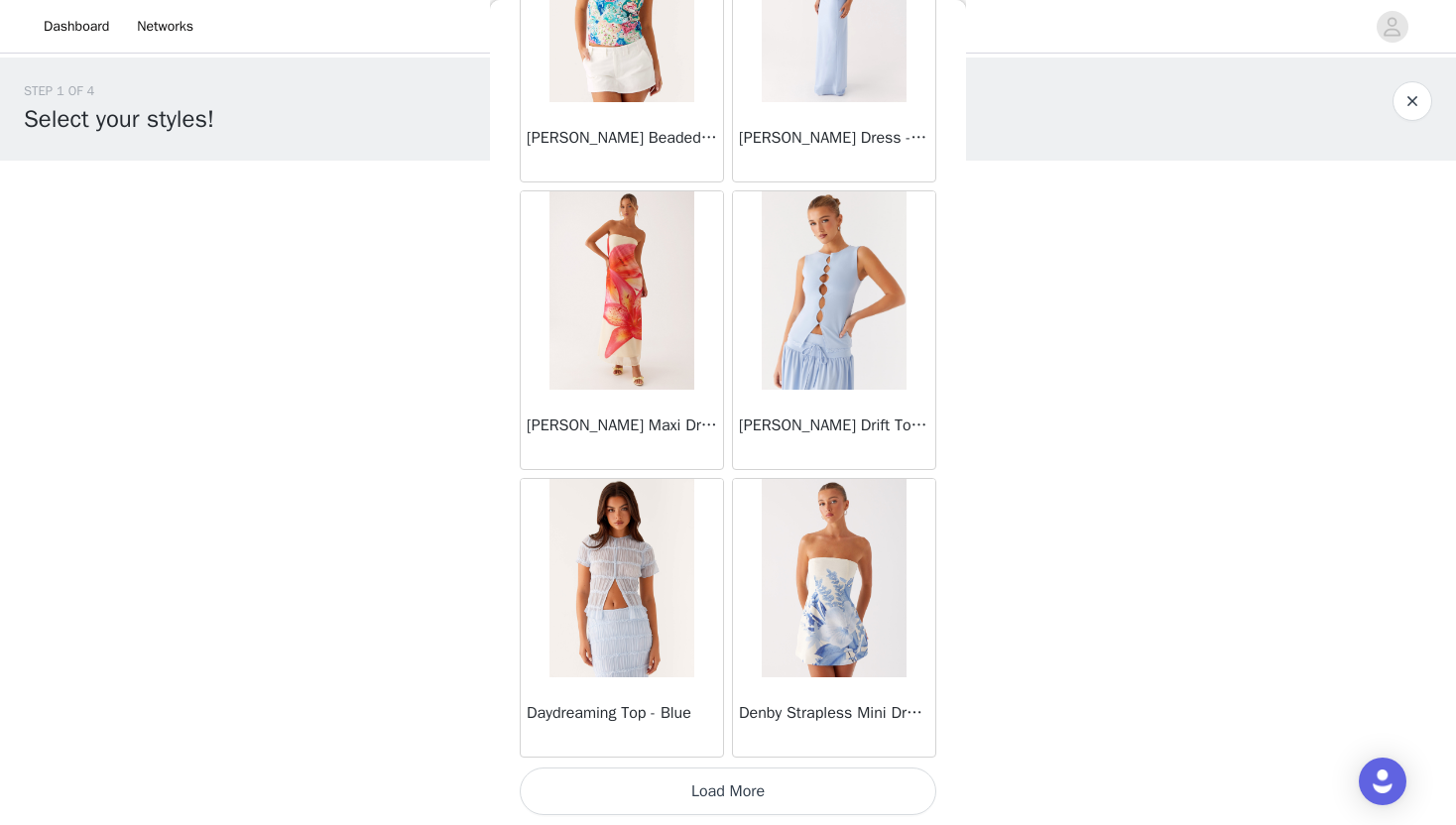 scroll, scrollTop: 16587, scrollLeft: 0, axis: vertical 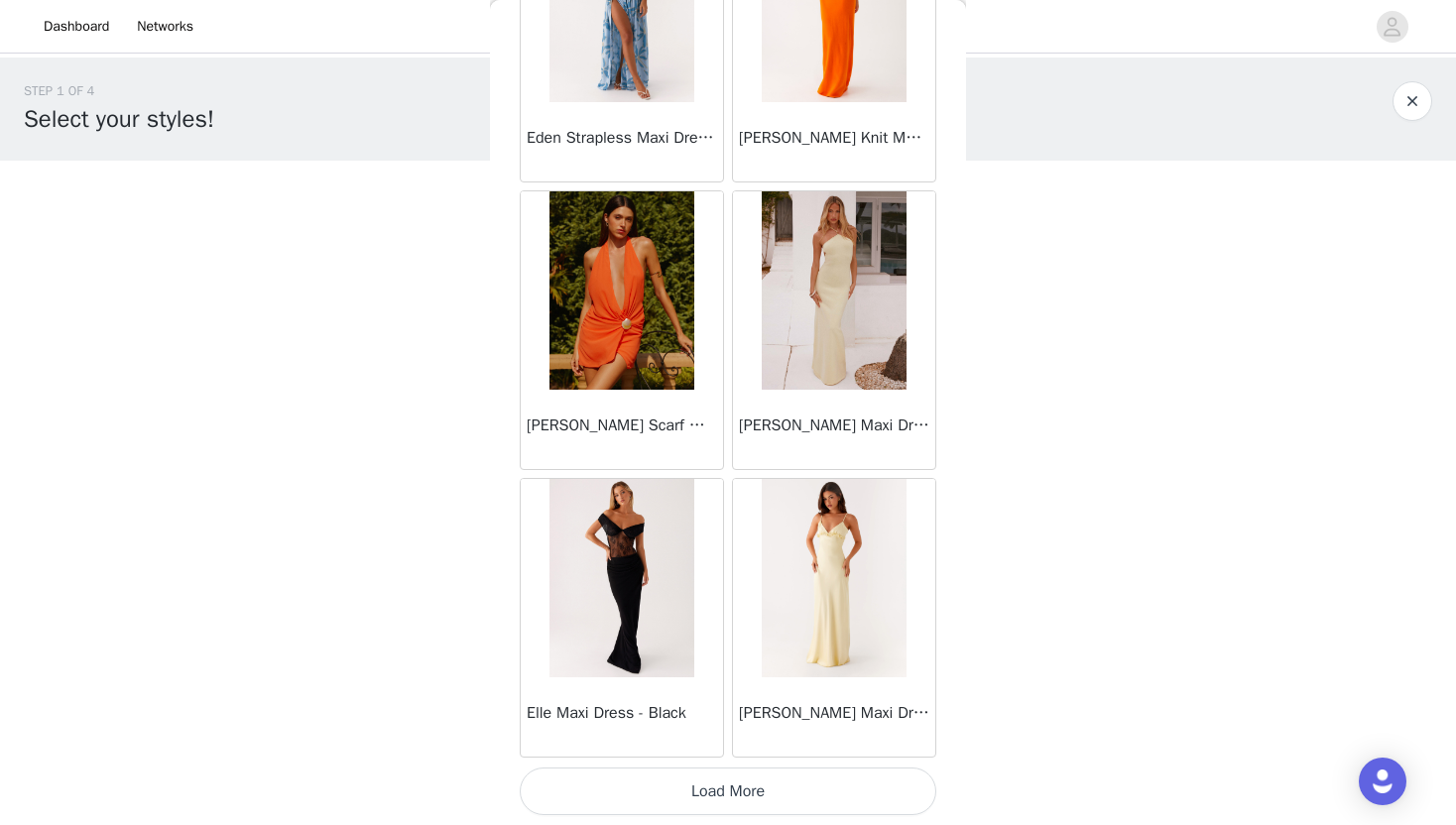 click on "Load More" at bounding box center [728, 791] 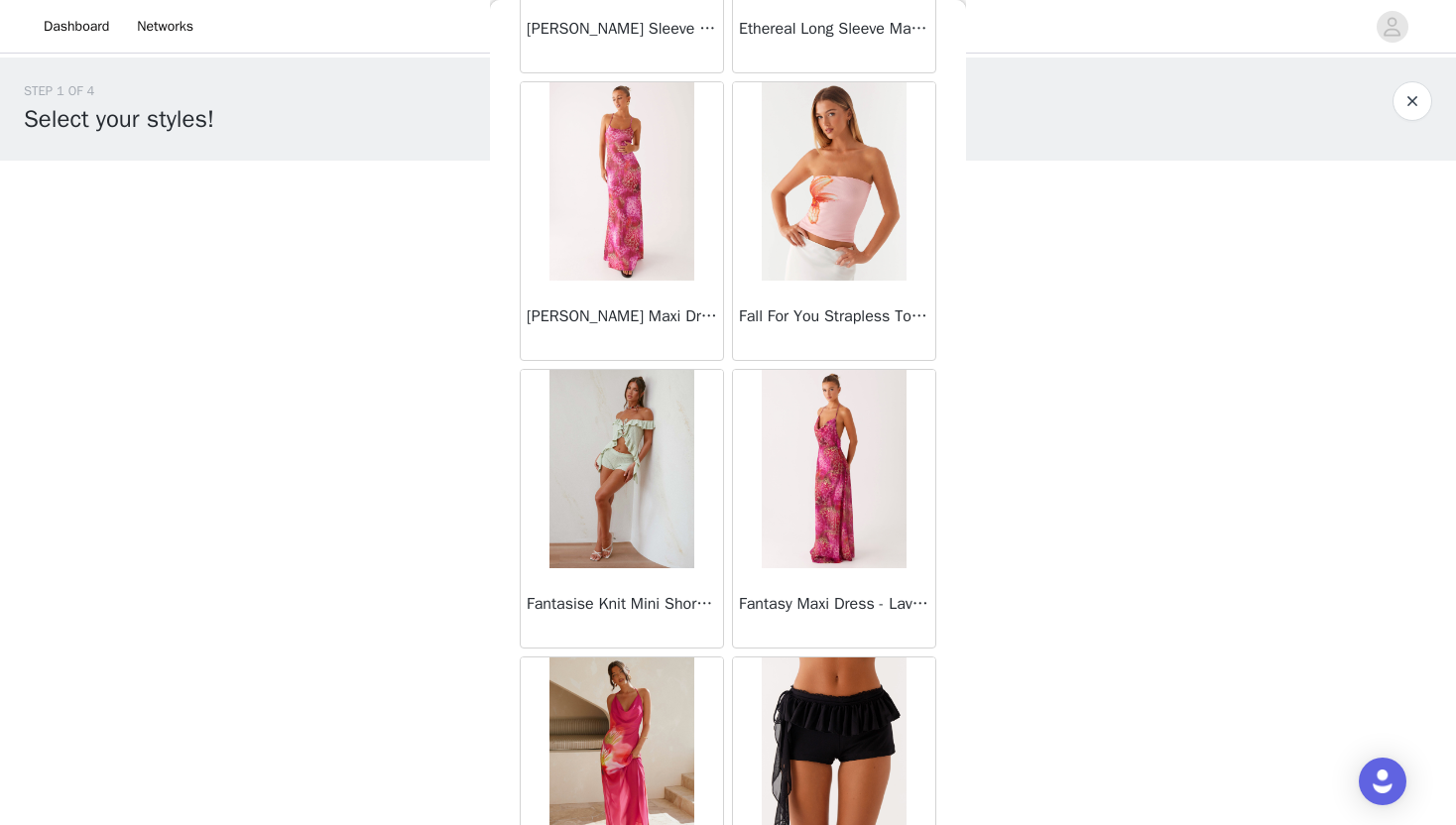 scroll, scrollTop: 22338, scrollLeft: 0, axis: vertical 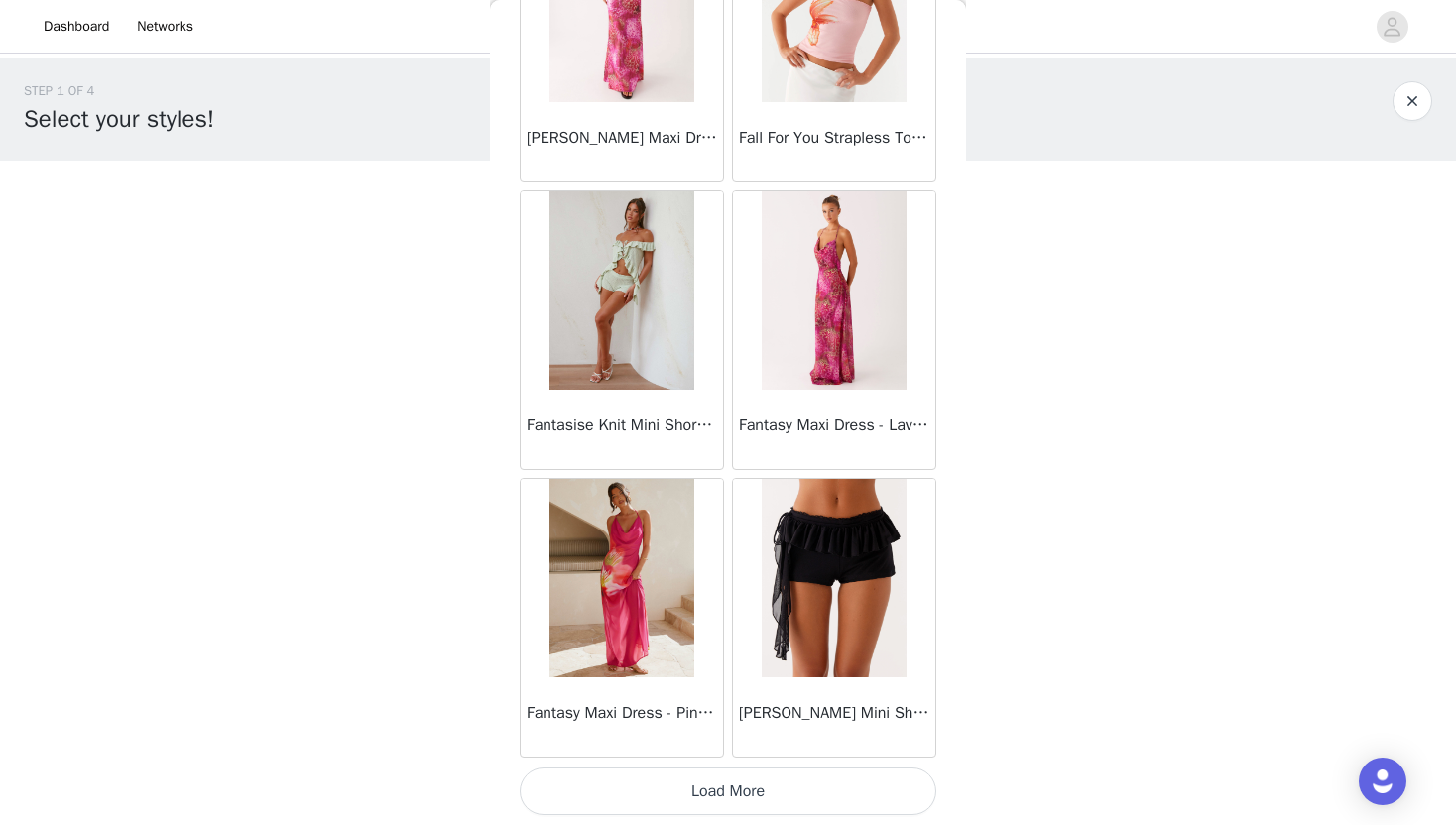 click on "Load More" at bounding box center [728, 791] 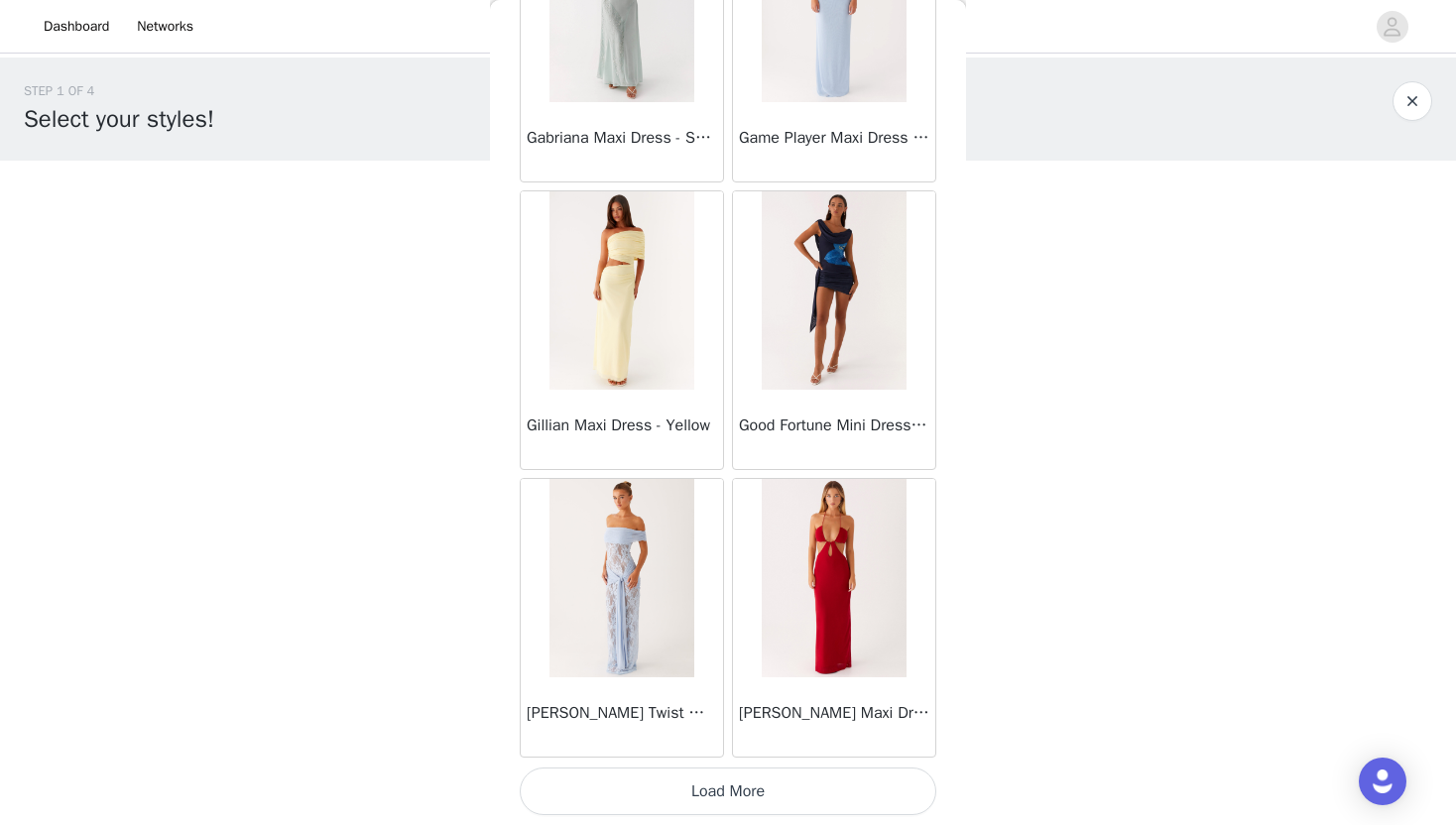 scroll, scrollTop: 25213, scrollLeft: 0, axis: vertical 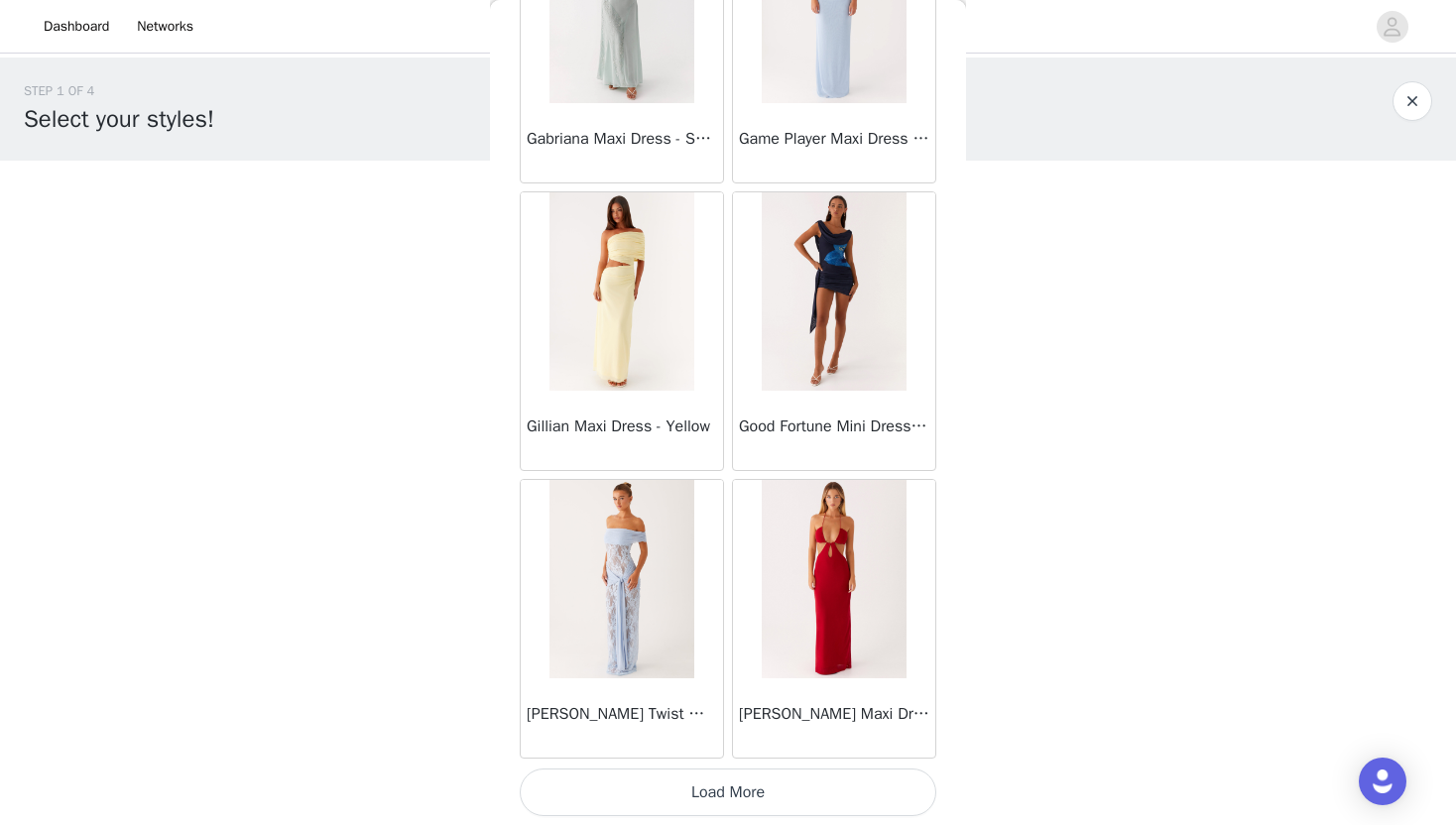 click on "Load More" at bounding box center [728, 792] 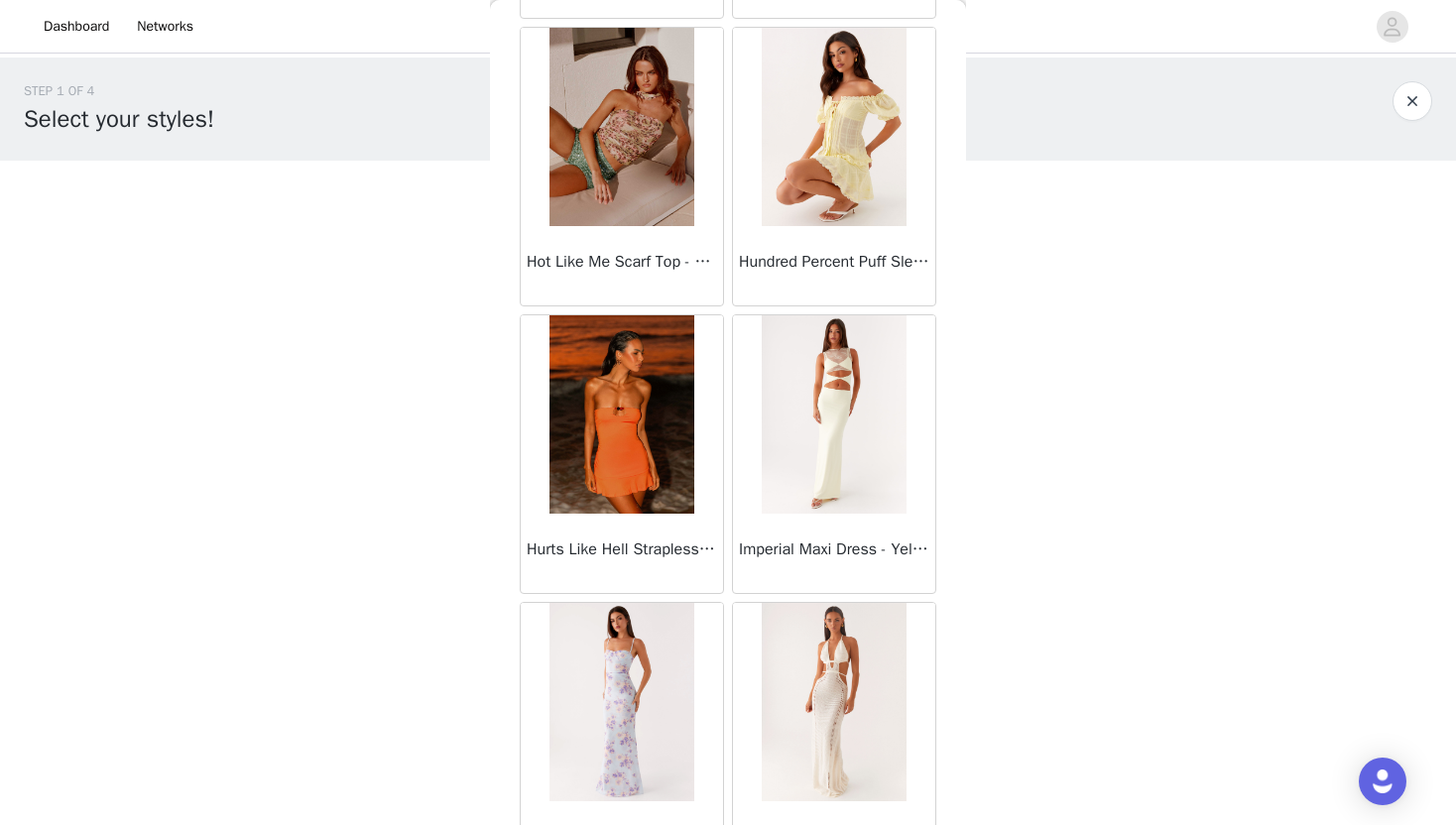 scroll, scrollTop: 28090, scrollLeft: 0, axis: vertical 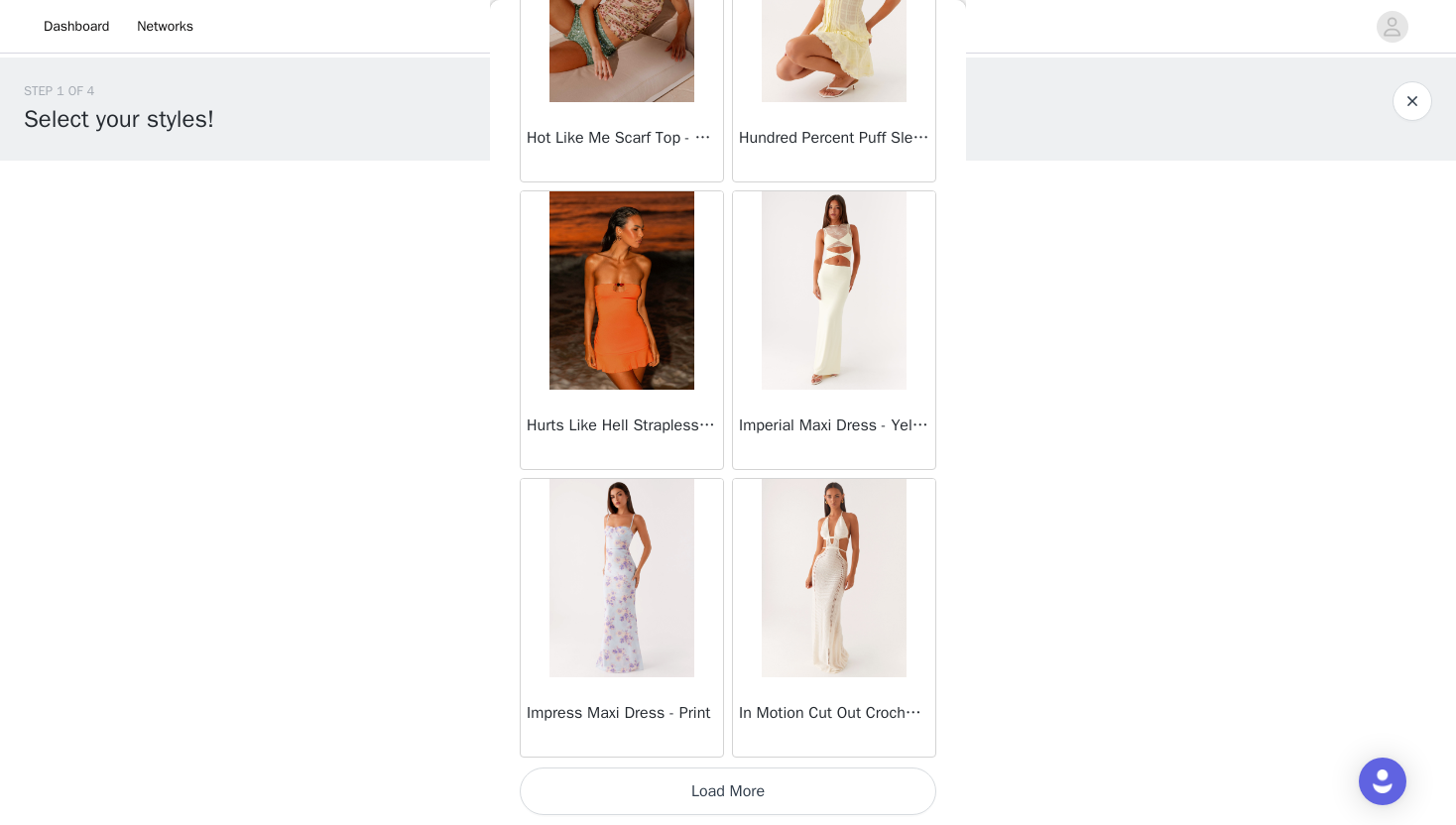 click on "Load More" at bounding box center (728, 791) 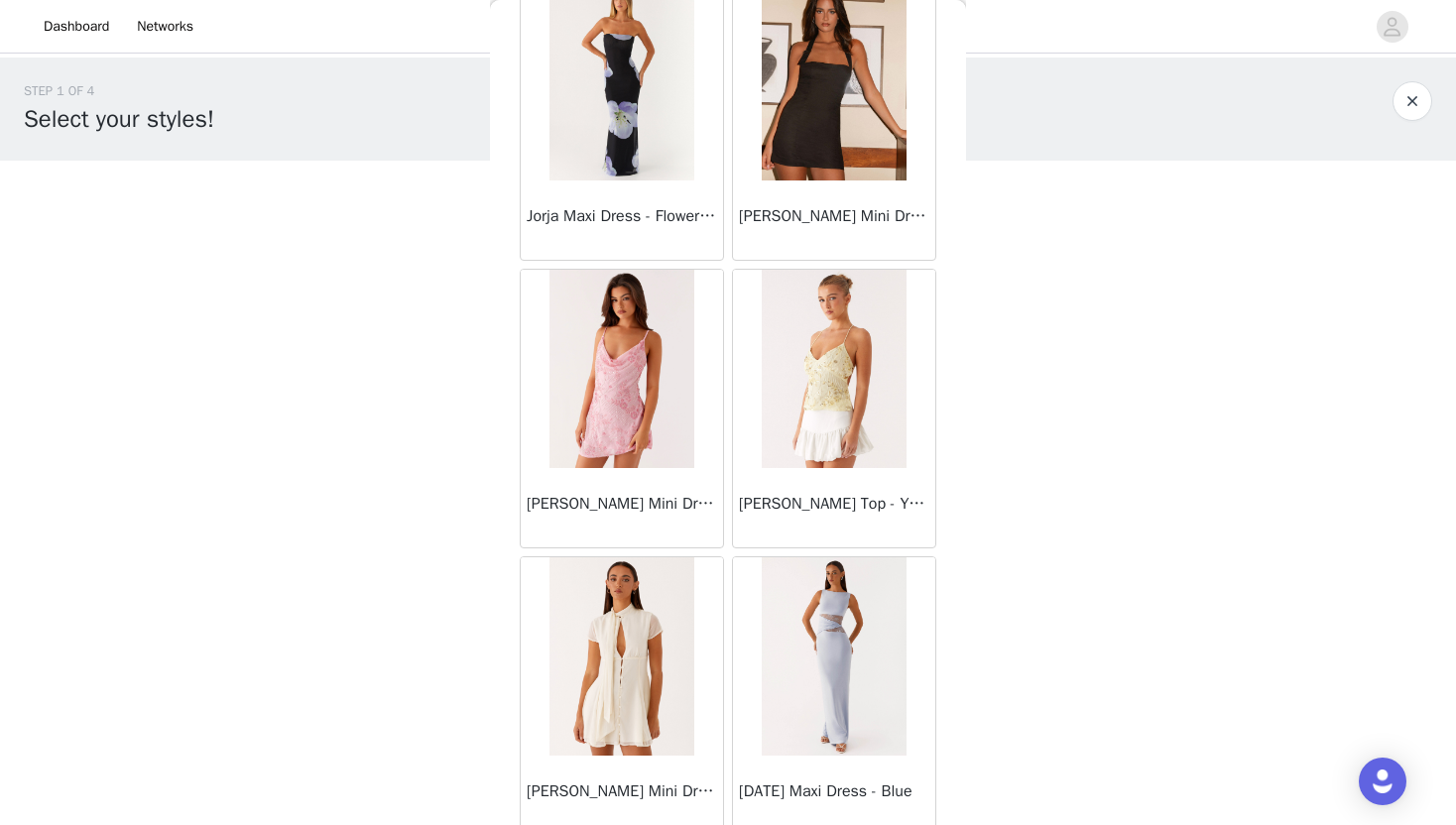 scroll, scrollTop: 30965, scrollLeft: 0, axis: vertical 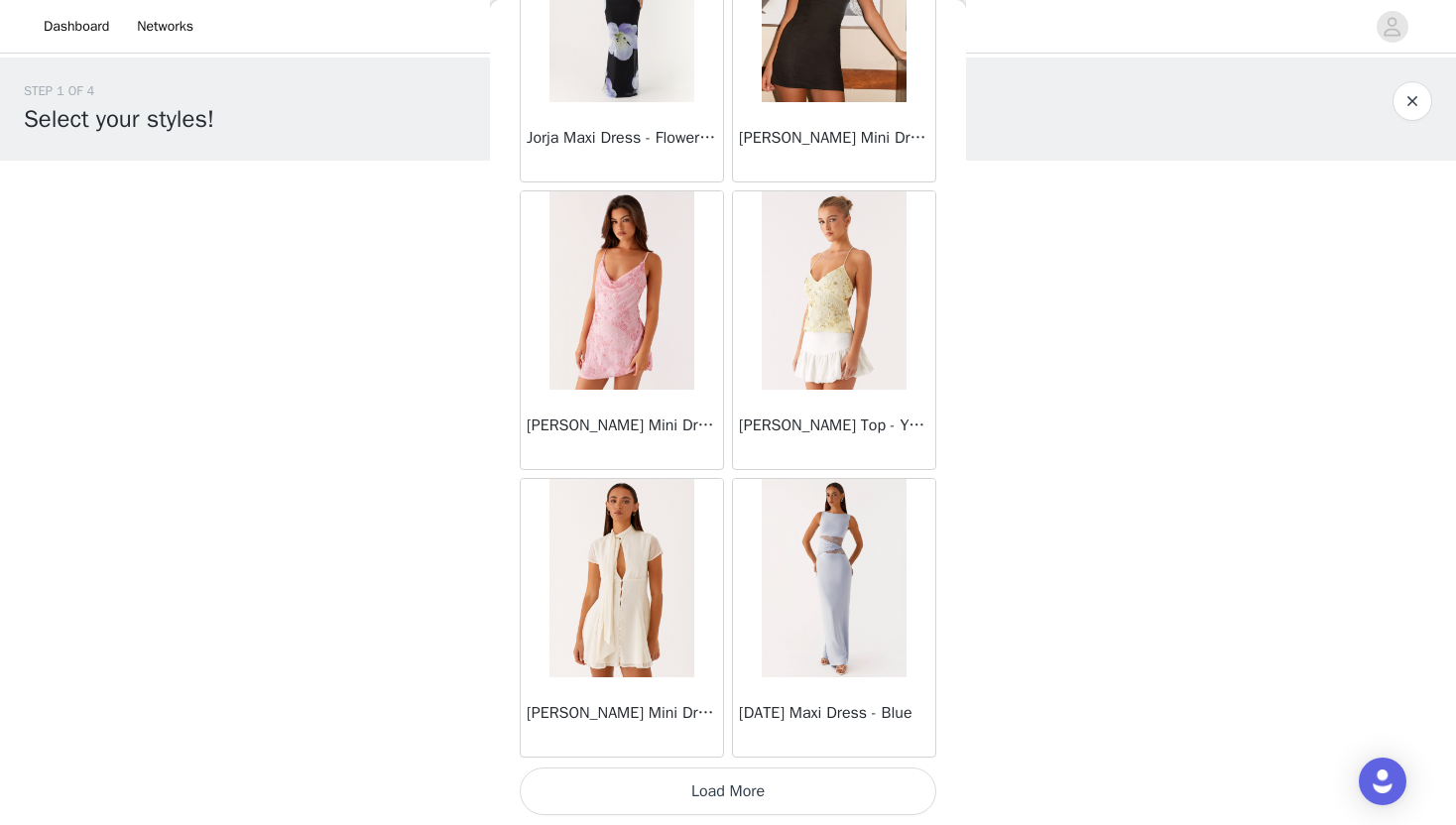 click on "Load More" at bounding box center [728, 791] 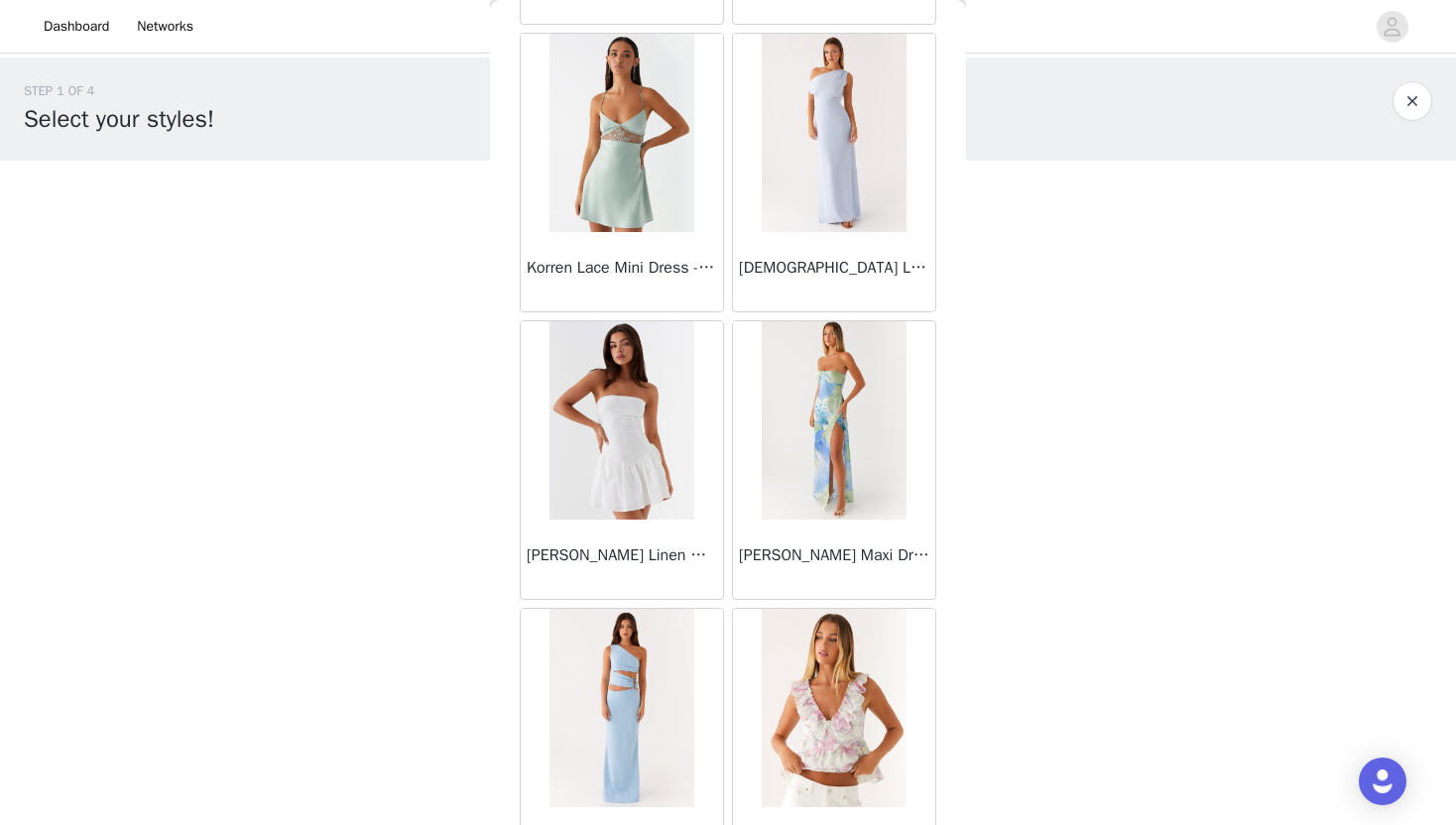 scroll, scrollTop: 33841, scrollLeft: 0, axis: vertical 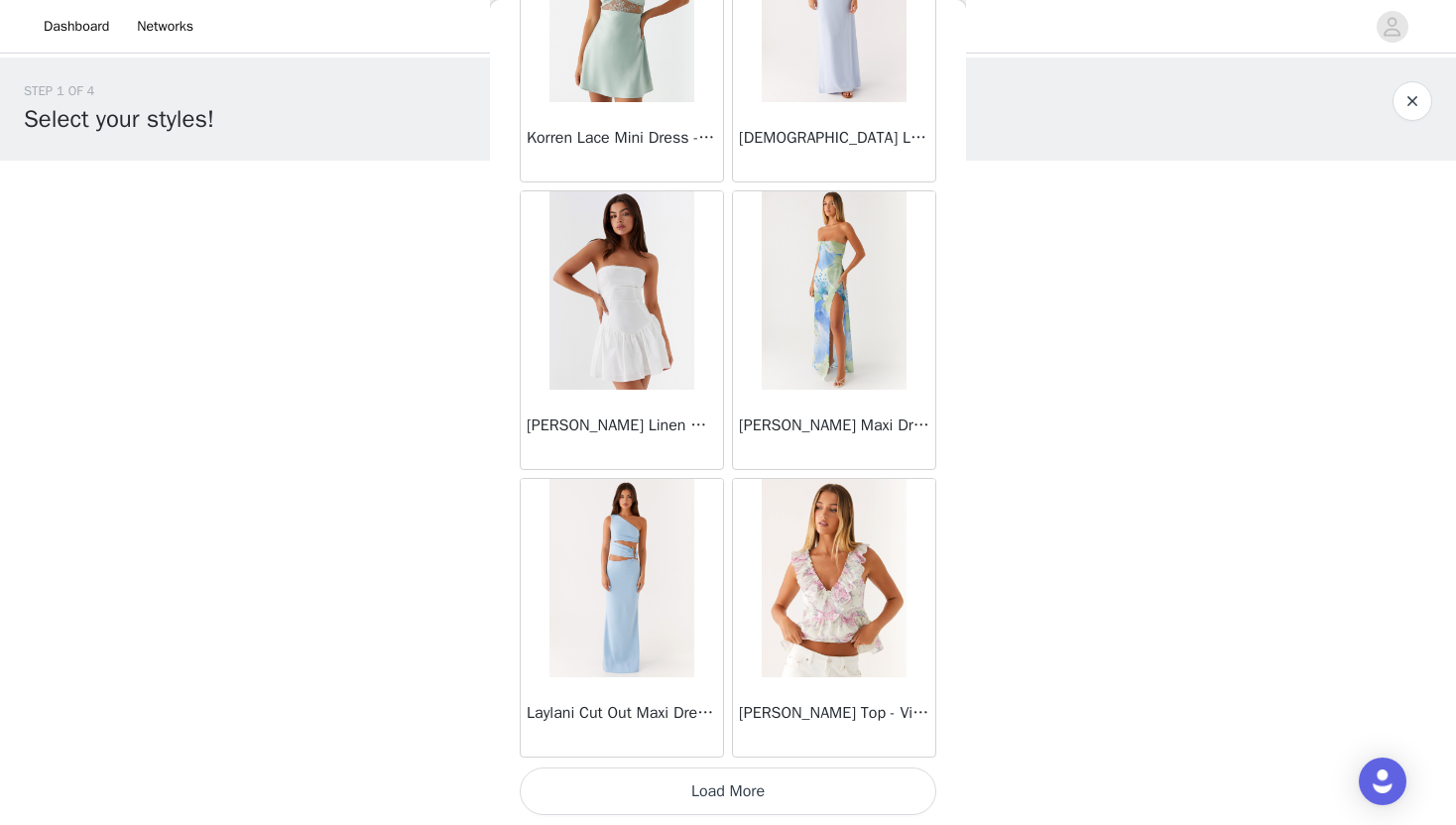 click on "Load More" at bounding box center (728, 791) 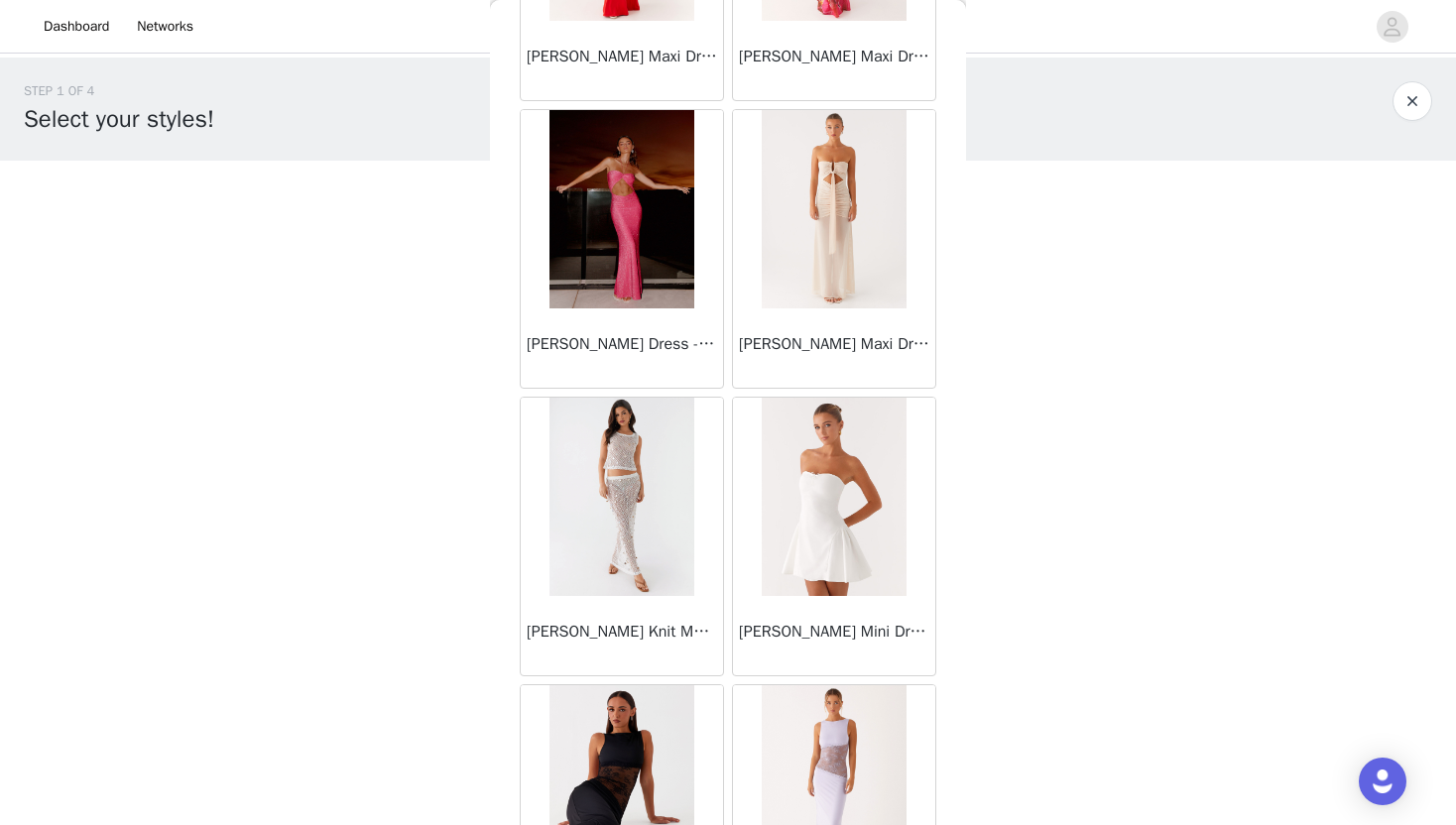 scroll, scrollTop: 36716, scrollLeft: 0, axis: vertical 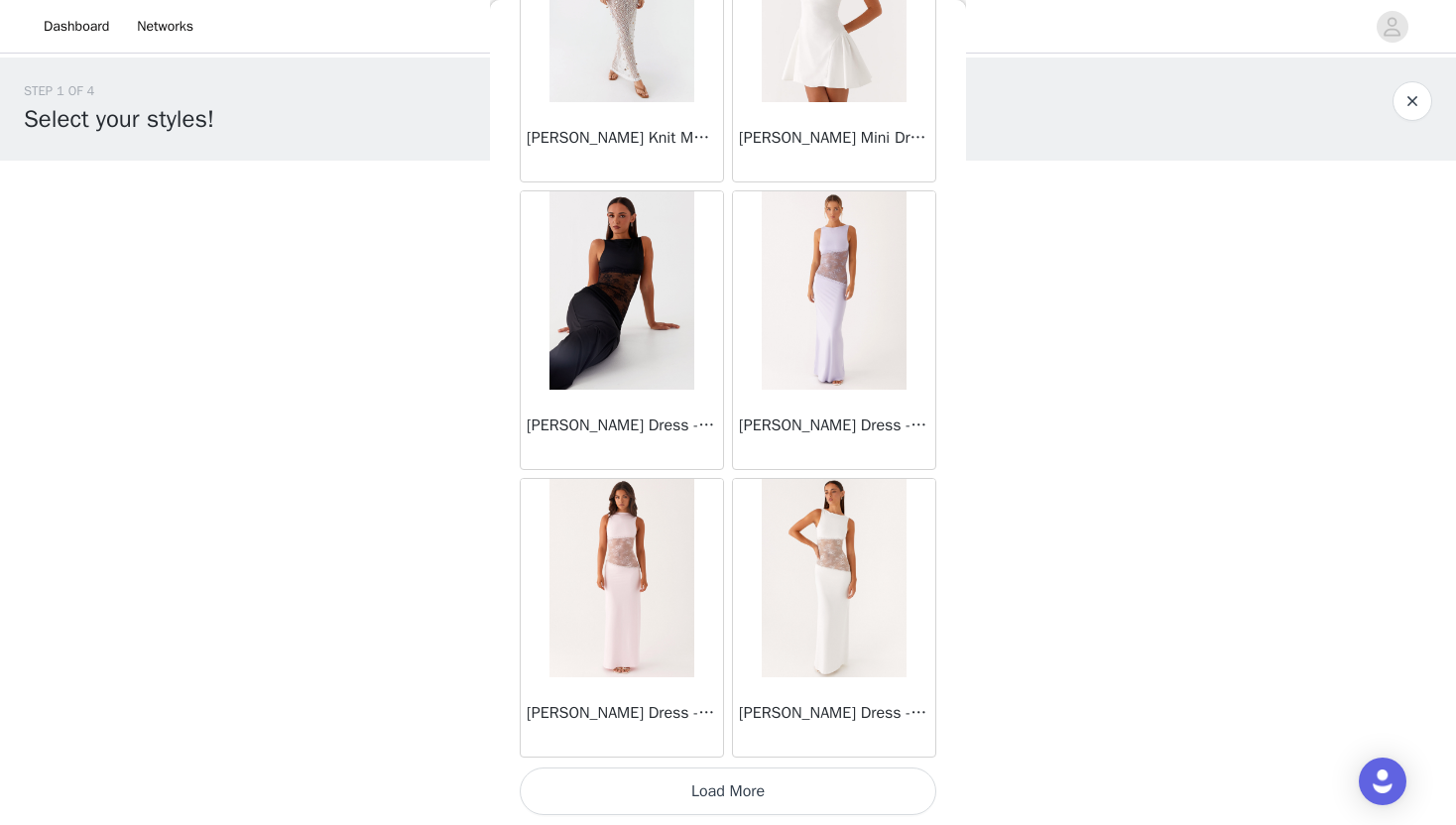 click on "Load More" at bounding box center (728, 791) 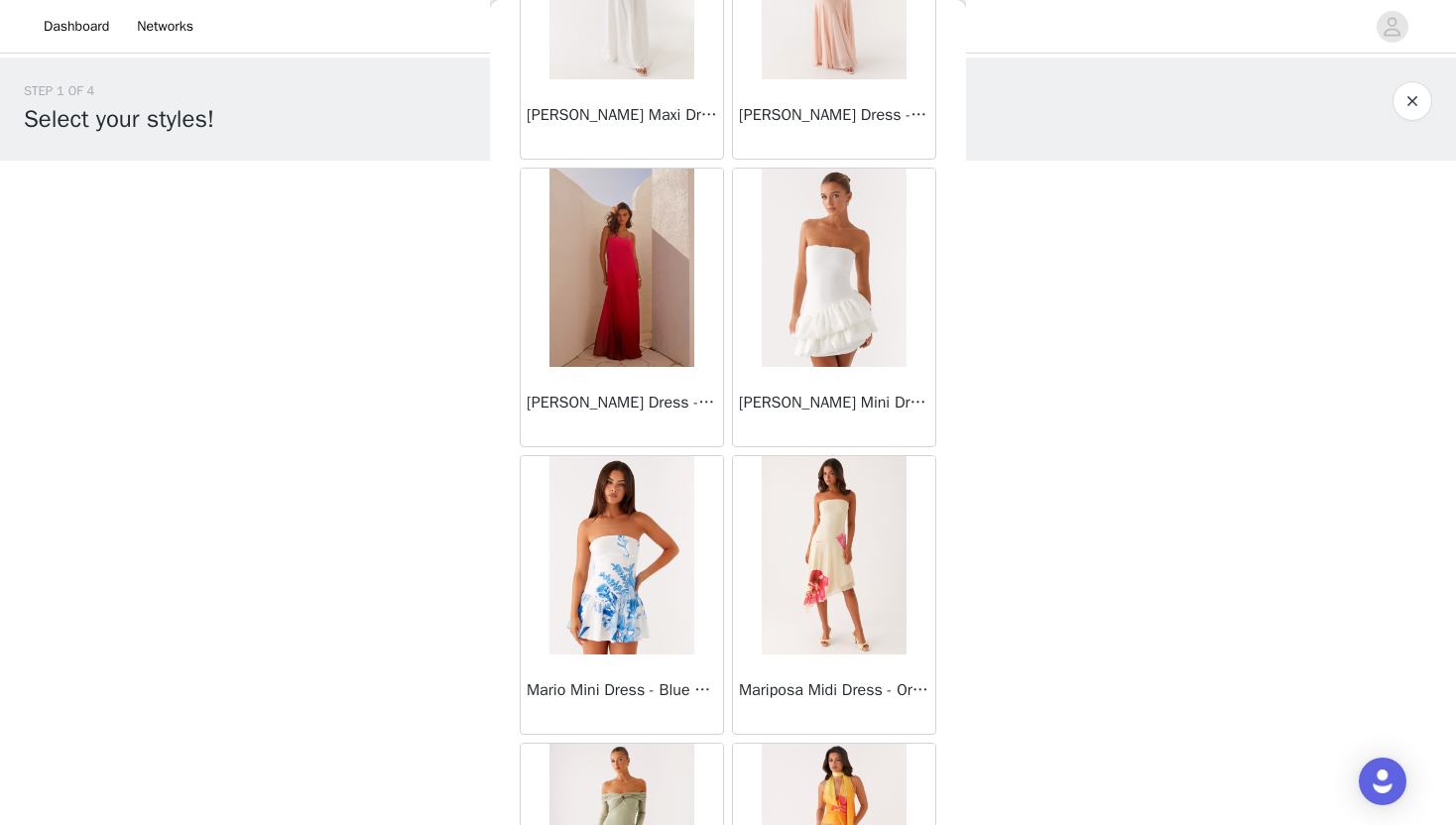 scroll, scrollTop: 38753, scrollLeft: 0, axis: vertical 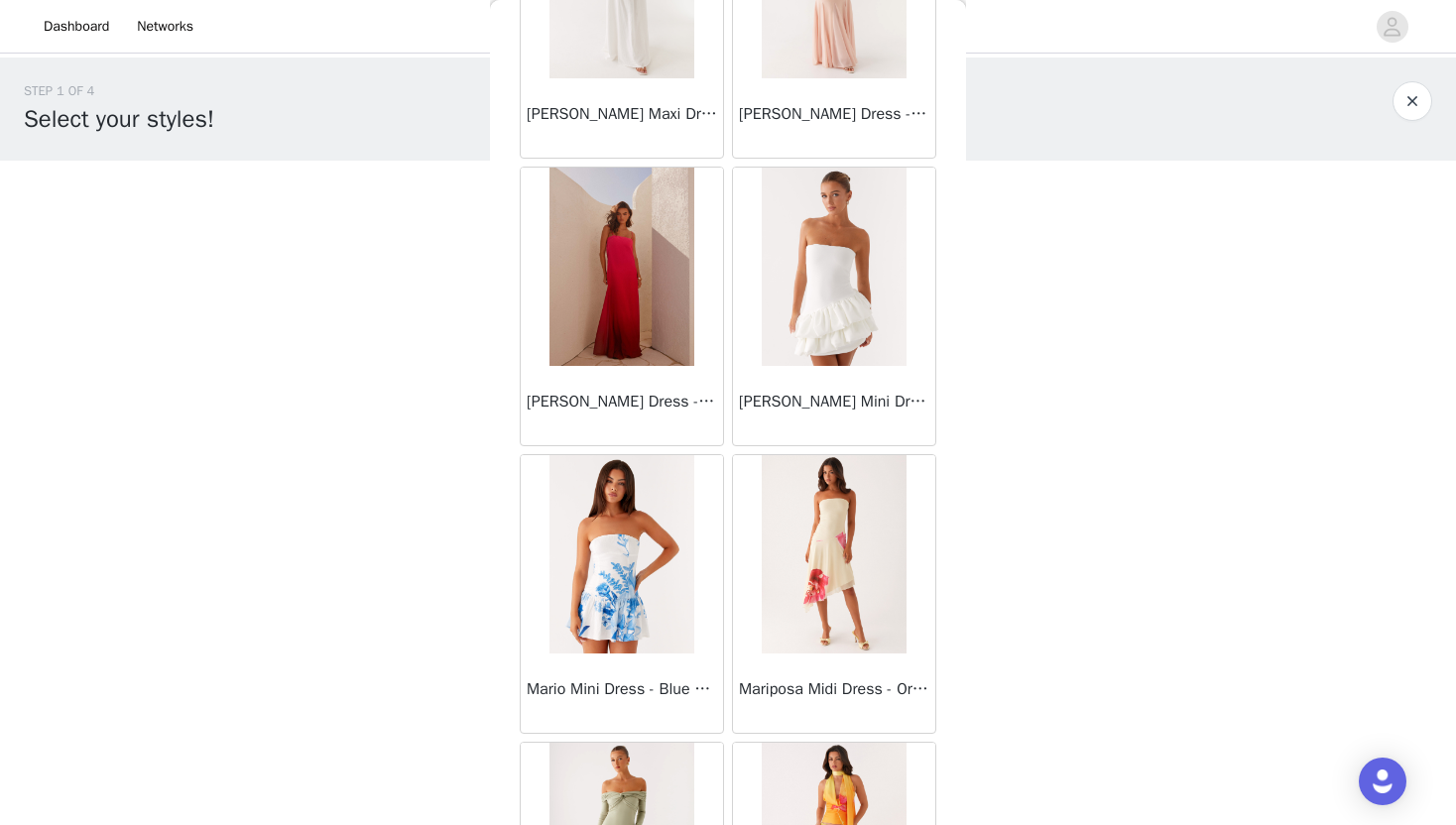 click on "[PERSON_NAME] Dress - Fuchsia Gradient" at bounding box center (622, 402) 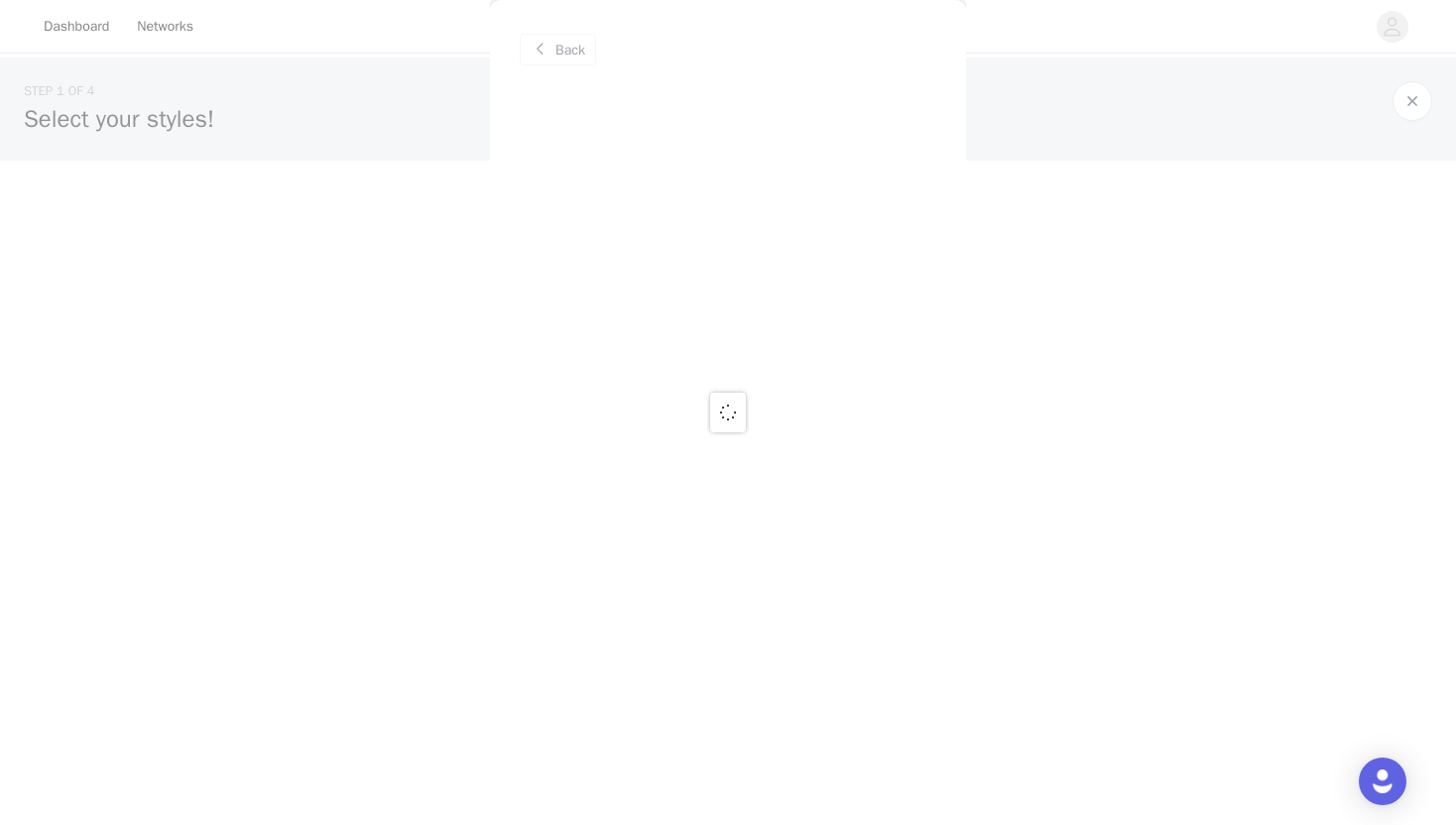 scroll, scrollTop: 0, scrollLeft: 0, axis: both 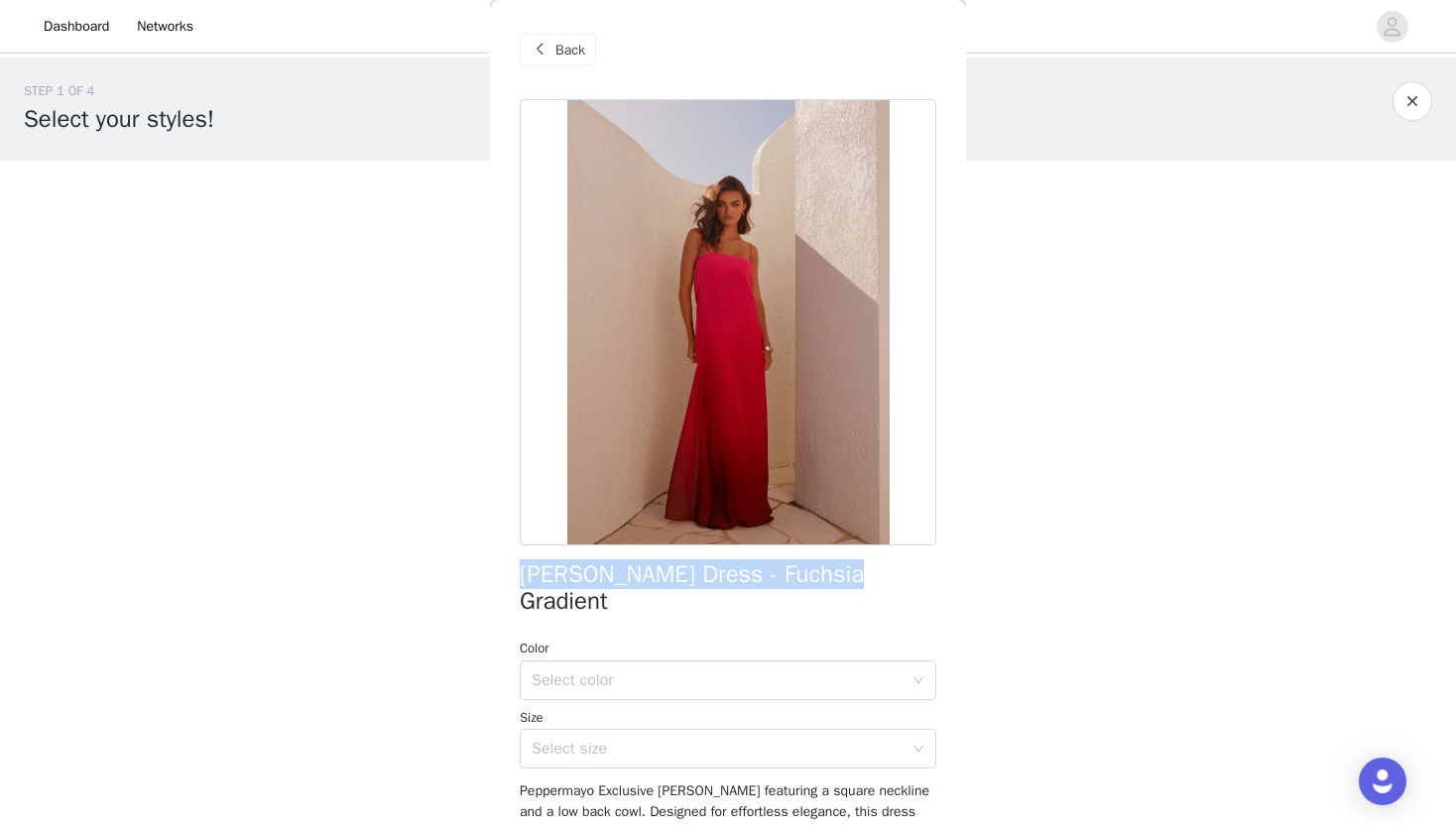 drag, startPoint x: 856, startPoint y: 578, endPoint x: 508, endPoint y: 569, distance: 348.11636 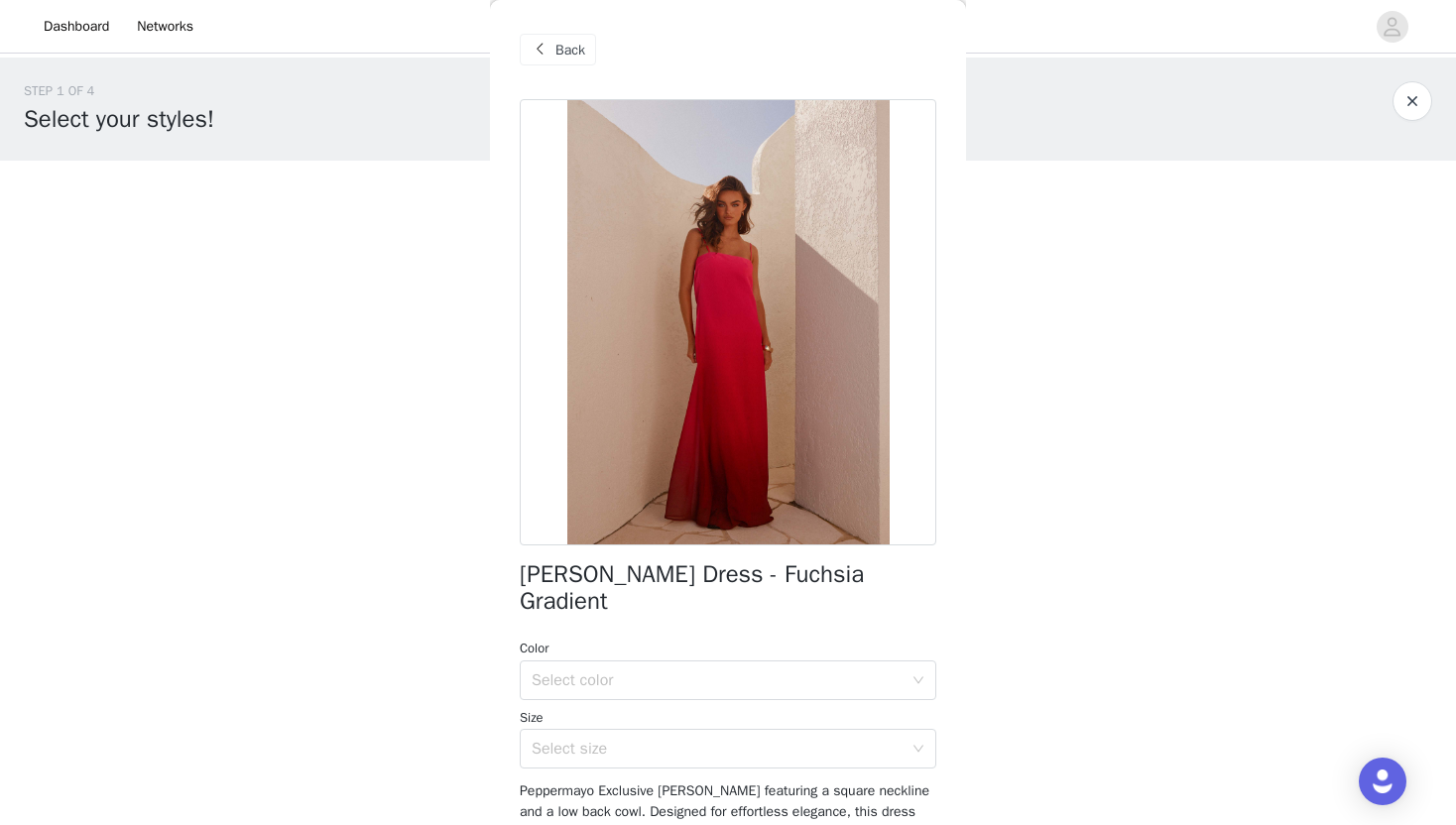 click on "Back" at bounding box center (570, 50) 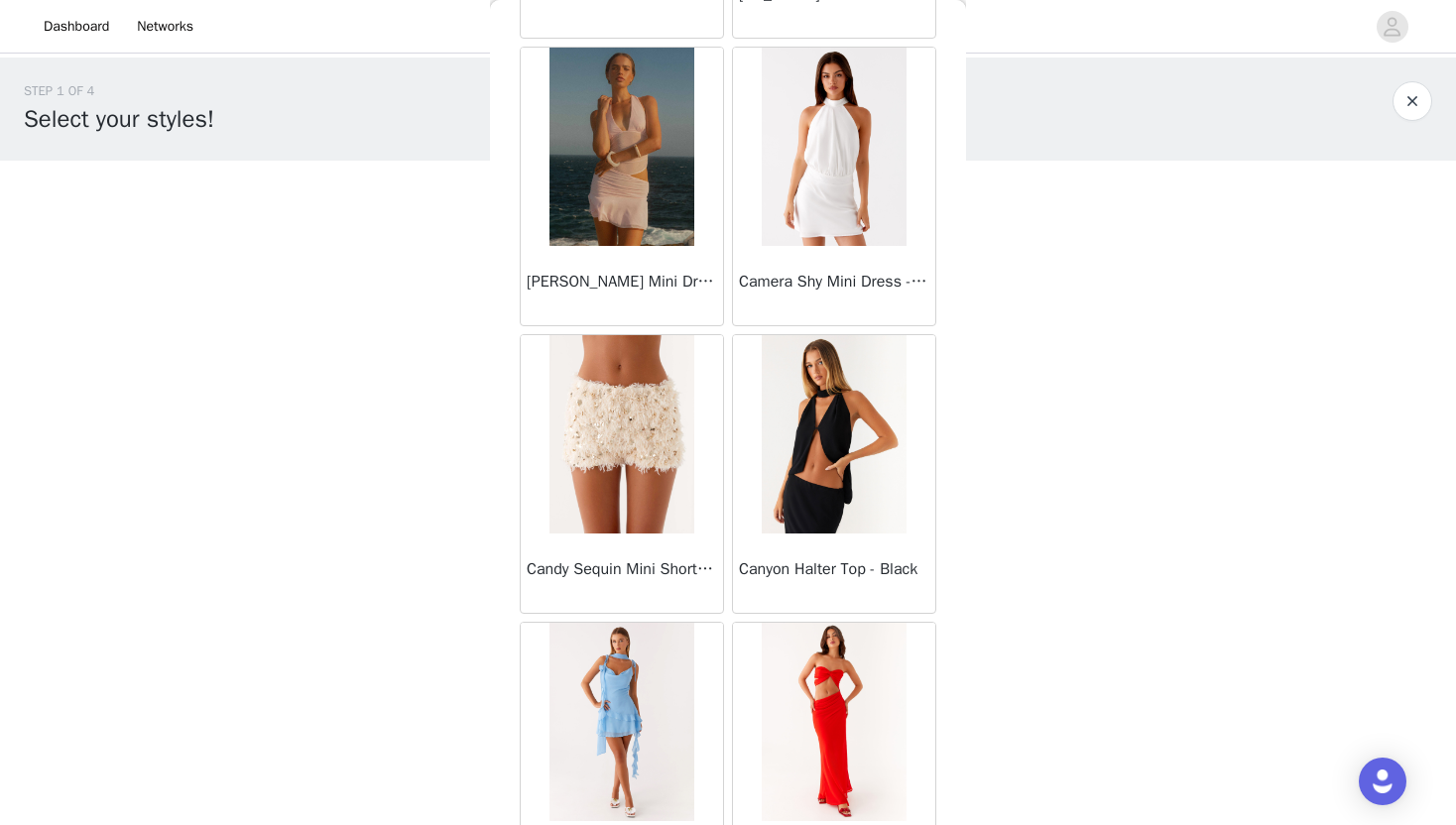 scroll, scrollTop: 9256, scrollLeft: 0, axis: vertical 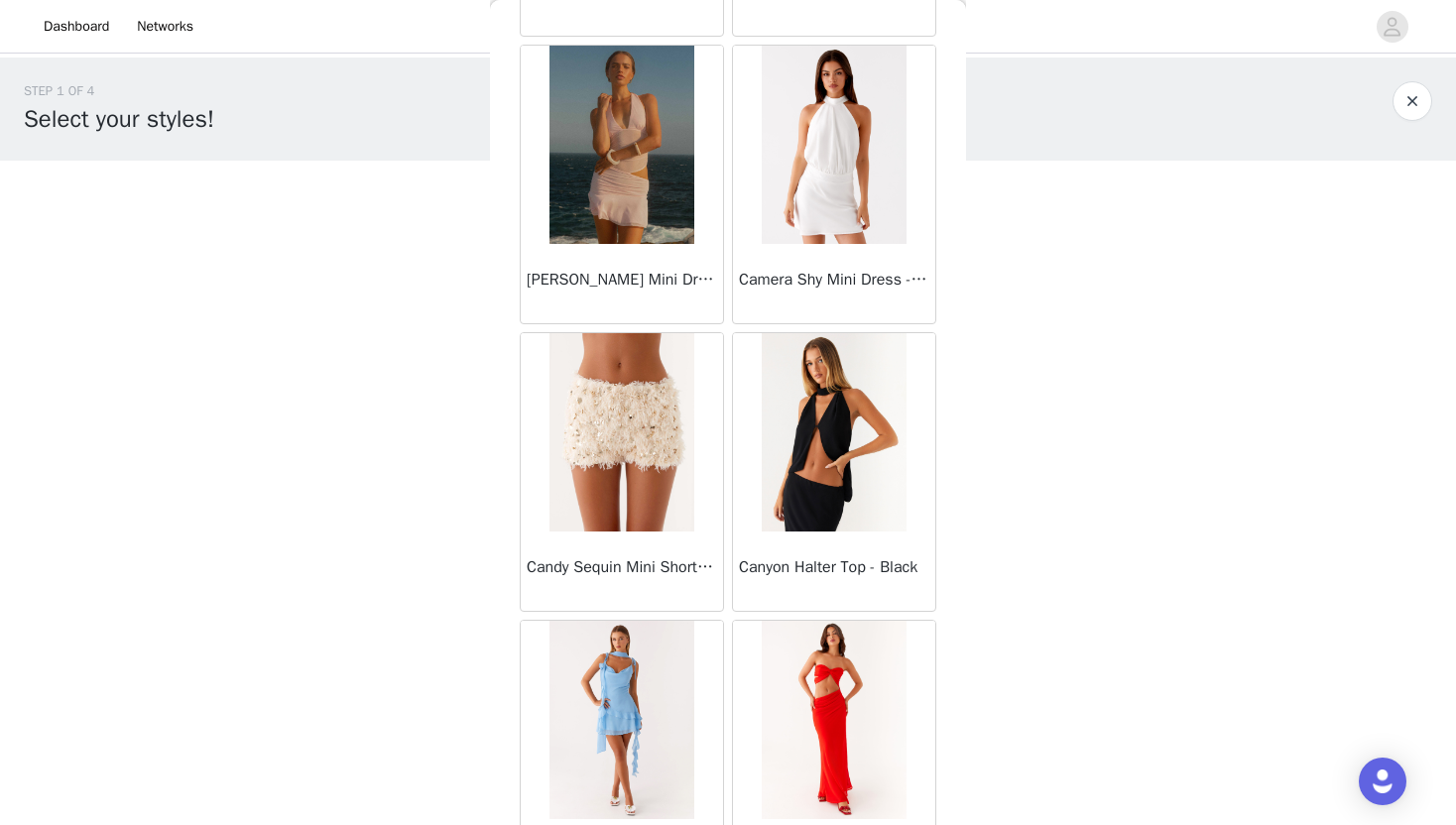 click at bounding box center (621, 432) 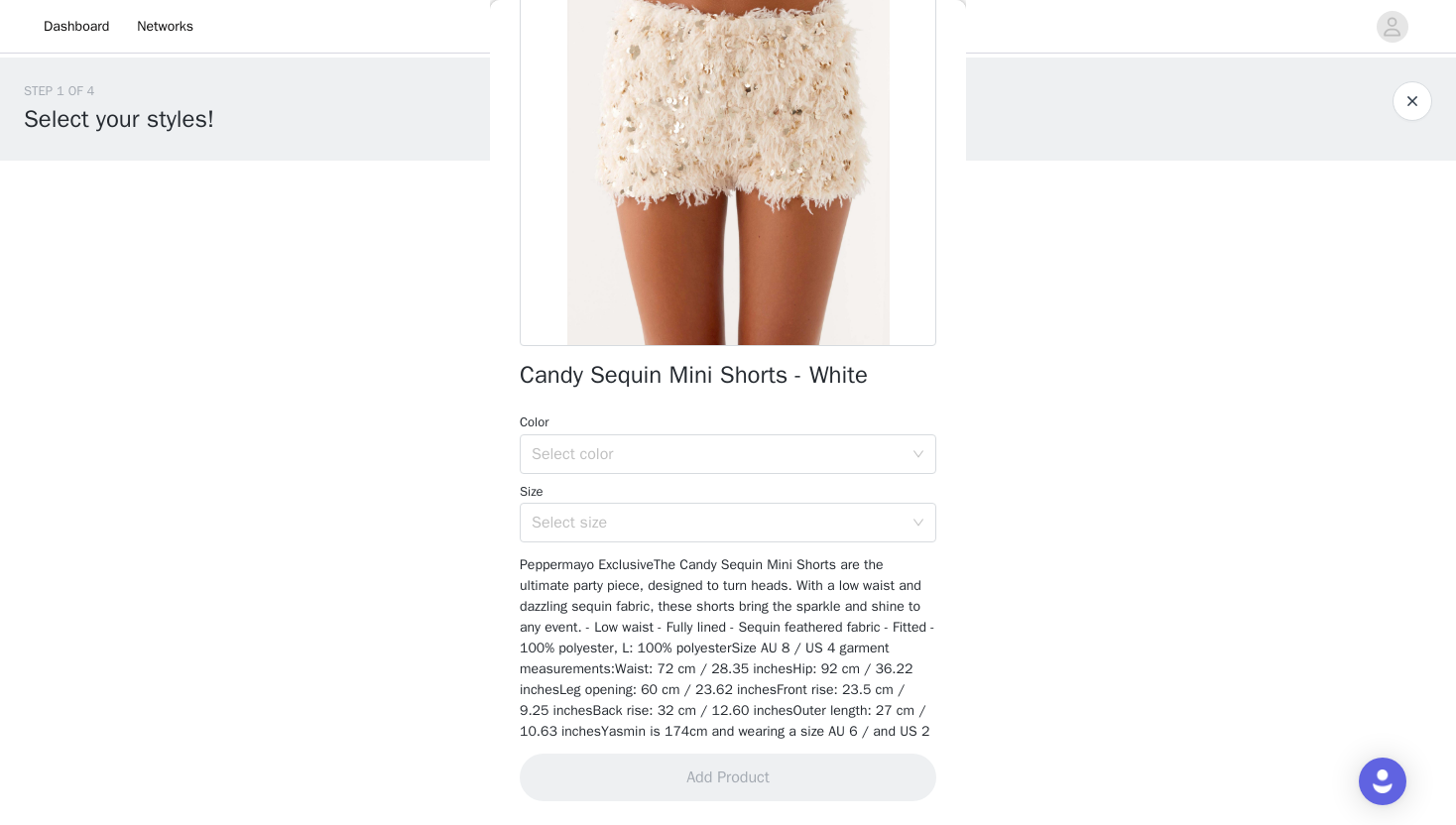 scroll, scrollTop: 1, scrollLeft: 0, axis: vertical 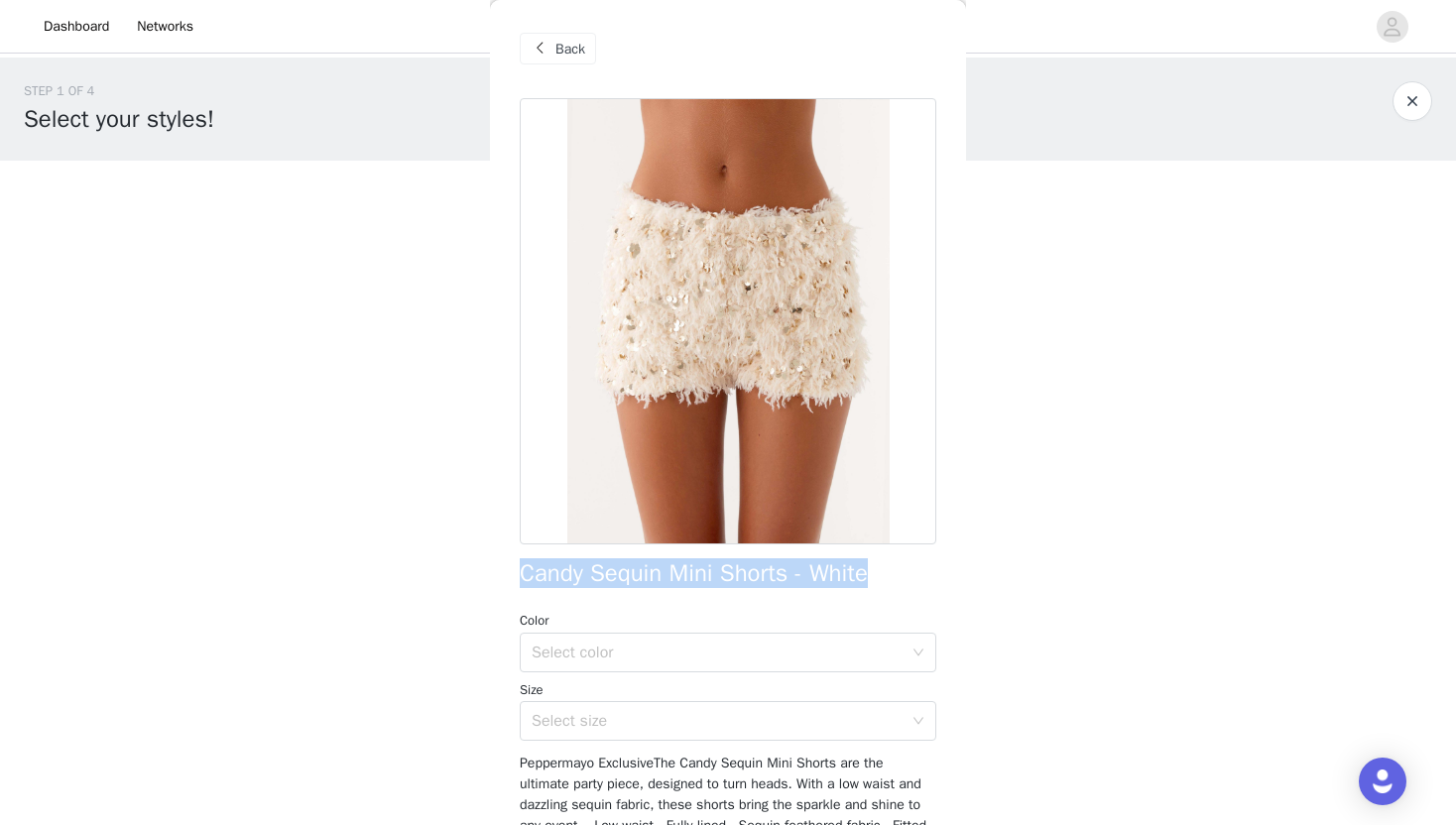 drag, startPoint x: 882, startPoint y: 585, endPoint x: 556, endPoint y: 544, distance: 328.56811 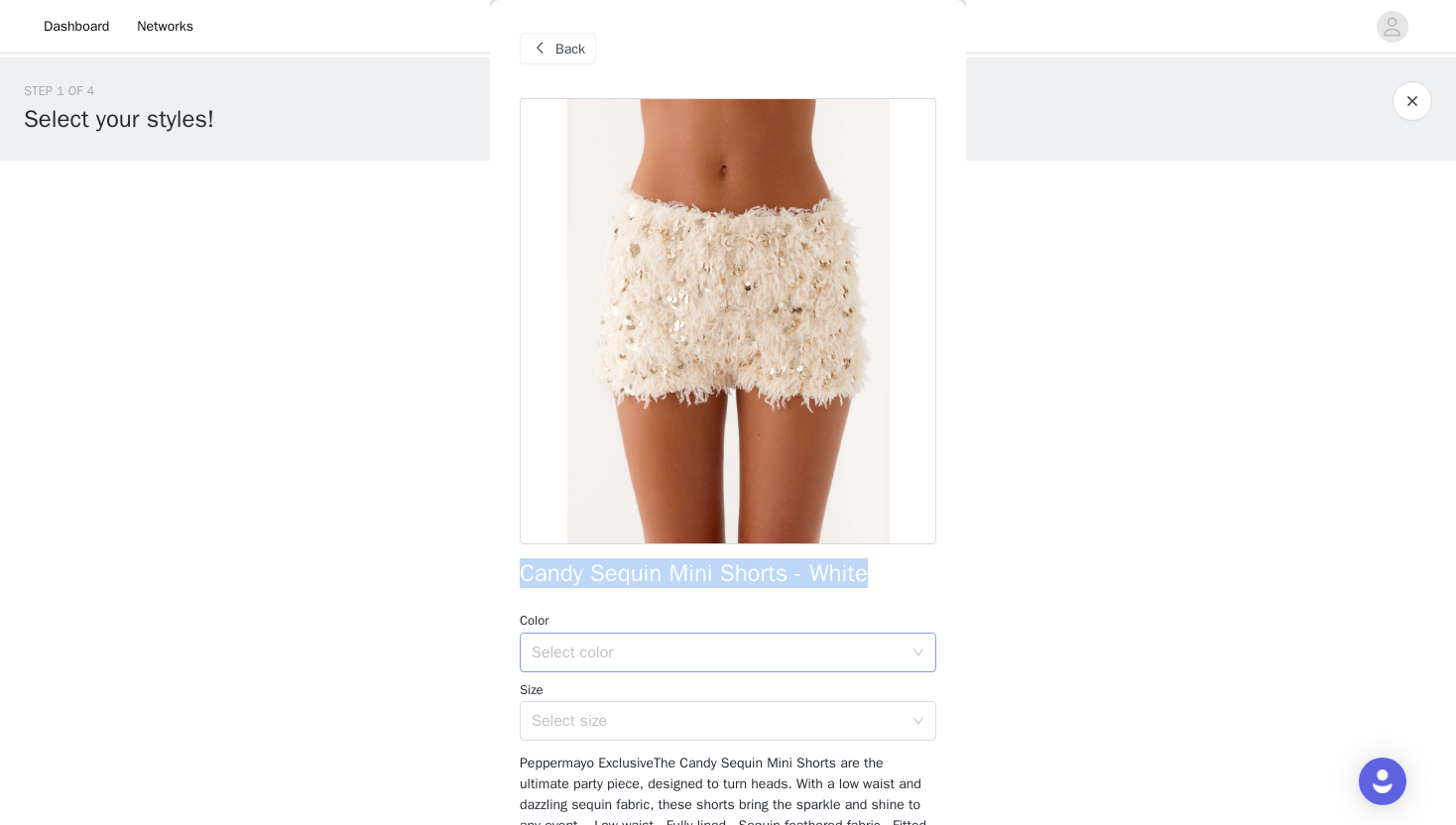 click on "Select color" at bounding box center [721, 652] 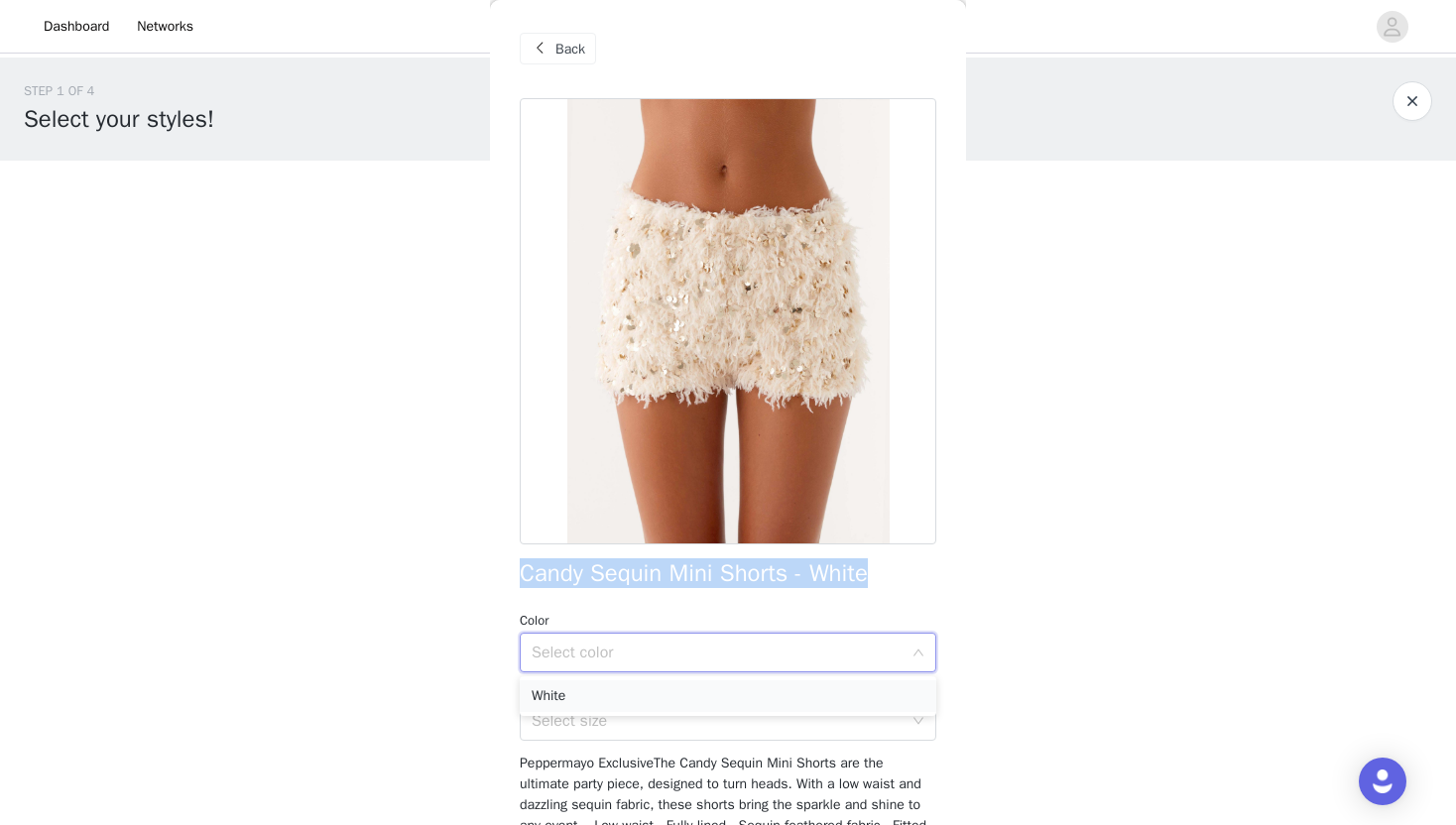 click on "White" at bounding box center (728, 696) 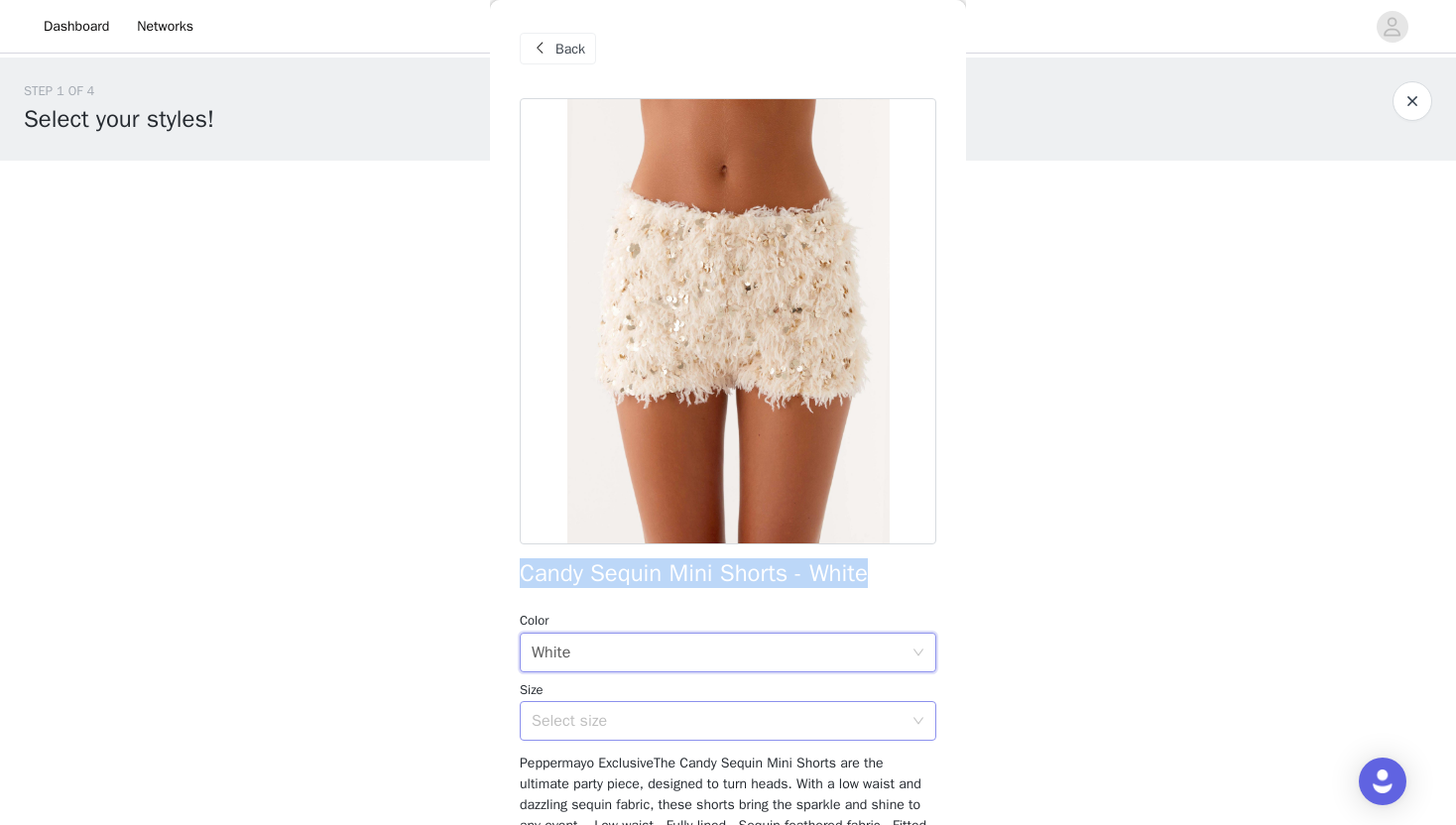 click on "Select size" at bounding box center (717, 721) 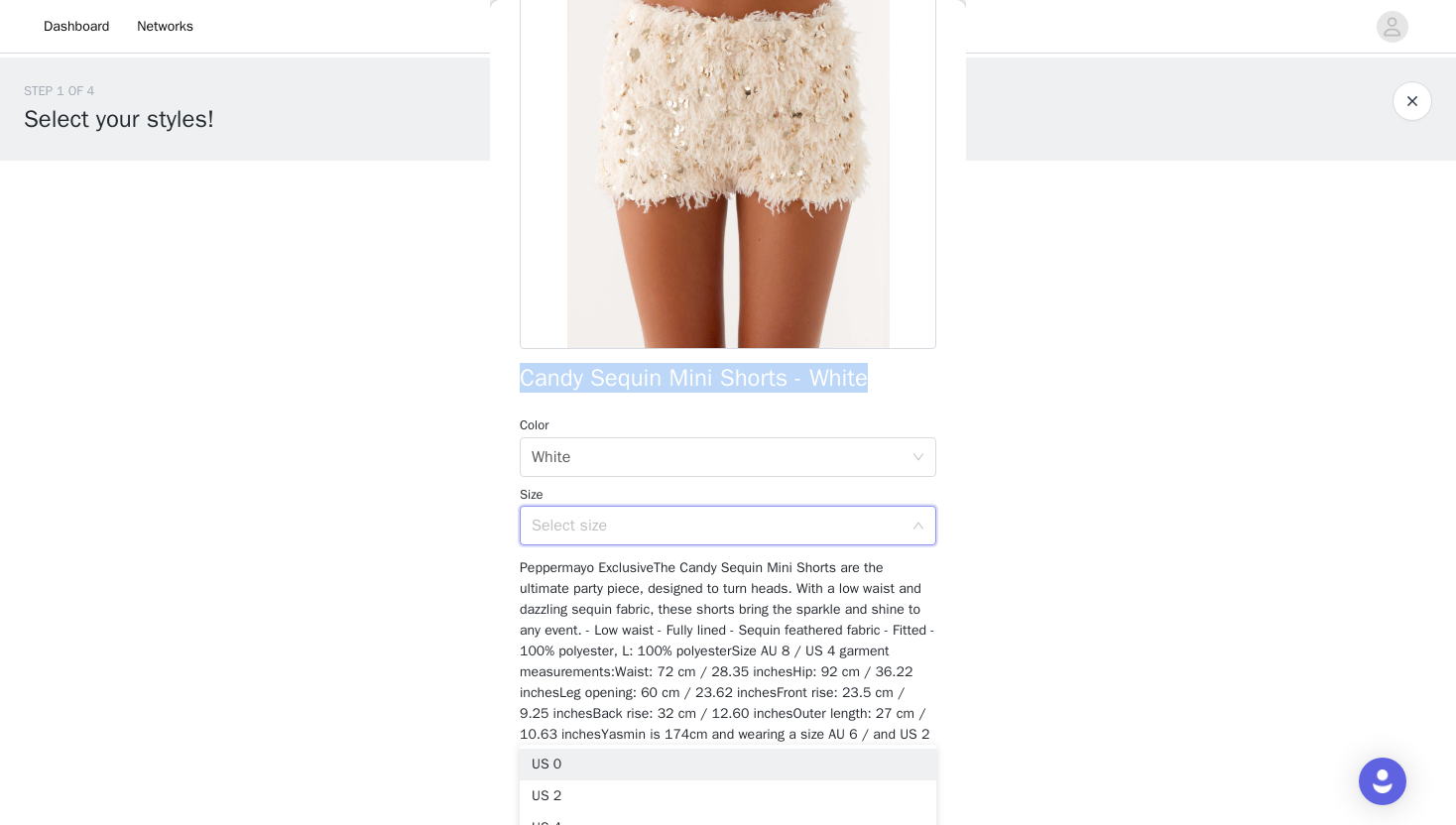scroll, scrollTop: 220, scrollLeft: 0, axis: vertical 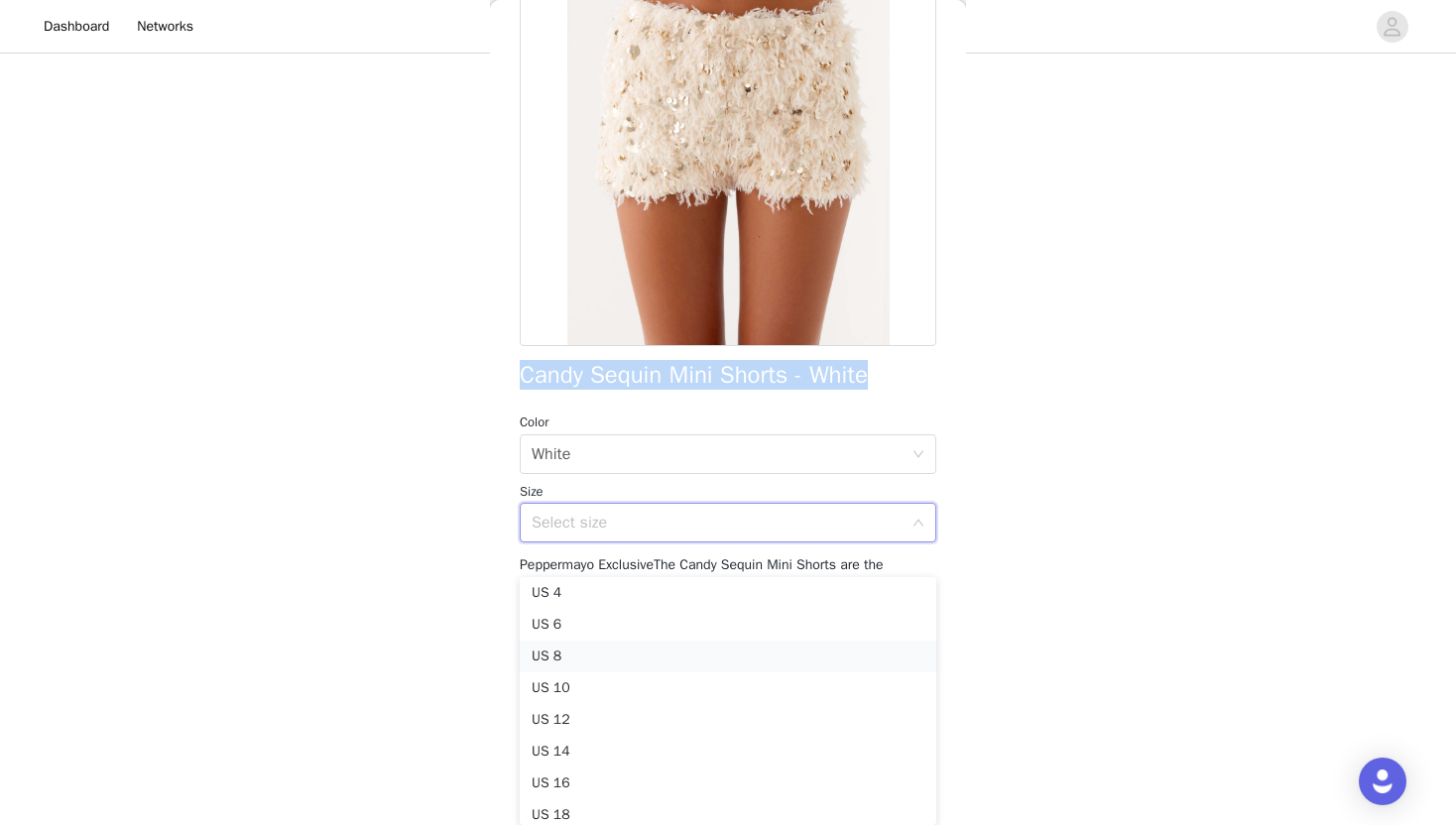 click on "US 8" at bounding box center (728, 656) 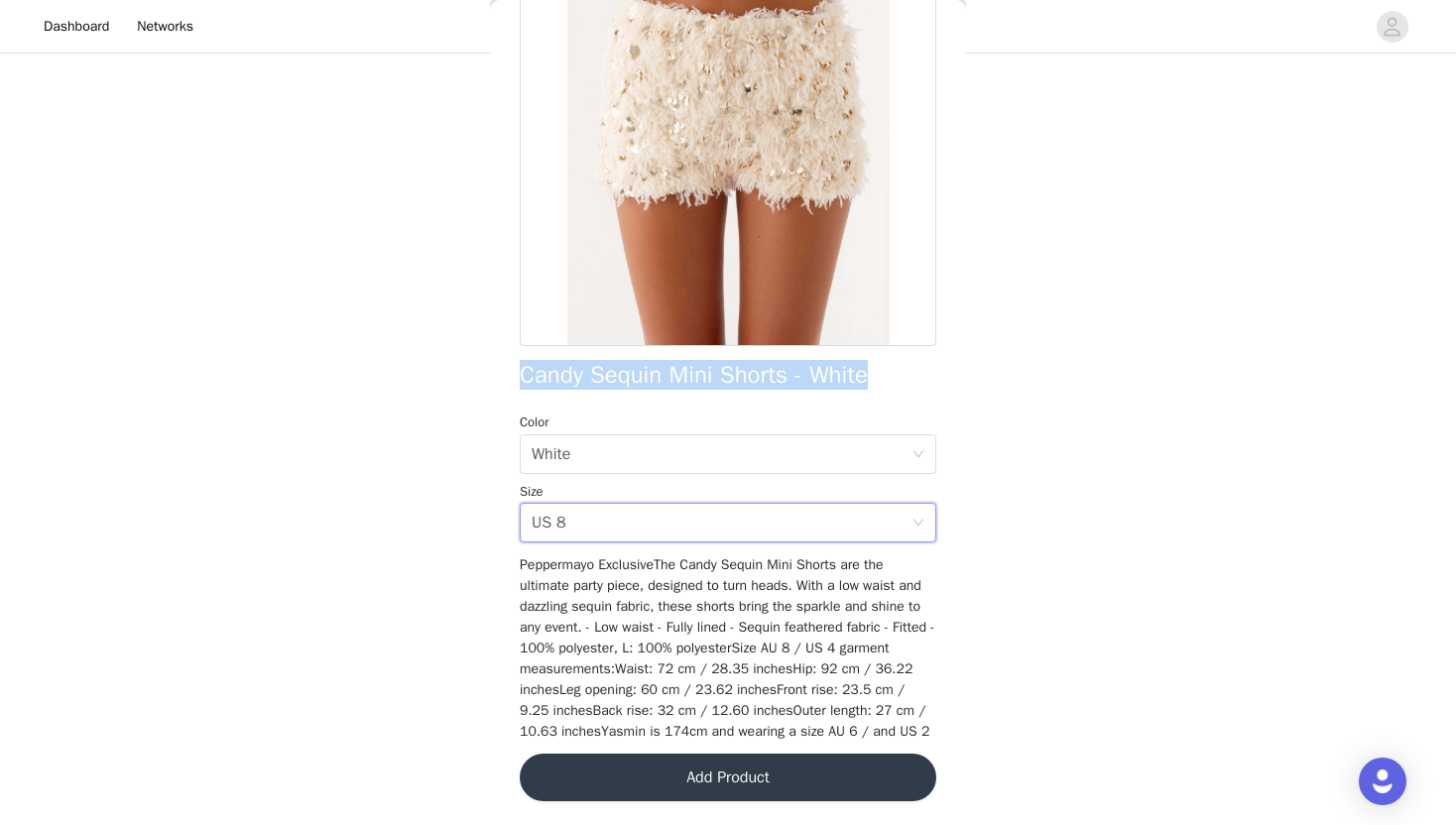 scroll, scrollTop: 0, scrollLeft: 0, axis: both 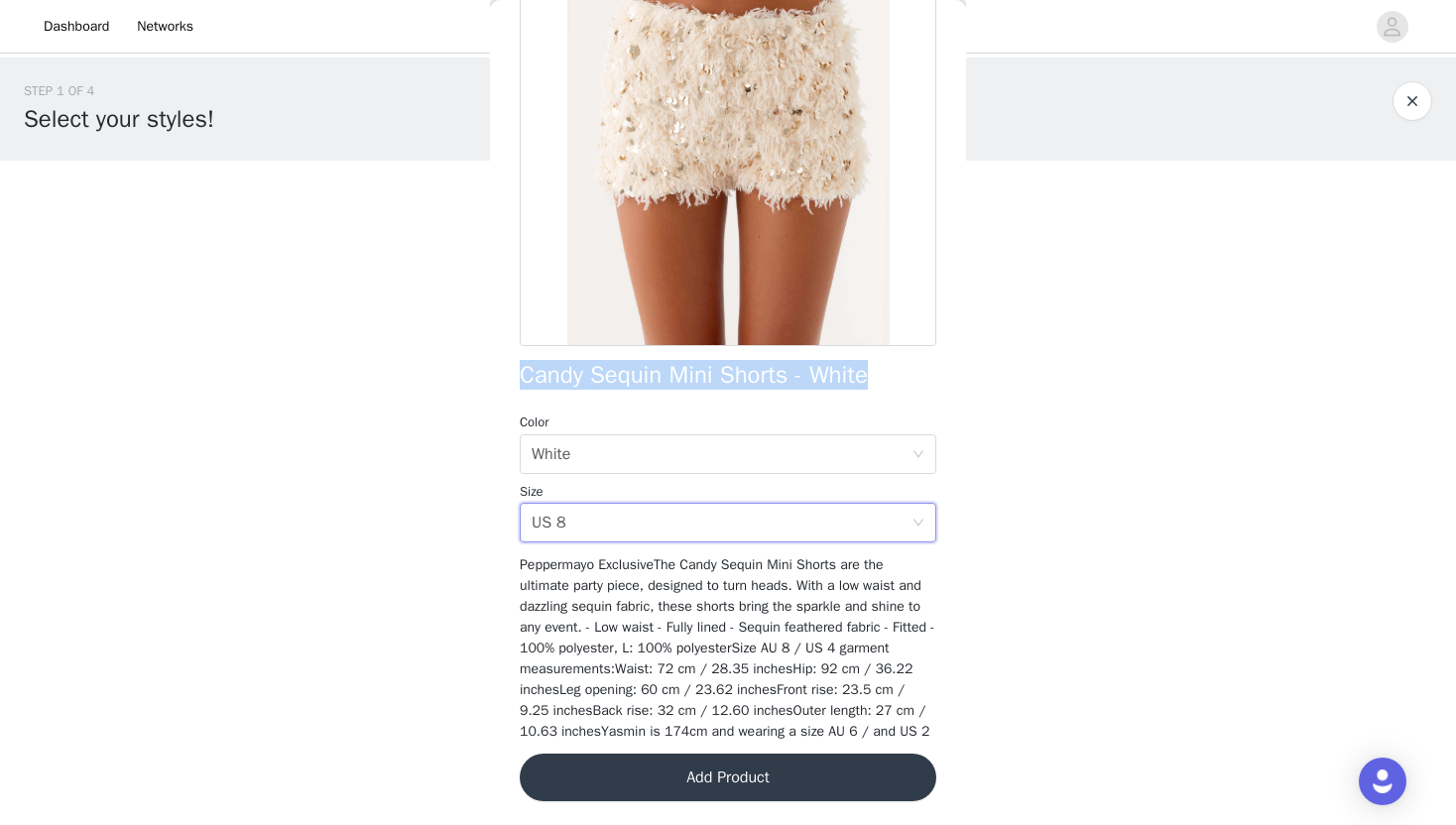 click on "Add Product" at bounding box center [728, 777] 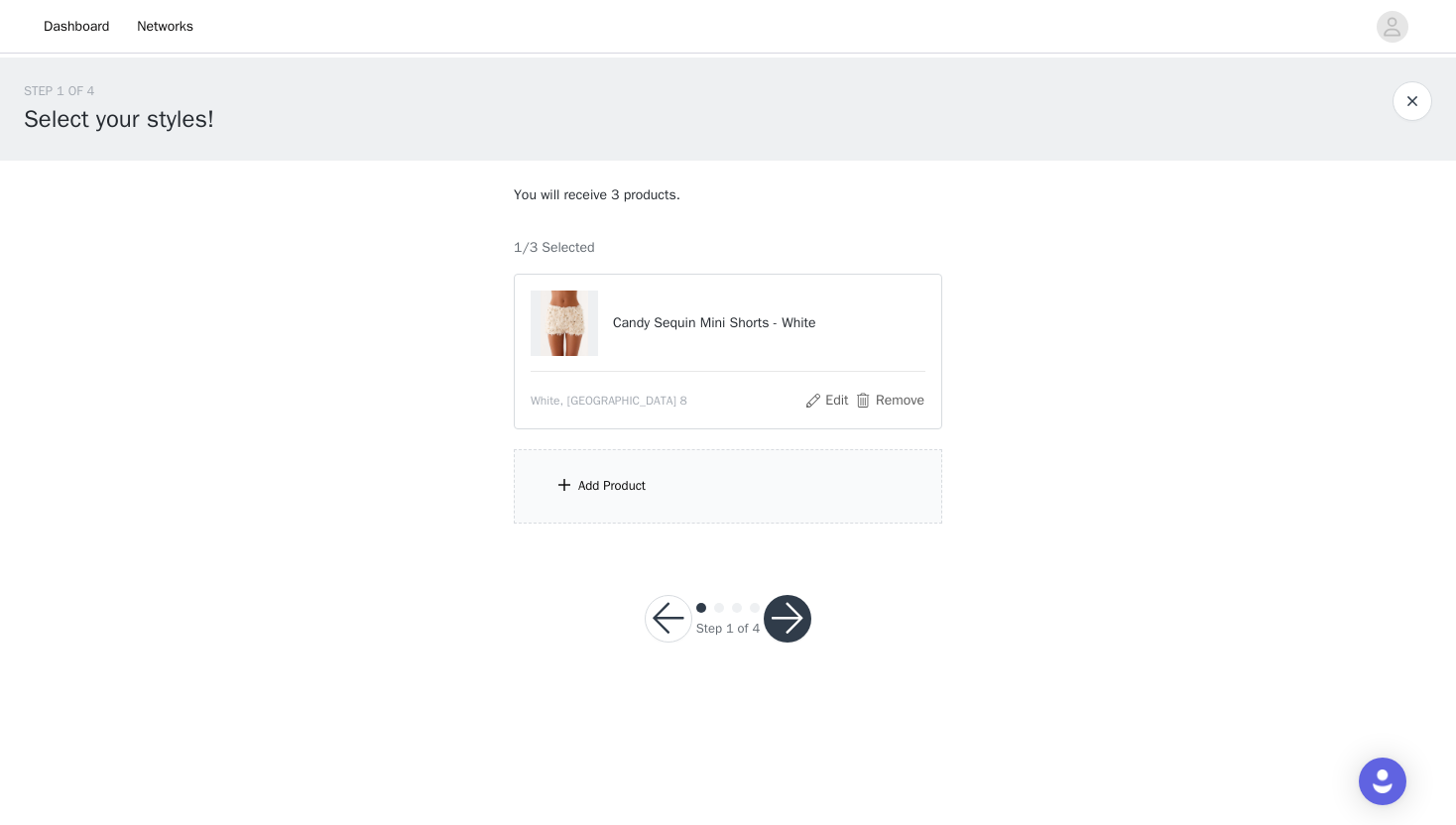 click on "Add Product" at bounding box center [728, 486] 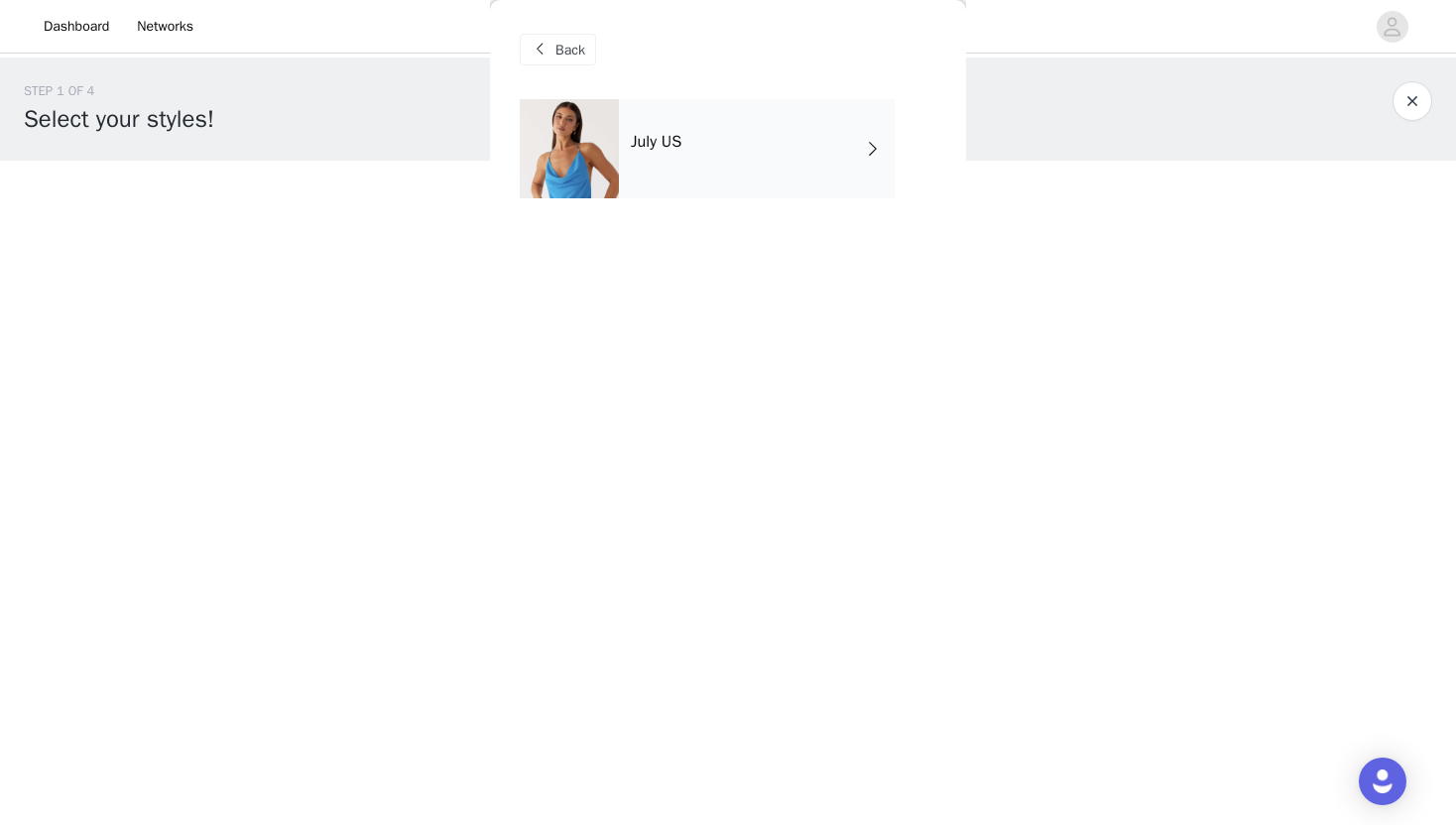 click on "July US" at bounding box center [757, 149] 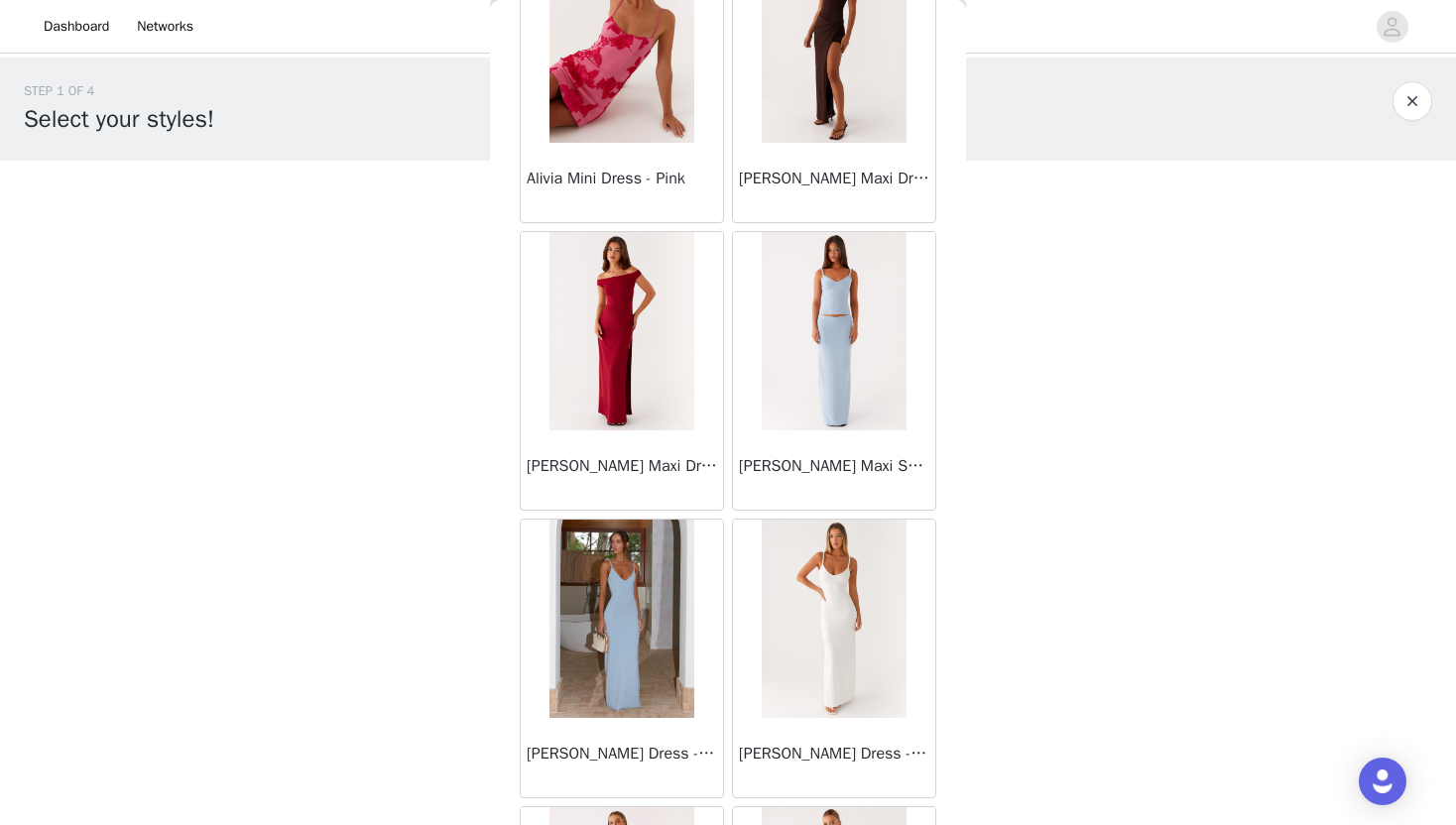 scroll, scrollTop: 2209, scrollLeft: 0, axis: vertical 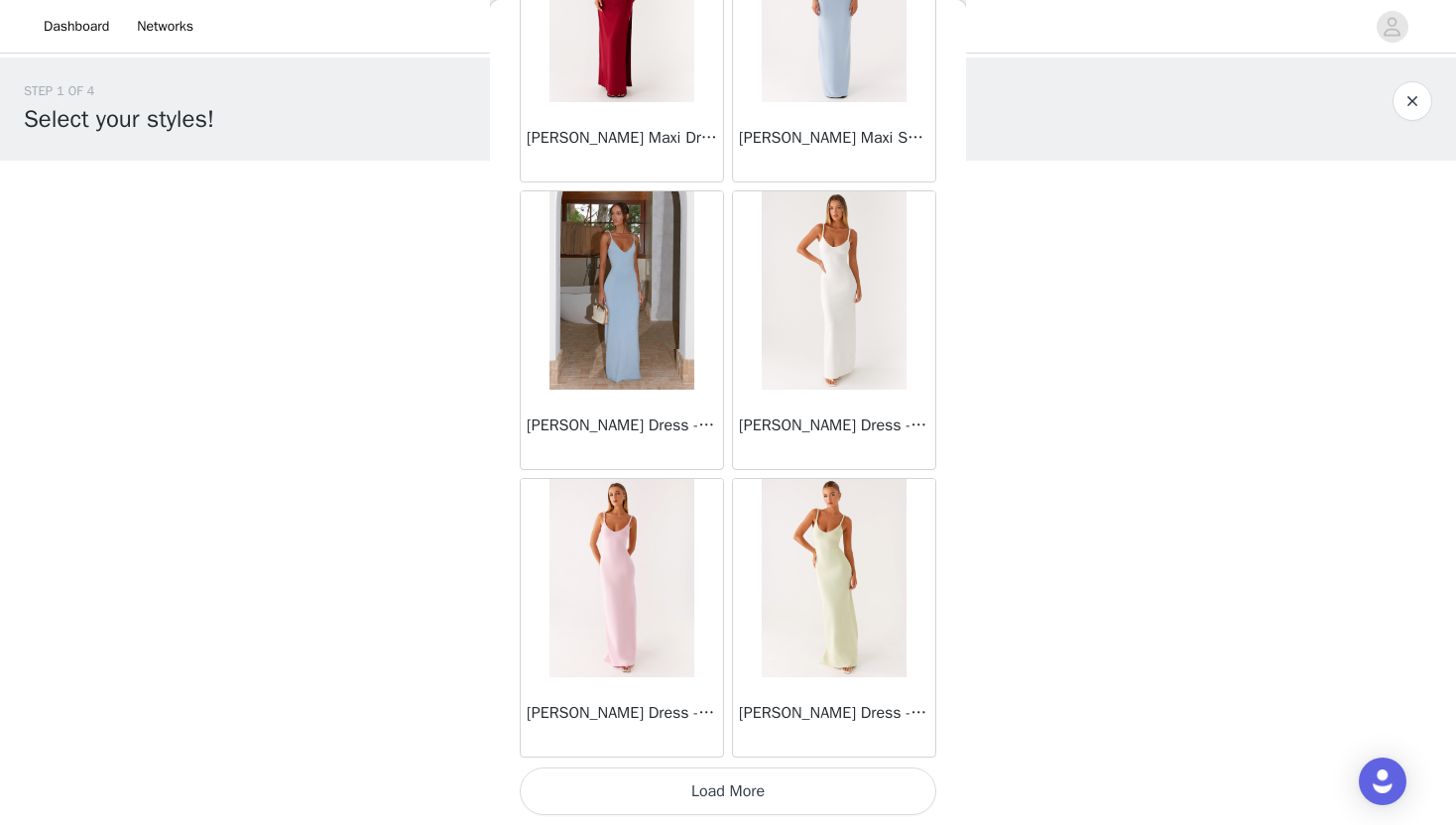 click on "Load More" at bounding box center [728, 791] 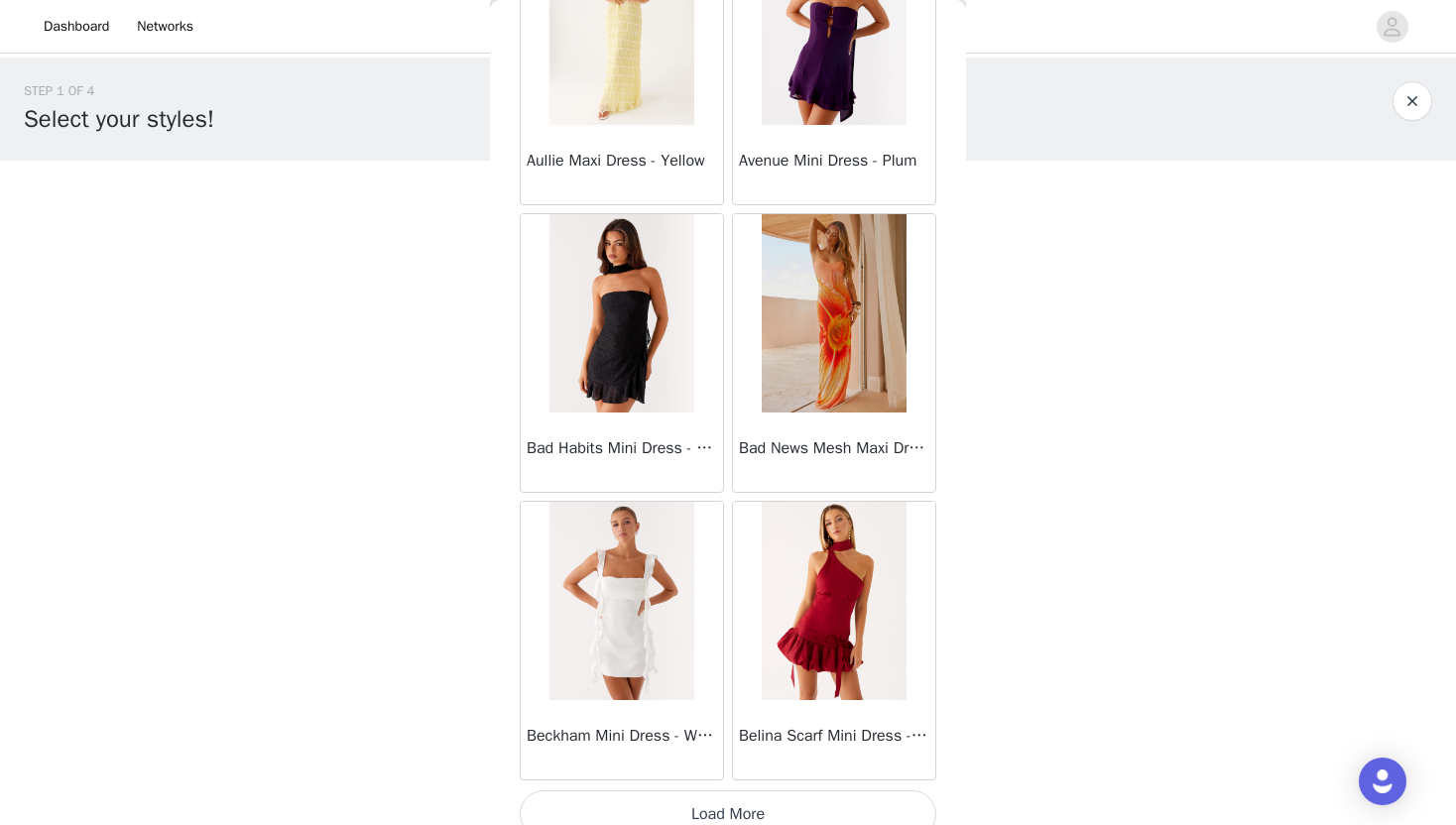 scroll, scrollTop: 5085, scrollLeft: 0, axis: vertical 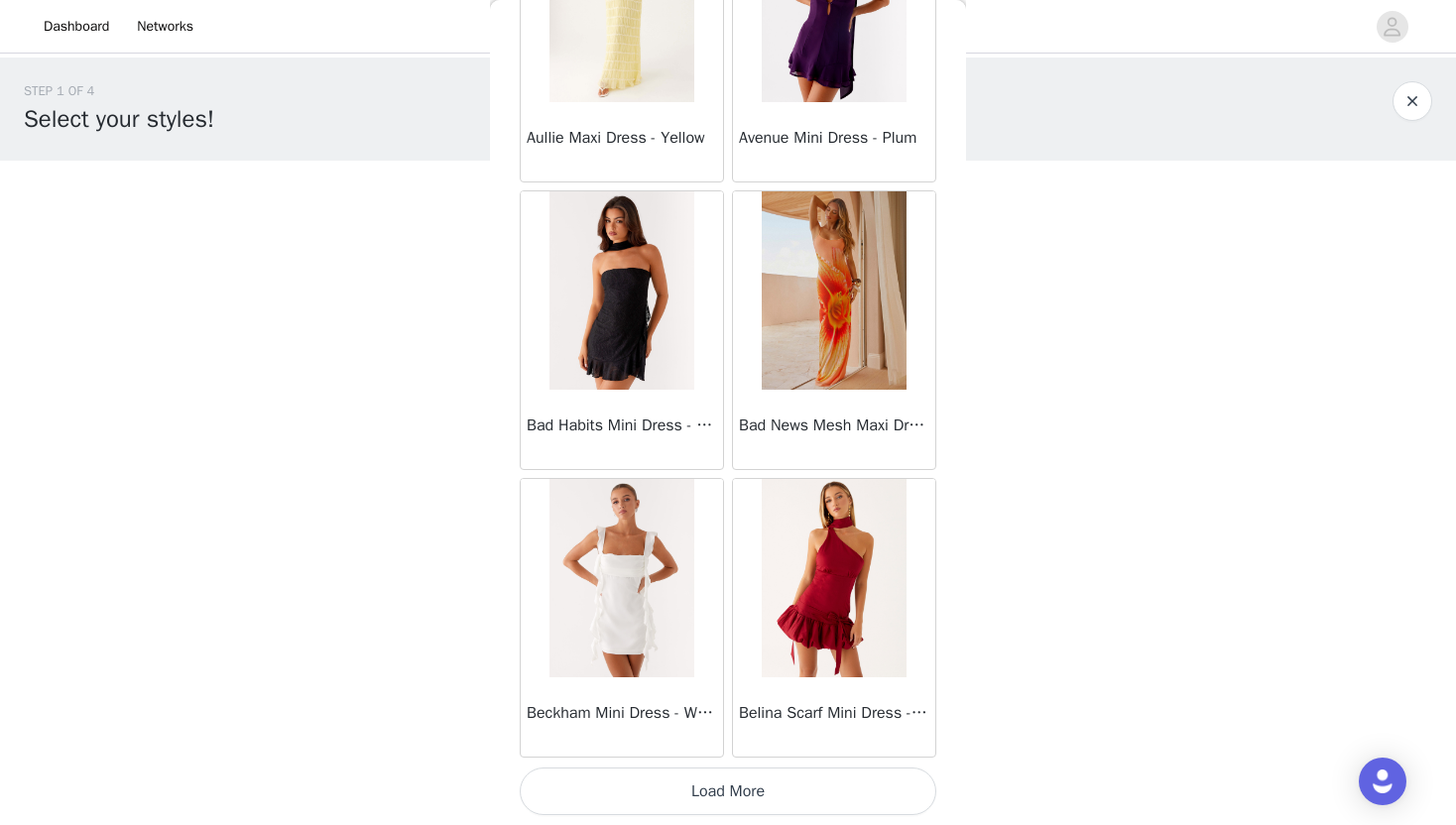 click on "Load More" at bounding box center (728, 791) 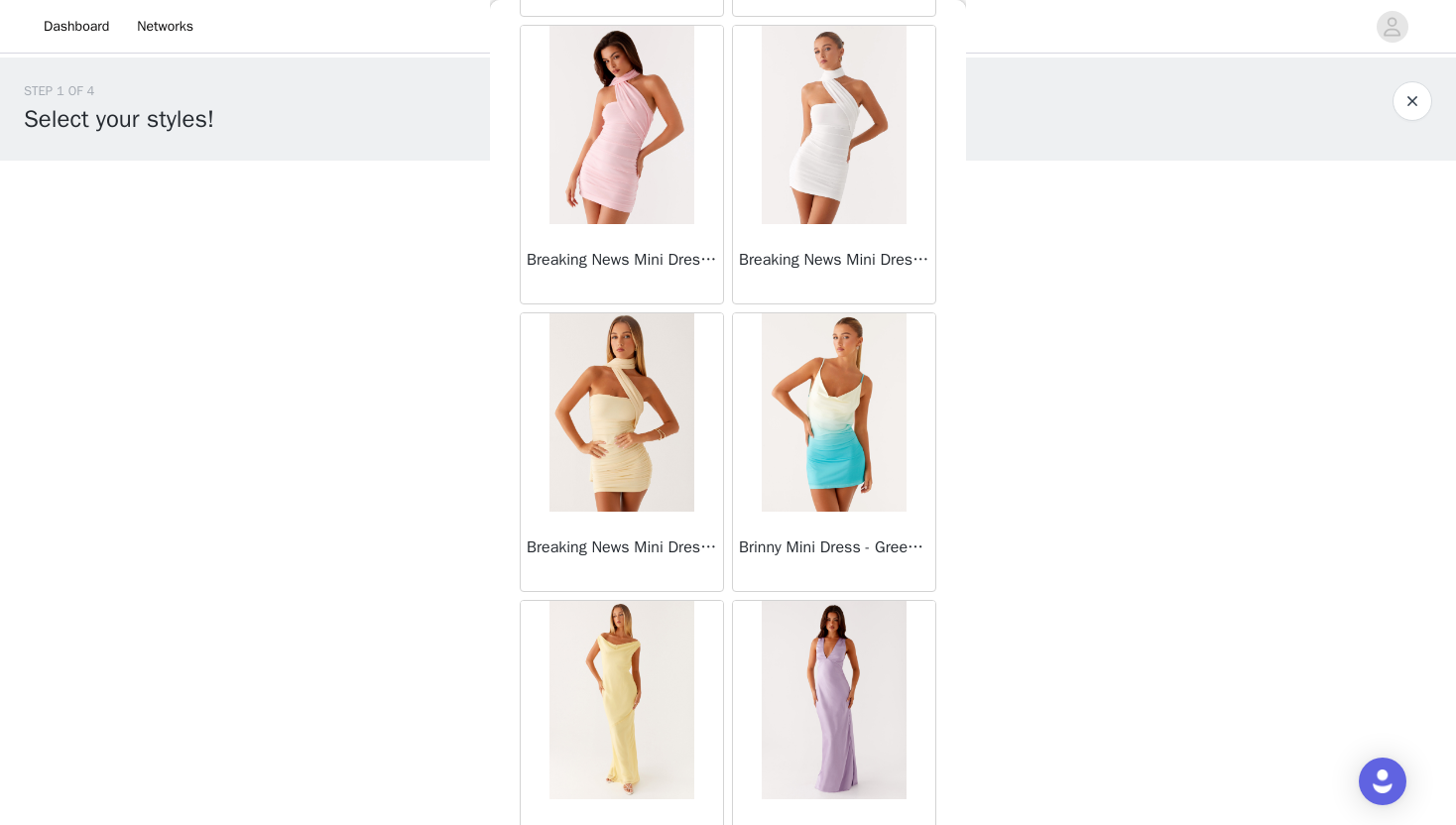 scroll, scrollTop: 7960, scrollLeft: 0, axis: vertical 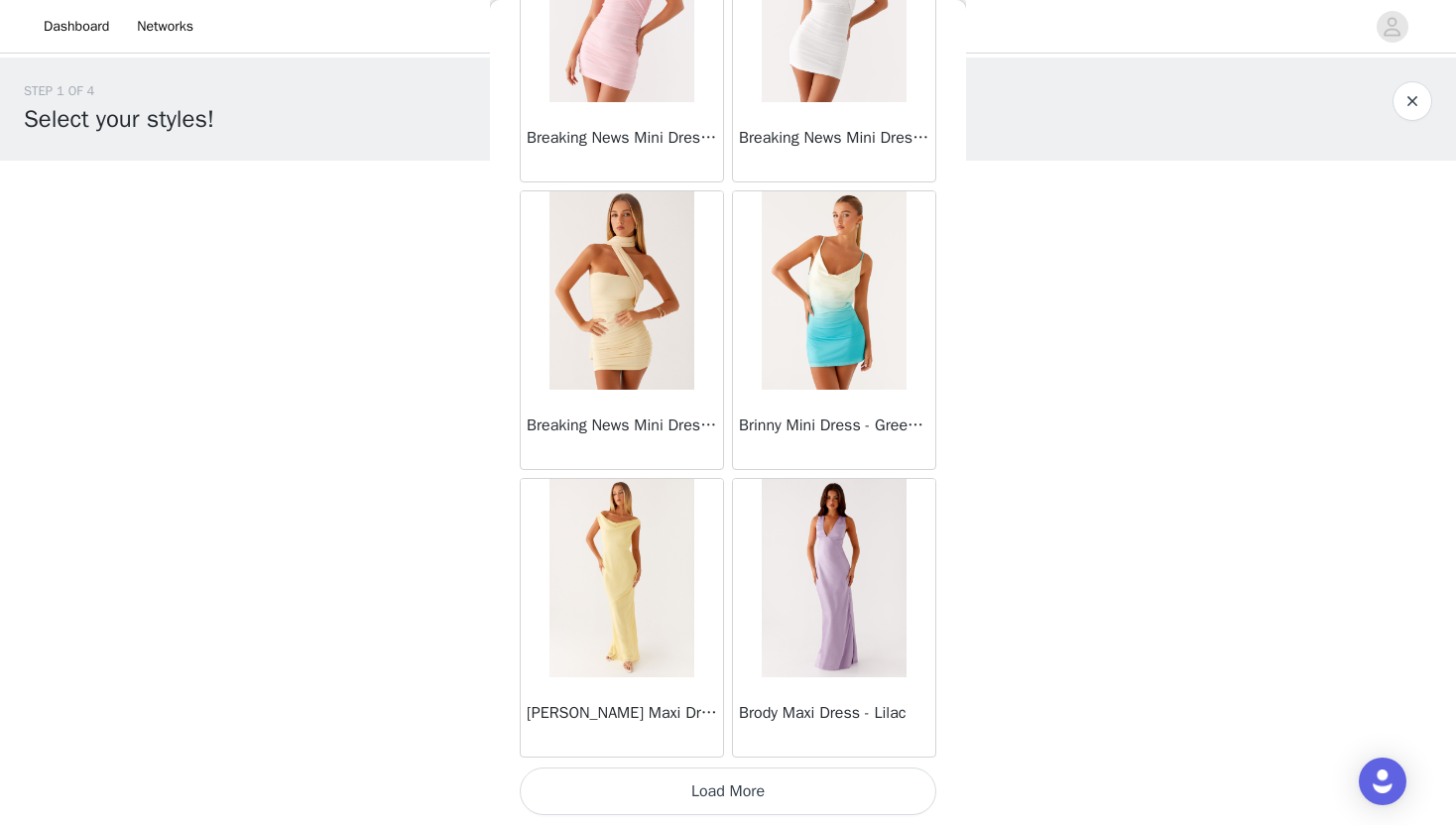 click on "Load More" at bounding box center [728, 791] 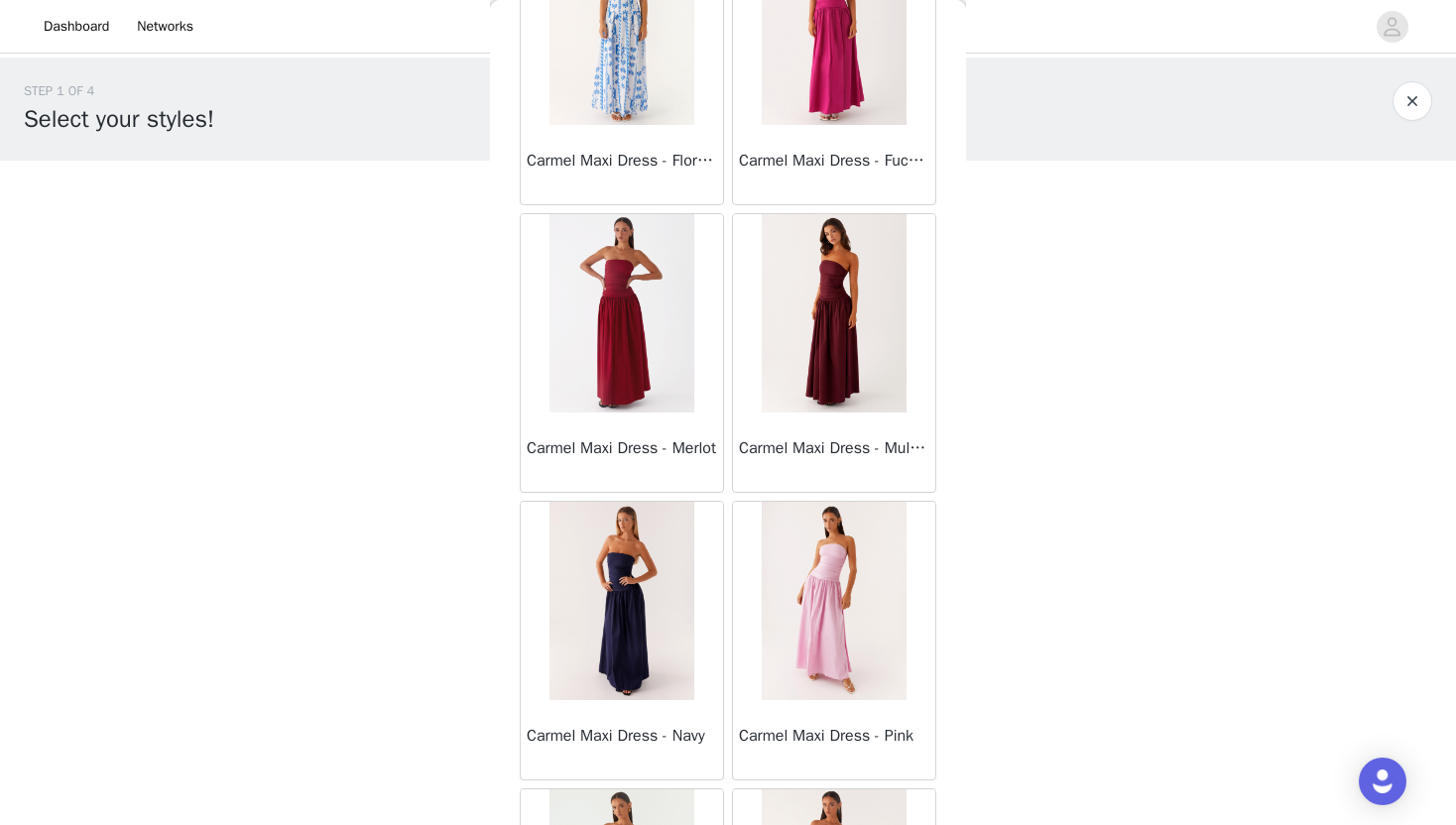 scroll, scrollTop: 10836, scrollLeft: 0, axis: vertical 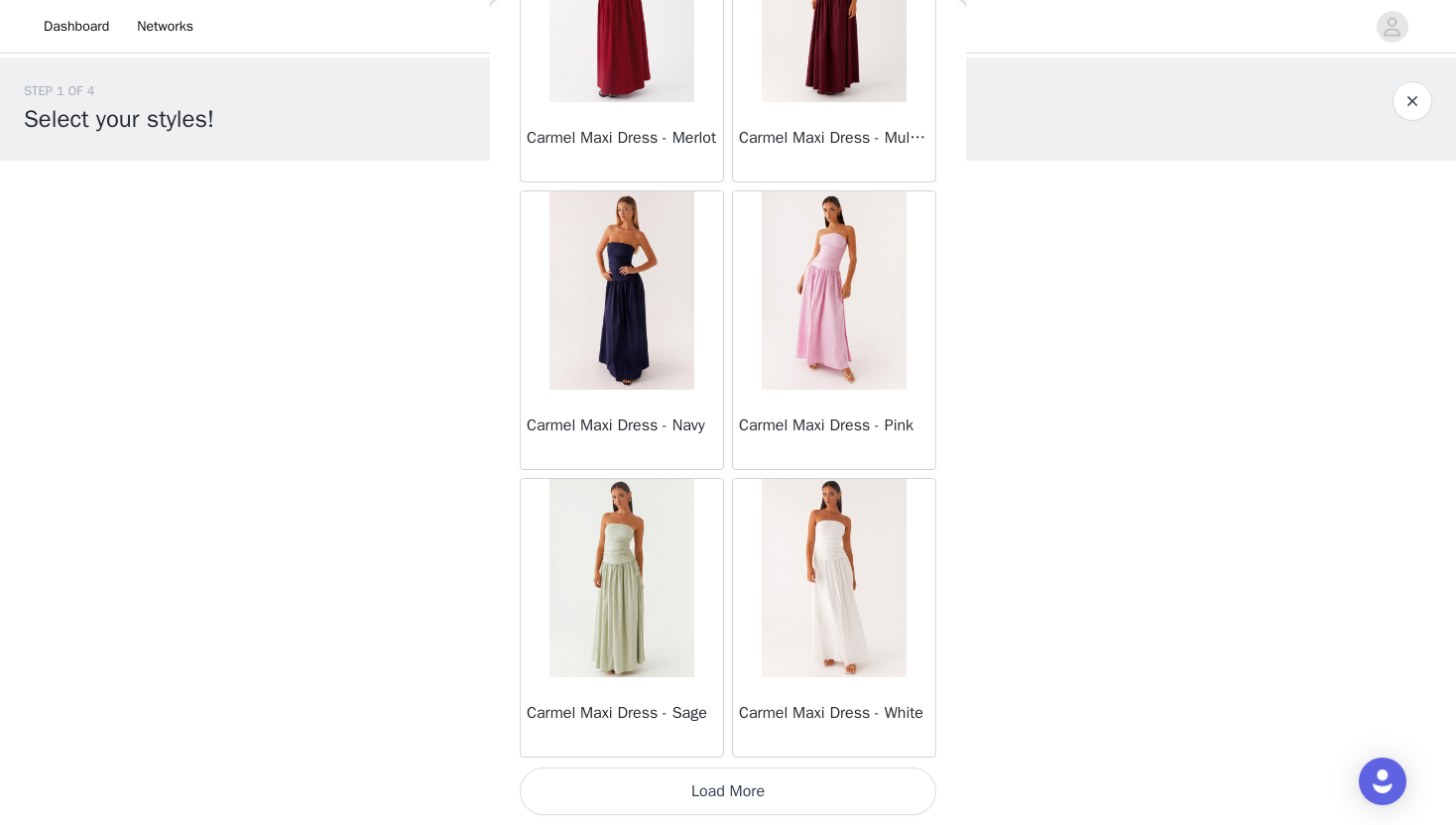 click on "Load More" at bounding box center (728, 791) 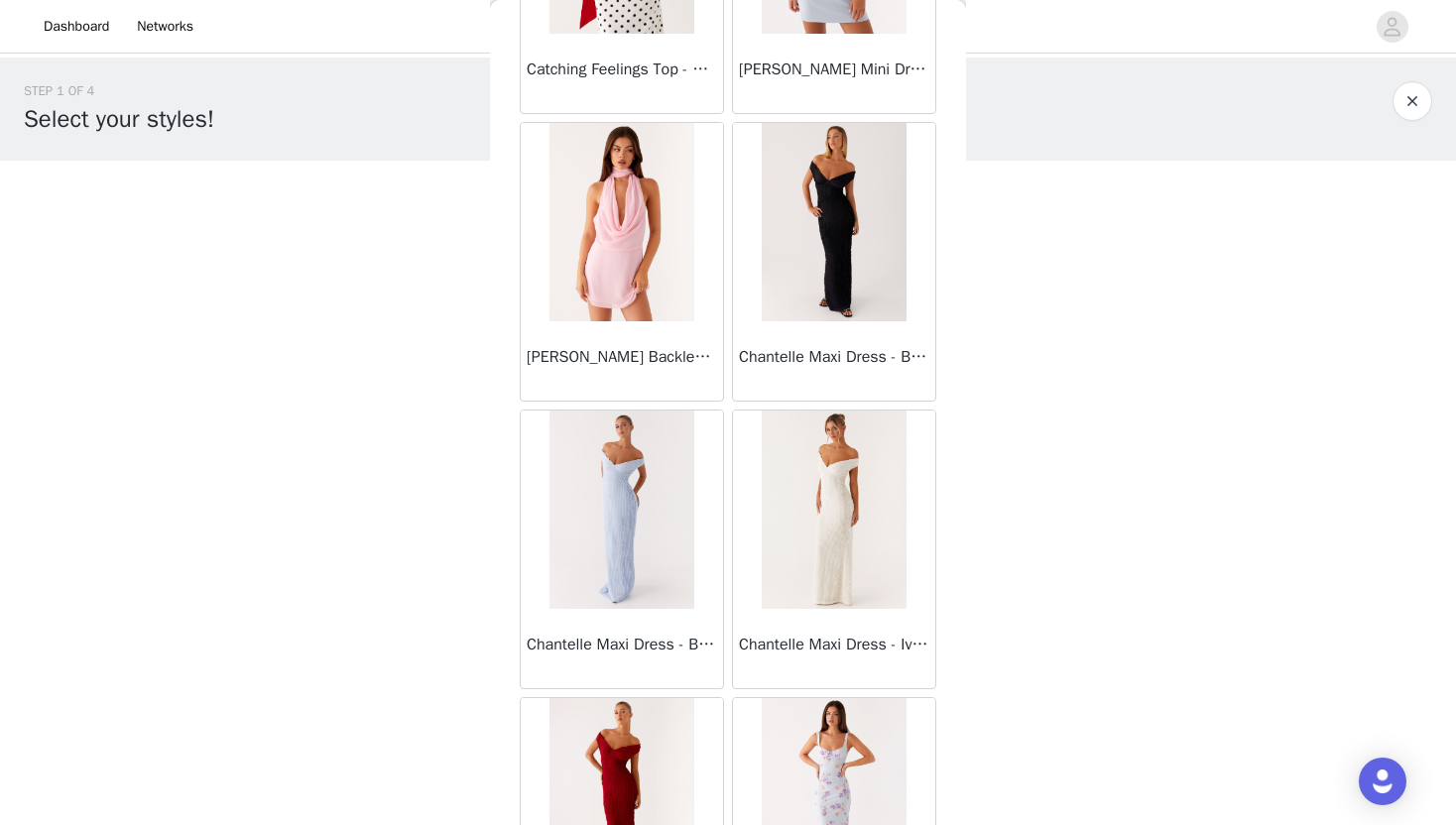 scroll, scrollTop: 13712, scrollLeft: 0, axis: vertical 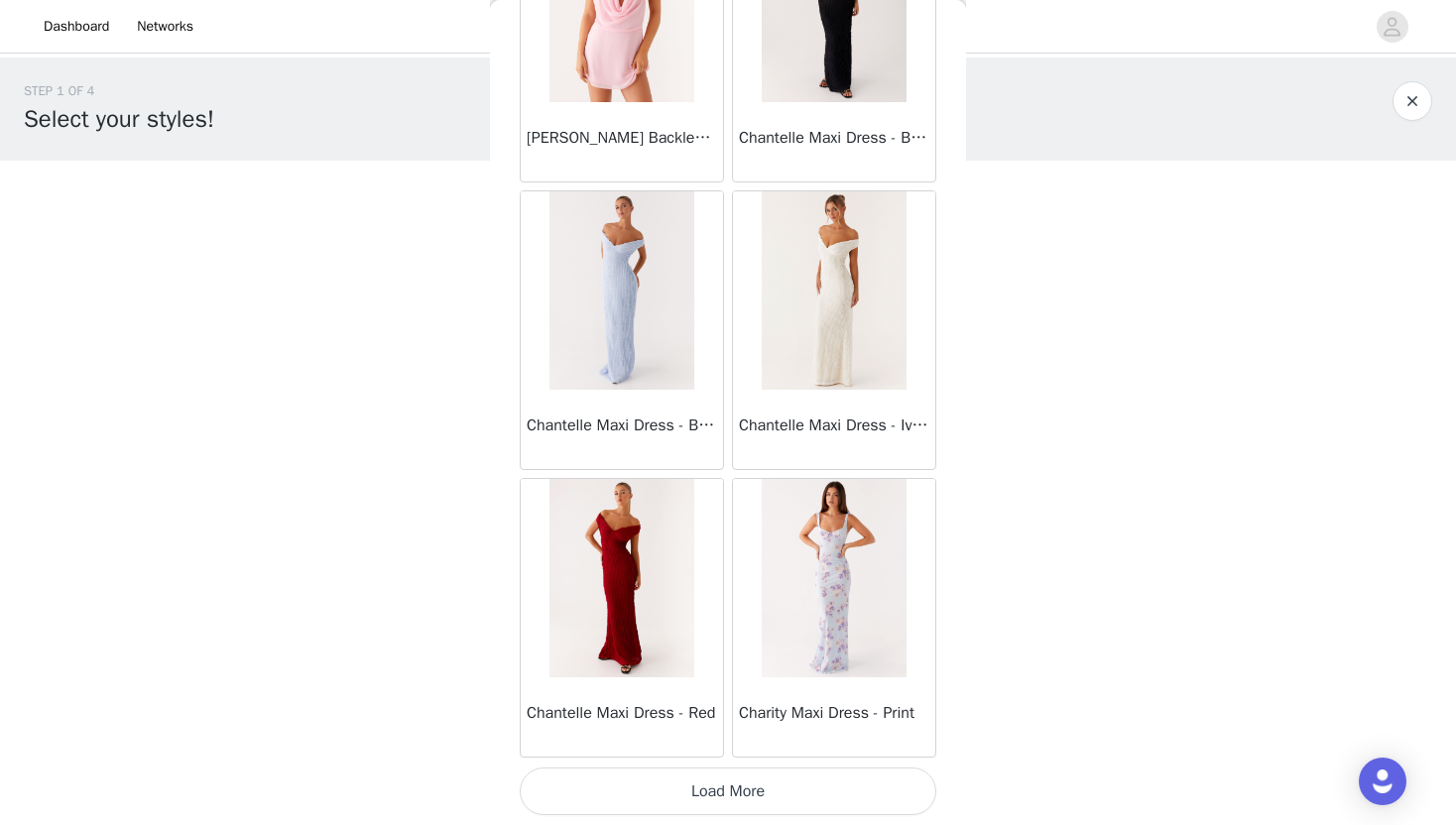 click on "Load More" at bounding box center [728, 791] 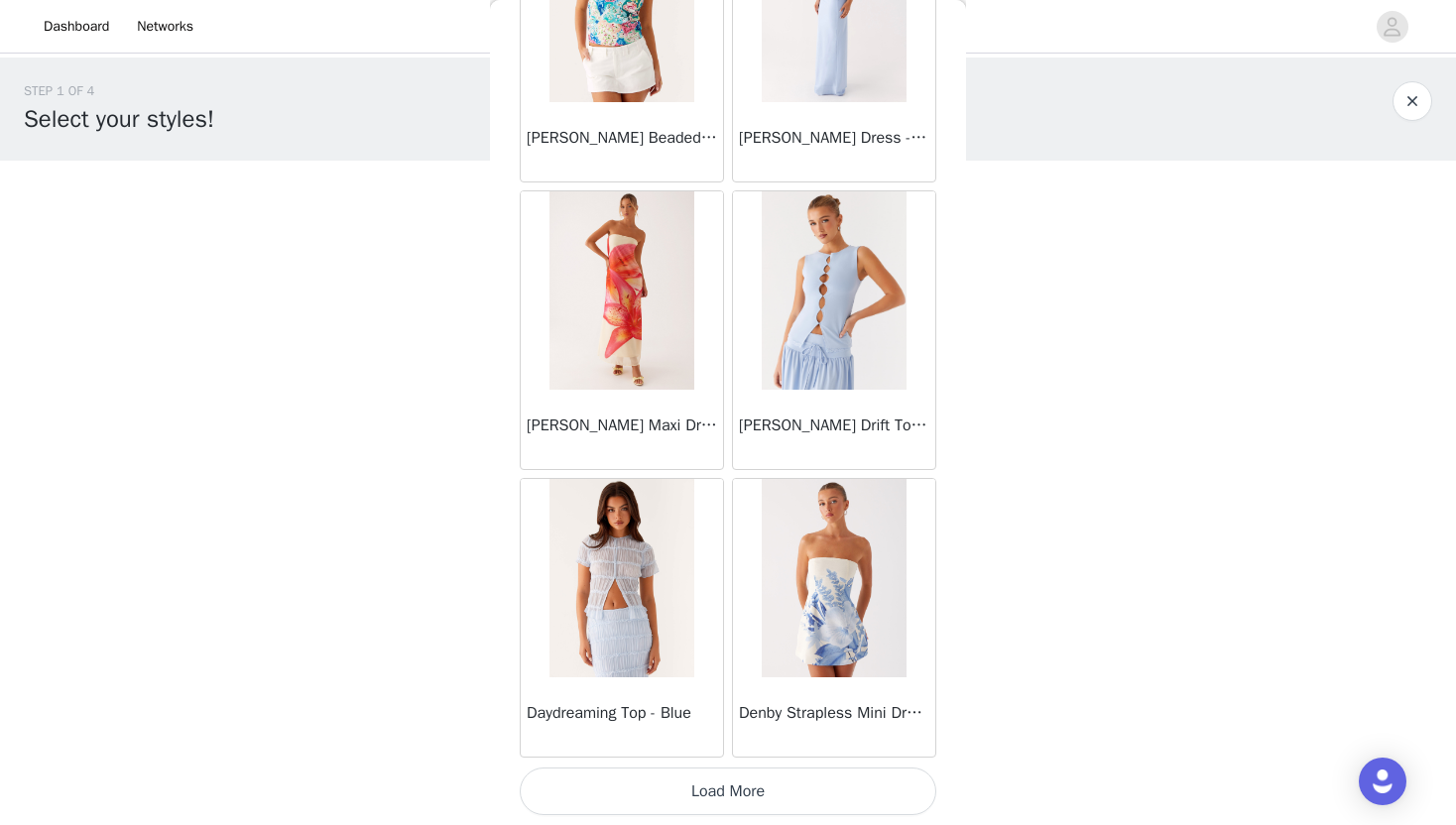 scroll, scrollTop: 16586, scrollLeft: 0, axis: vertical 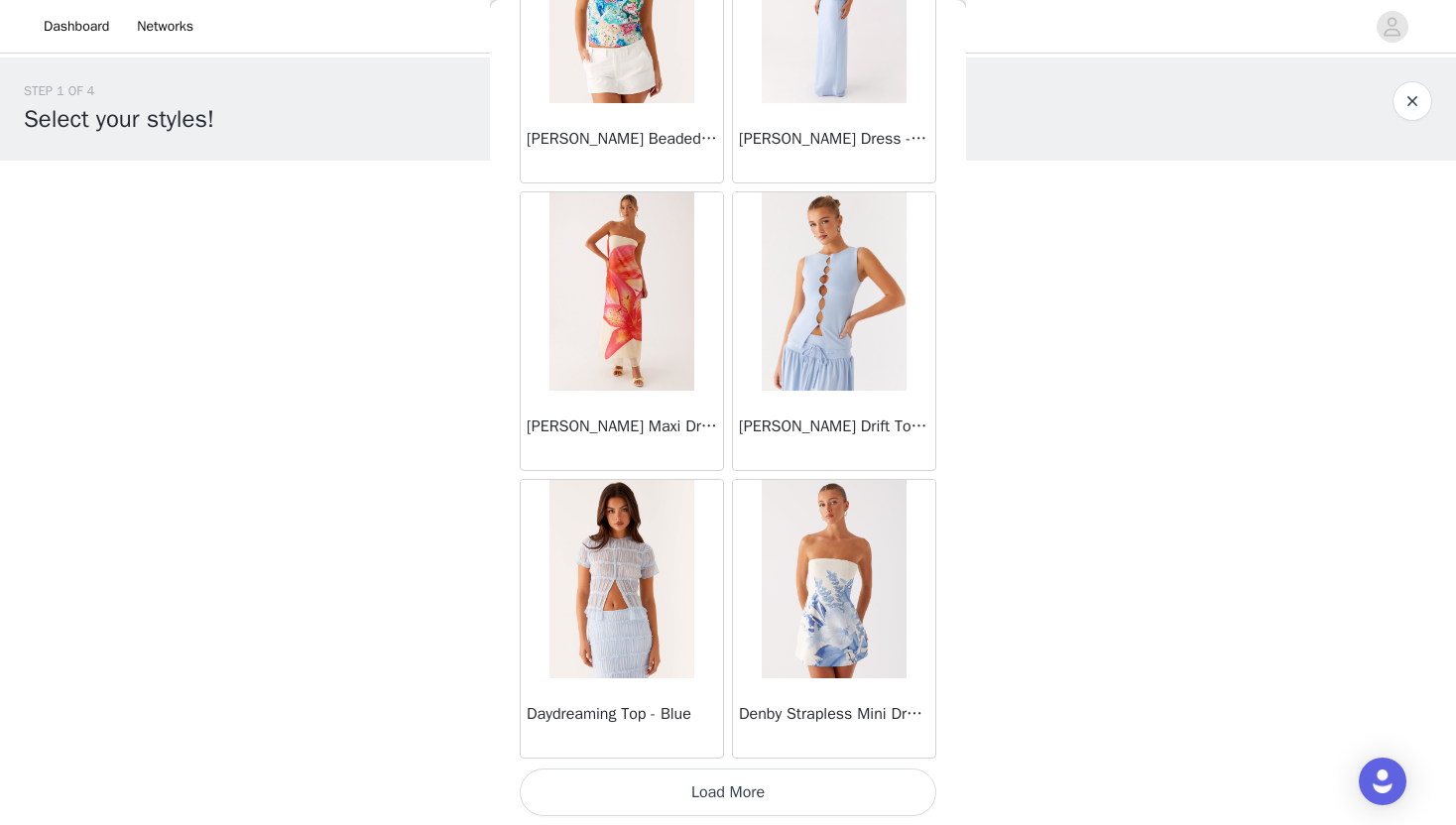 click on "Load More" at bounding box center [728, 792] 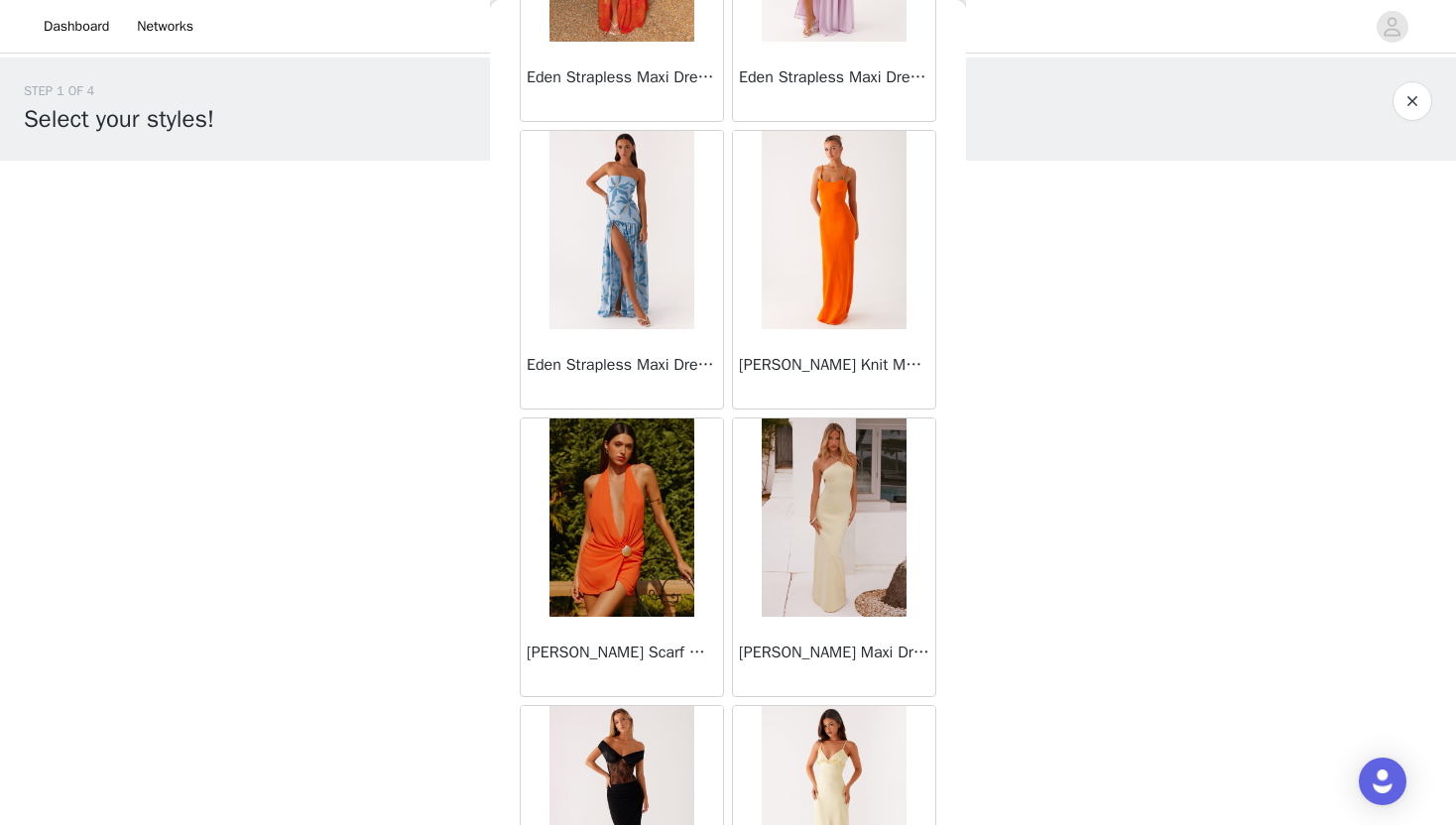 scroll, scrollTop: 19463, scrollLeft: 0, axis: vertical 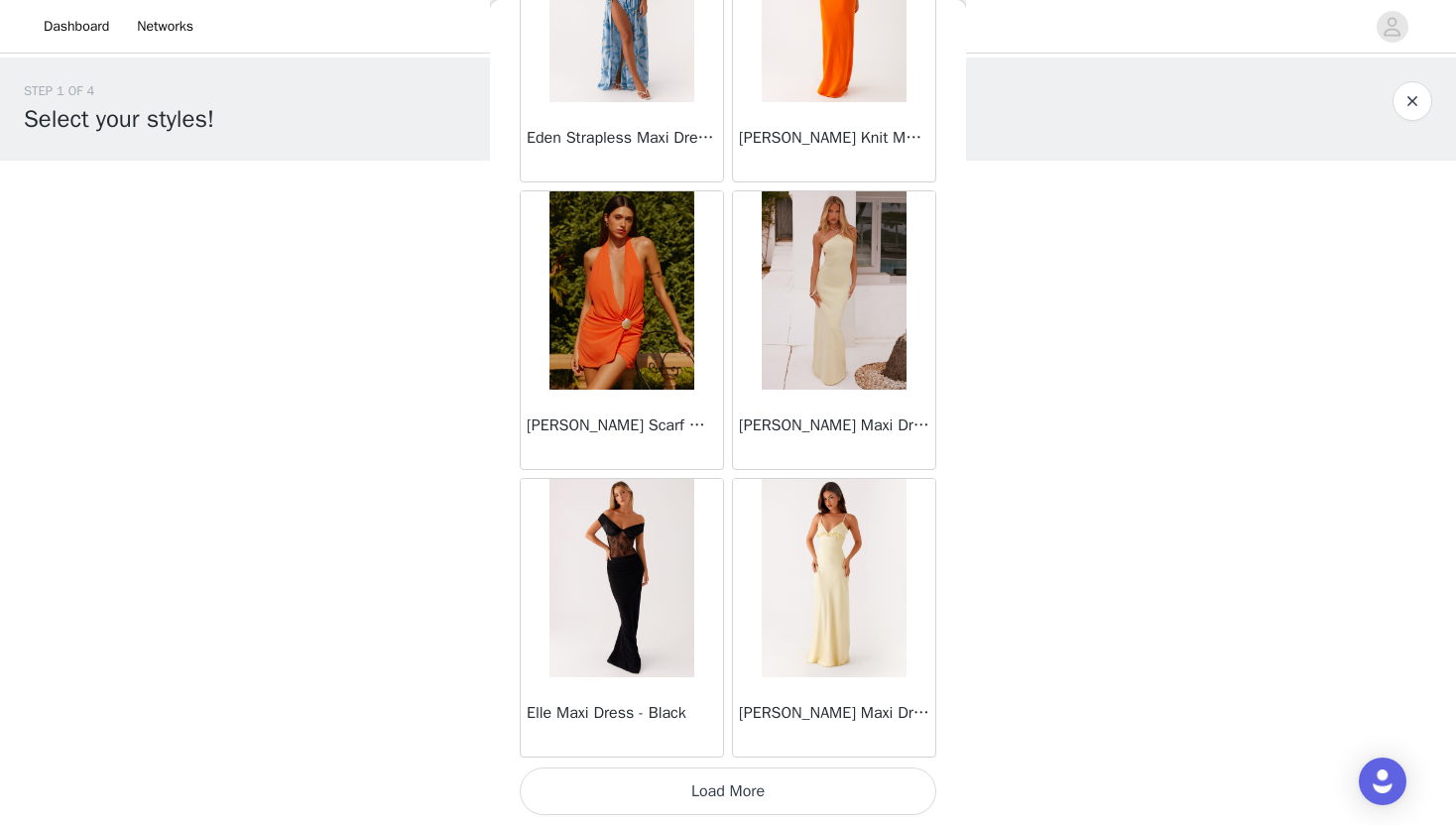 click on "Load More" at bounding box center [728, 791] 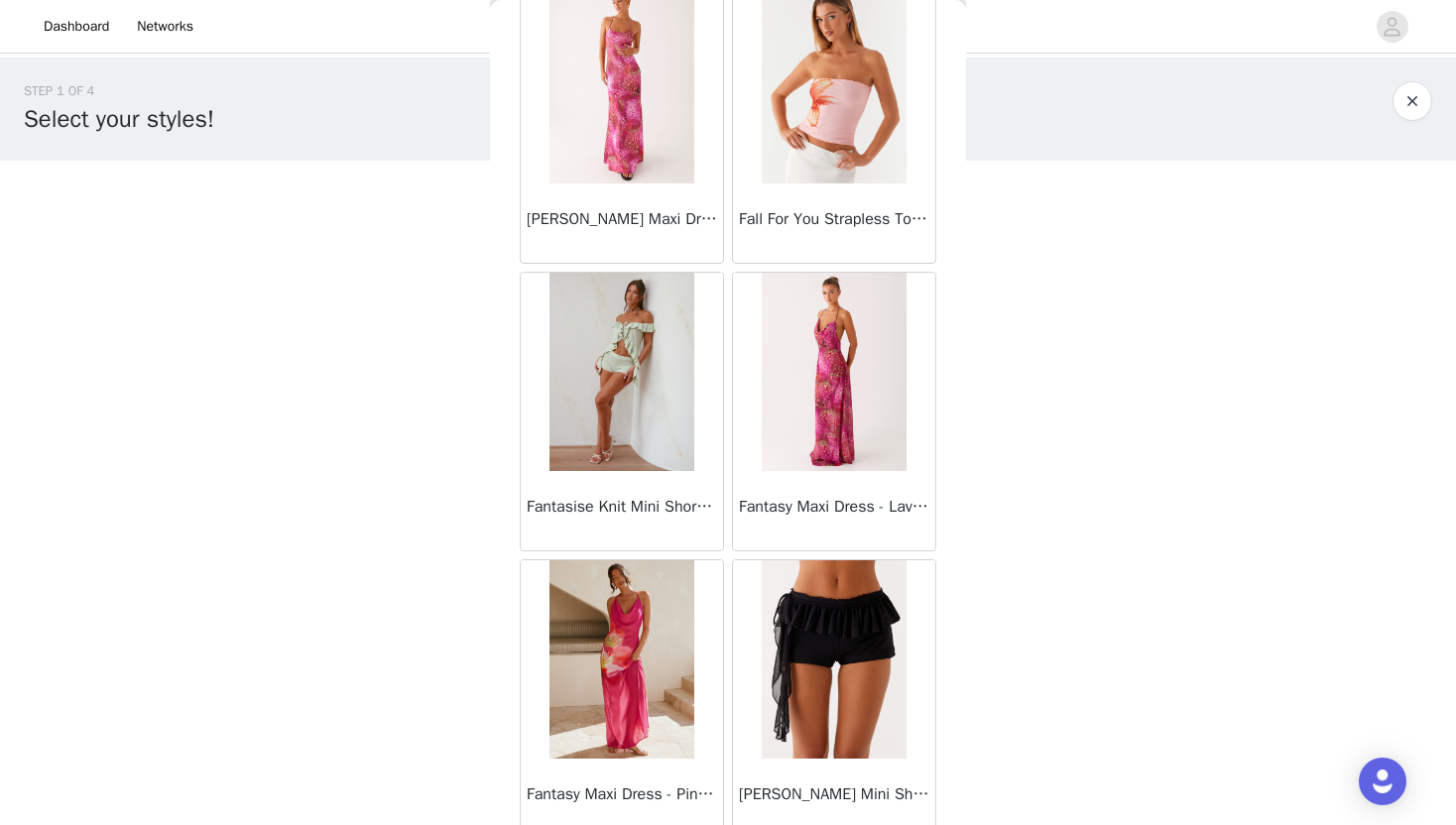 scroll, scrollTop: 22338, scrollLeft: 0, axis: vertical 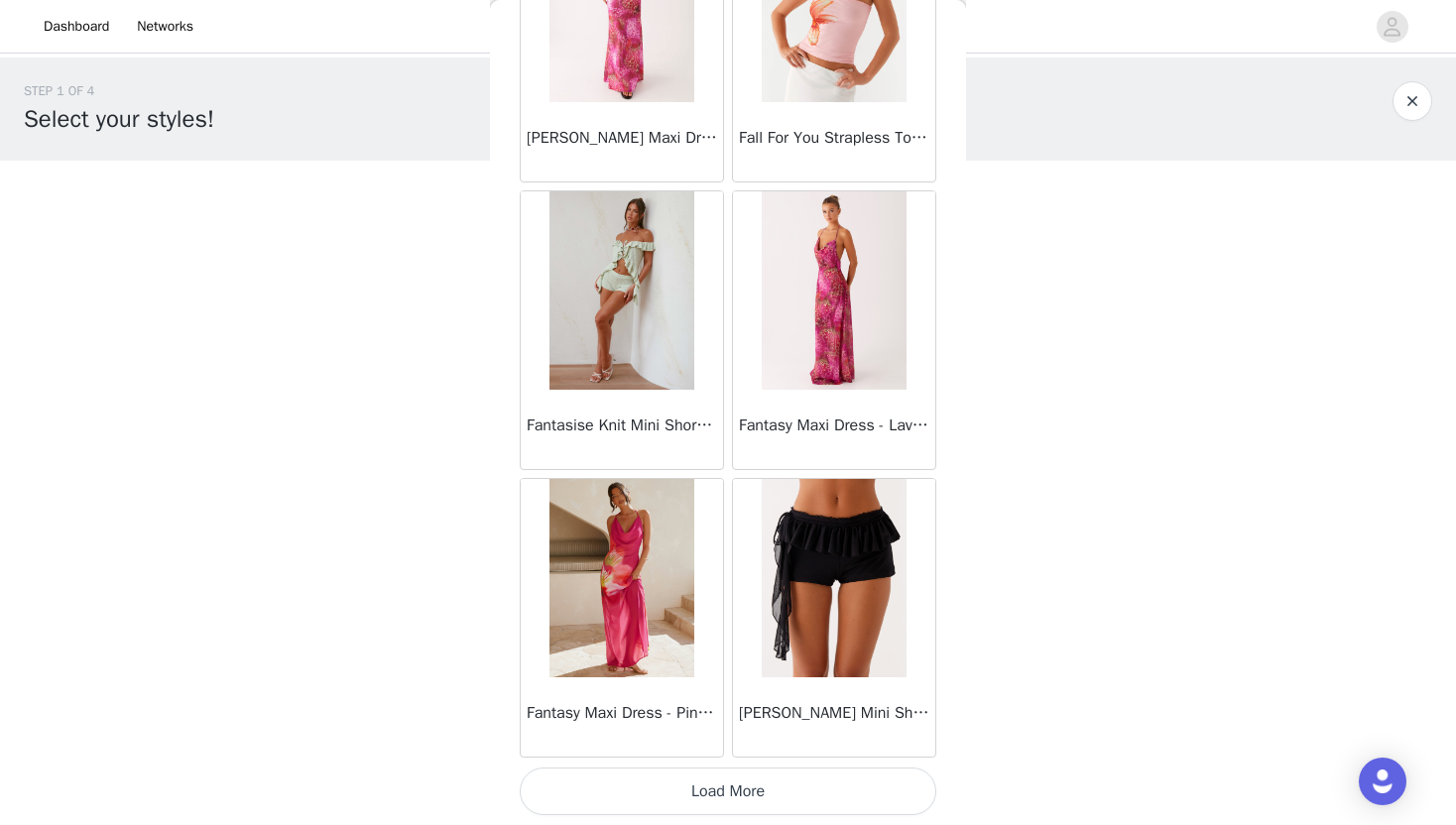 click on "Load More" at bounding box center [728, 791] 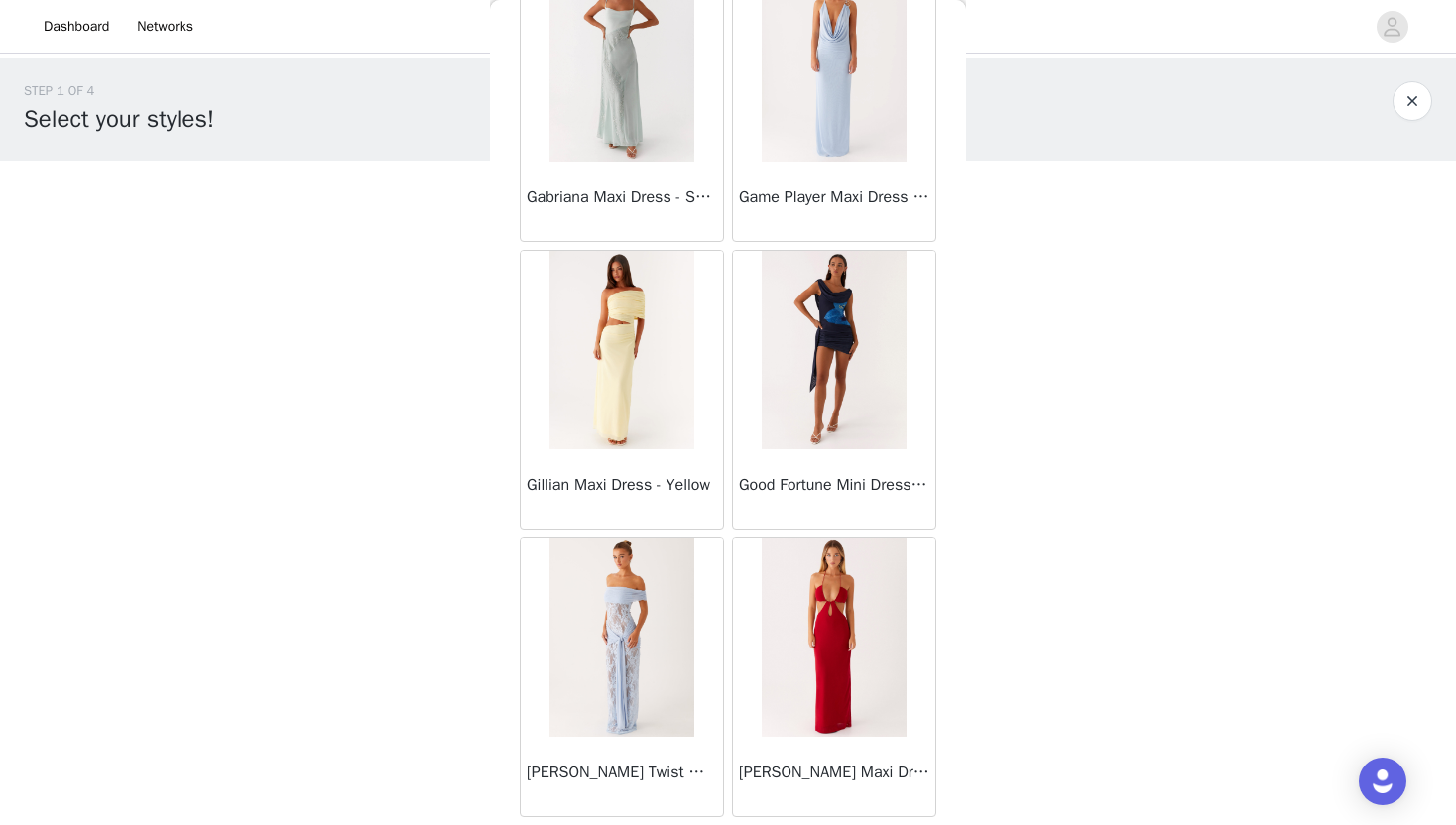 scroll, scrollTop: 25214, scrollLeft: 0, axis: vertical 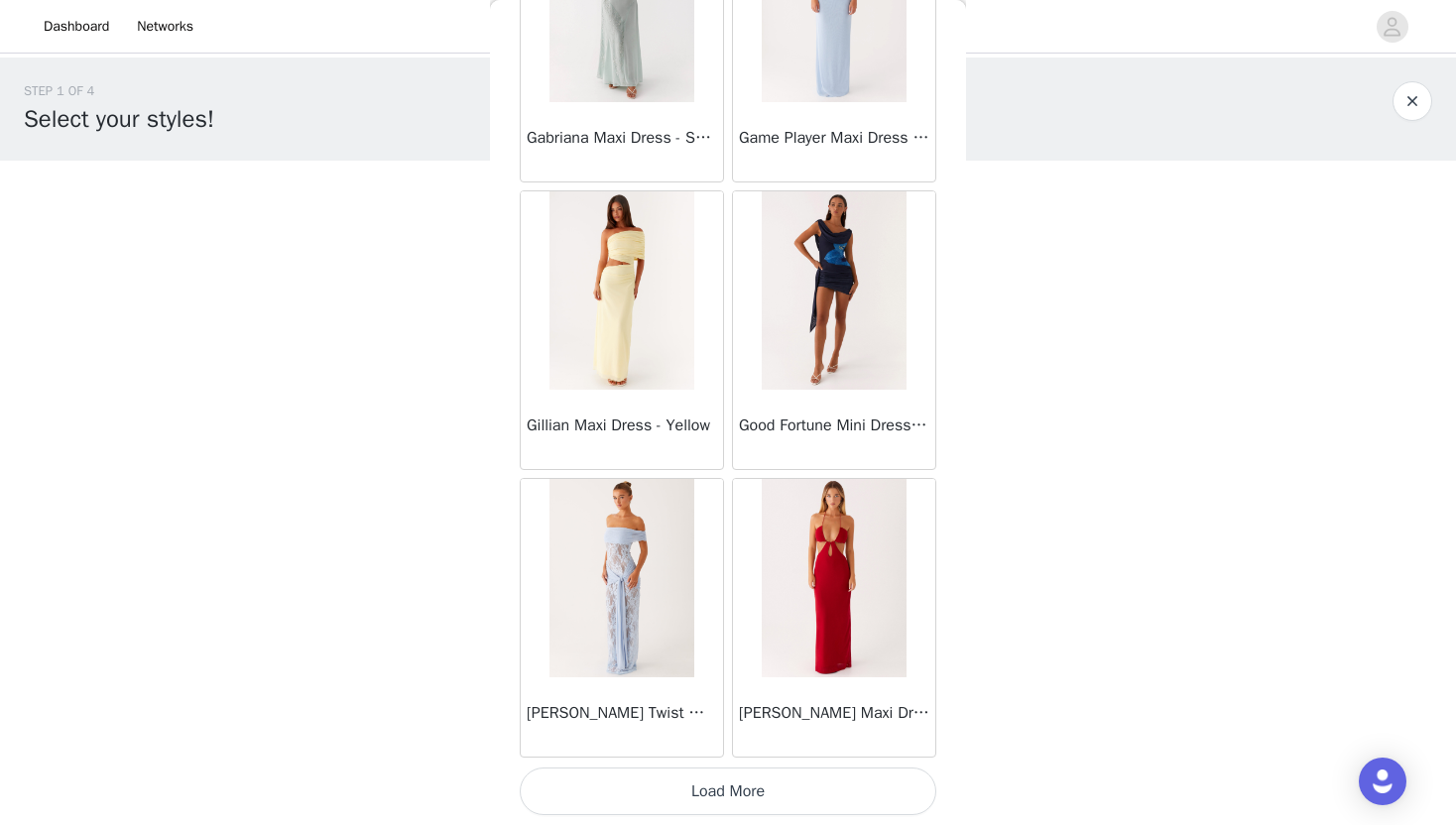 click on "Load More" at bounding box center (728, 791) 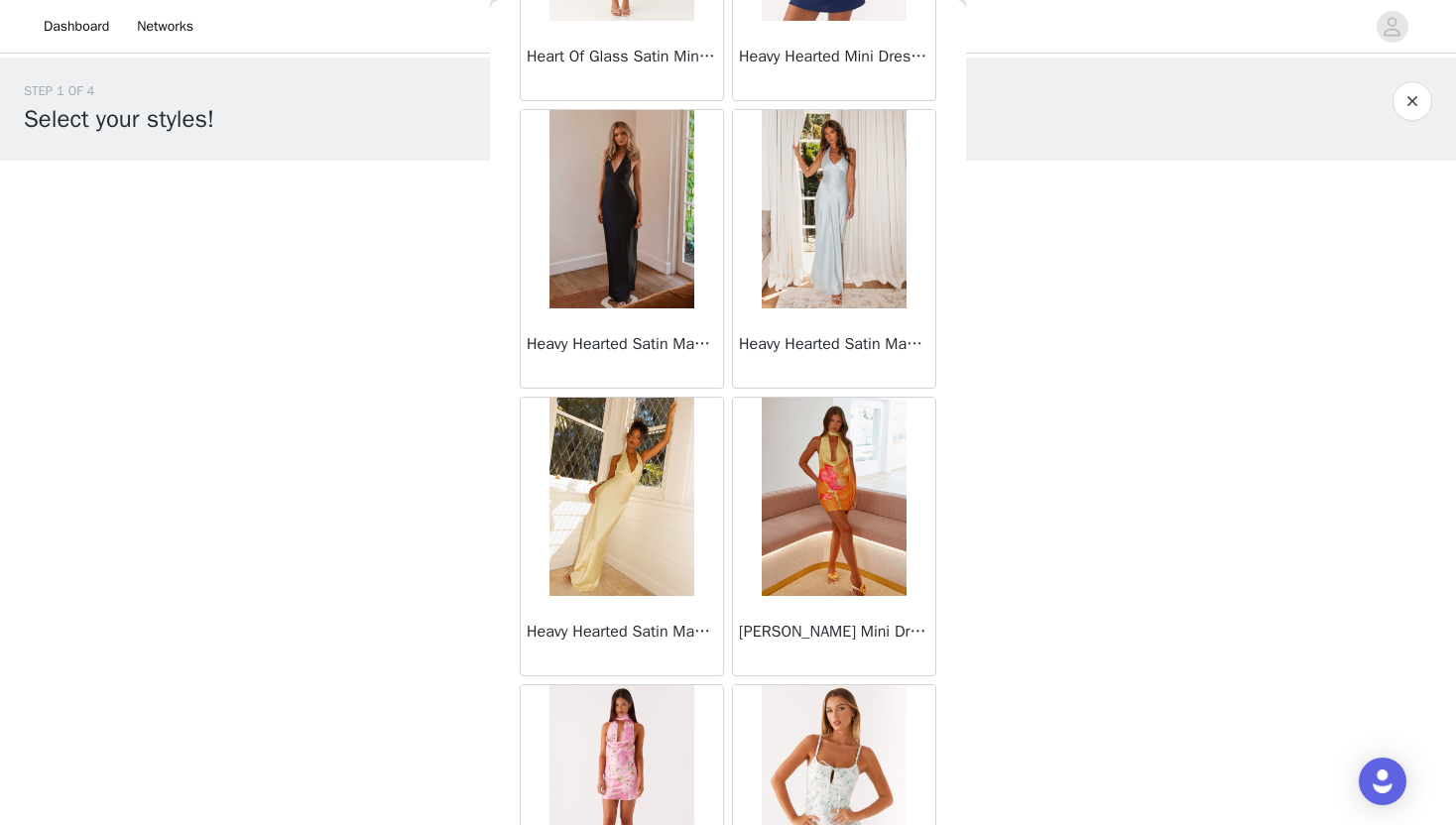 scroll, scrollTop: 26452, scrollLeft: 0, axis: vertical 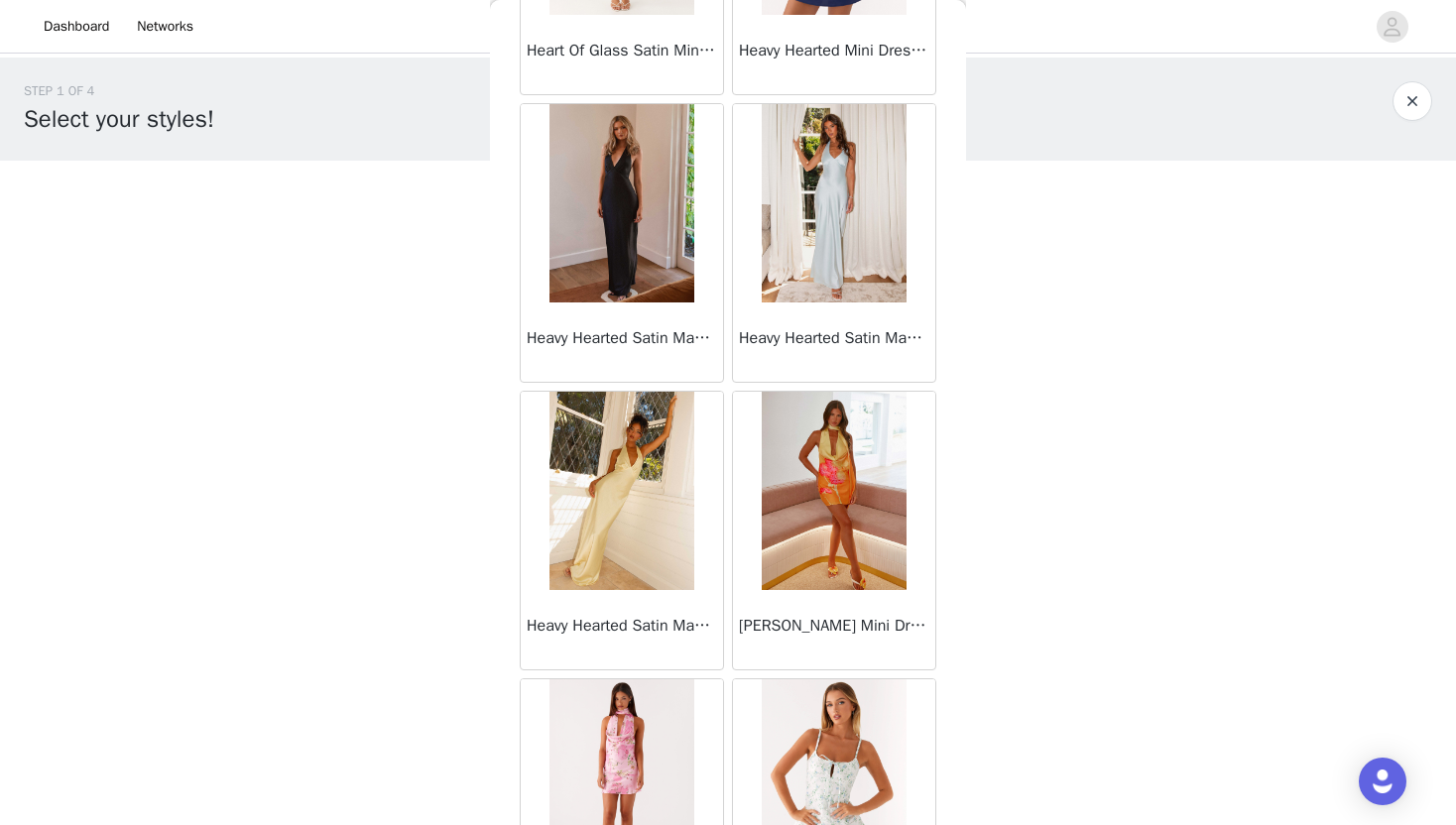 click at bounding box center (833, 203) 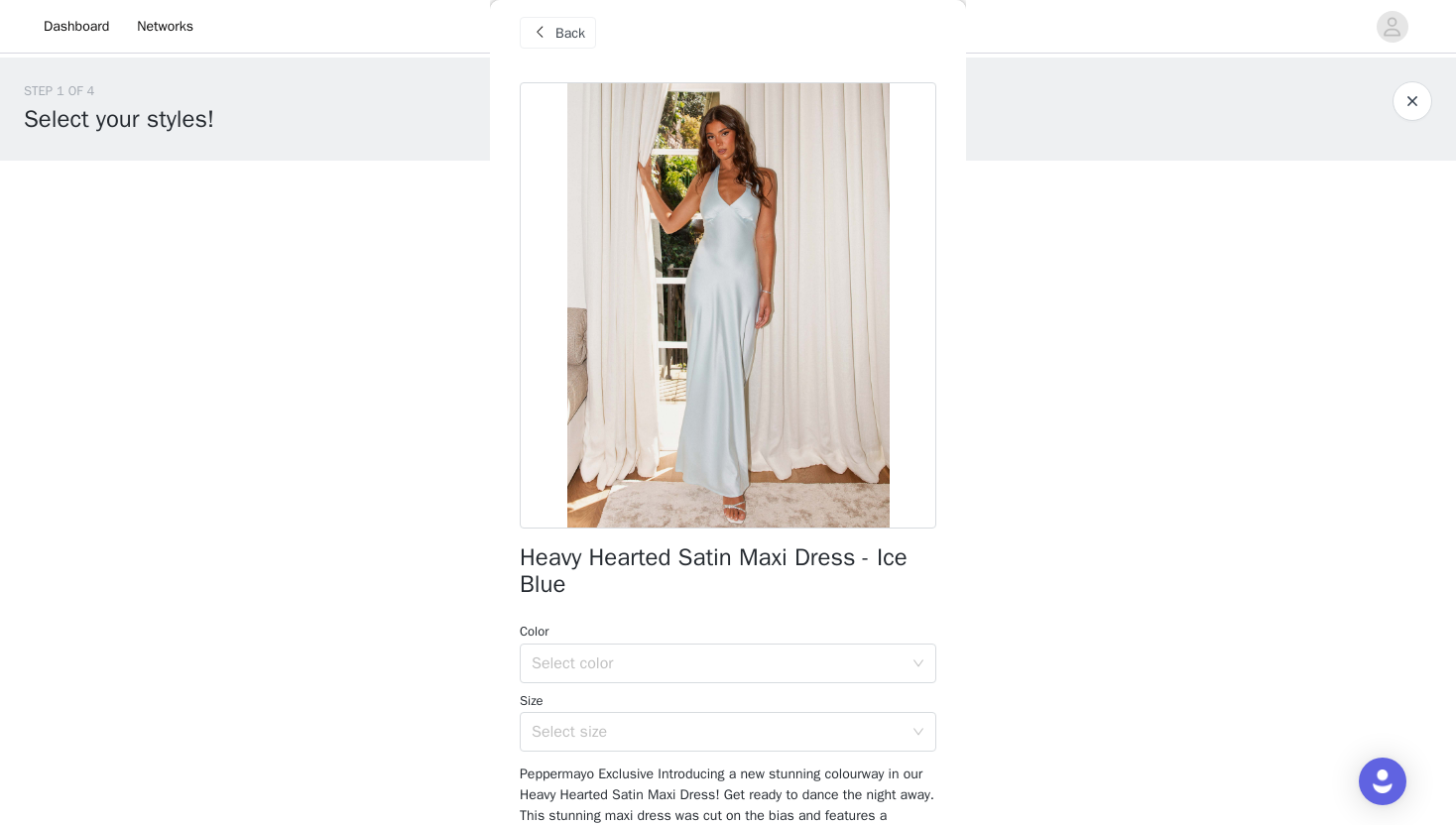 scroll, scrollTop: 0, scrollLeft: 0, axis: both 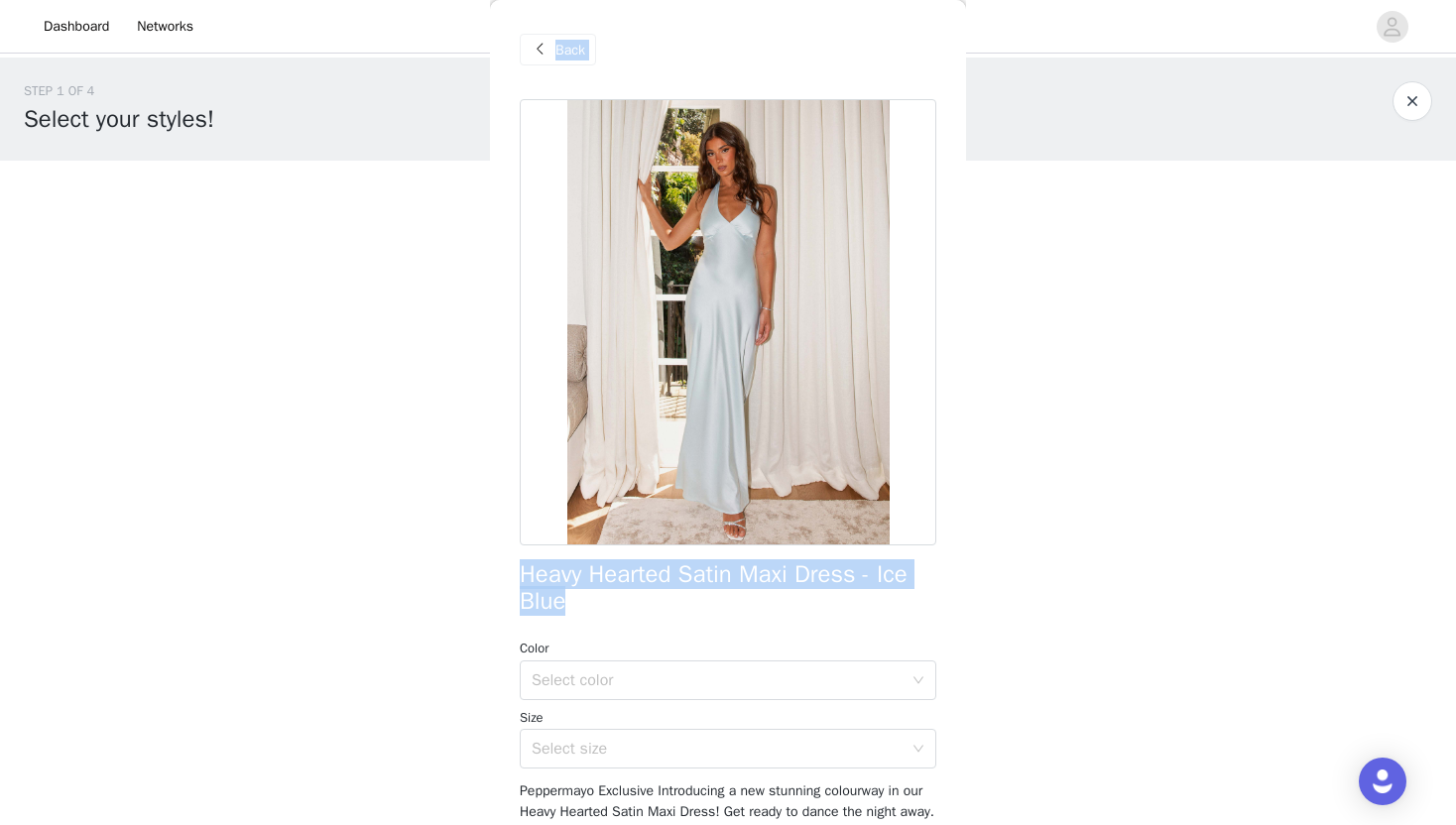 drag, startPoint x: 578, startPoint y: 597, endPoint x: 485, endPoint y: 572, distance: 96.30161 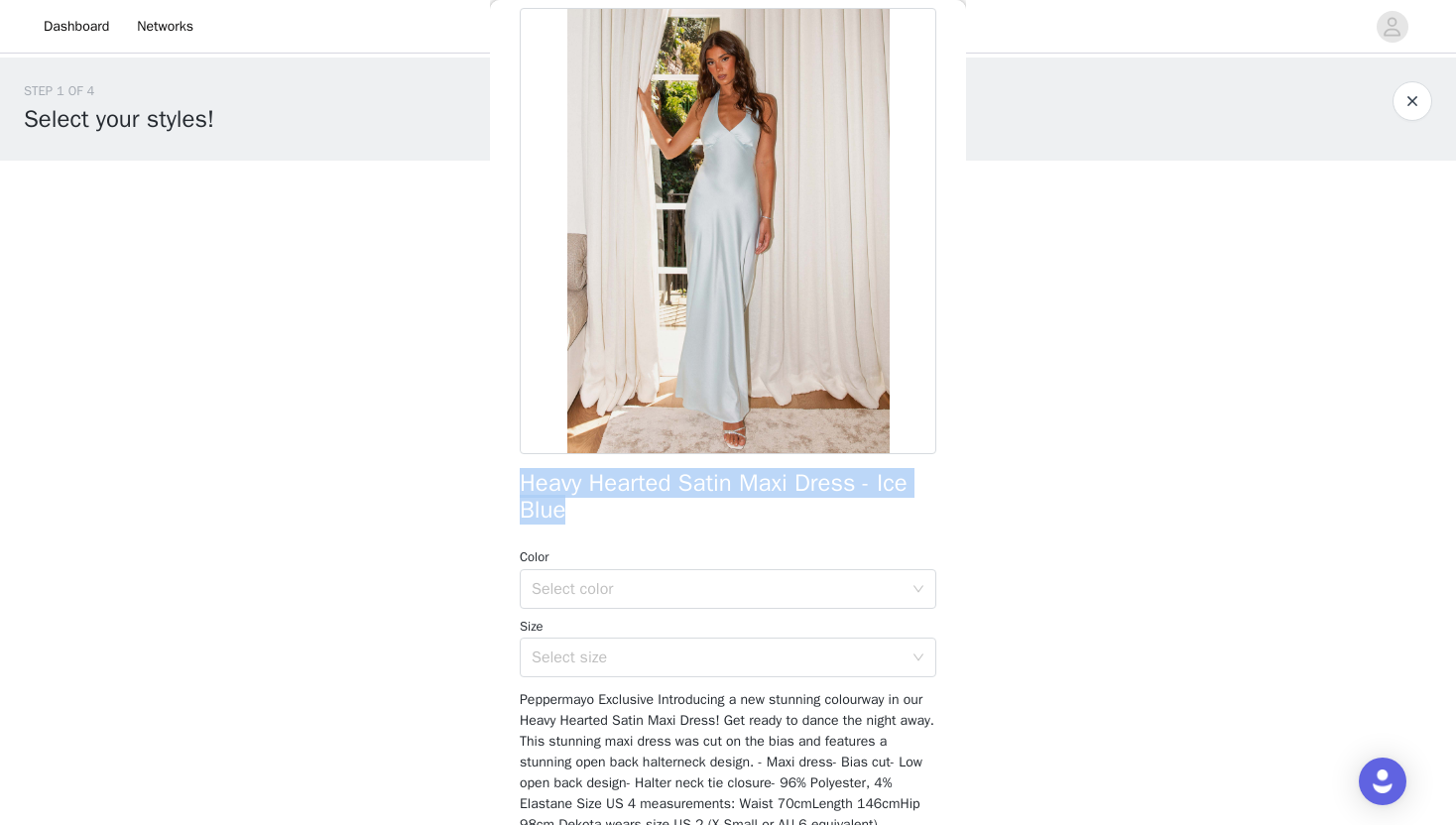 scroll, scrollTop: 0, scrollLeft: 0, axis: both 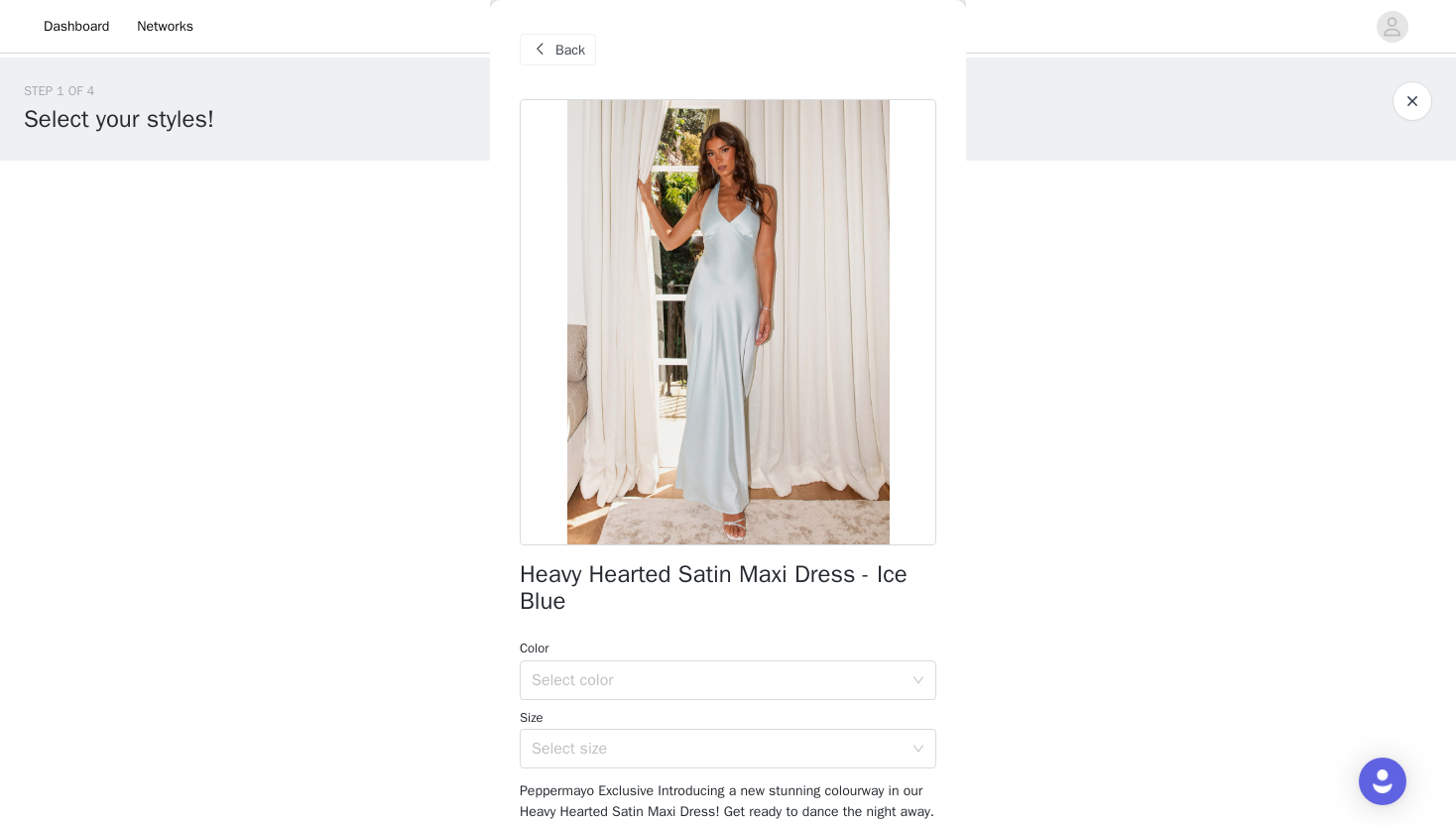 click at bounding box center (540, 50) 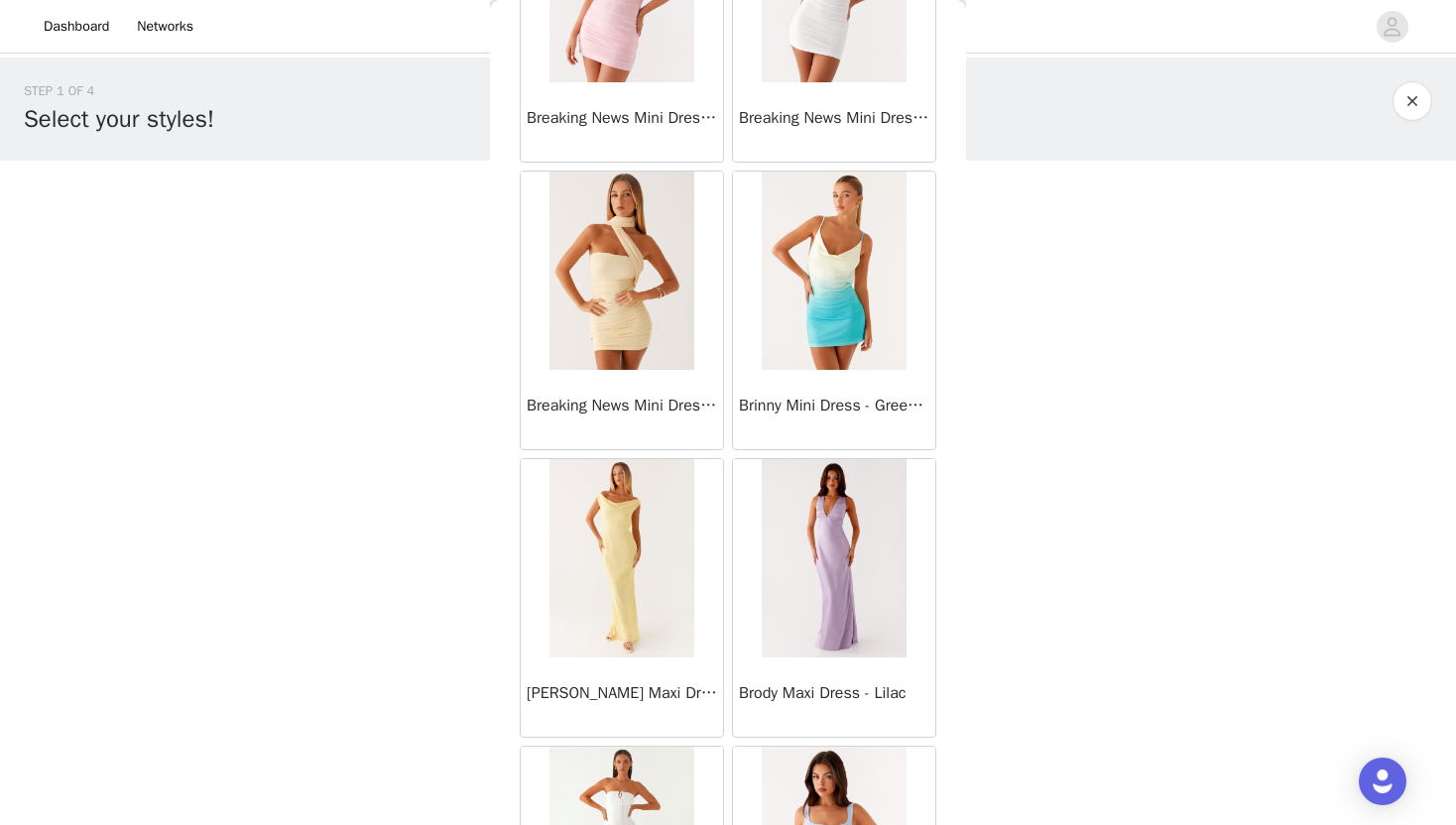 scroll, scrollTop: 7983, scrollLeft: 0, axis: vertical 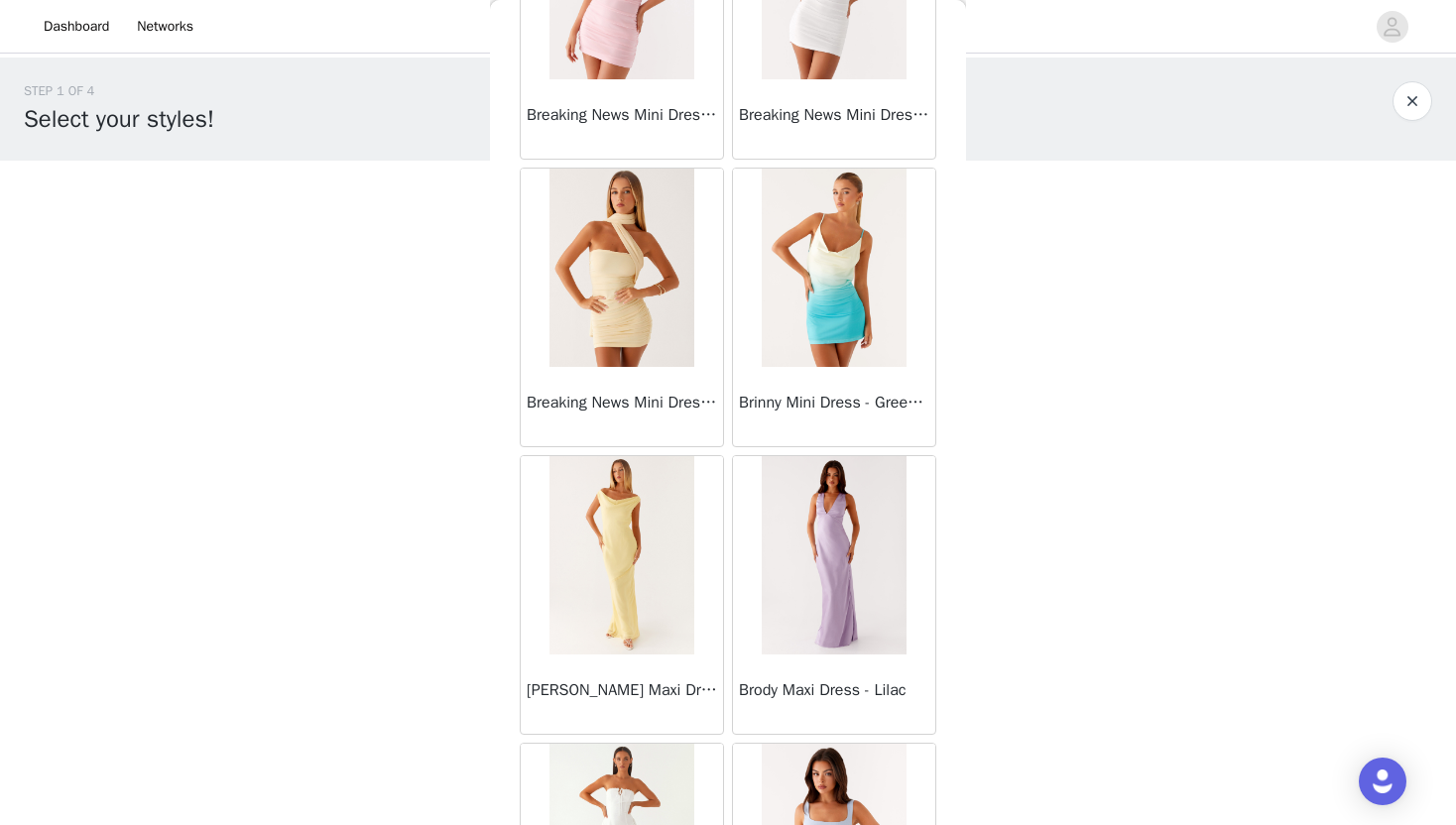 click at bounding box center (833, 555) 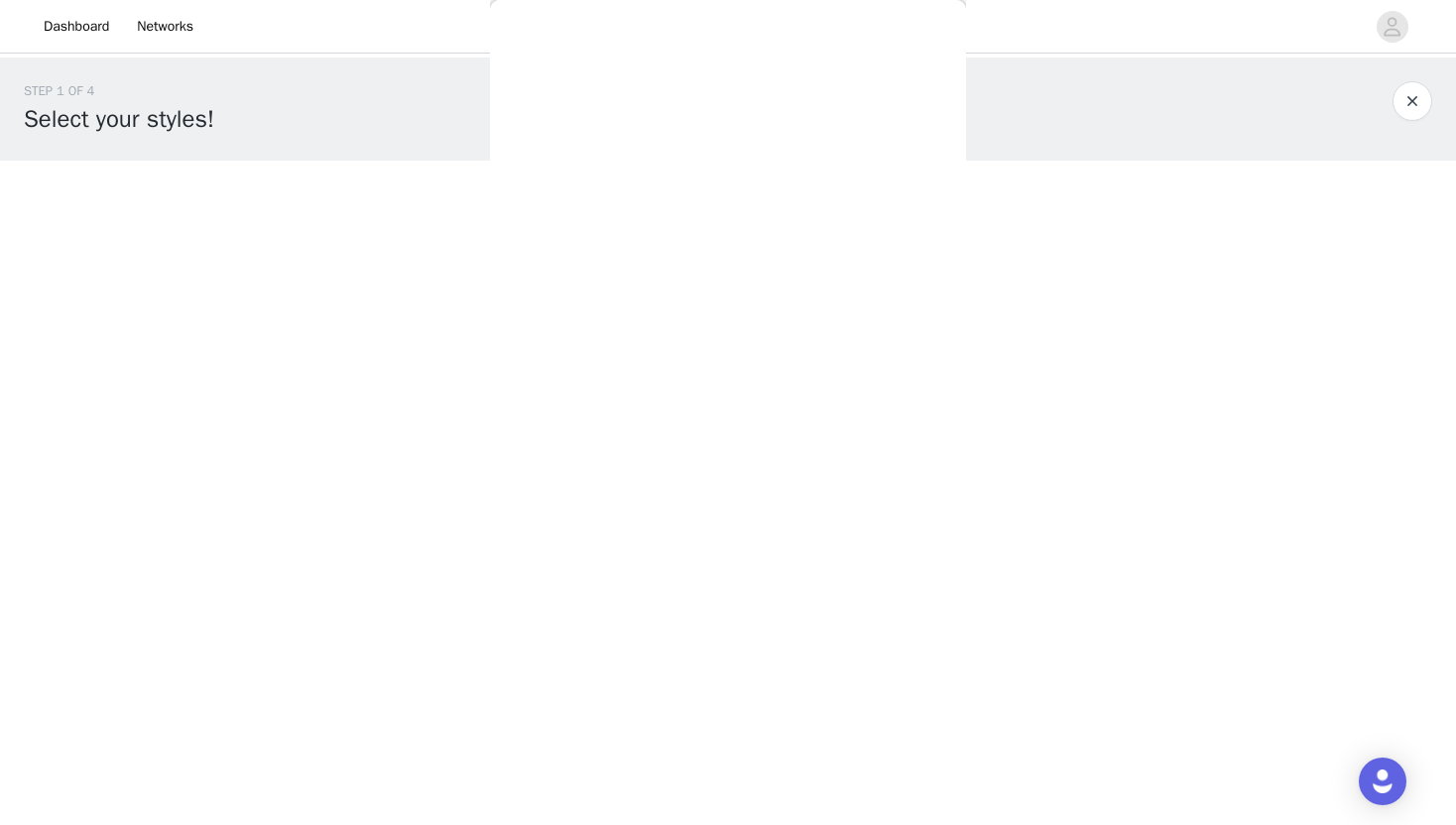 scroll, scrollTop: 0, scrollLeft: 0, axis: both 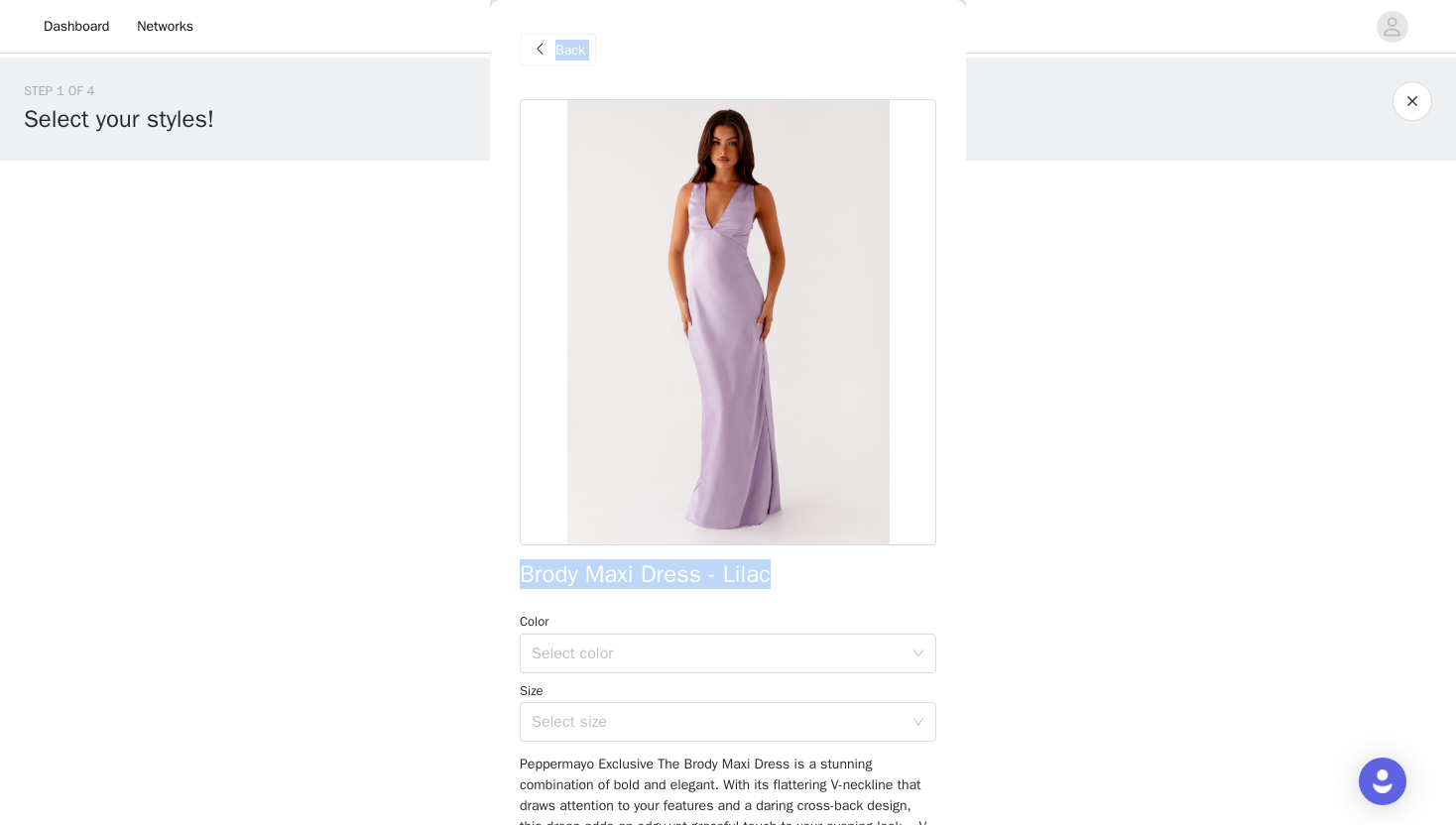 drag, startPoint x: 796, startPoint y: 577, endPoint x: 484, endPoint y: 562, distance: 312.36037 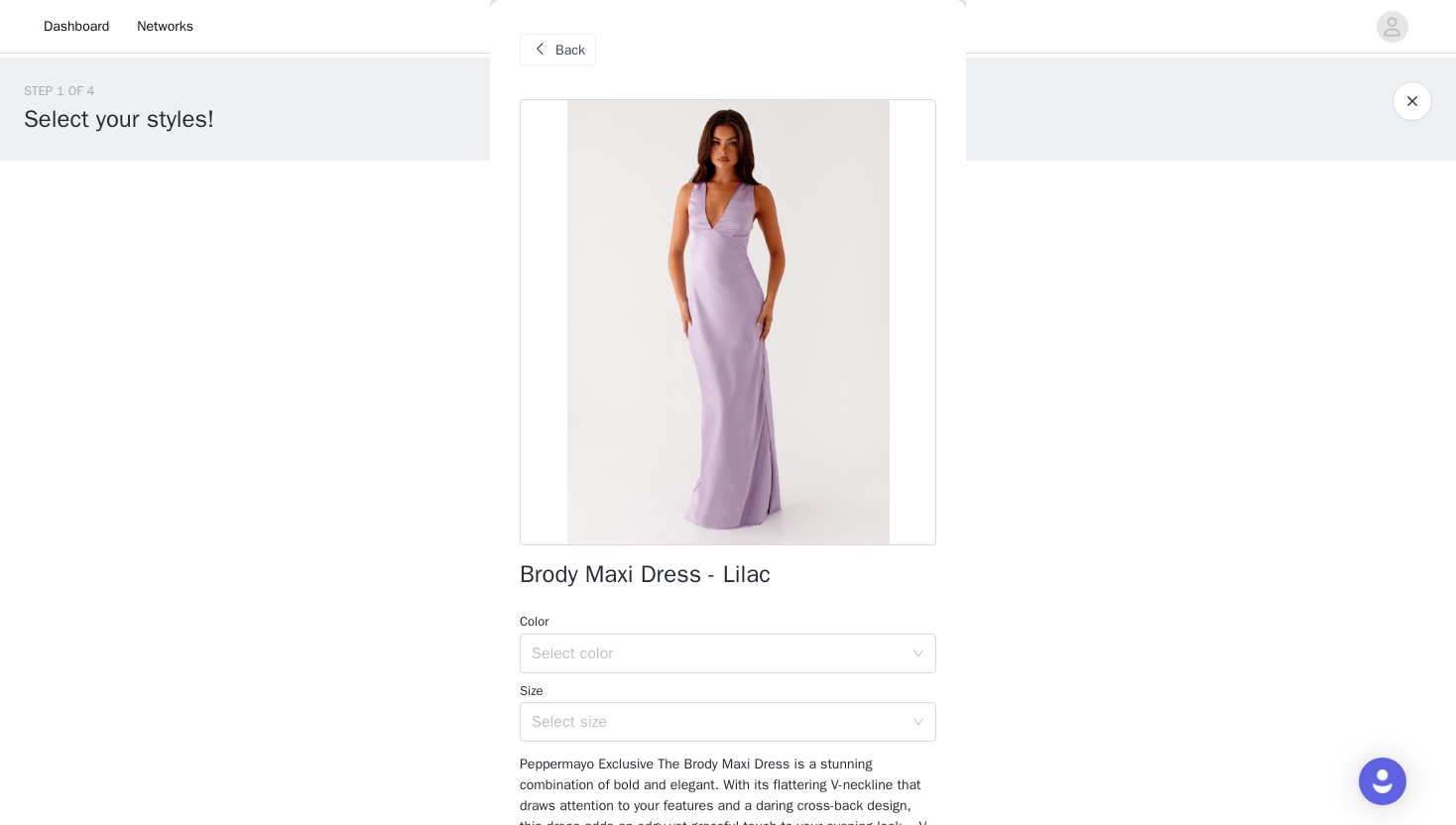 click on "Back" at bounding box center (728, 50) 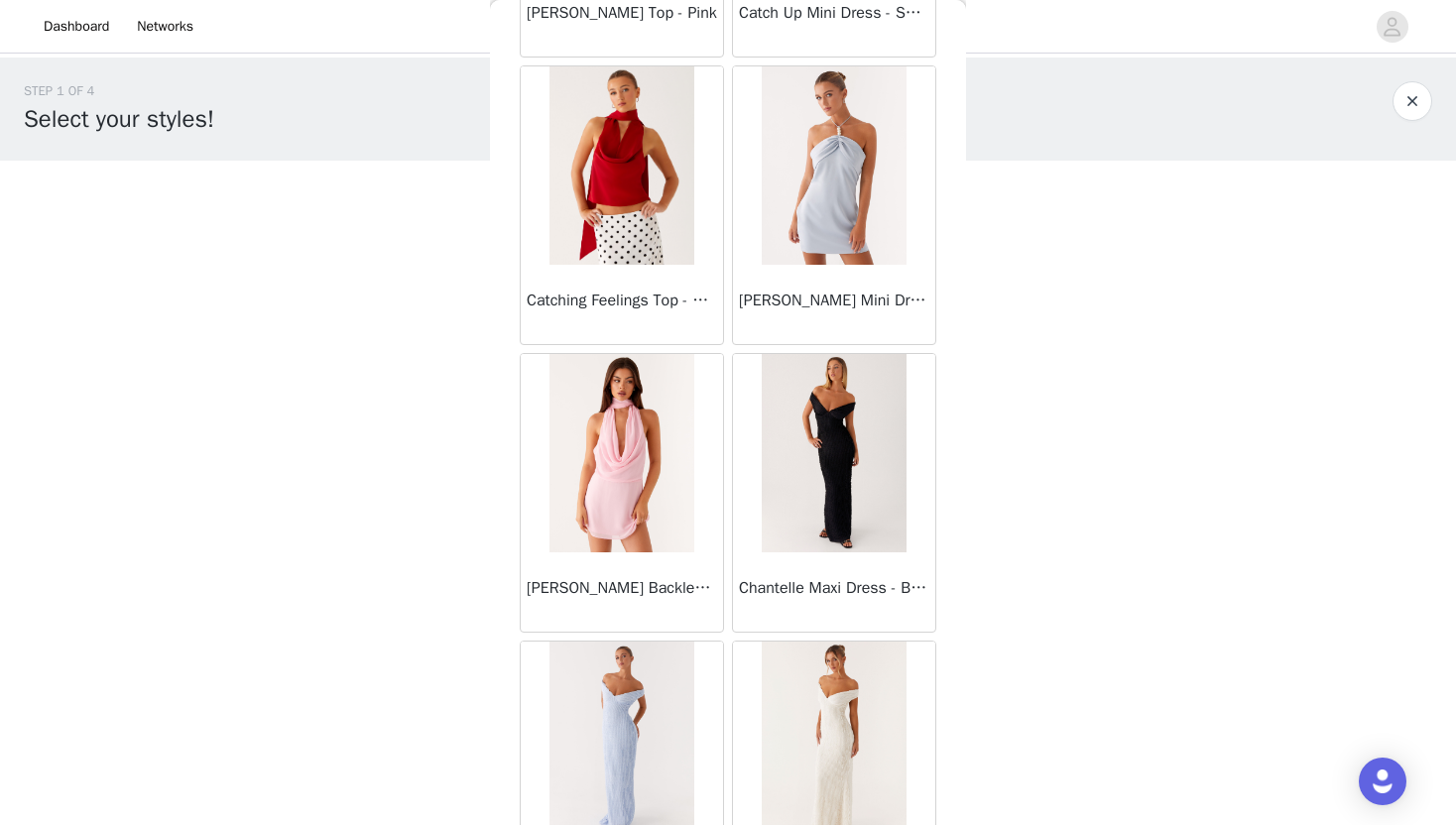 scroll, scrollTop: 13317, scrollLeft: 0, axis: vertical 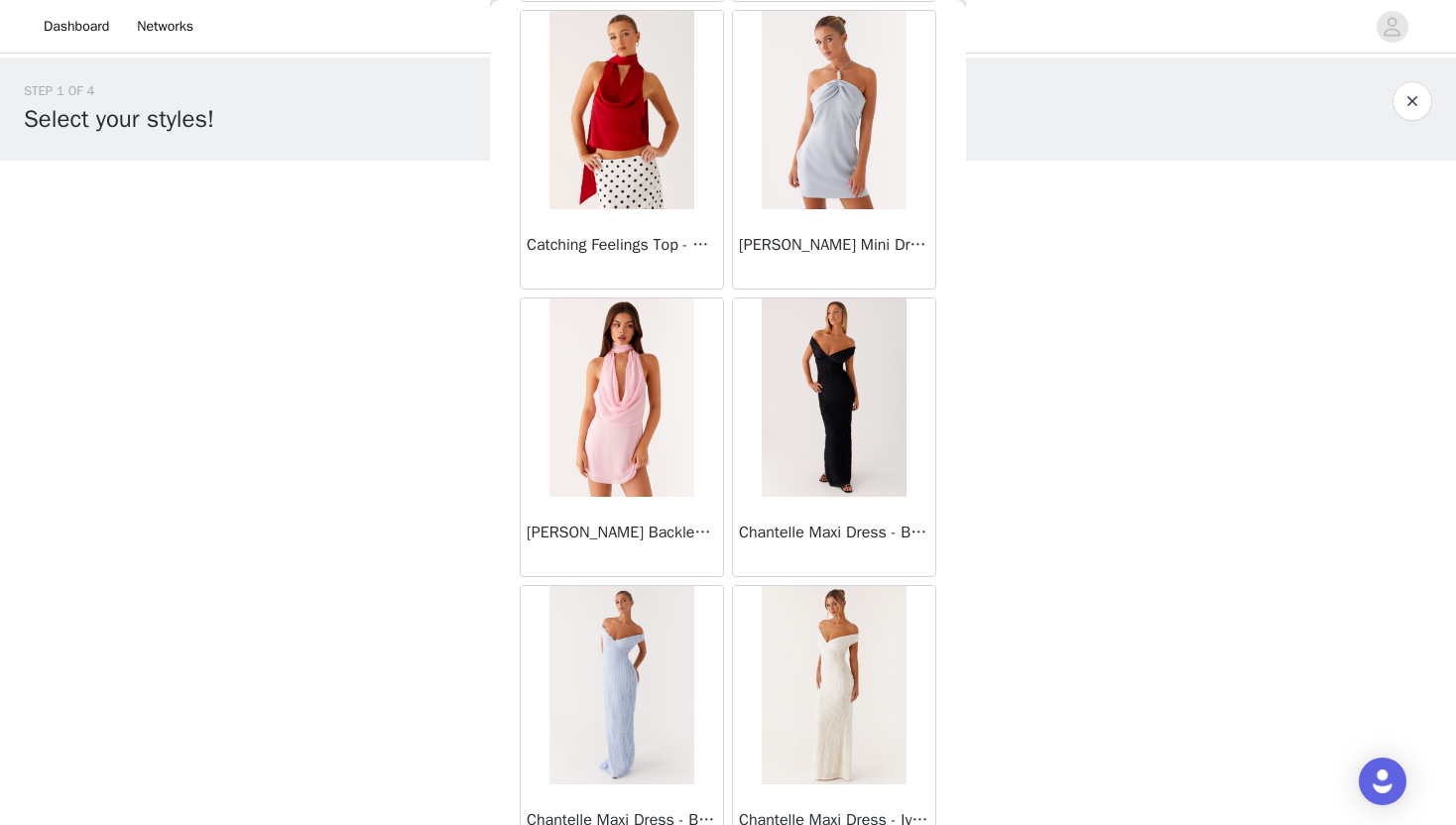 click at bounding box center (621, 398) 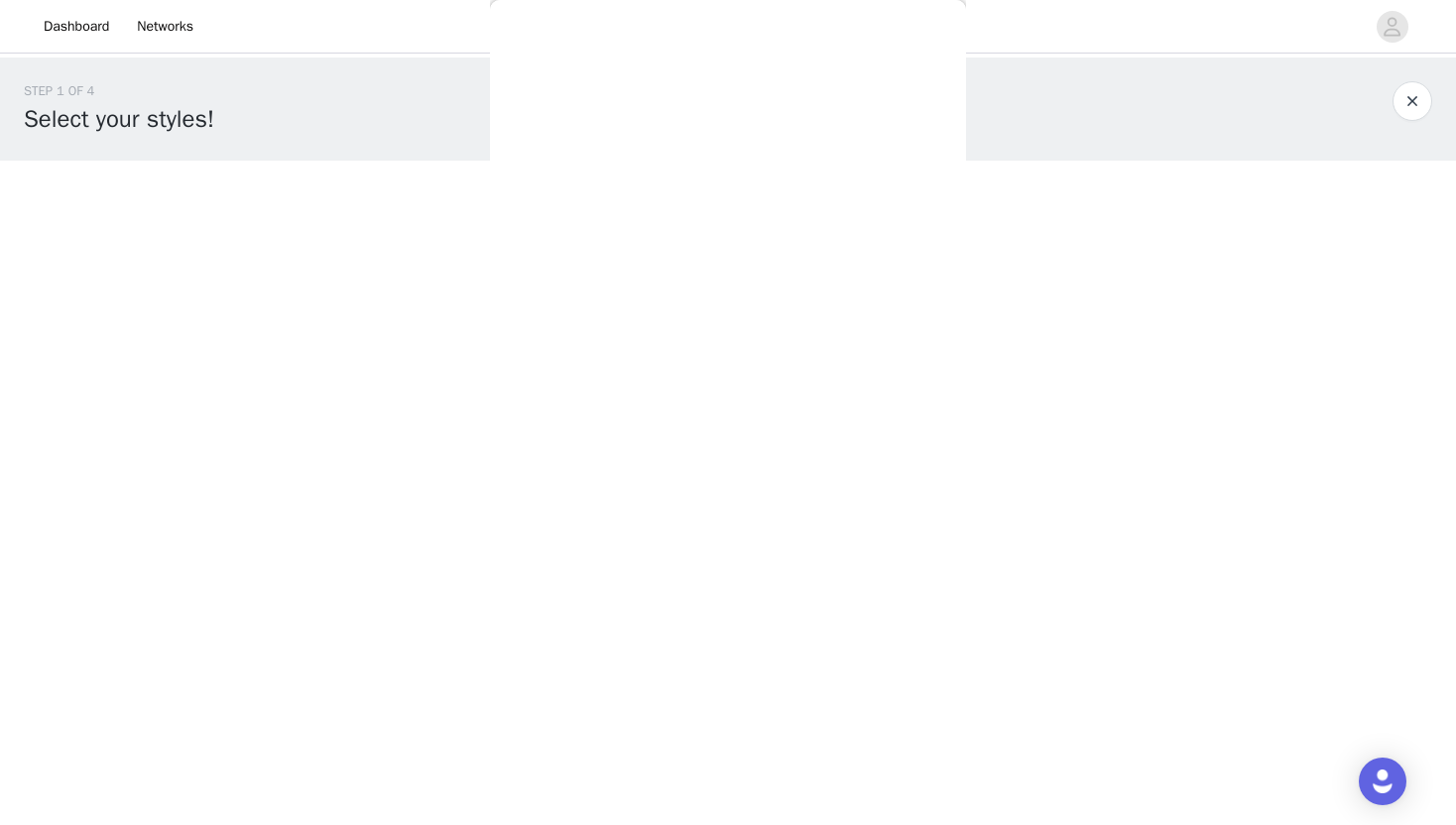 scroll, scrollTop: 0, scrollLeft: 0, axis: both 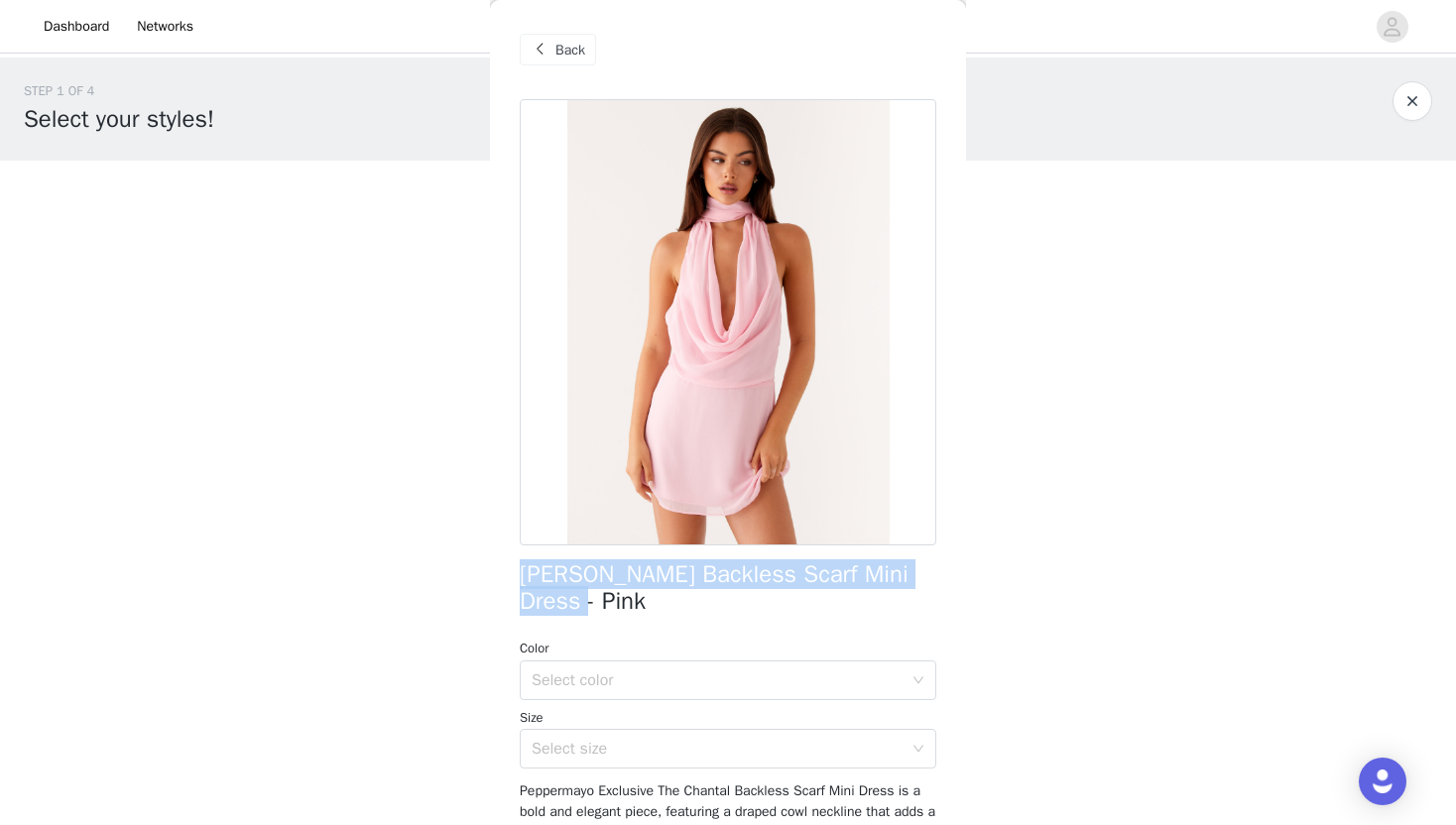 drag, startPoint x: 934, startPoint y: 589, endPoint x: 490, endPoint y: 578, distance: 444.136 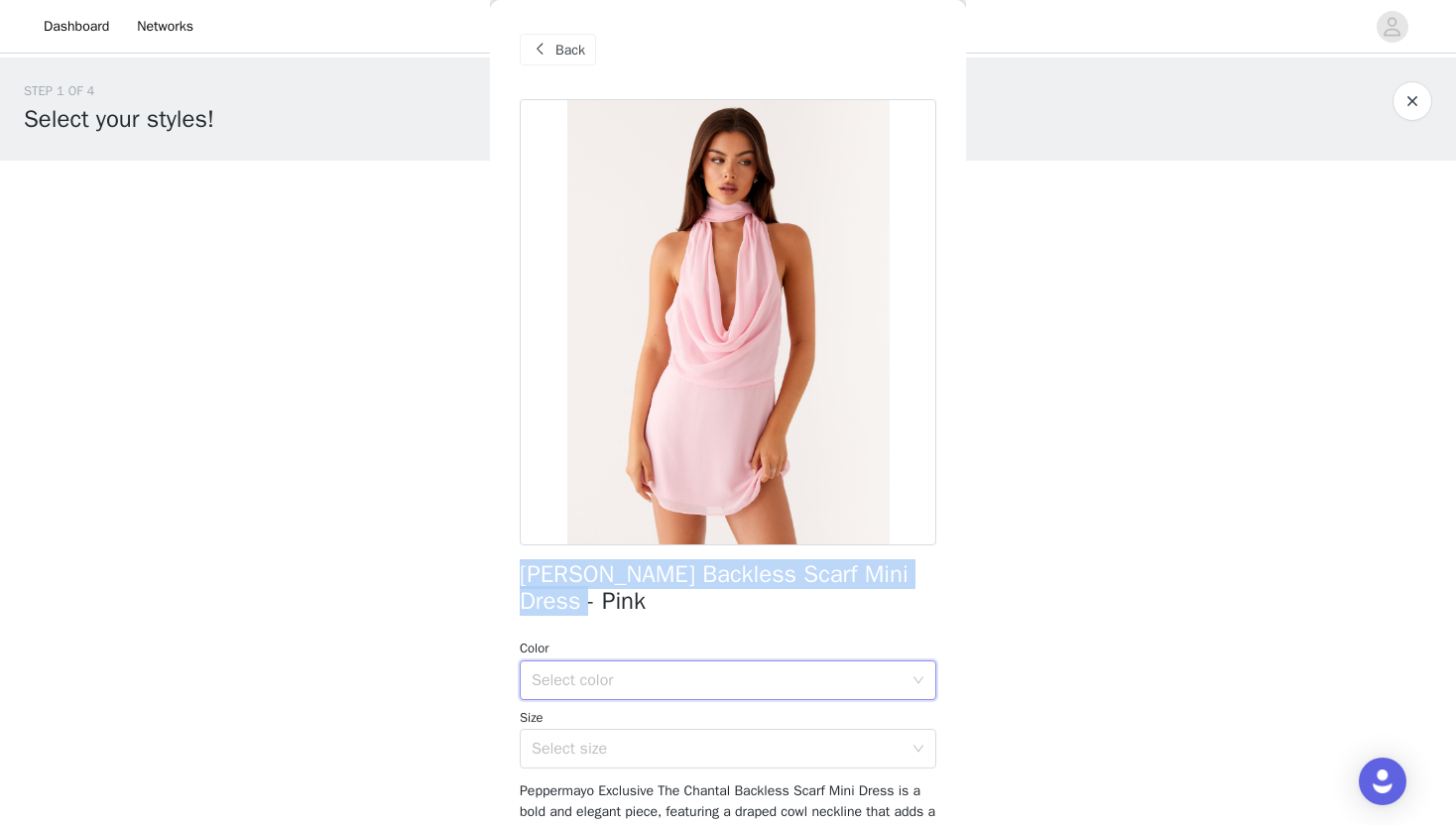 click on "Select color" at bounding box center [721, 680] 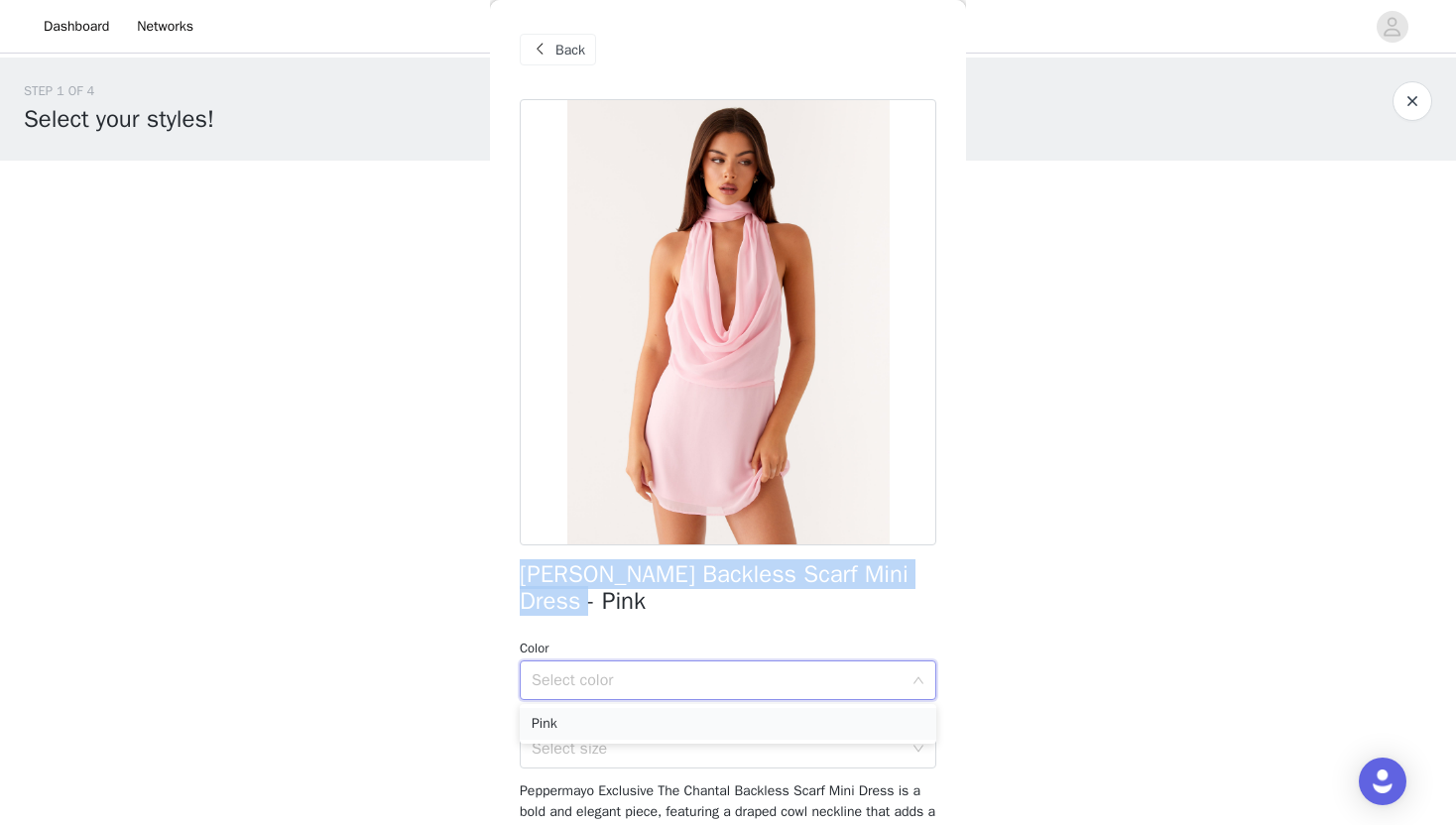 click on "Pink" at bounding box center [728, 724] 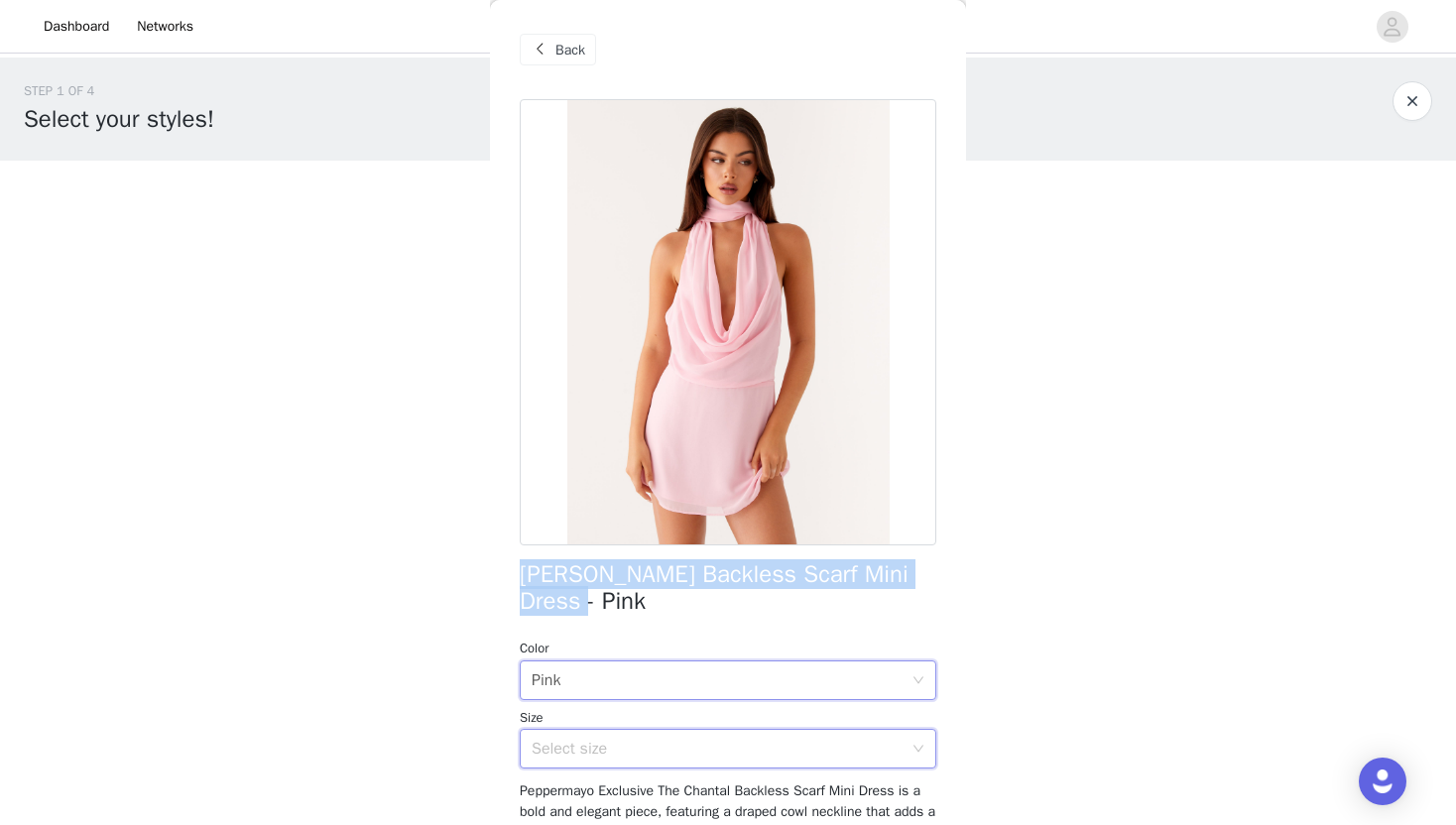 click on "Select size" at bounding box center [721, 749] 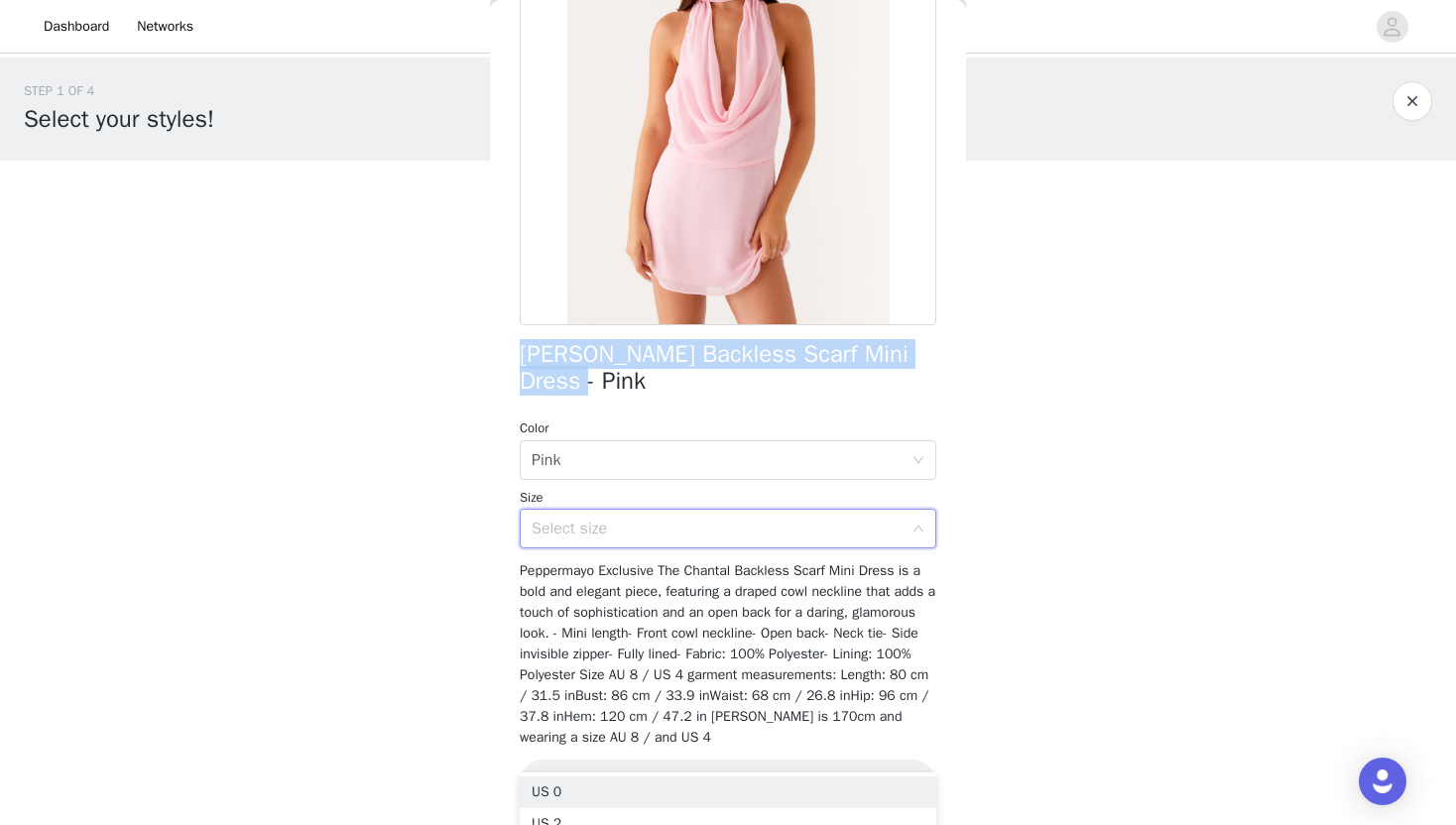 scroll, scrollTop: 226, scrollLeft: 0, axis: vertical 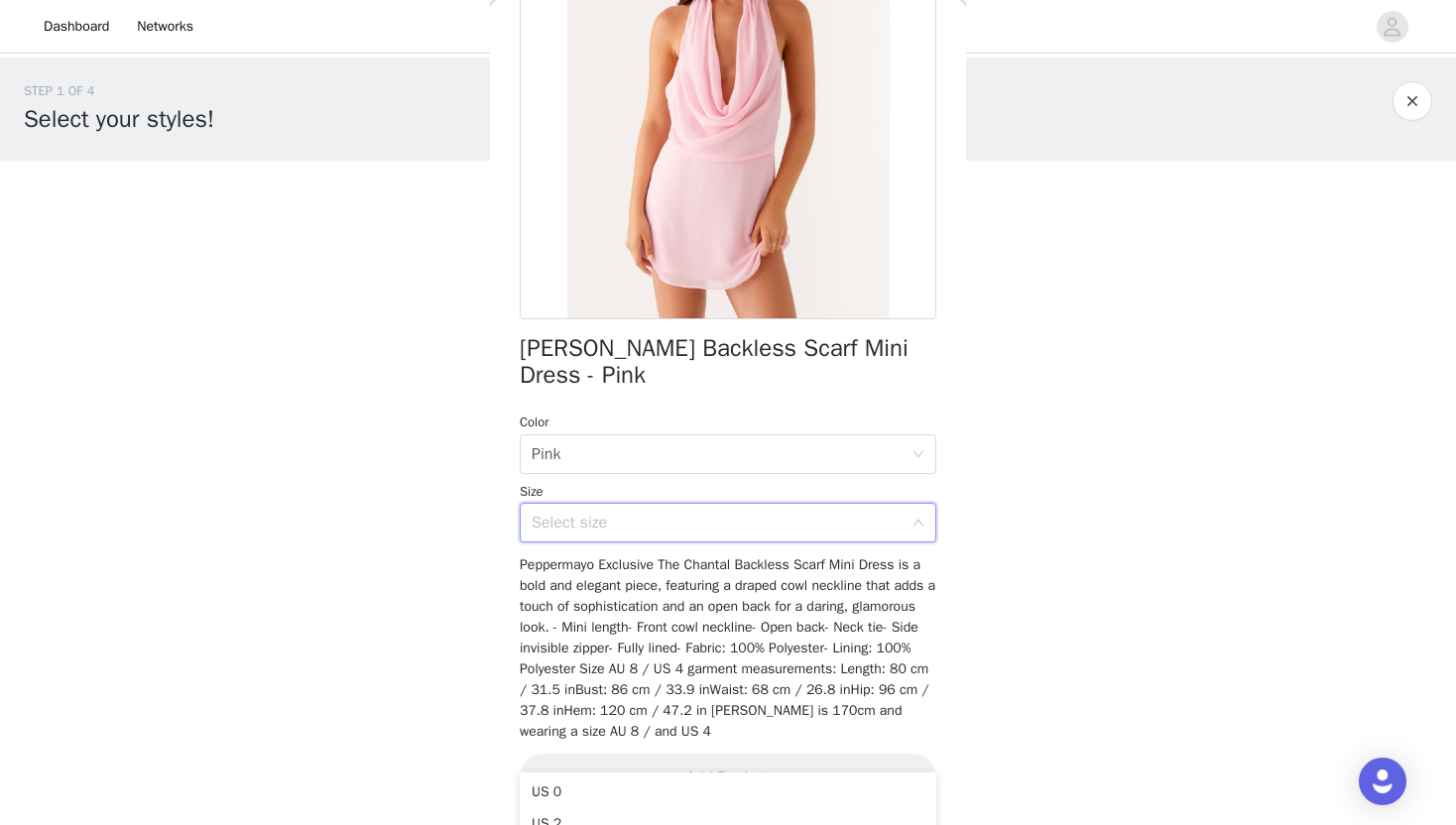 click on "STEP 1 OF 4
Select your styles!
You will receive 3 products.       1/3 Selected           Candy Sequin Mini Shorts - White           White, [GEOGRAPHIC_DATA] 8       Edit   Remove     Add Product       Back     [PERSON_NAME] Backless Scarf Mini Dress - Pink               Color   Select color Pink Size   Select size   Peppermayo Exclusive The Chantal Backless Scarf Mini Dress is a bold and elegant piece, featuring a draped cowl neckline that adds a touch of sophistication and an open back for a daring, glamorous look. - Mini length- Front cowl neckline- Open back- Neck tie- Side invisible zipper- Fully lined- Fabric: 100% Polyester- Lining: 100% Polyester Size AU 8 / US 4 garment measurements: Length: 80 cm / 31.5 inBust: 86 cm / 33.9 inWaist: 68 cm / 26.8 inHip: 96 cm / 37.8 inHem: 120 cm / 47.2 in [PERSON_NAME] is 170cm and wearing a size AU 8 / and US 4   Add Product
Step 1 of 4" at bounding box center (728, 374) 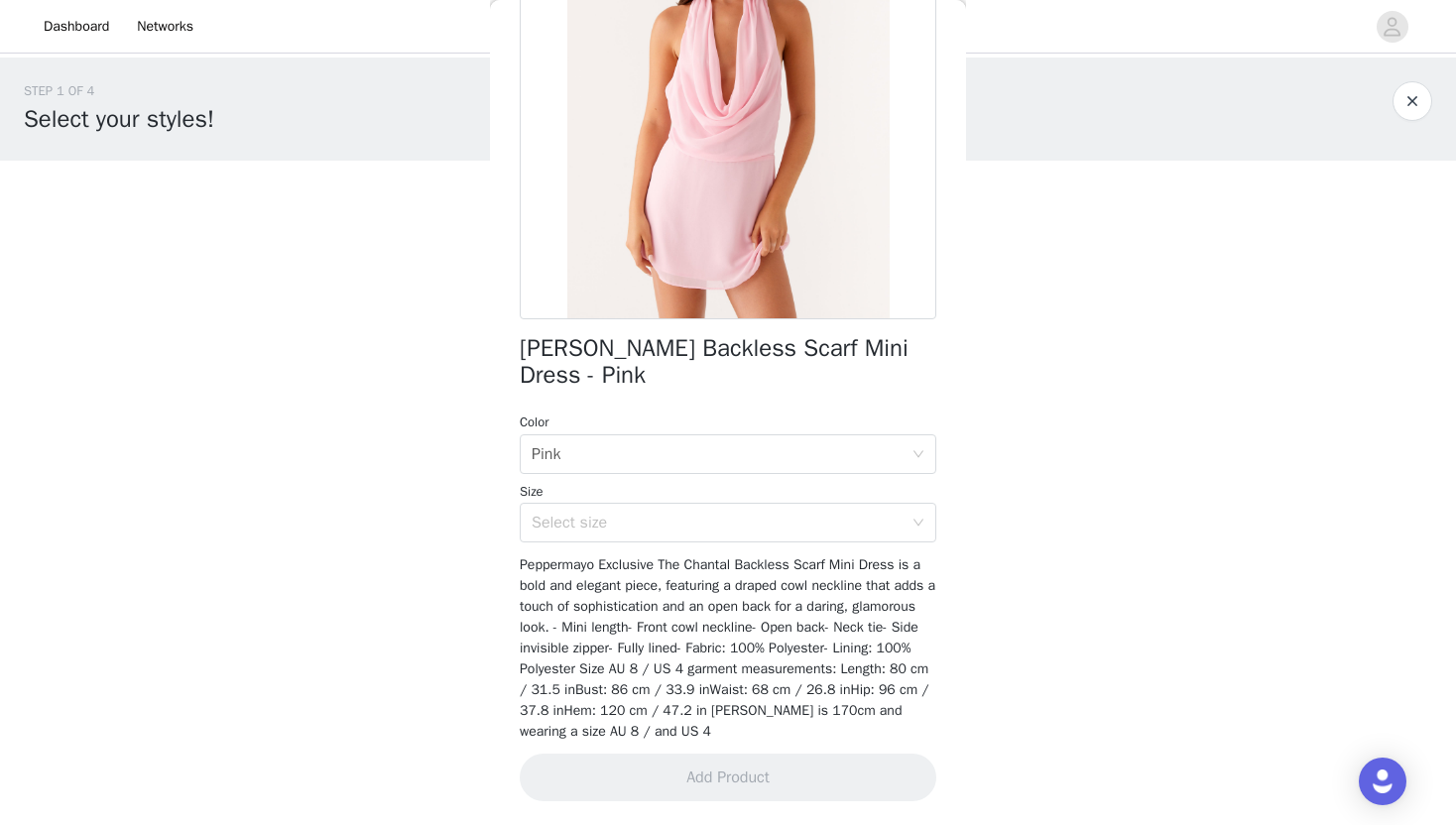 click on "[PERSON_NAME] Backless Scarf Mini Dress - Pink               Color   Select color Pink Size   Select size   Peppermayo Exclusive The Chantal Backless Scarf Mini Dress is a bold and elegant piece, featuring a draped cowl neckline that adds a touch of sophistication and an open back for a daring, glamorous look. - Mini length- Front cowl neckline- Open back- Neck tie- Side invisible zipper- Fully lined- Fabric: 100% Polyester- Lining: 100% Polyester Size AU 8 / US 4 garment measurements: Length: 80 cm / 31.5 inBust: 86 cm / 33.9 inWaist: 68 cm / 26.8 inHip: 96 cm / 37.8 inHem: 120 cm / 47.2 in [PERSON_NAME] is 170cm and wearing a size AU 8 / and US 4   Add Product" at bounding box center (728, 349) 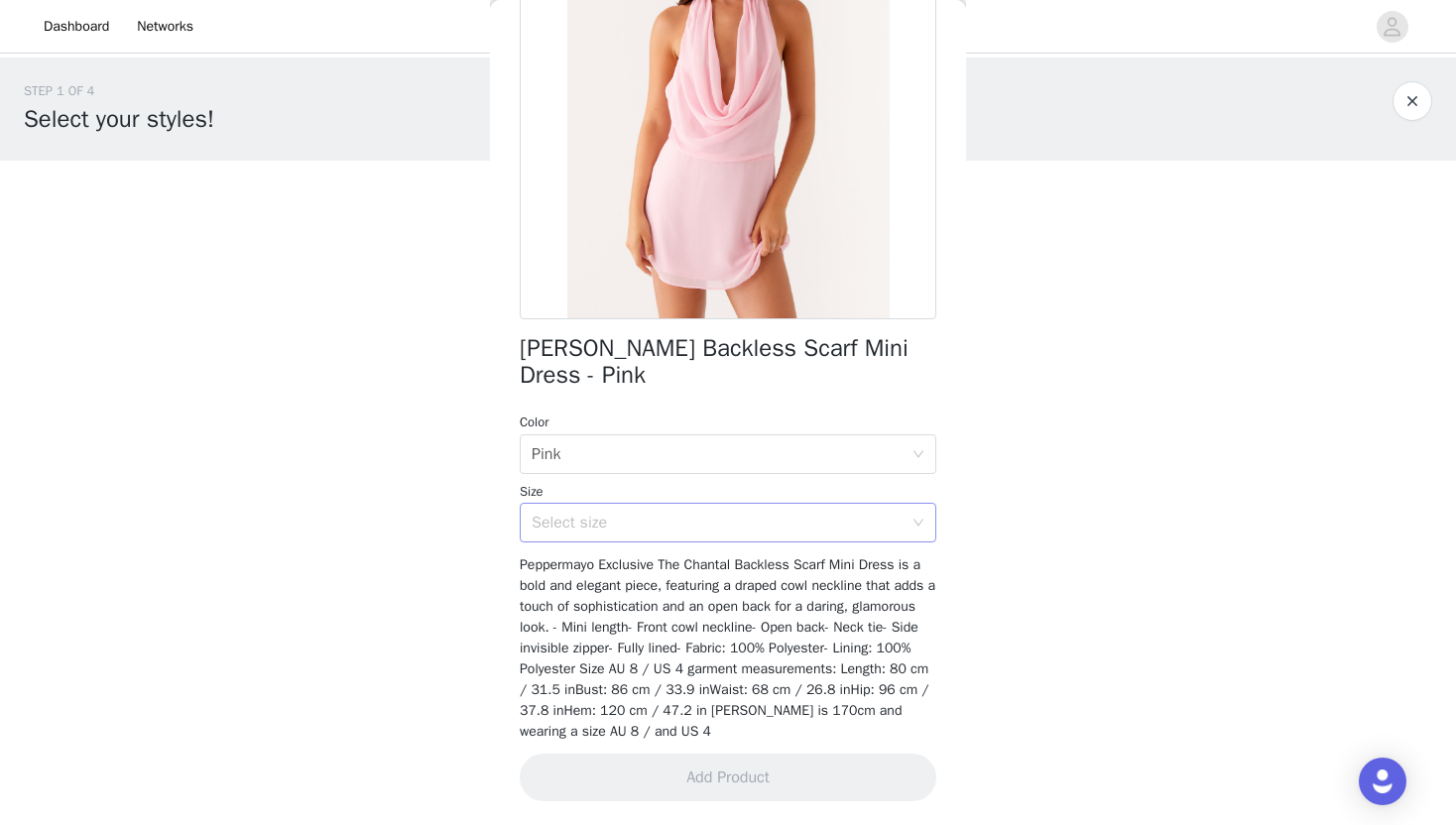 click on "Select size" at bounding box center [717, 523] 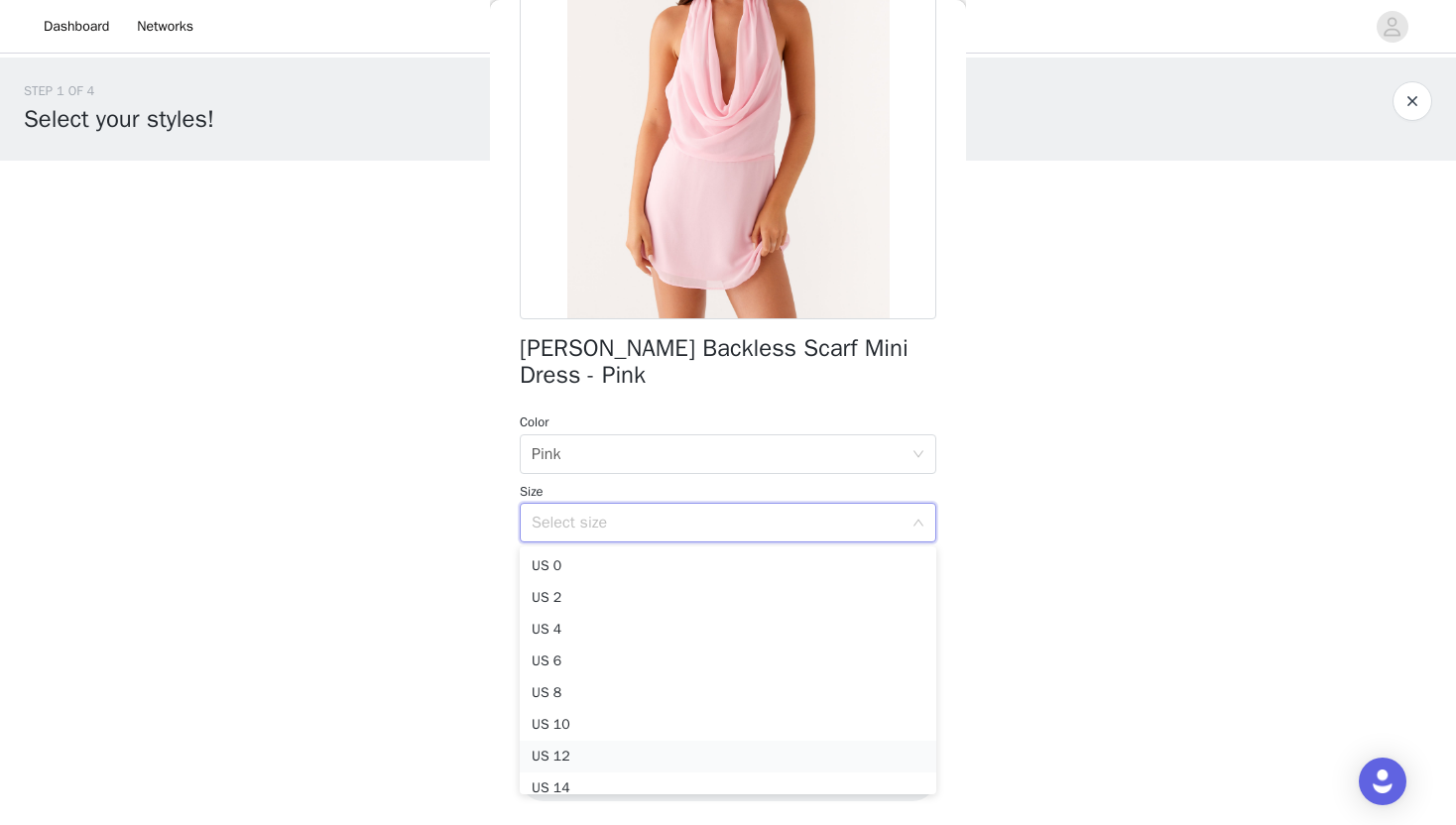 scroll, scrollTop: 44, scrollLeft: 0, axis: vertical 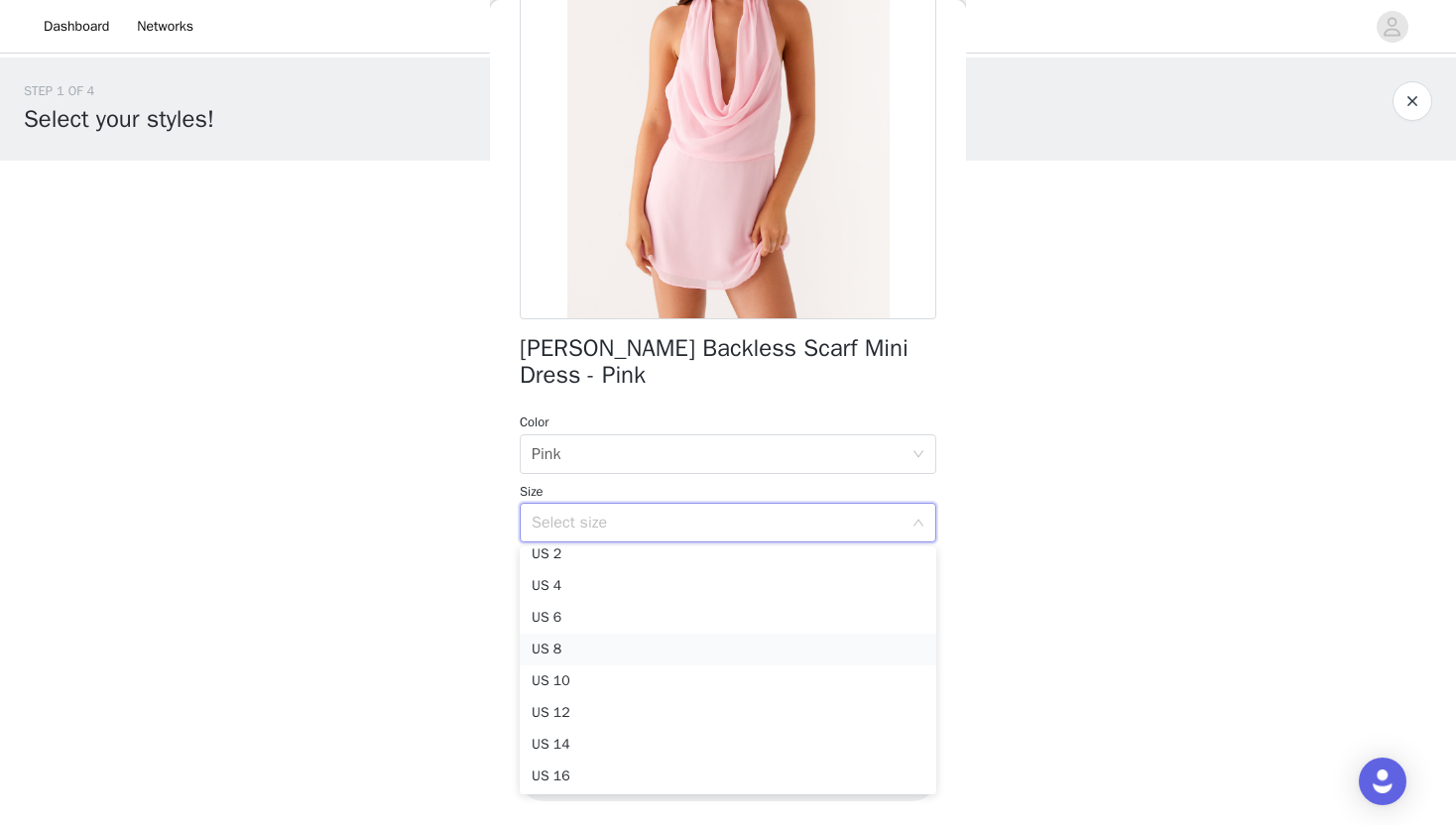 click on "US 8" at bounding box center (728, 649) 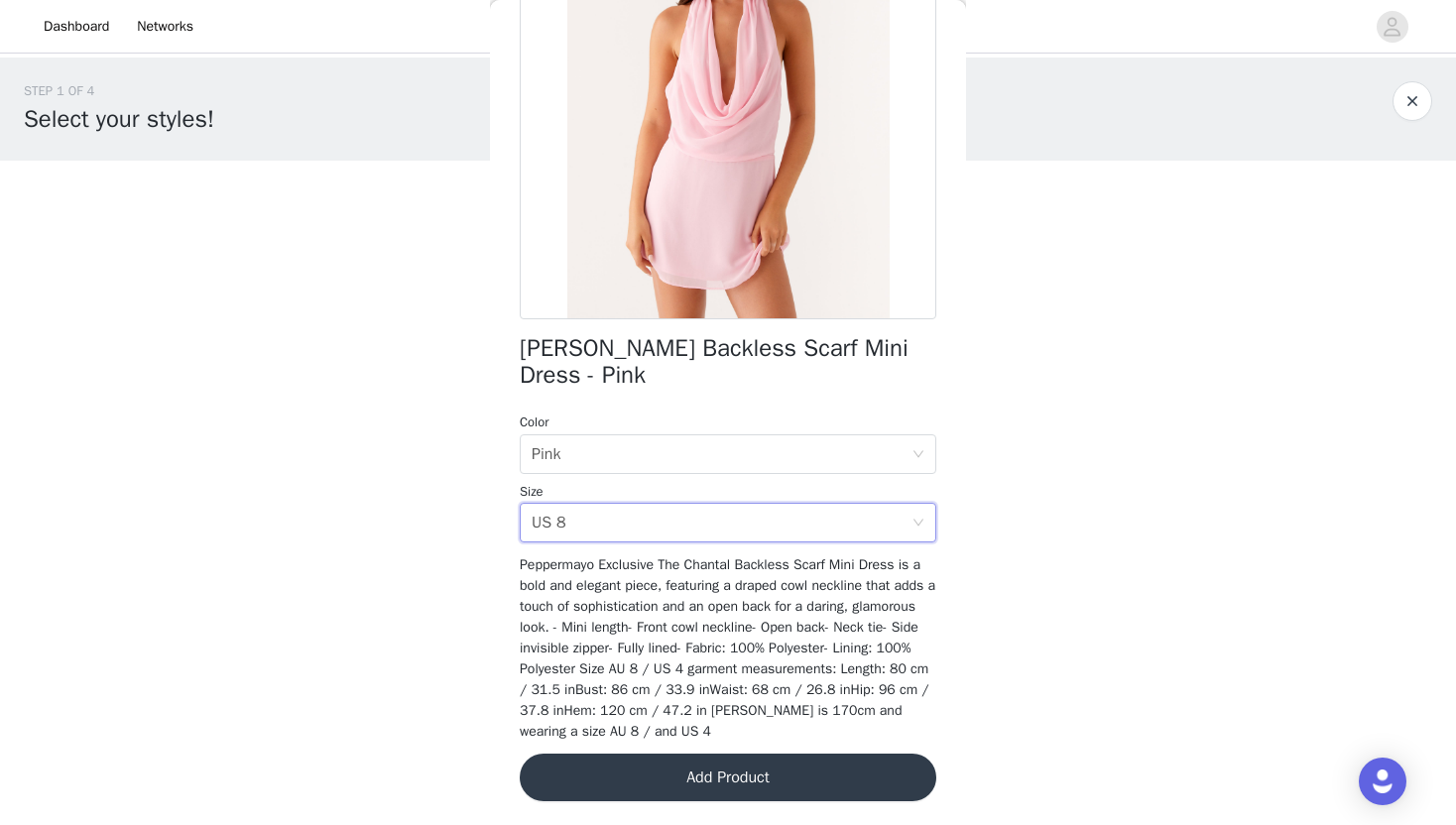 click on "Add Product" at bounding box center (728, 777) 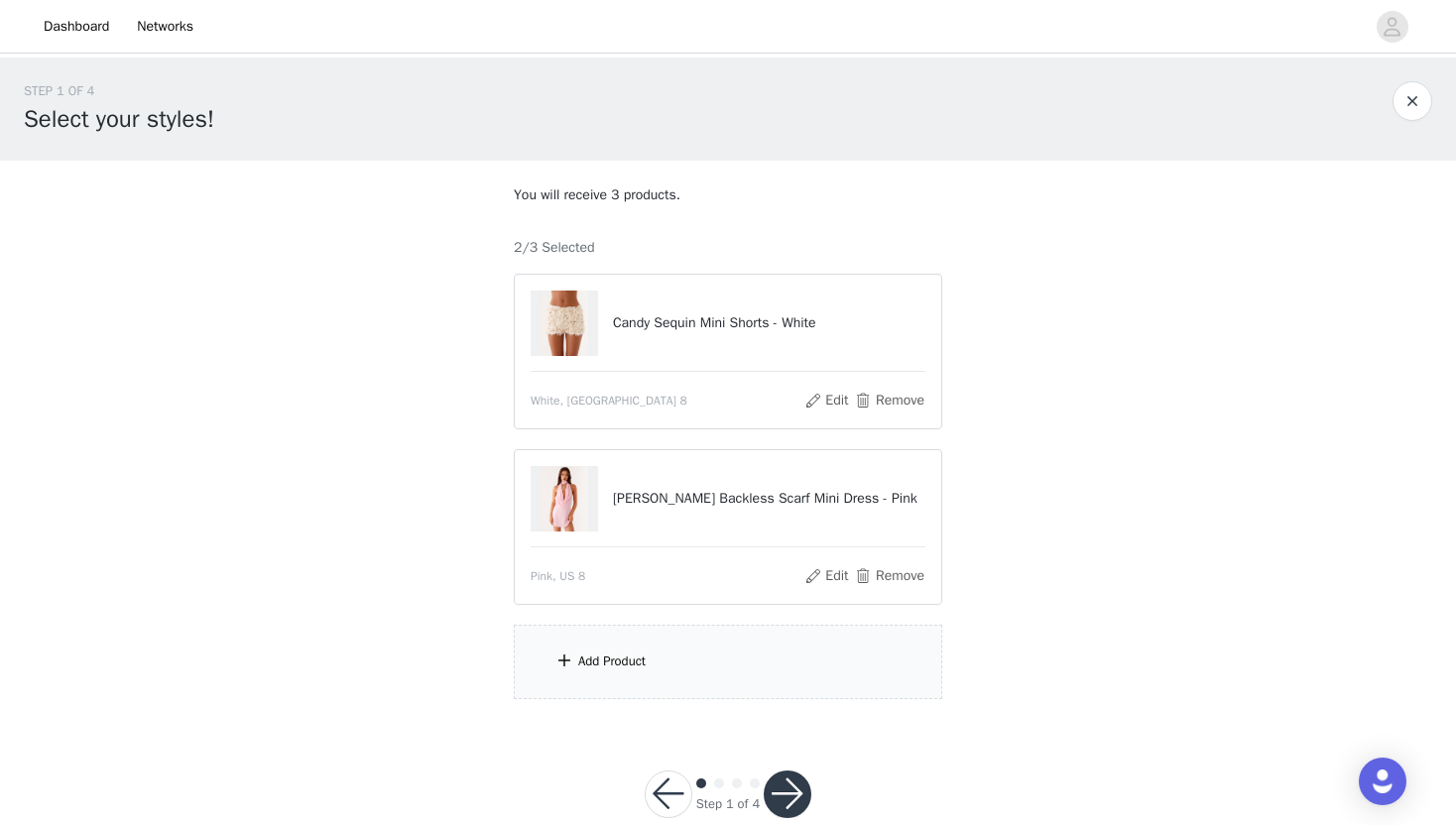 click on "Add Product" at bounding box center [728, 661] 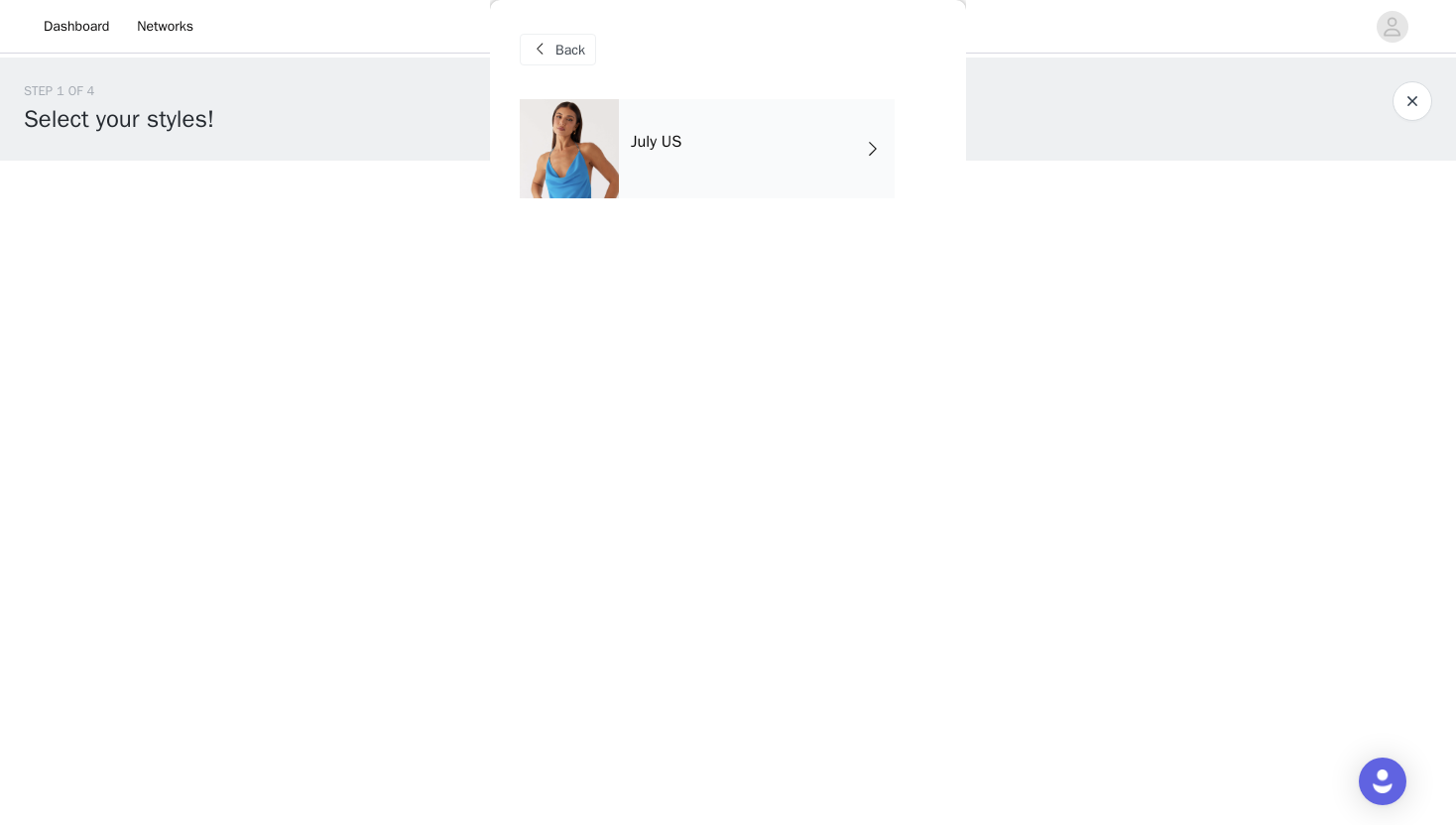 click on "July US" at bounding box center [757, 149] 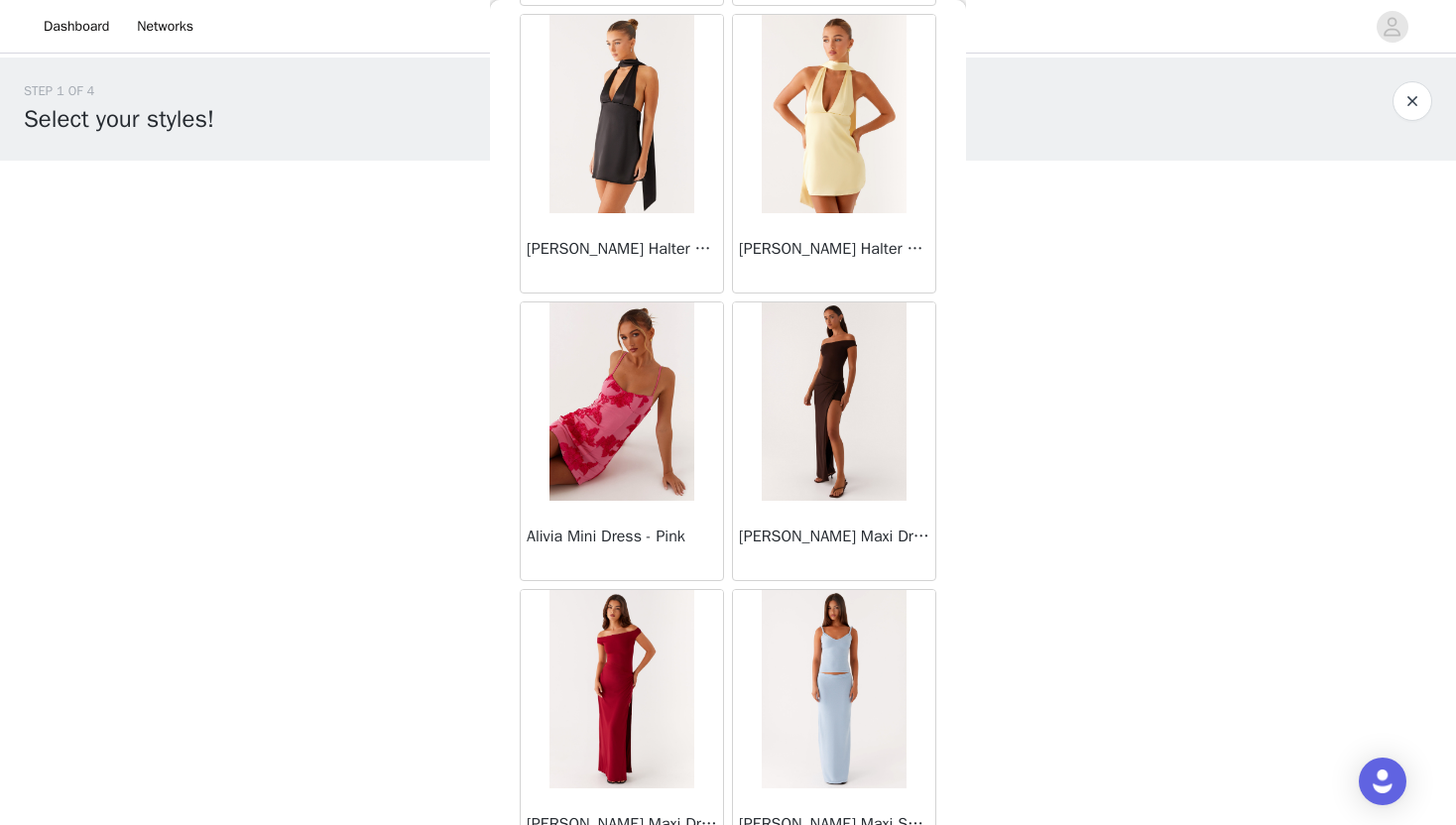 scroll, scrollTop: 2209, scrollLeft: 0, axis: vertical 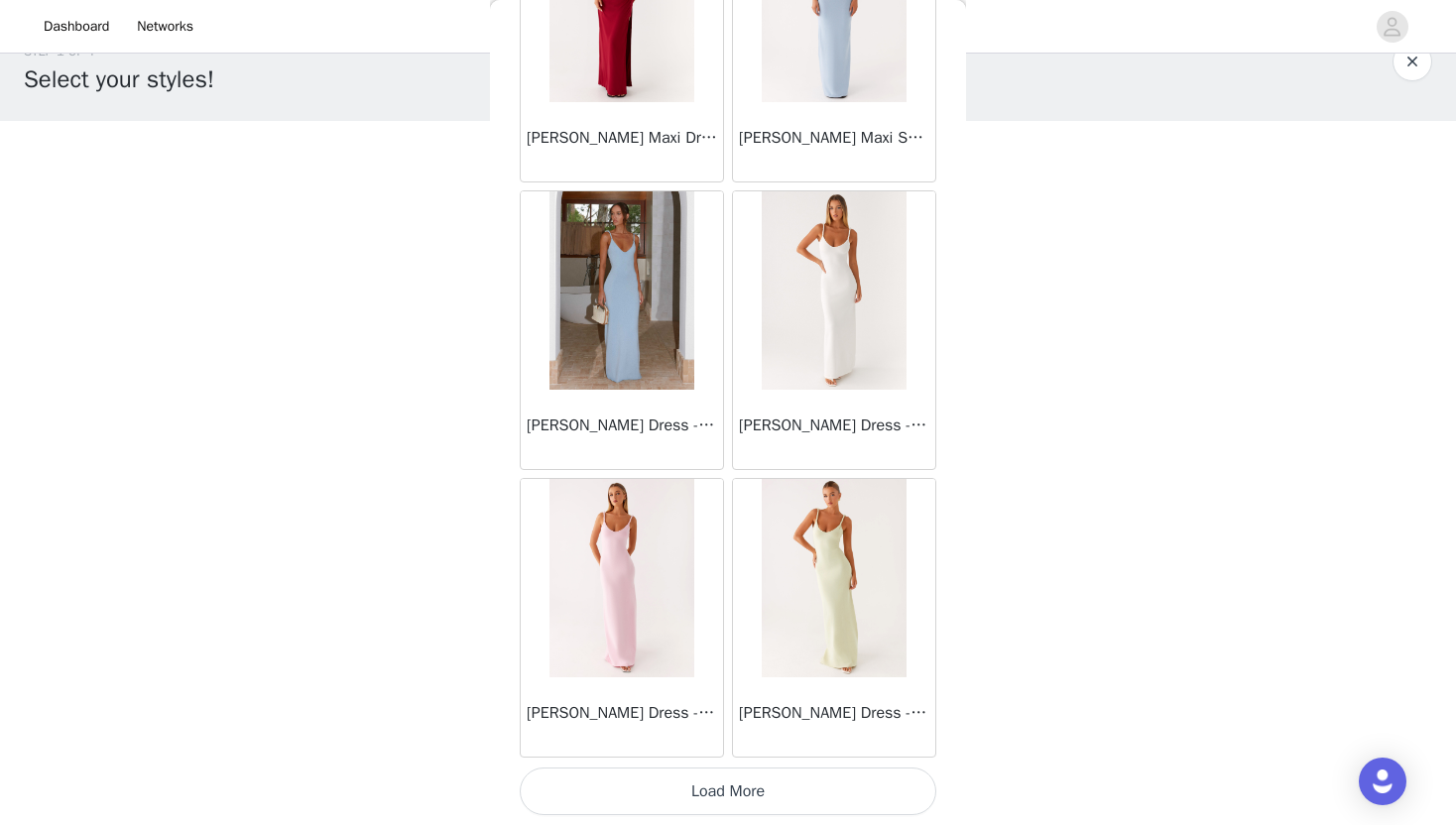 click on "Load More" at bounding box center [728, 791] 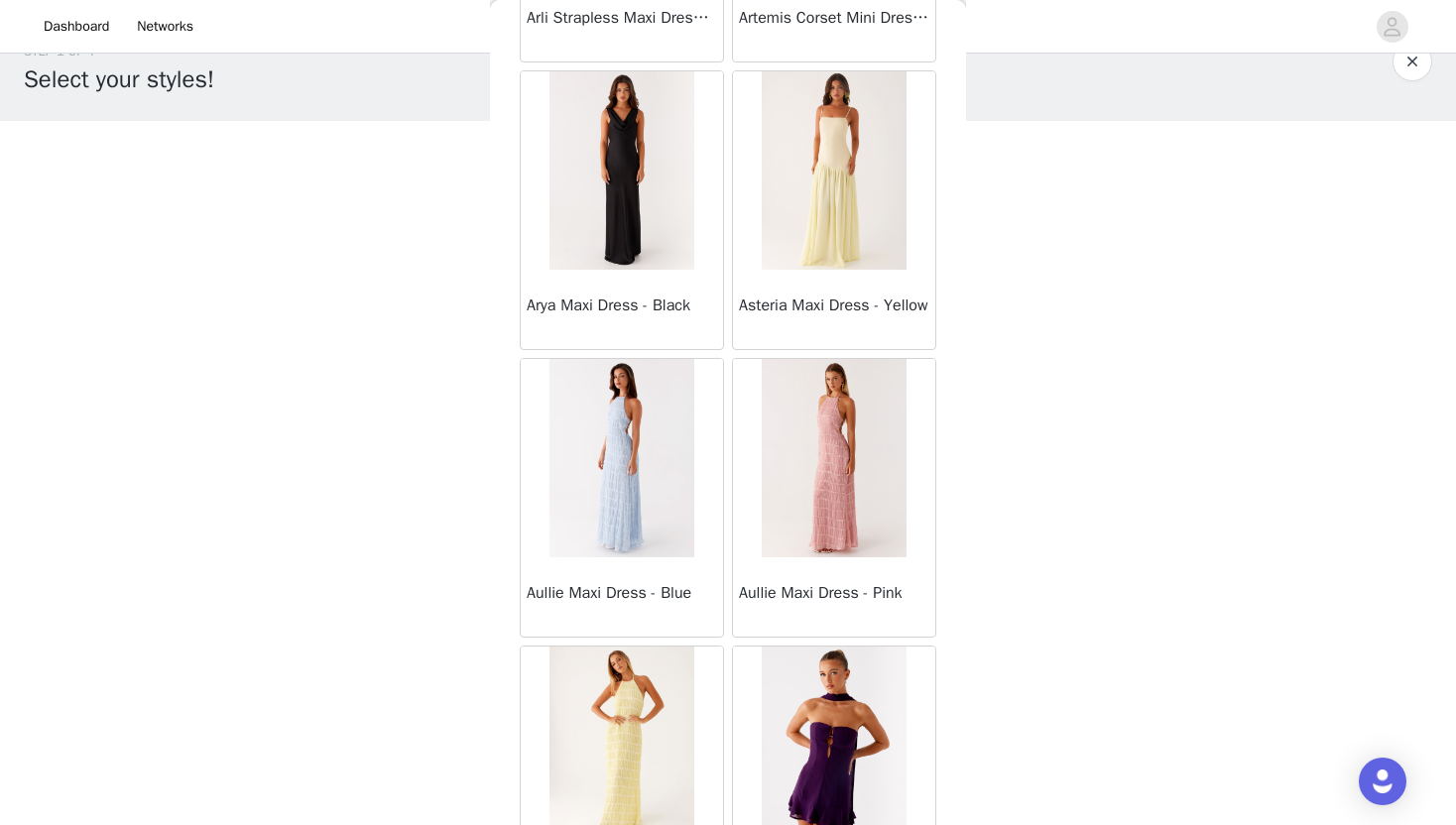 scroll, scrollTop: 5085, scrollLeft: 0, axis: vertical 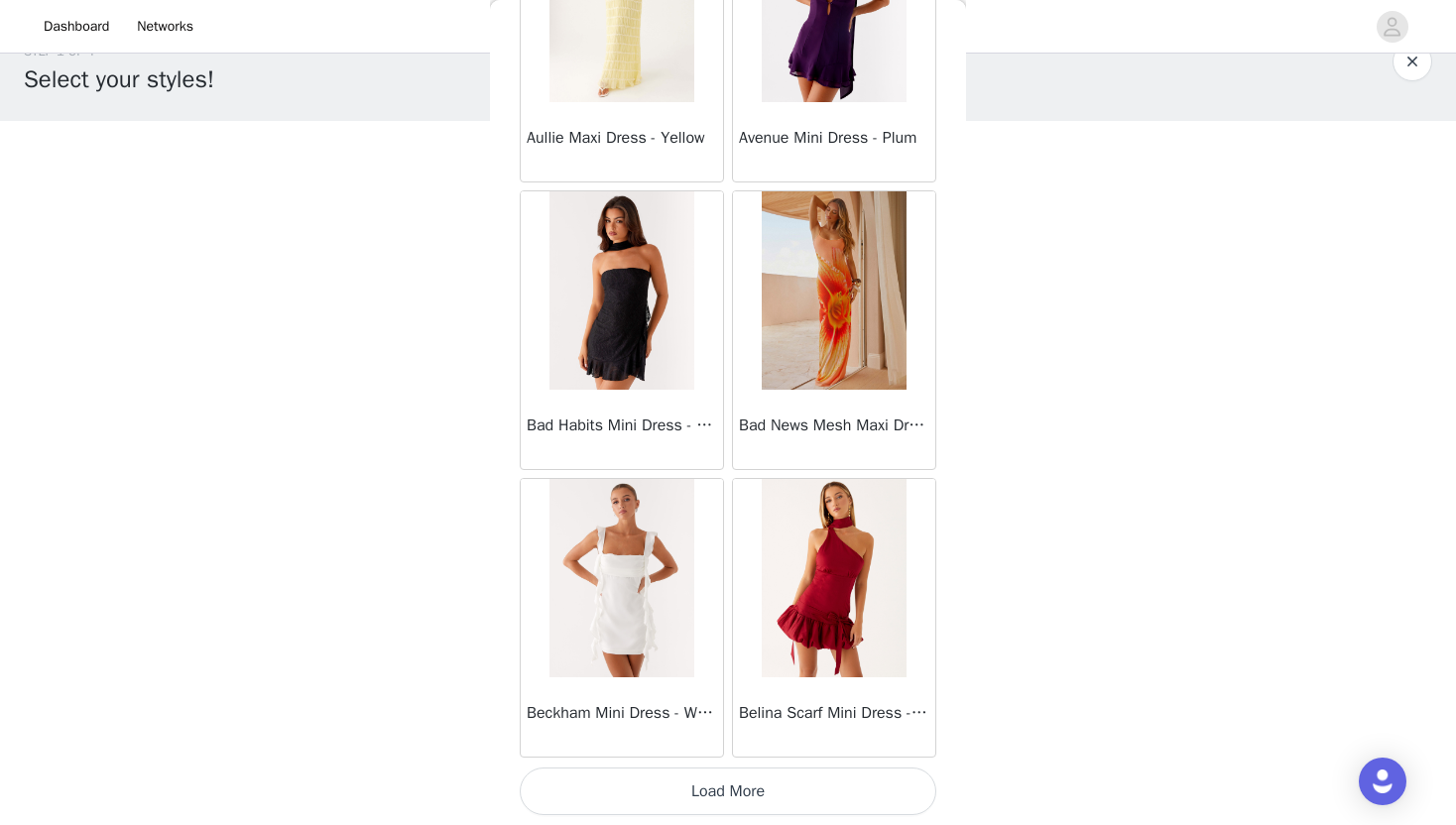 click on "Load More" at bounding box center (728, 791) 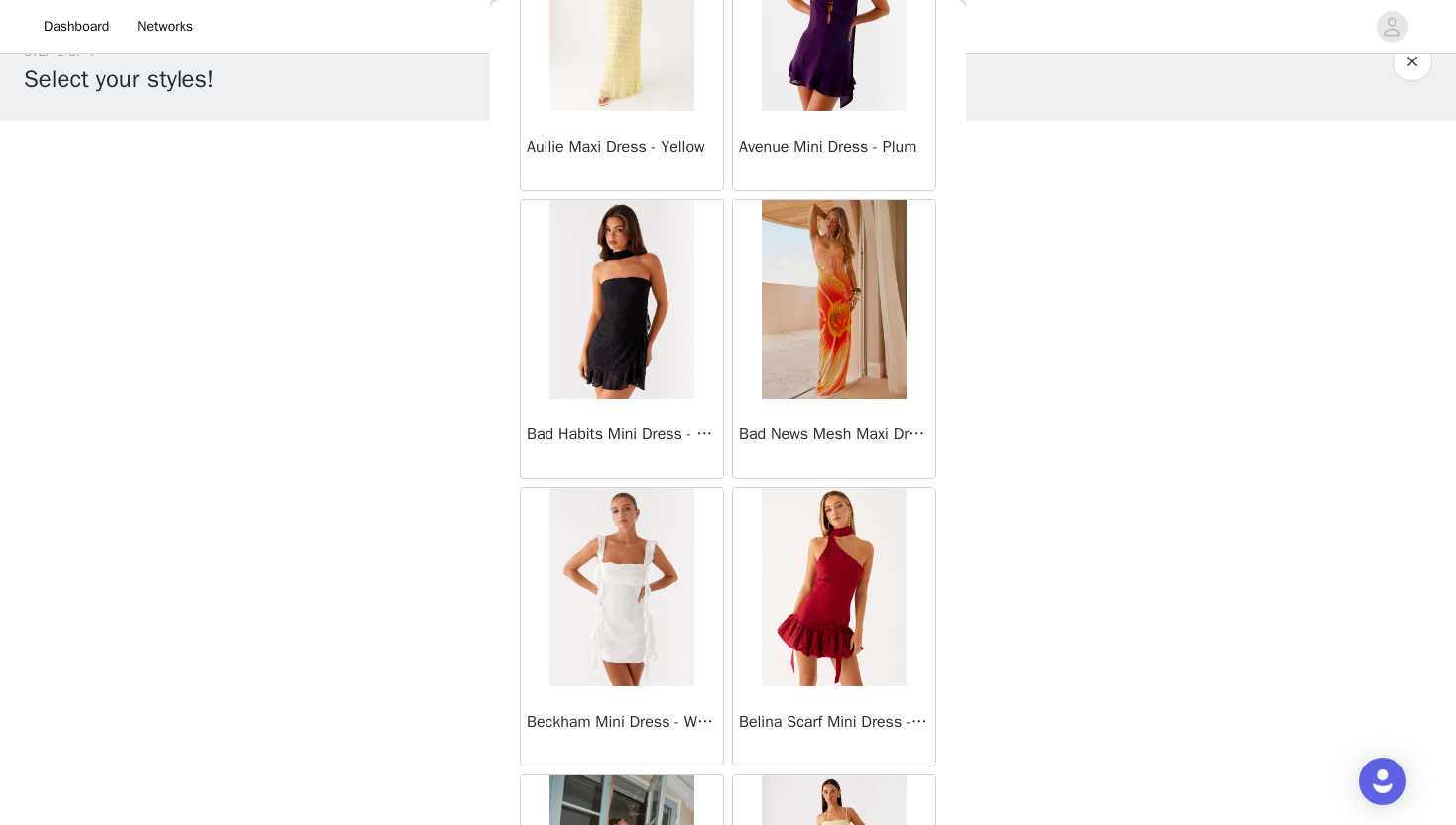scroll, scrollTop: 5085, scrollLeft: 0, axis: vertical 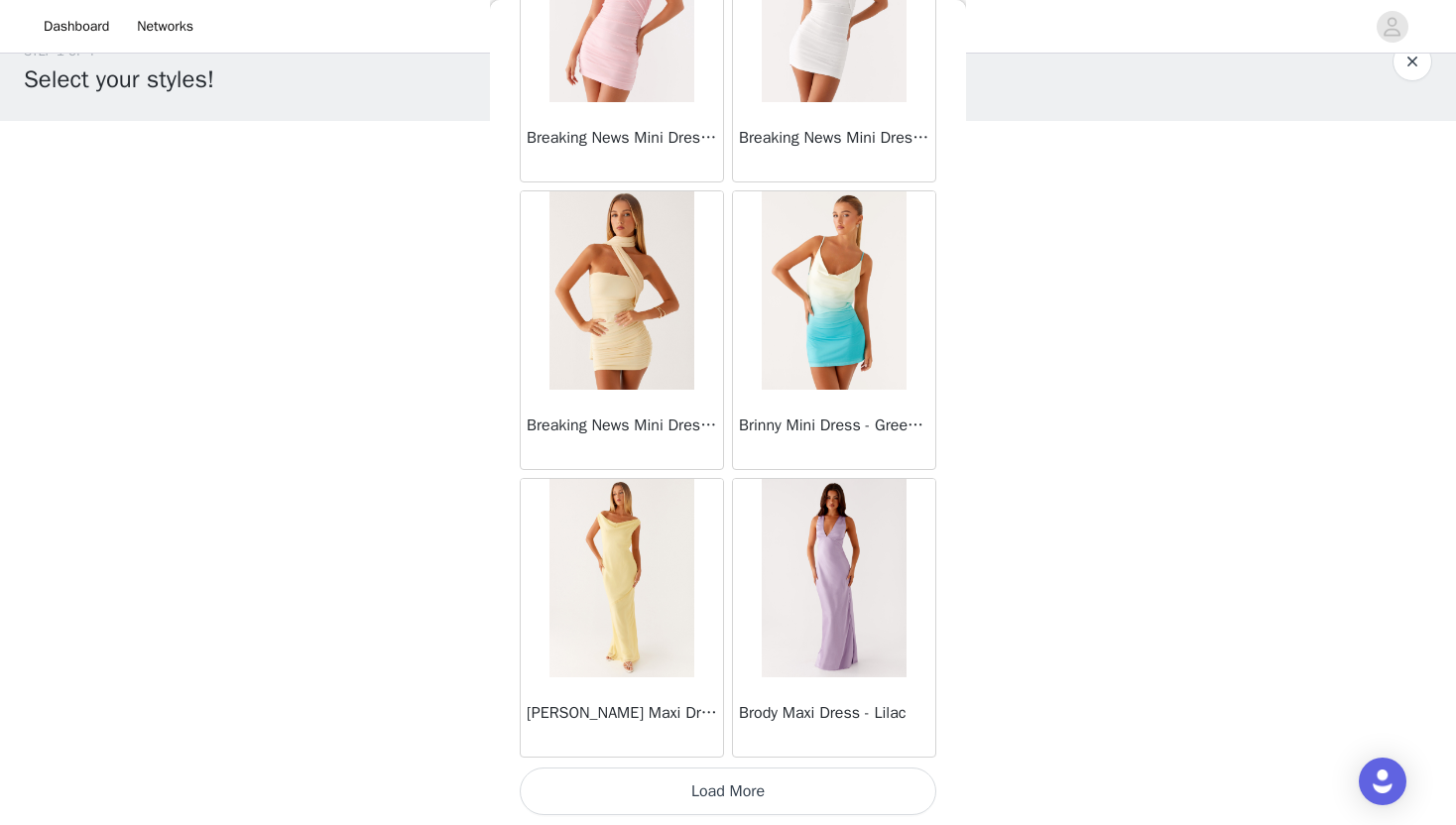 click on "Load More" at bounding box center [728, 791] 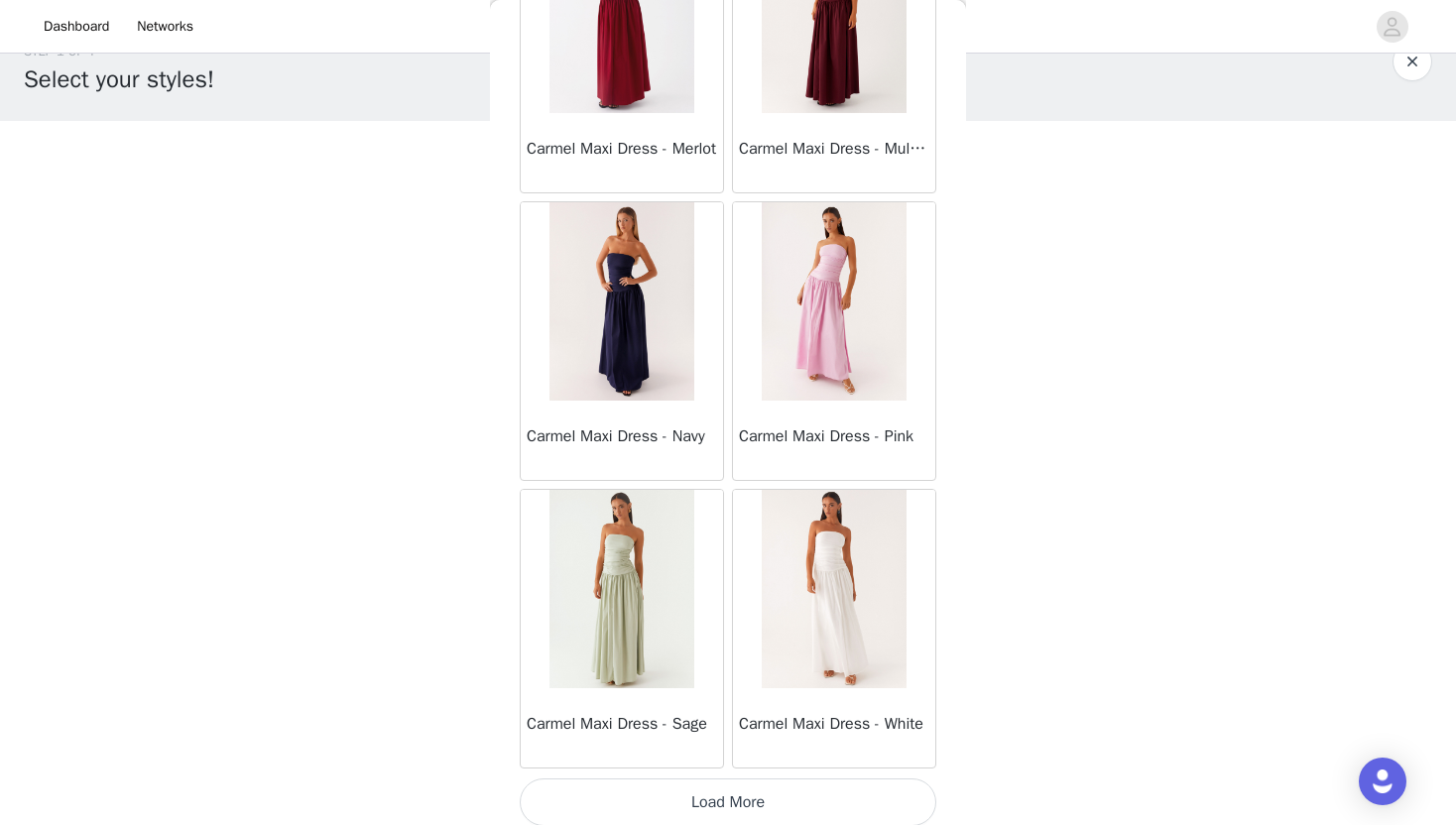 scroll, scrollTop: 10836, scrollLeft: 0, axis: vertical 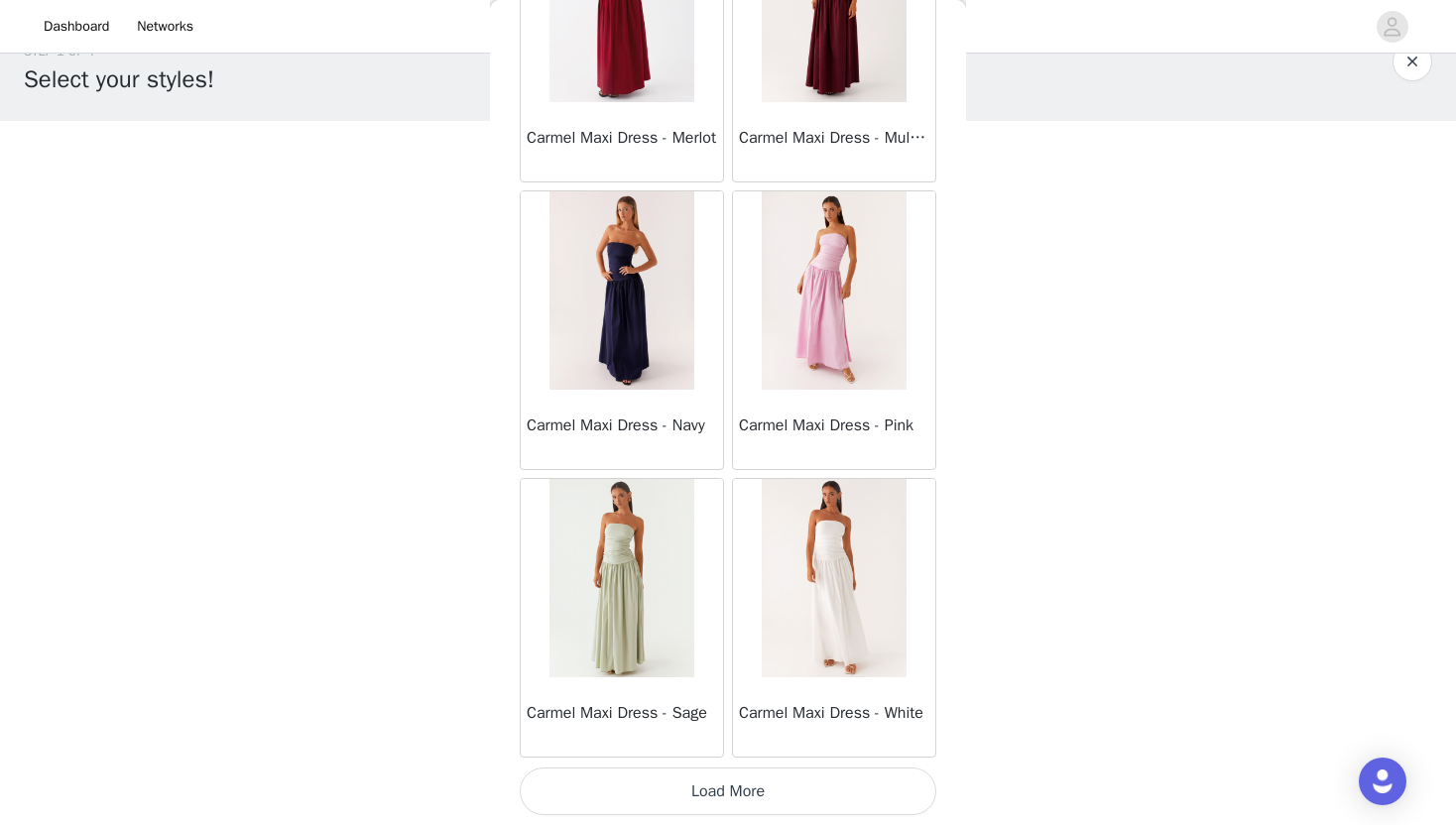 click on "Load More" at bounding box center (728, 791) 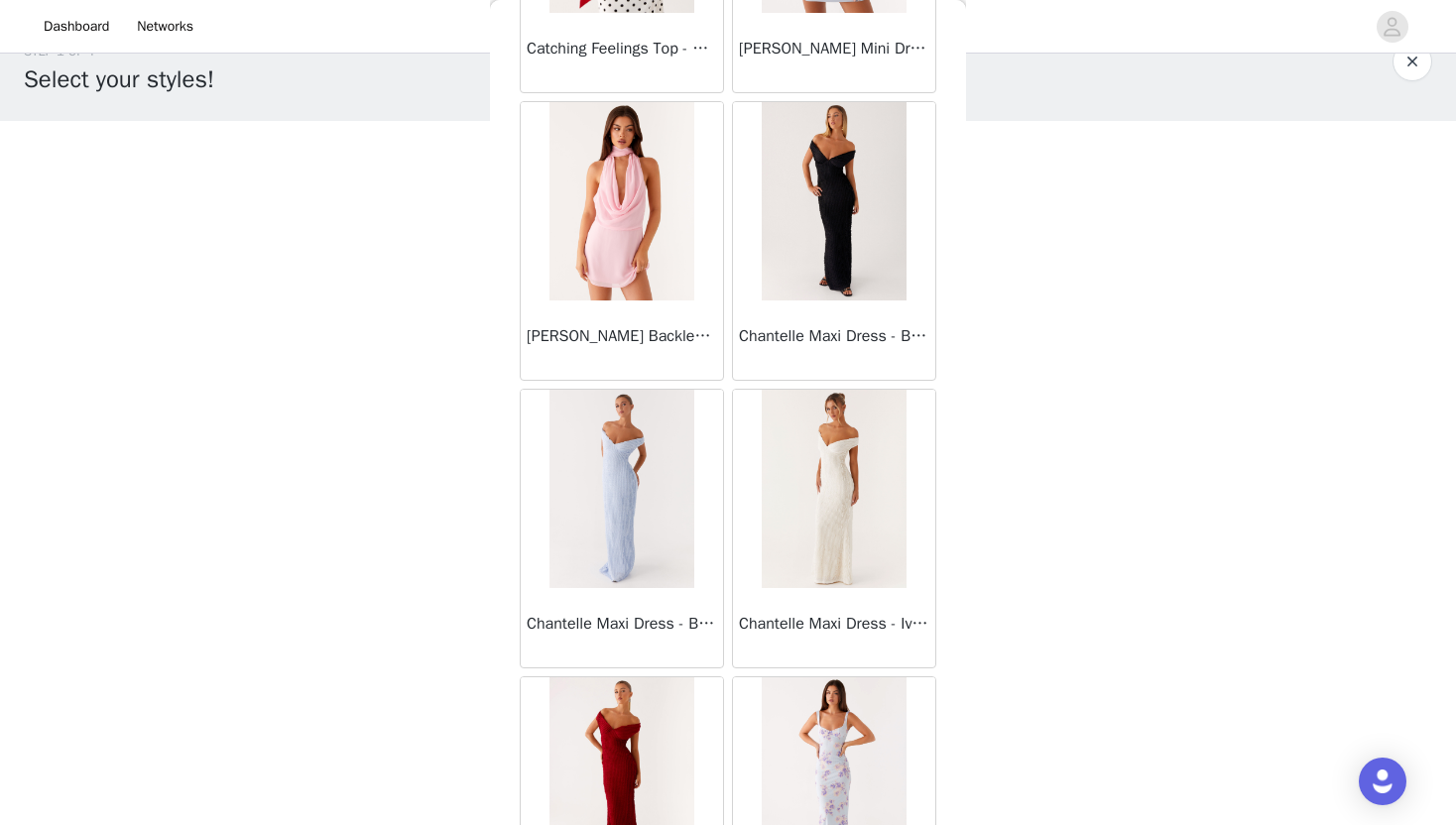 scroll, scrollTop: 13712, scrollLeft: 0, axis: vertical 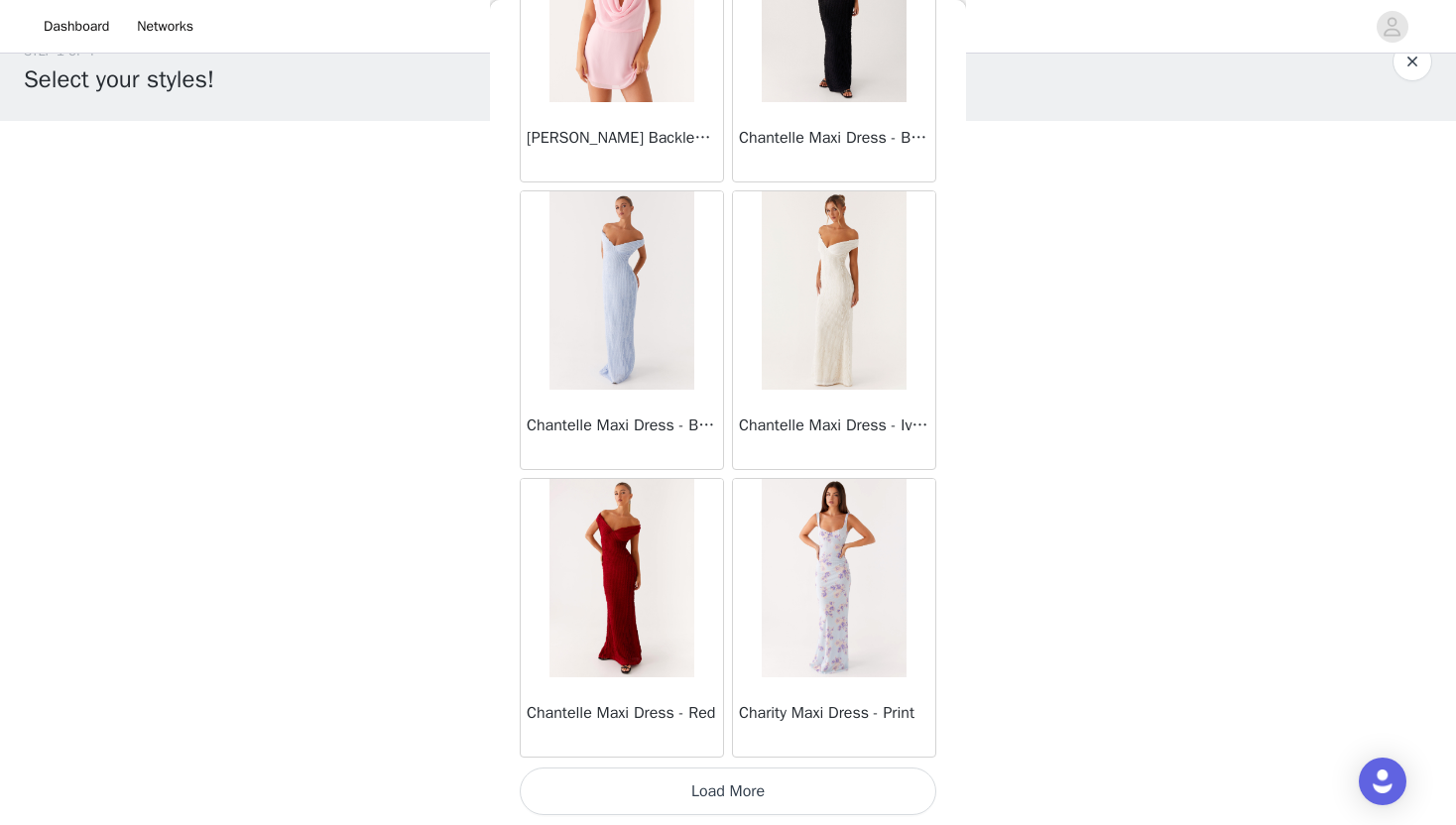 click on "Load More" at bounding box center [728, 791] 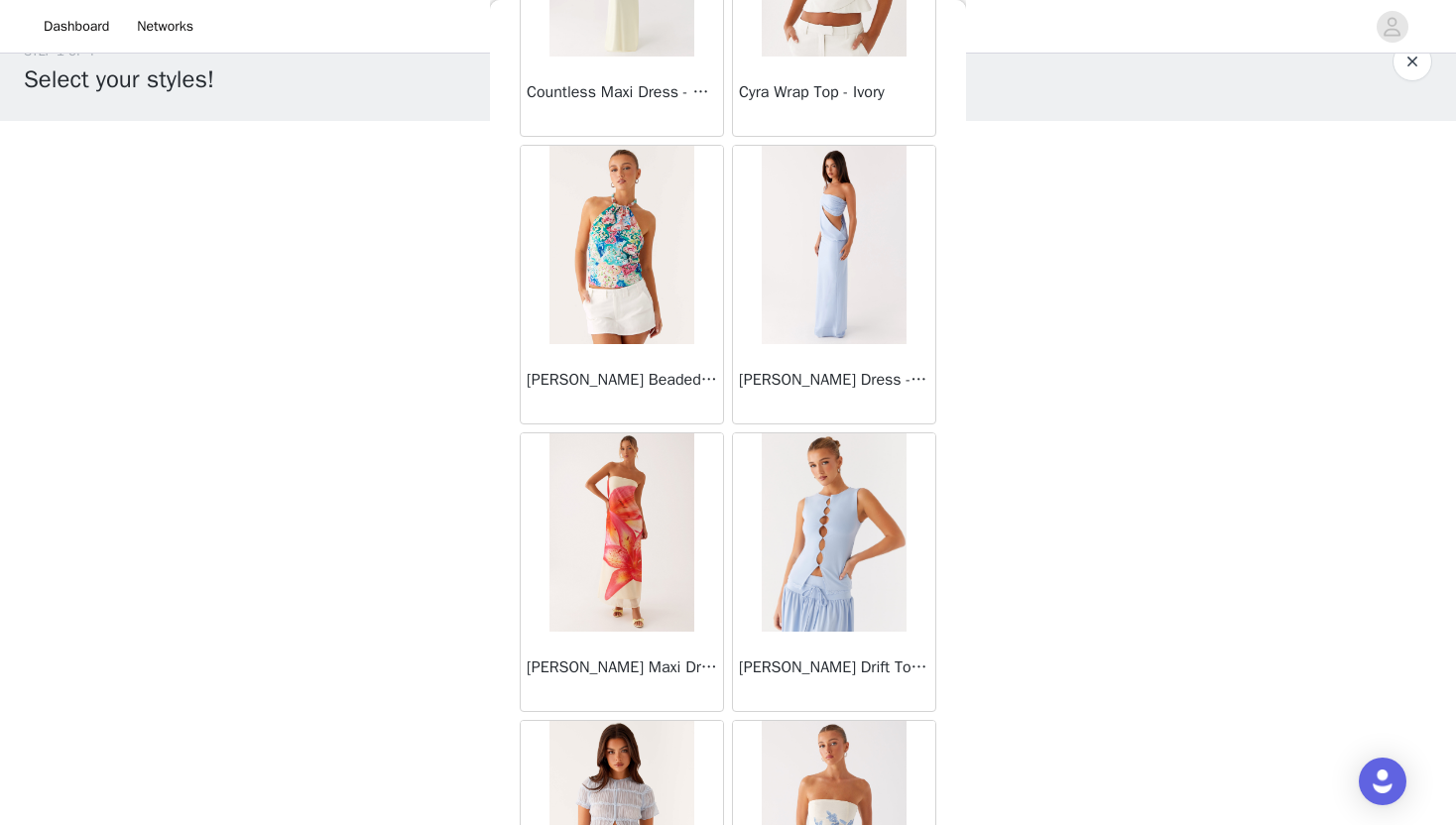 scroll, scrollTop: 16587, scrollLeft: 0, axis: vertical 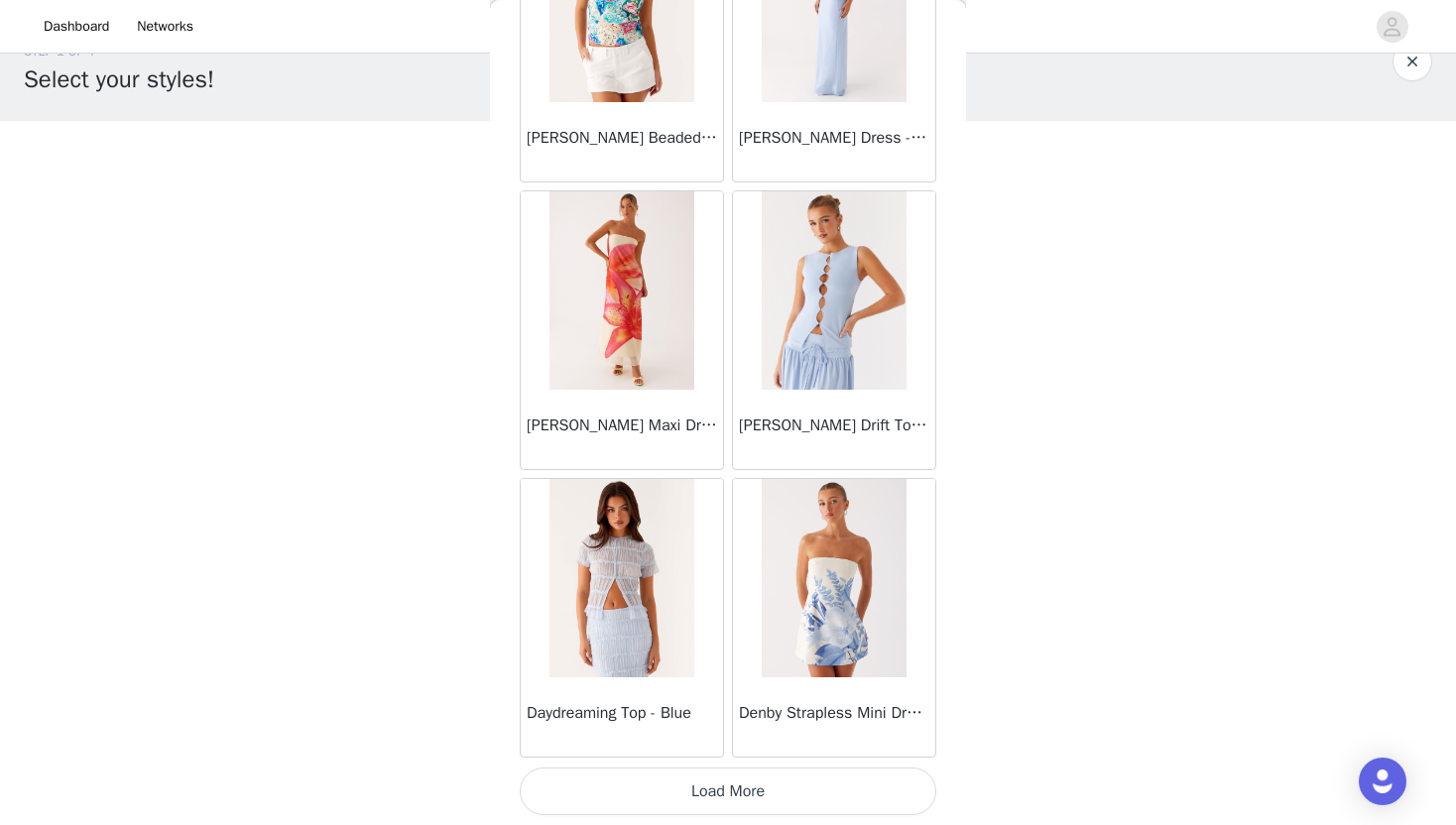 click on "Load More" at bounding box center [728, 791] 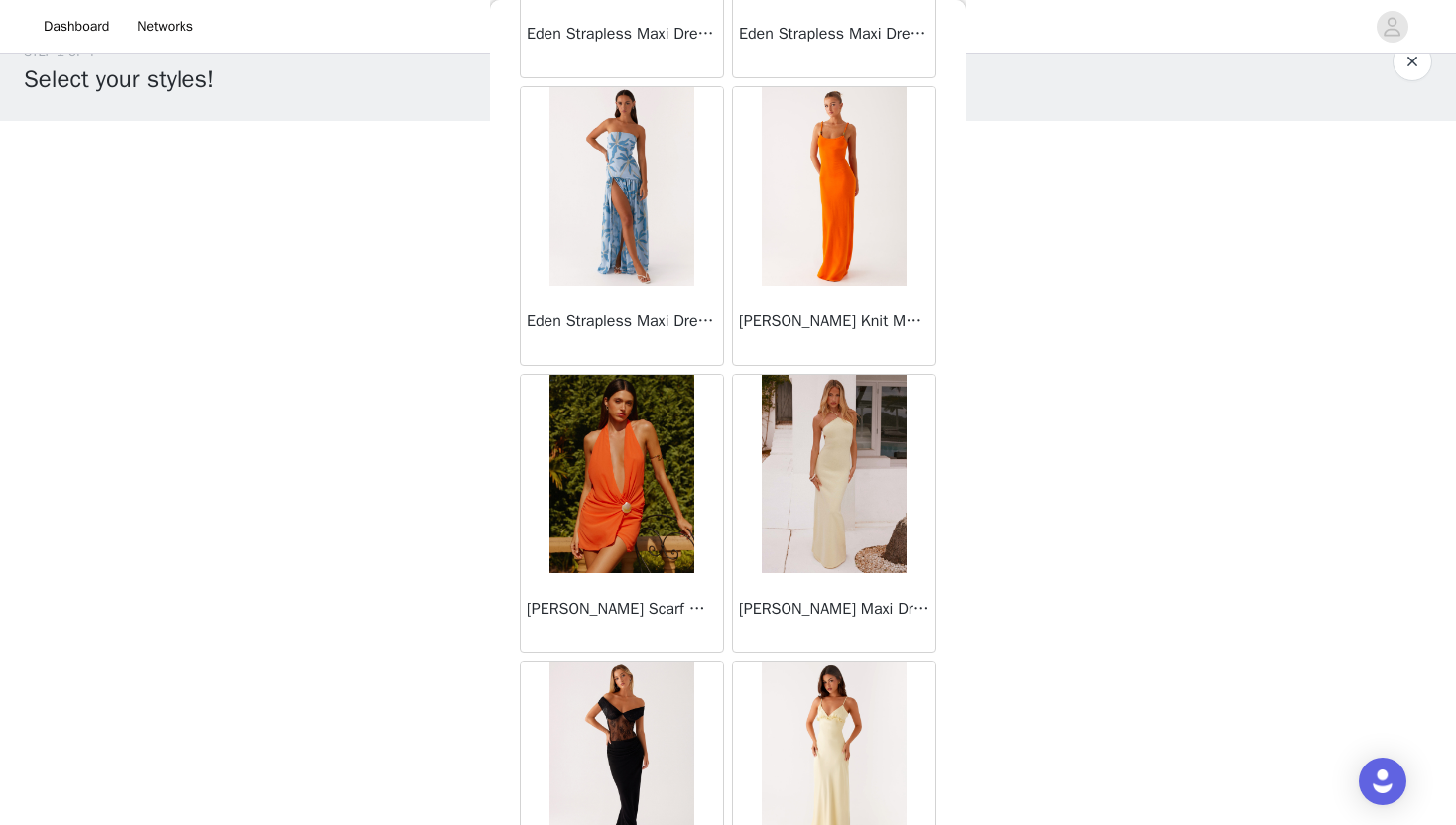 scroll, scrollTop: 19463, scrollLeft: 0, axis: vertical 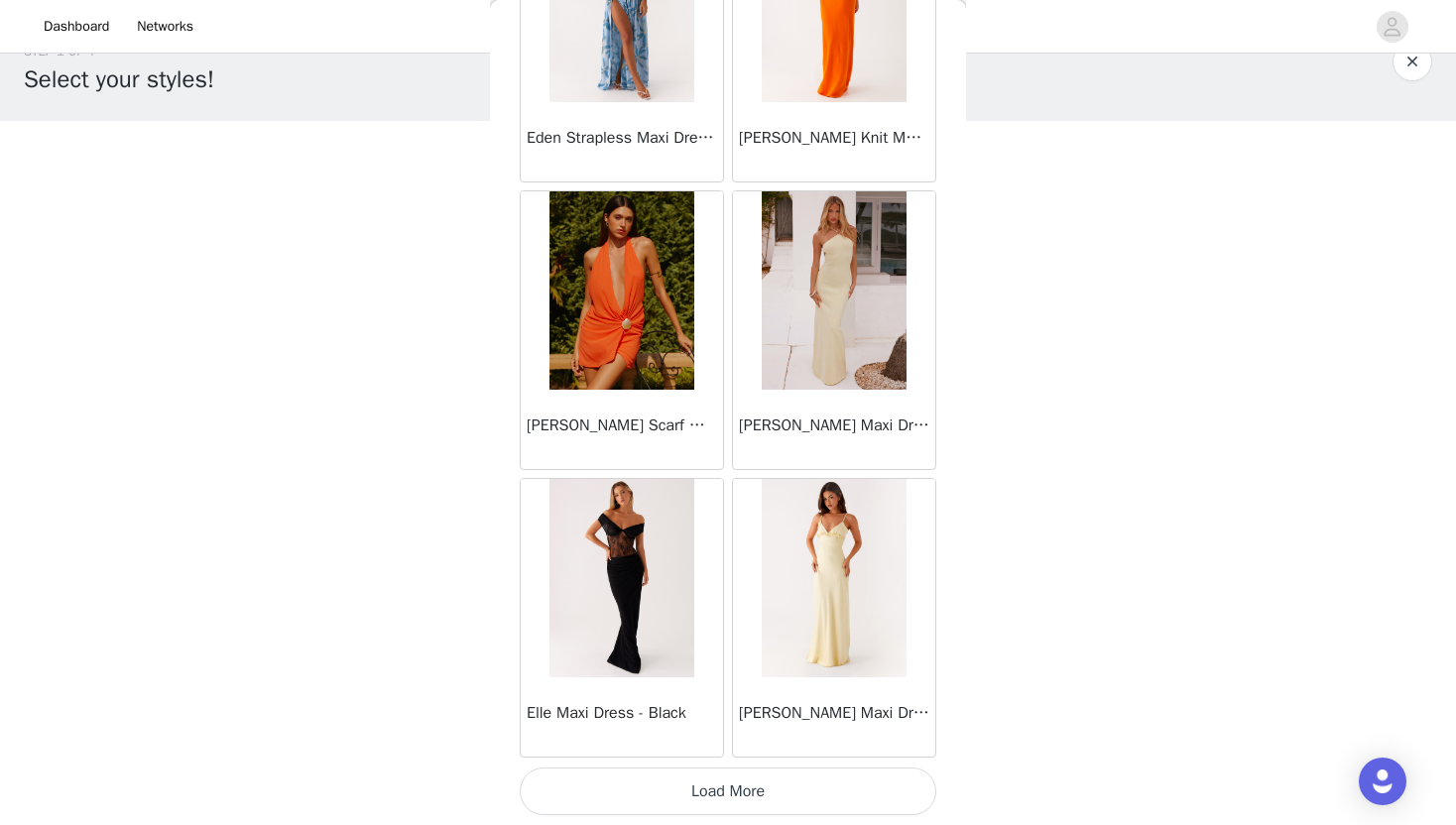 click at bounding box center (621, 291) 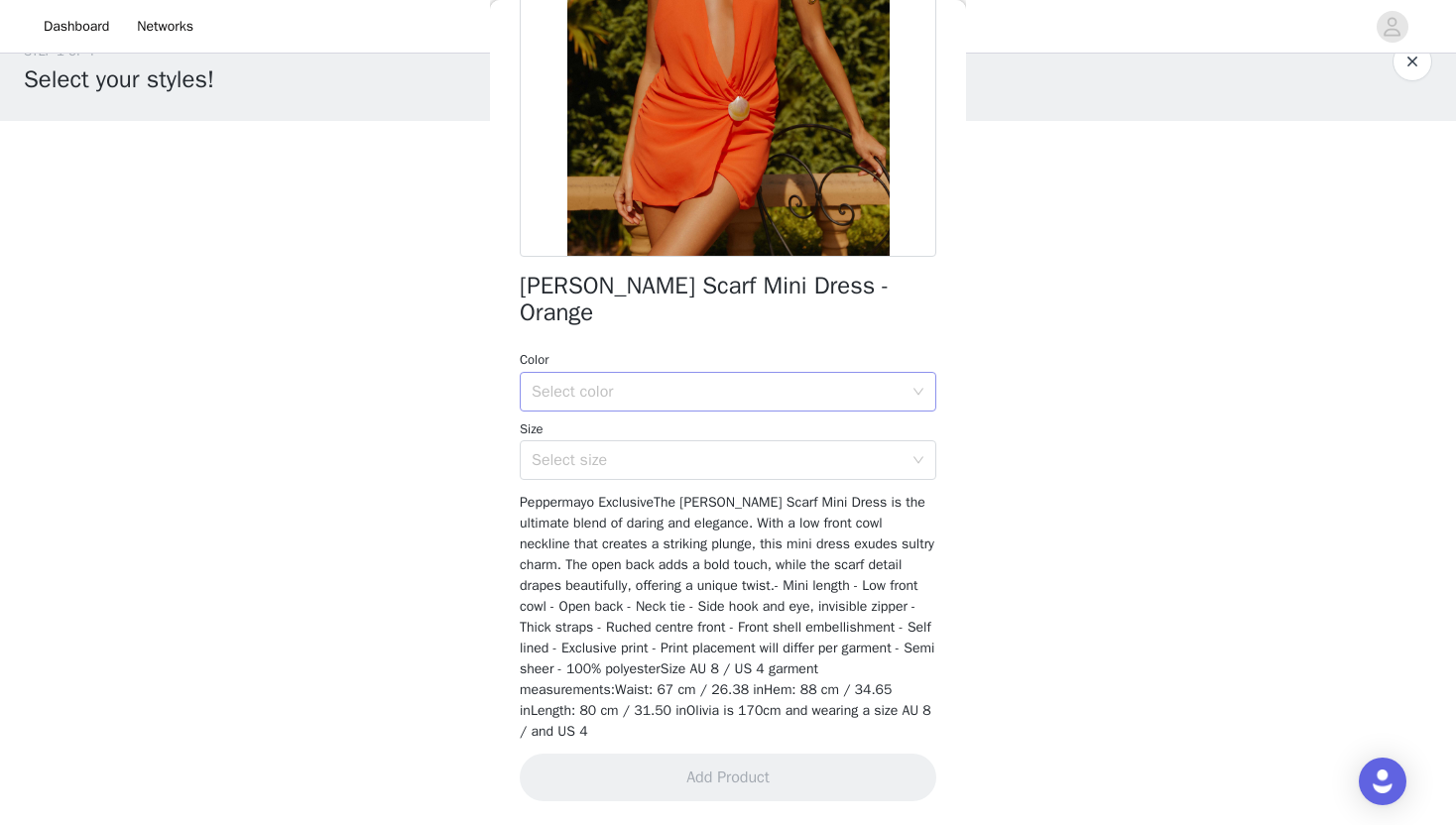 scroll, scrollTop: 0, scrollLeft: 0, axis: both 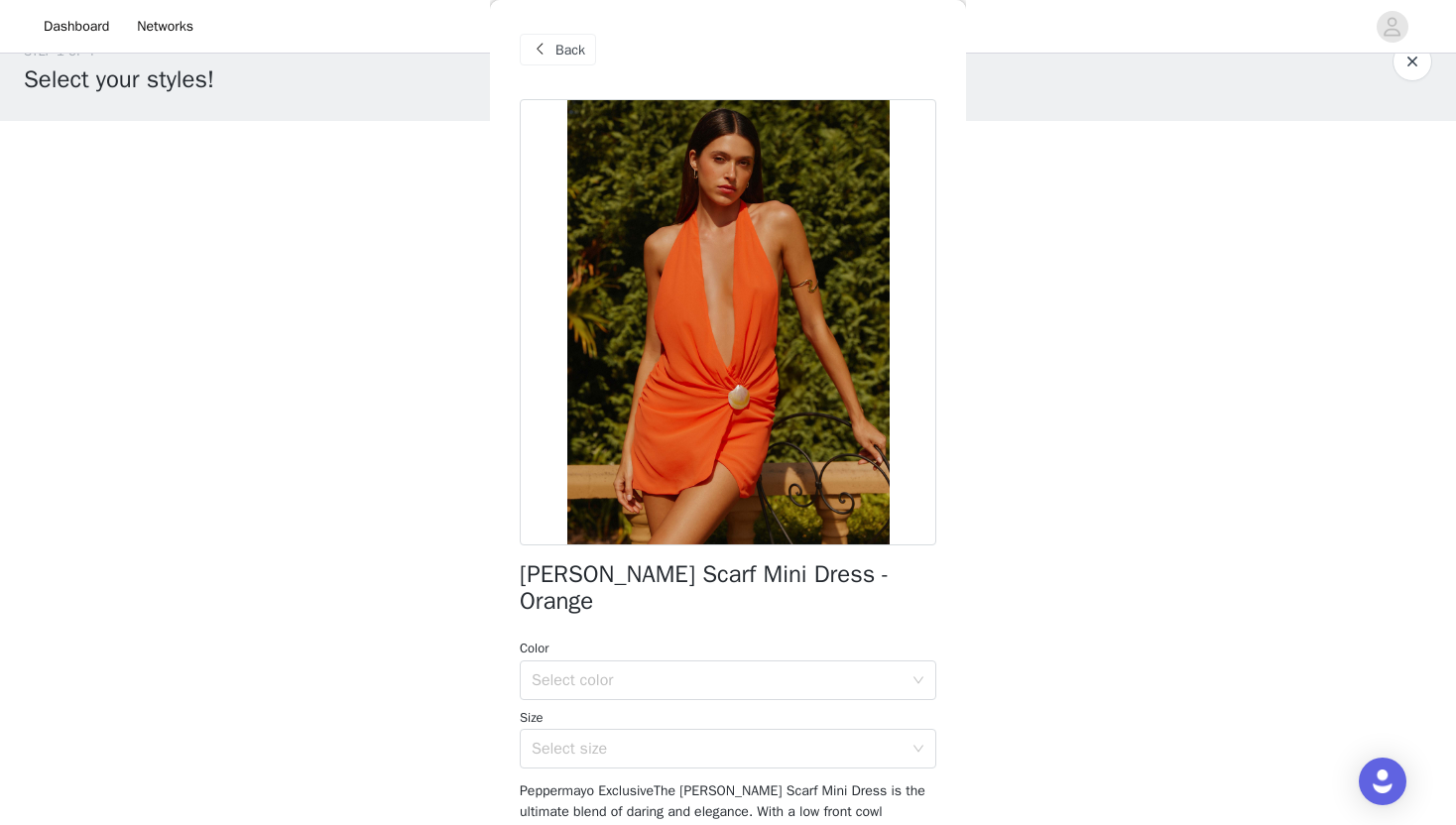 drag, startPoint x: 688, startPoint y: 614, endPoint x: 494, endPoint y: 579, distance: 197.13194 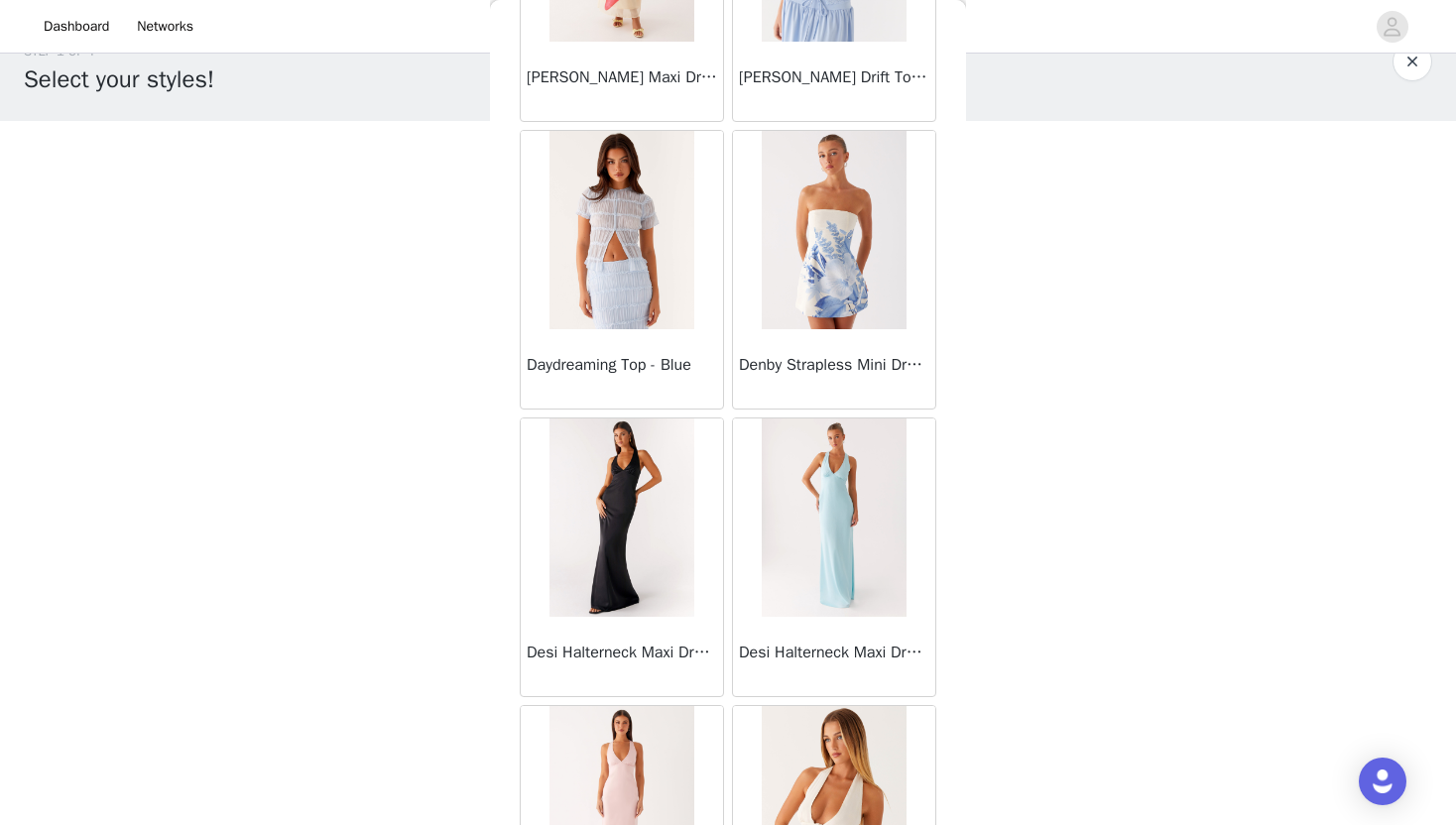 scroll, scrollTop: 17077, scrollLeft: 0, axis: vertical 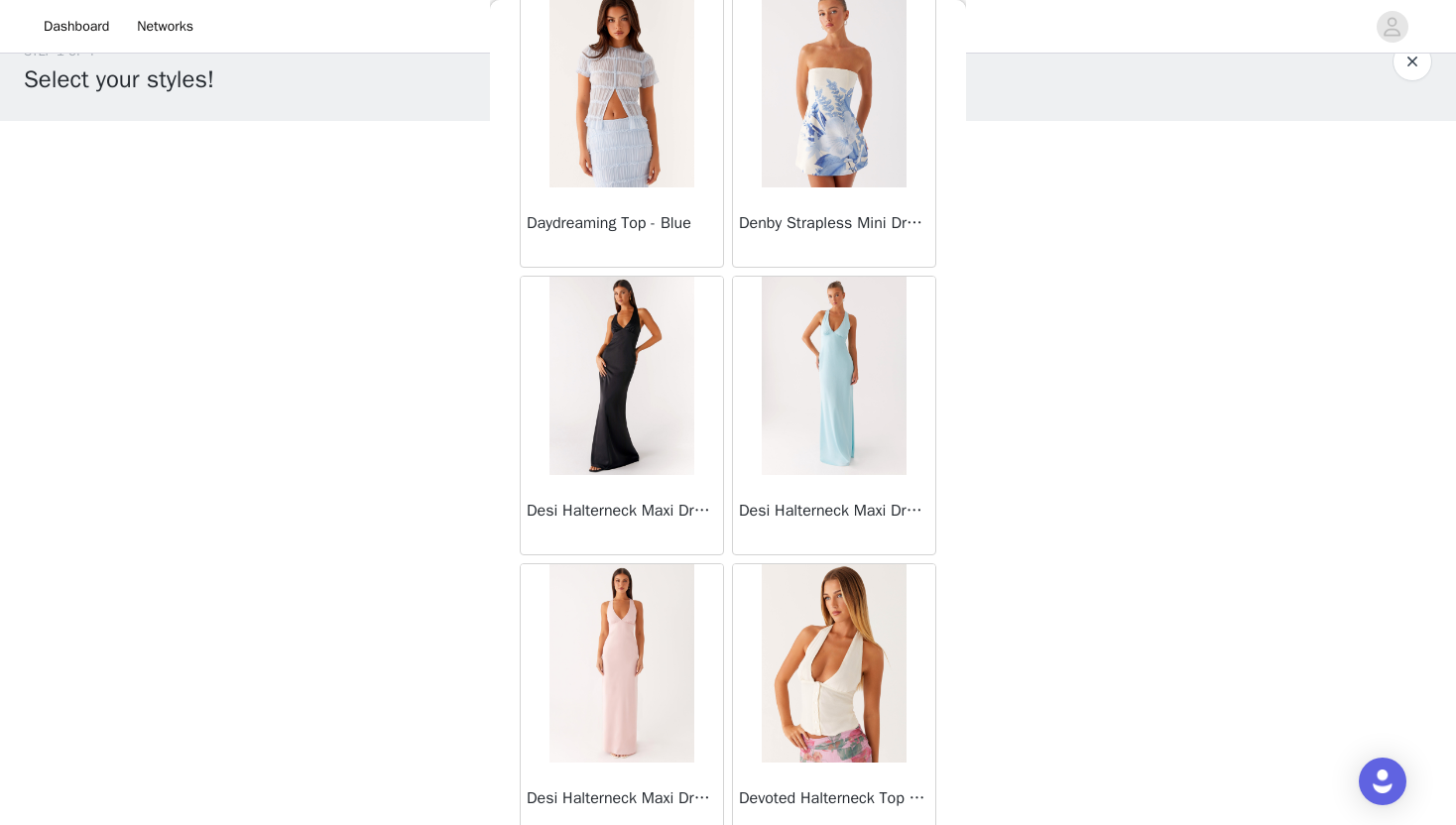 click at bounding box center (621, 88) 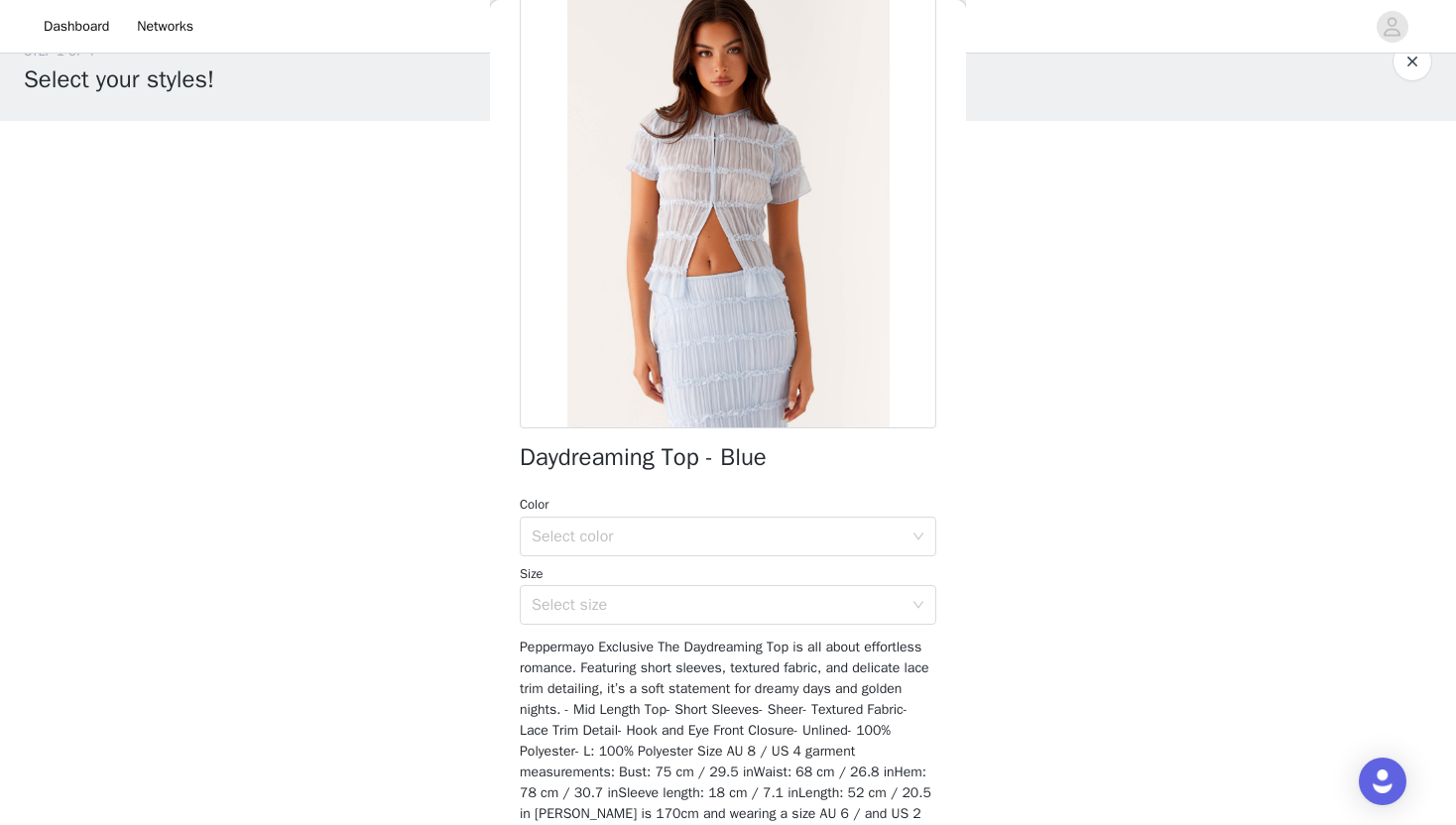 scroll, scrollTop: 114, scrollLeft: 0, axis: vertical 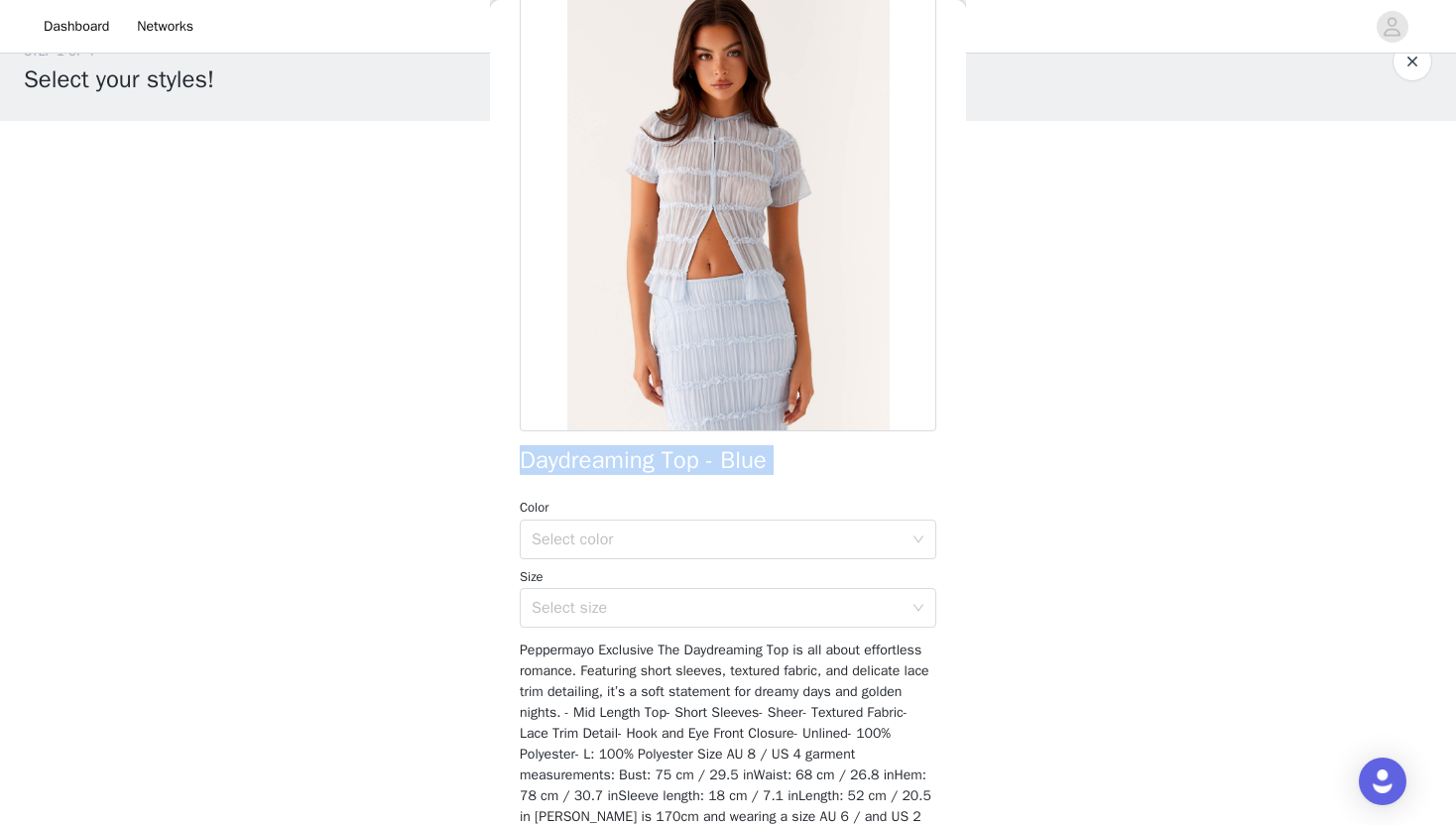 drag, startPoint x: 858, startPoint y: 480, endPoint x: 462, endPoint y: 469, distance: 396.1527 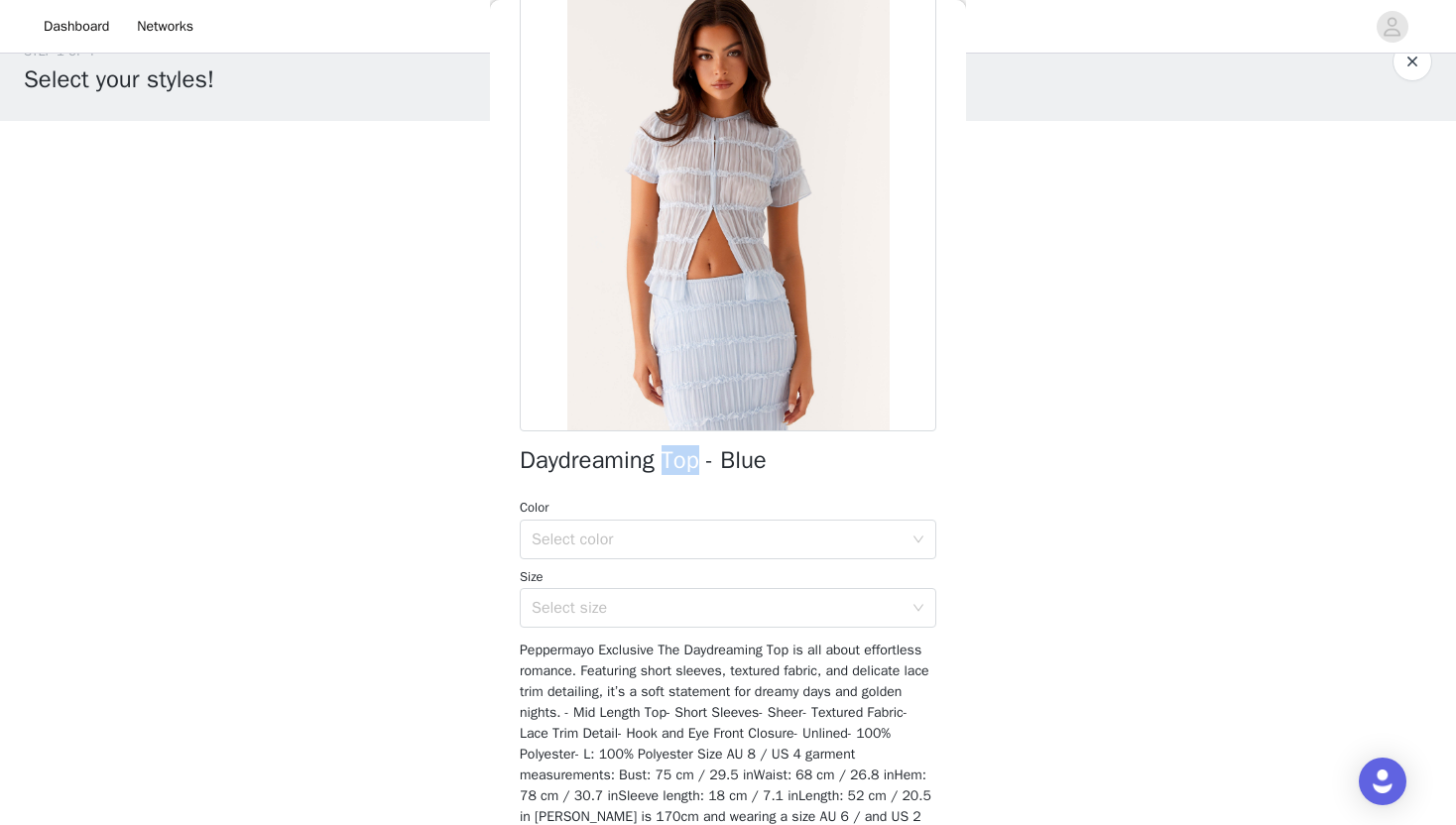 click on "Daydreaming Top - Blue" at bounding box center [643, 460] 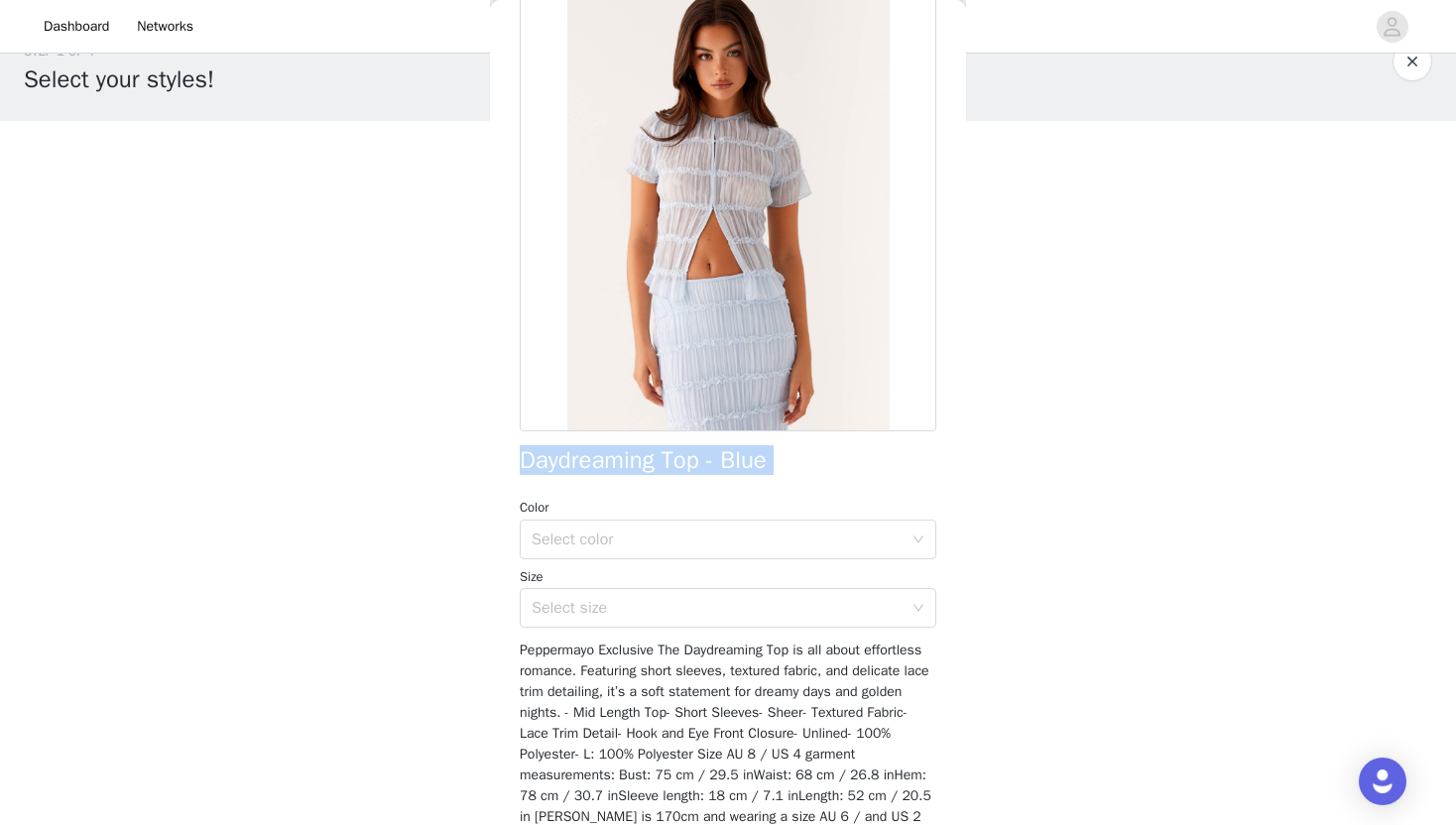 click on "Daydreaming Top - Blue" at bounding box center (643, 460) 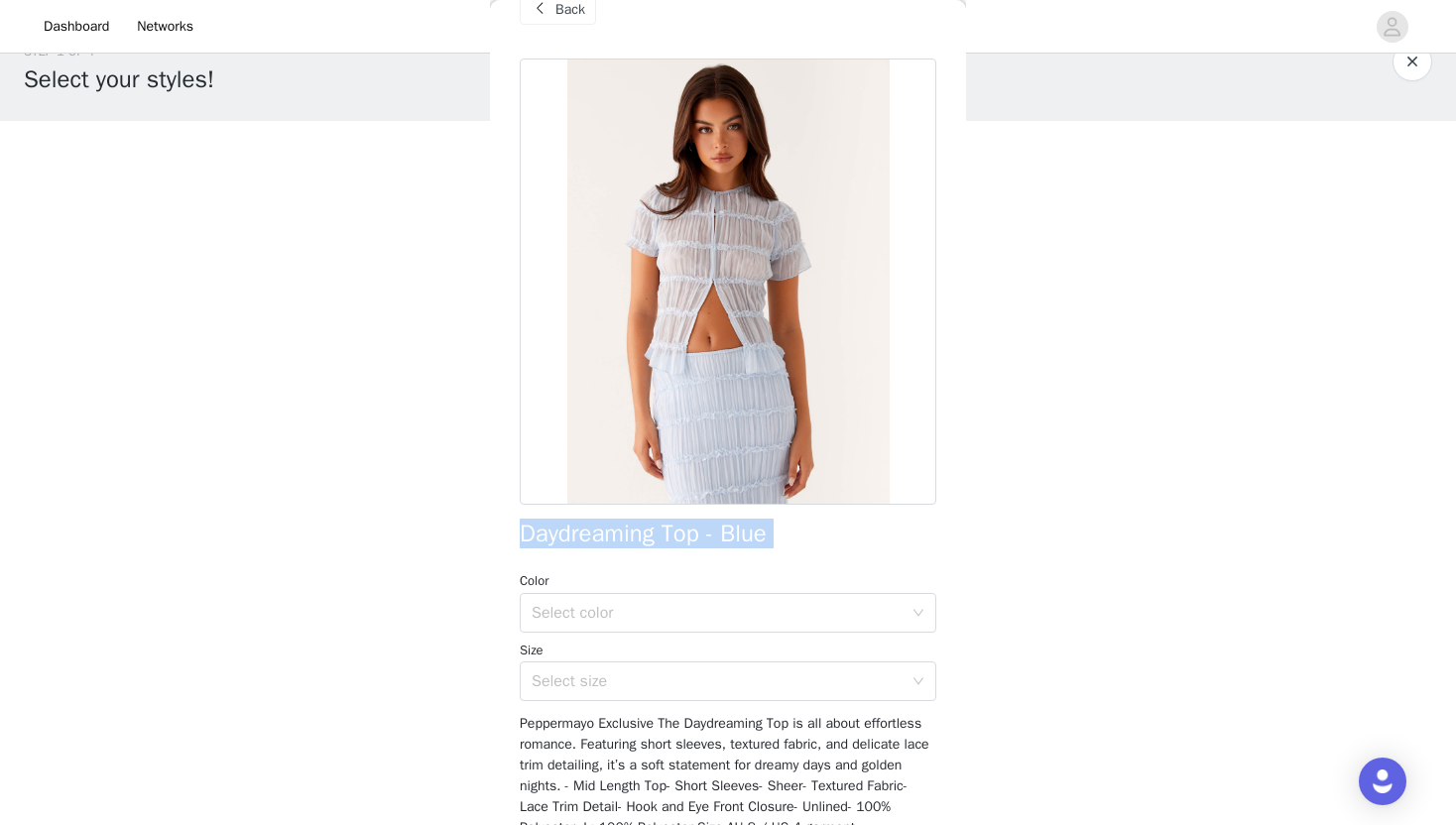 scroll, scrollTop: 0, scrollLeft: 0, axis: both 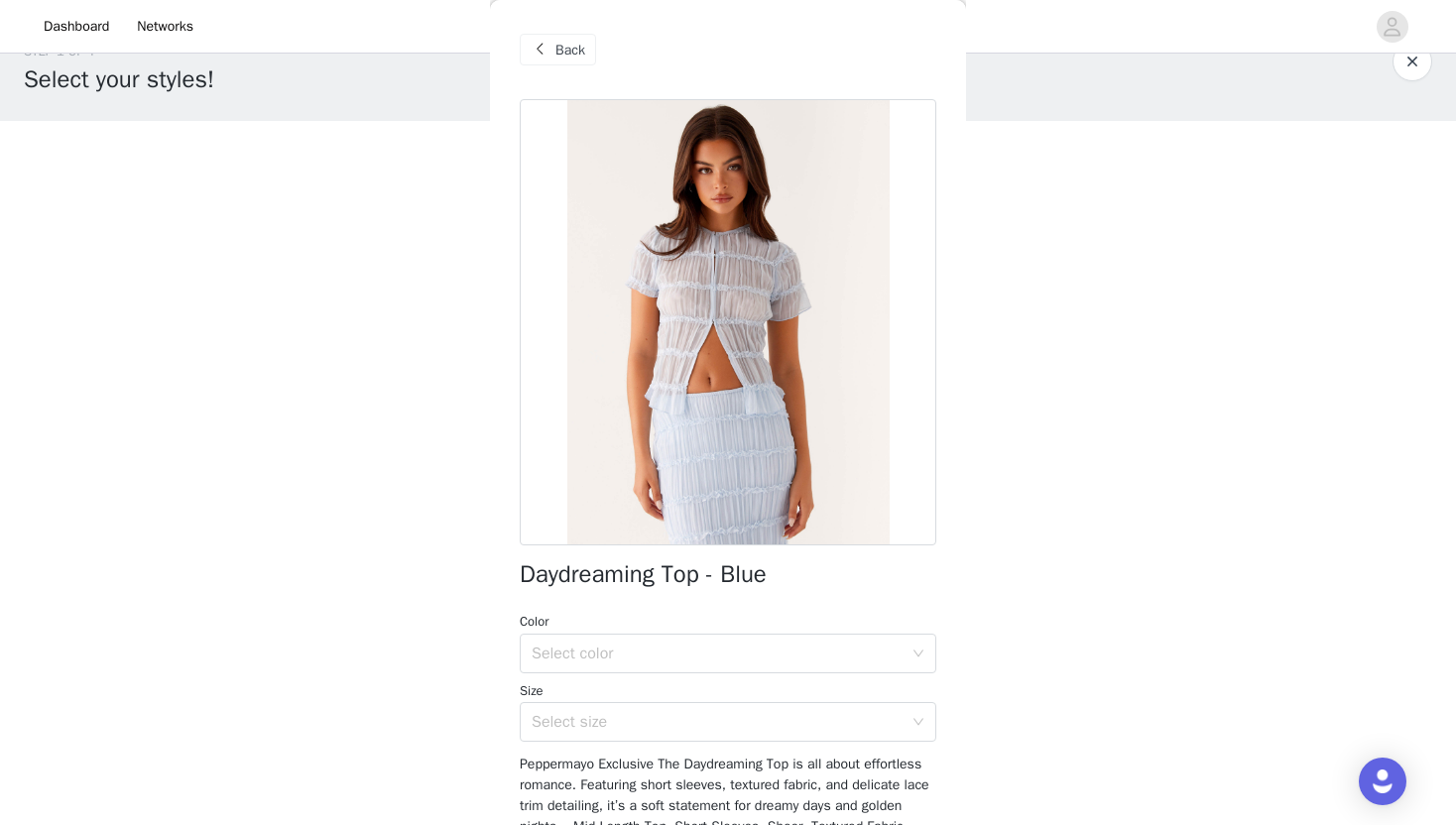 click on "Back" at bounding box center [728, 50] 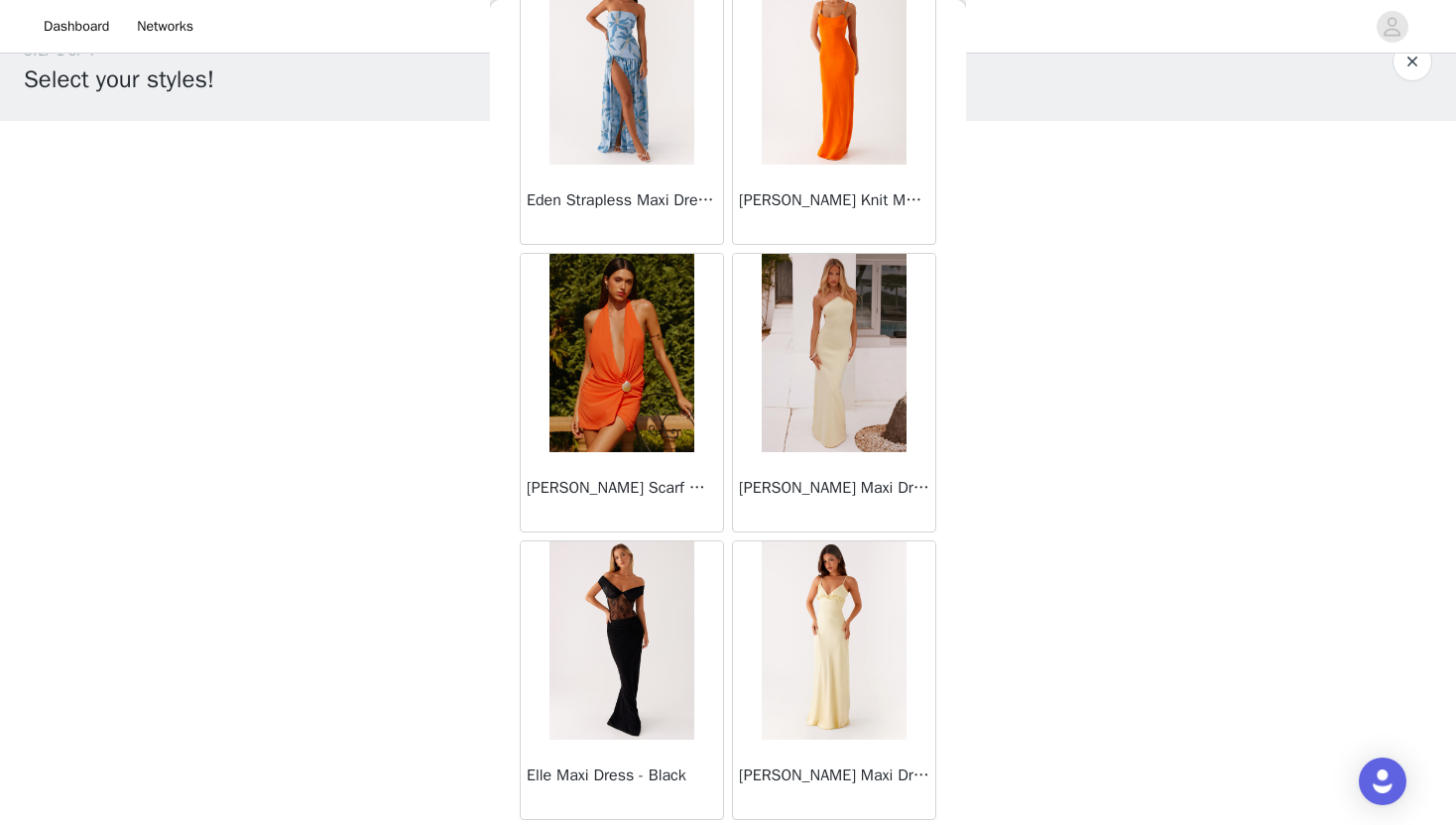 scroll, scrollTop: 19463, scrollLeft: 0, axis: vertical 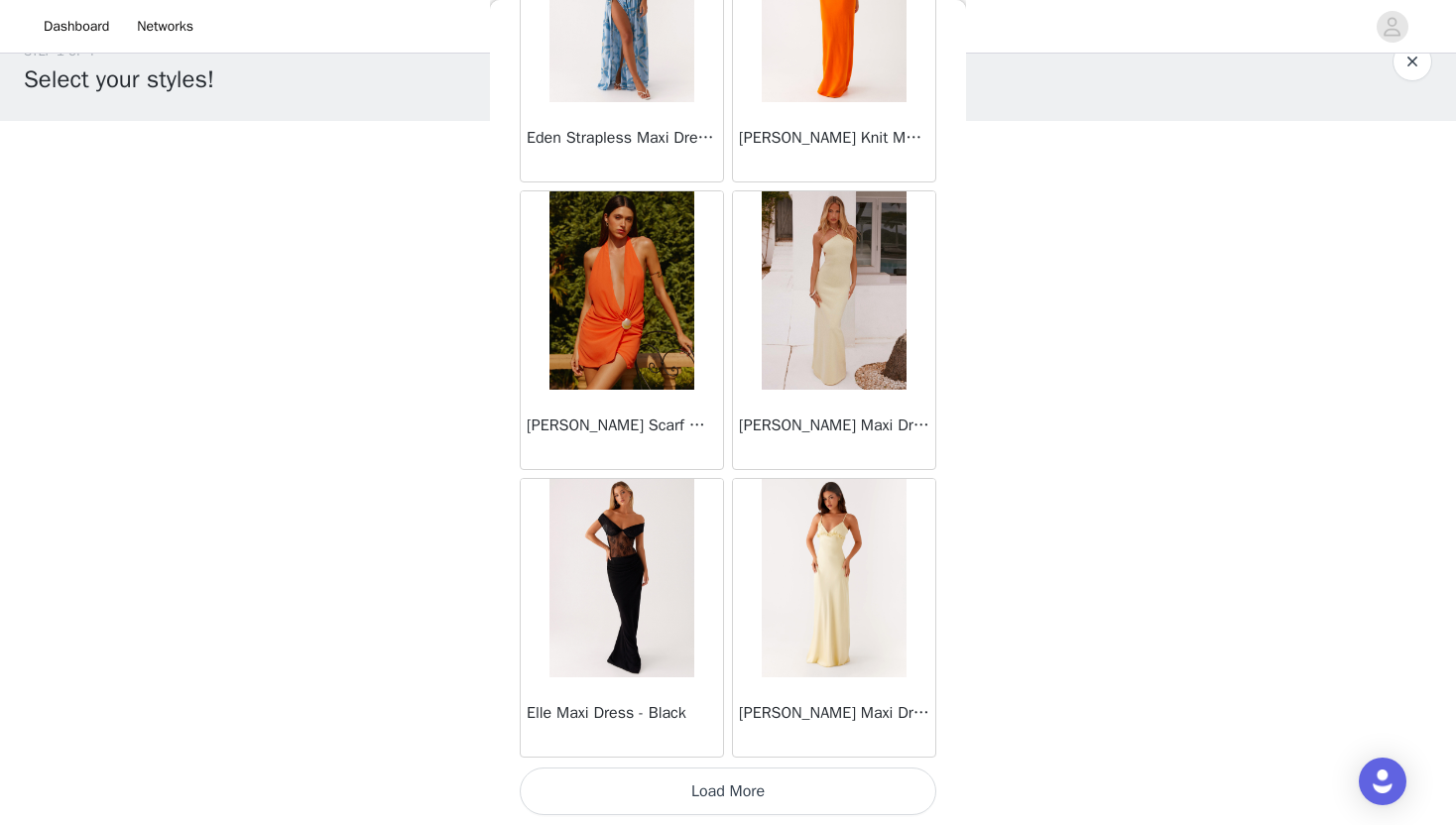 click on "Load More" at bounding box center (728, 791) 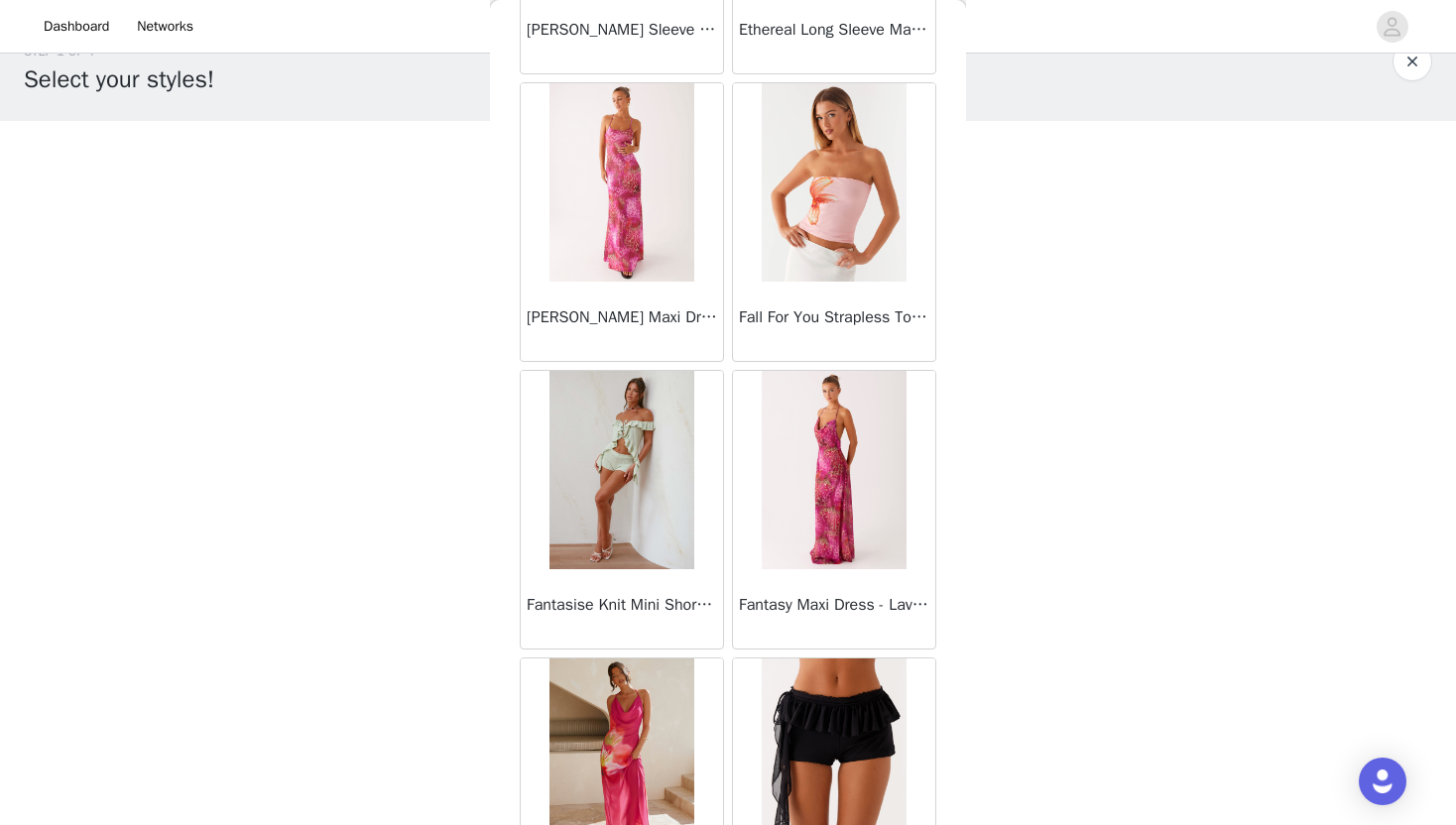 scroll, scrollTop: 22338, scrollLeft: 0, axis: vertical 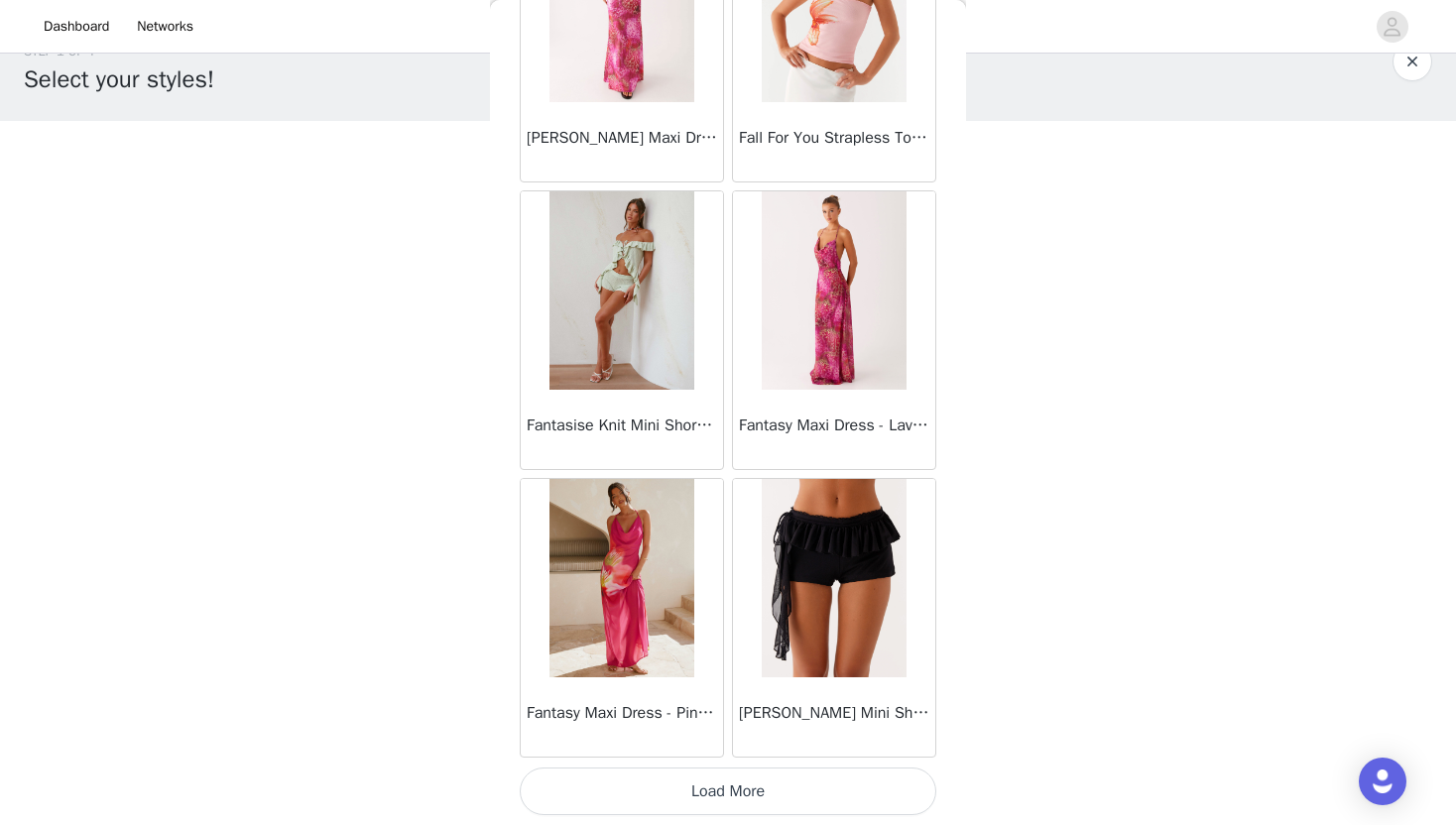 click on "Load More" at bounding box center [728, 791] 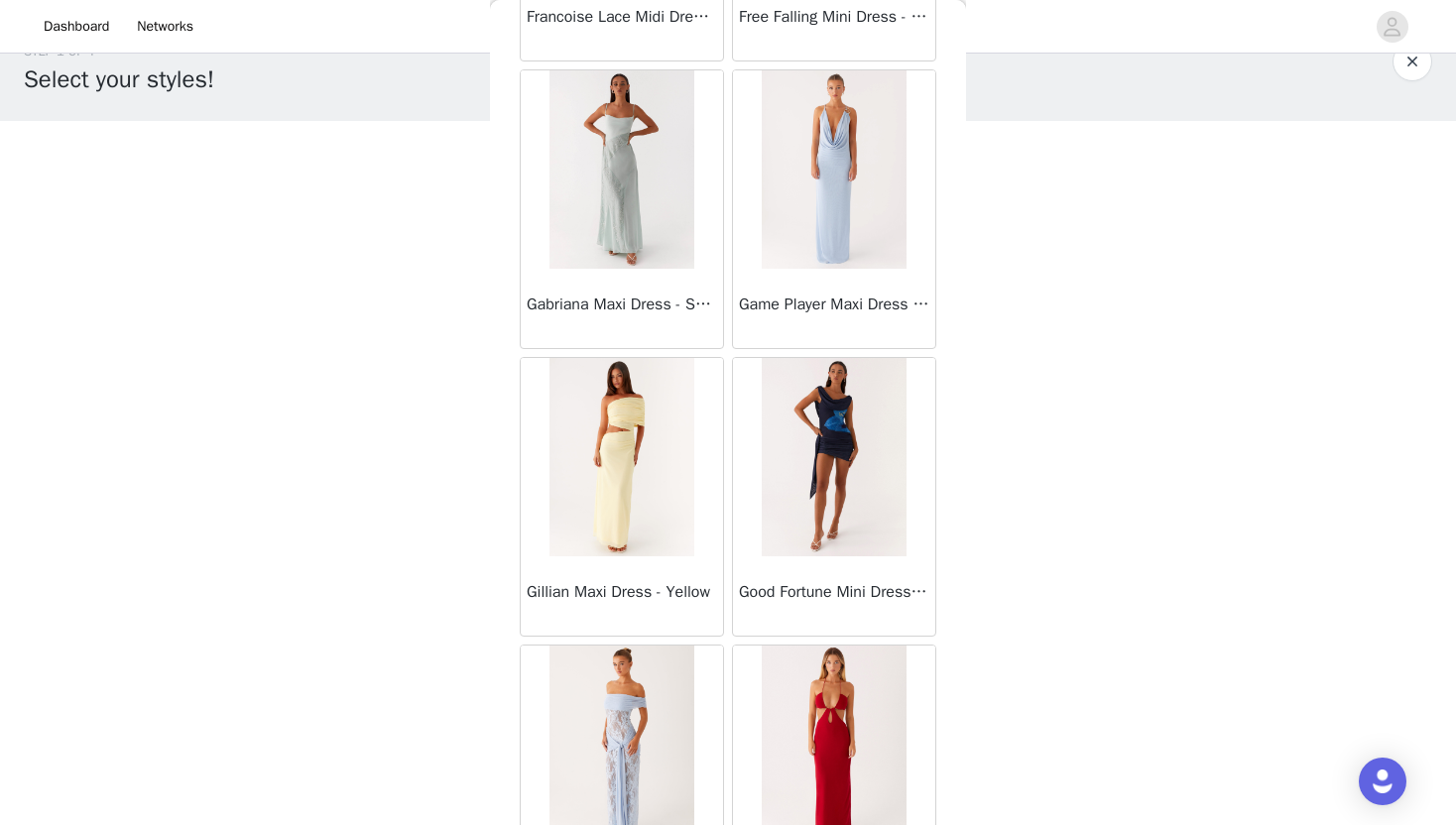 scroll, scrollTop: 25214, scrollLeft: 0, axis: vertical 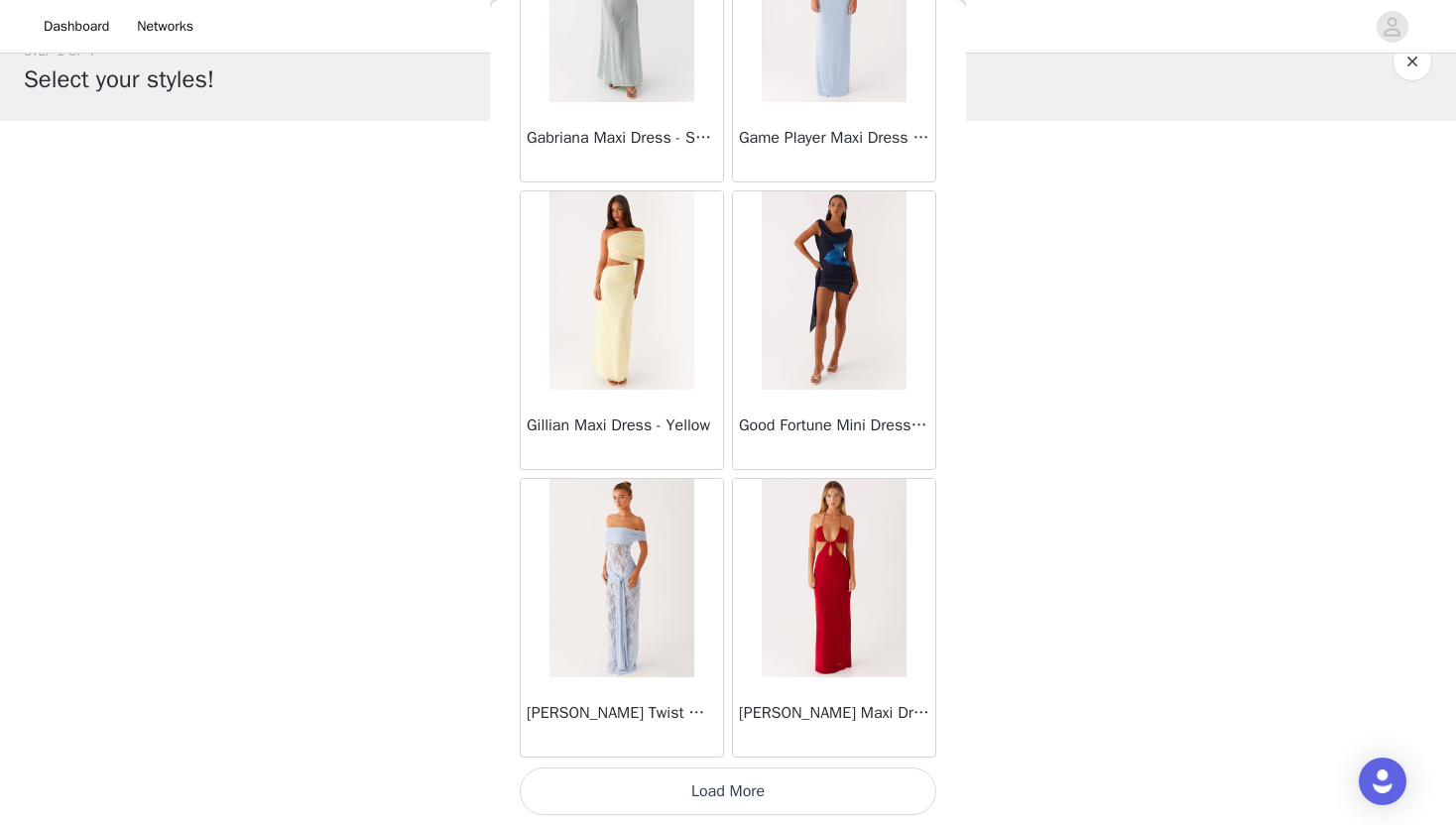click on "Load More" at bounding box center [728, 791] 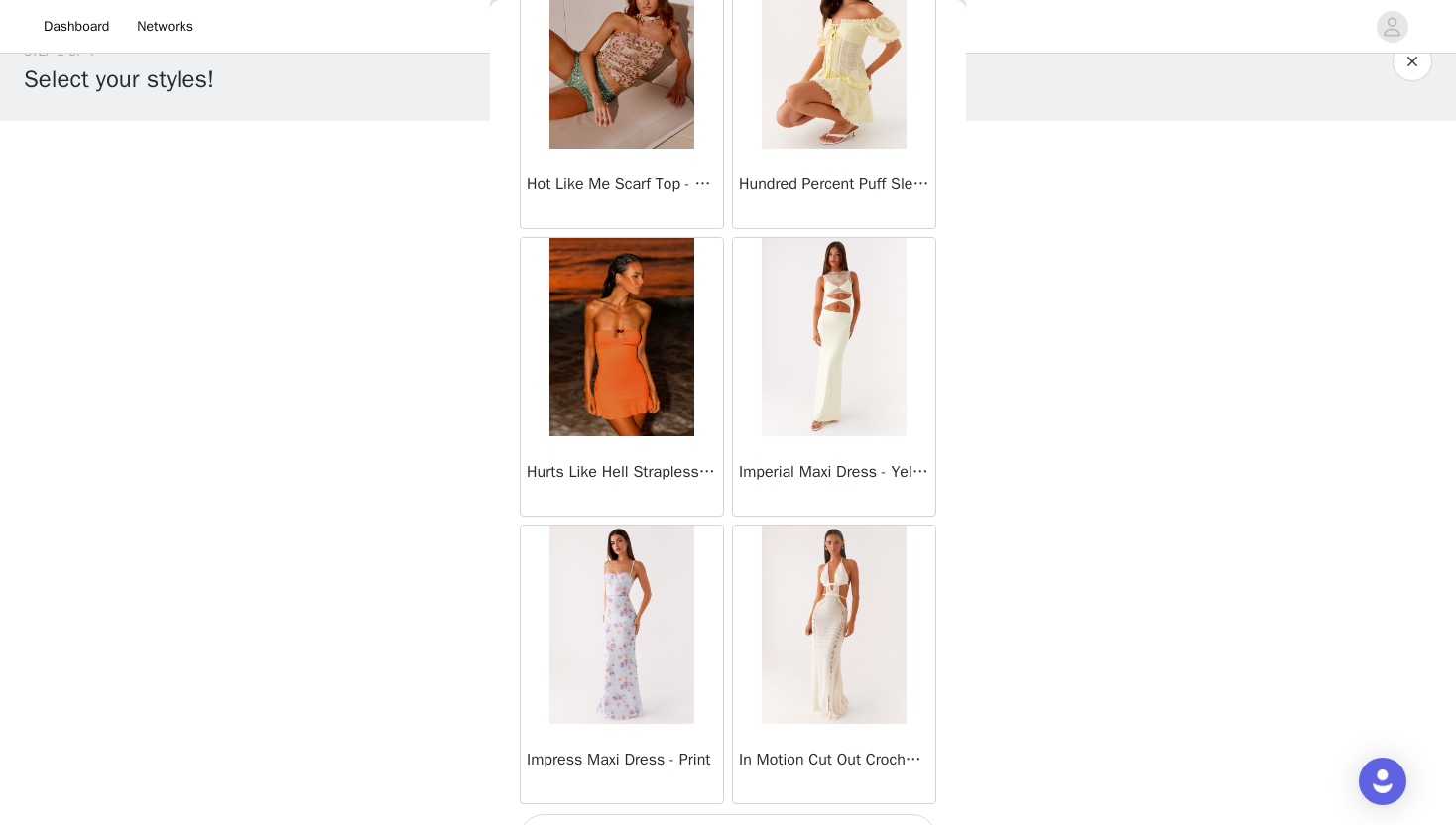 scroll, scrollTop: 28090, scrollLeft: 0, axis: vertical 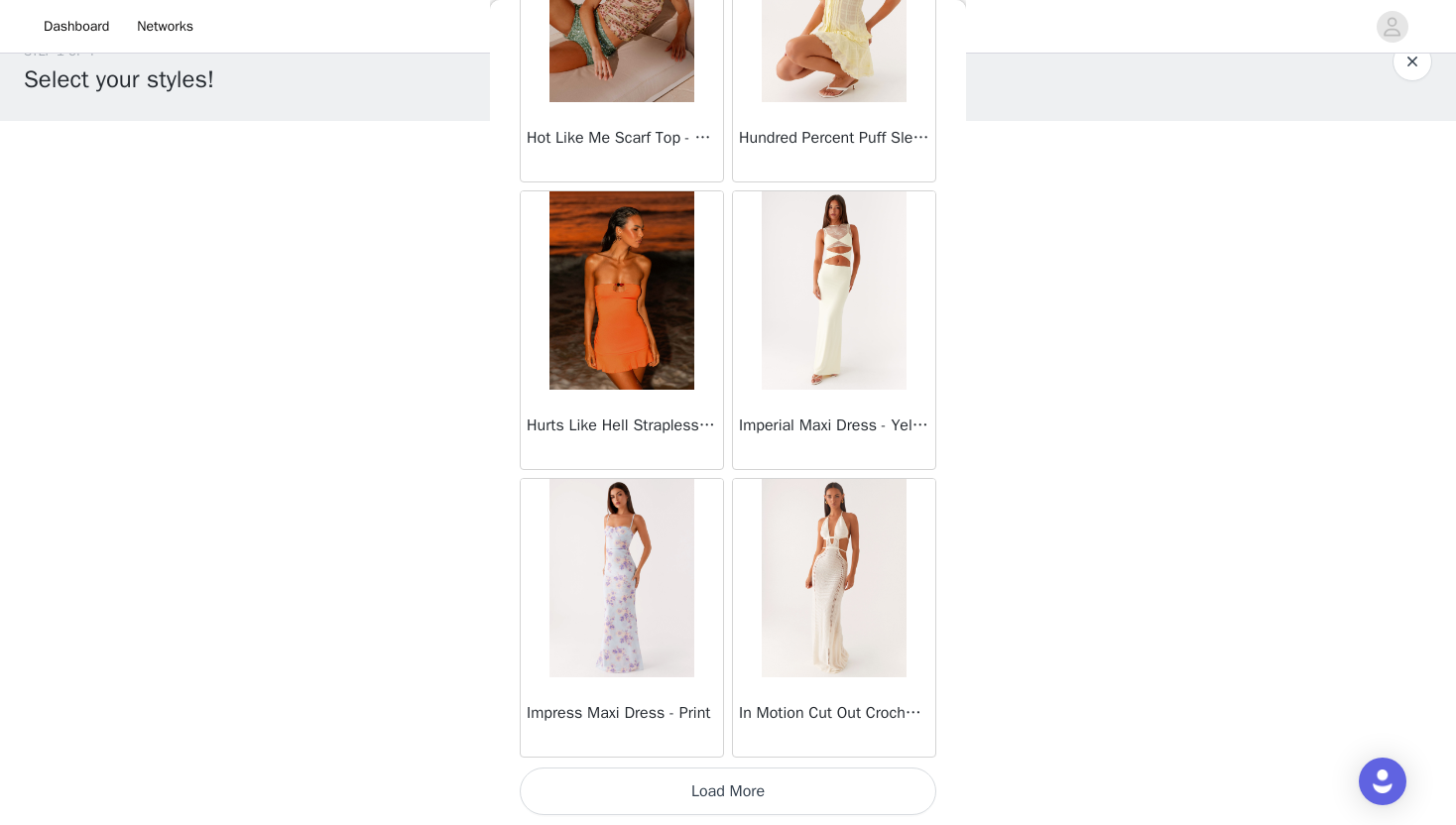 click on "Load More" at bounding box center (728, 791) 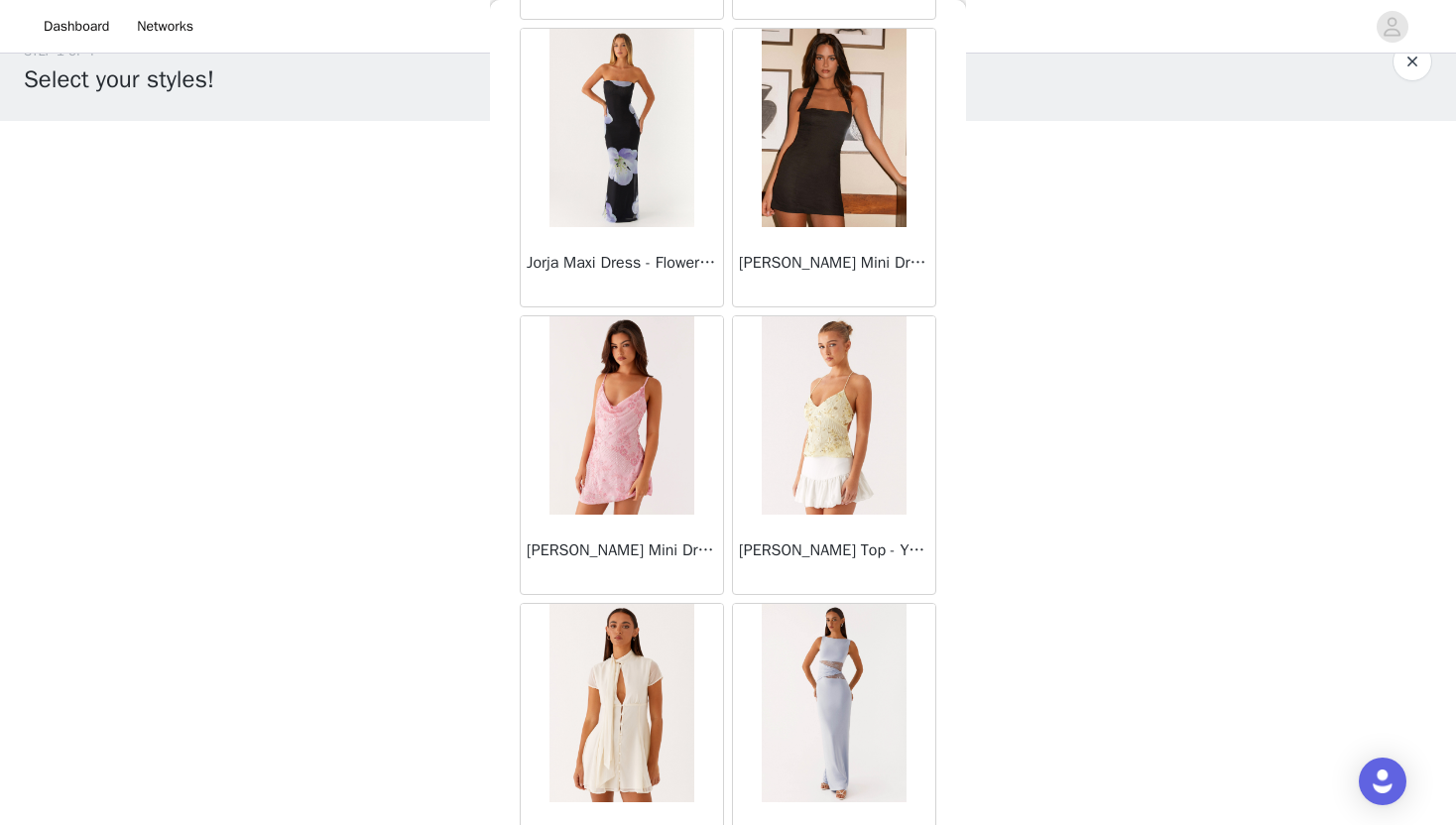 scroll, scrollTop: 30965, scrollLeft: 0, axis: vertical 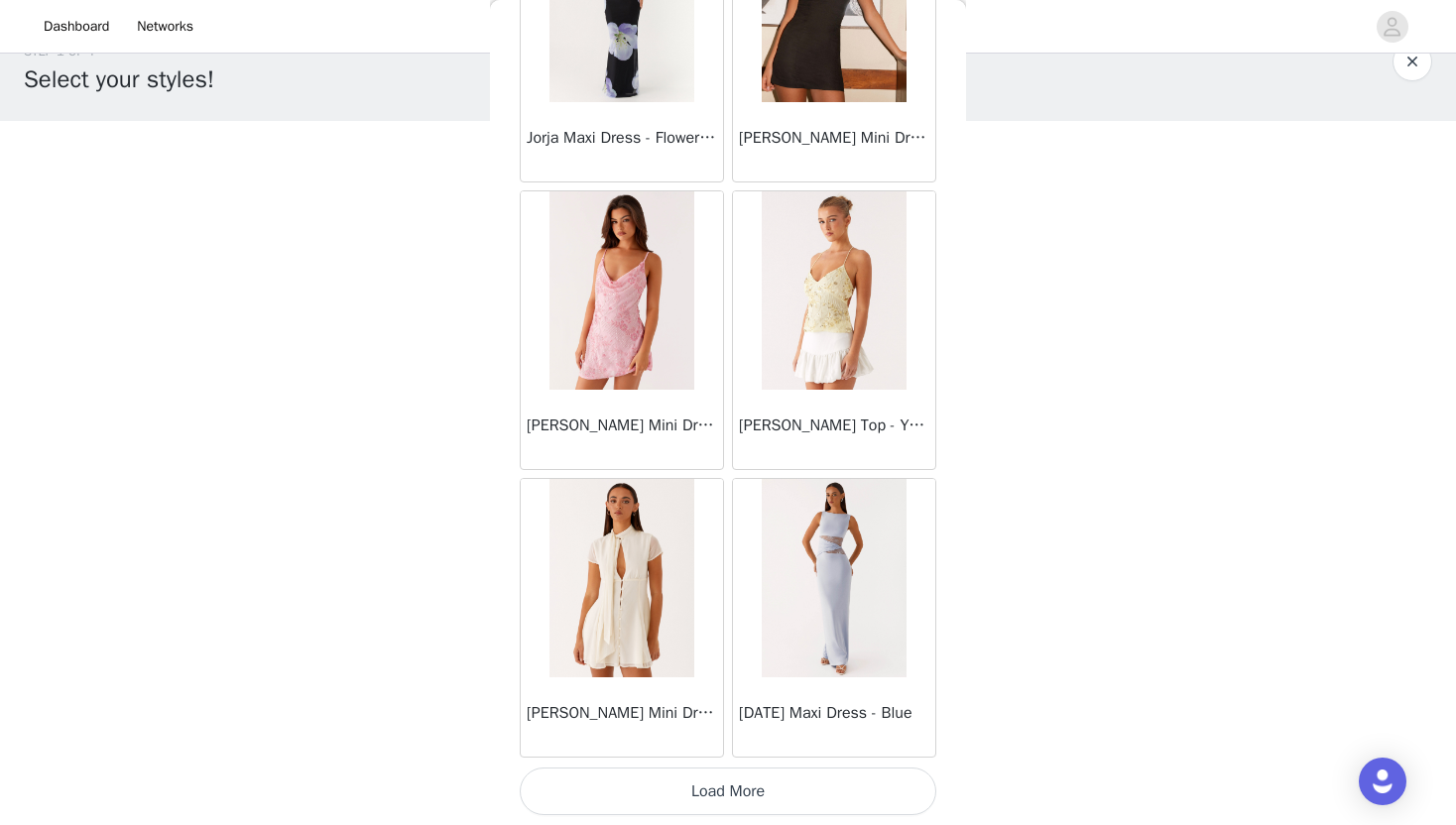 click on "Load More" at bounding box center (728, 791) 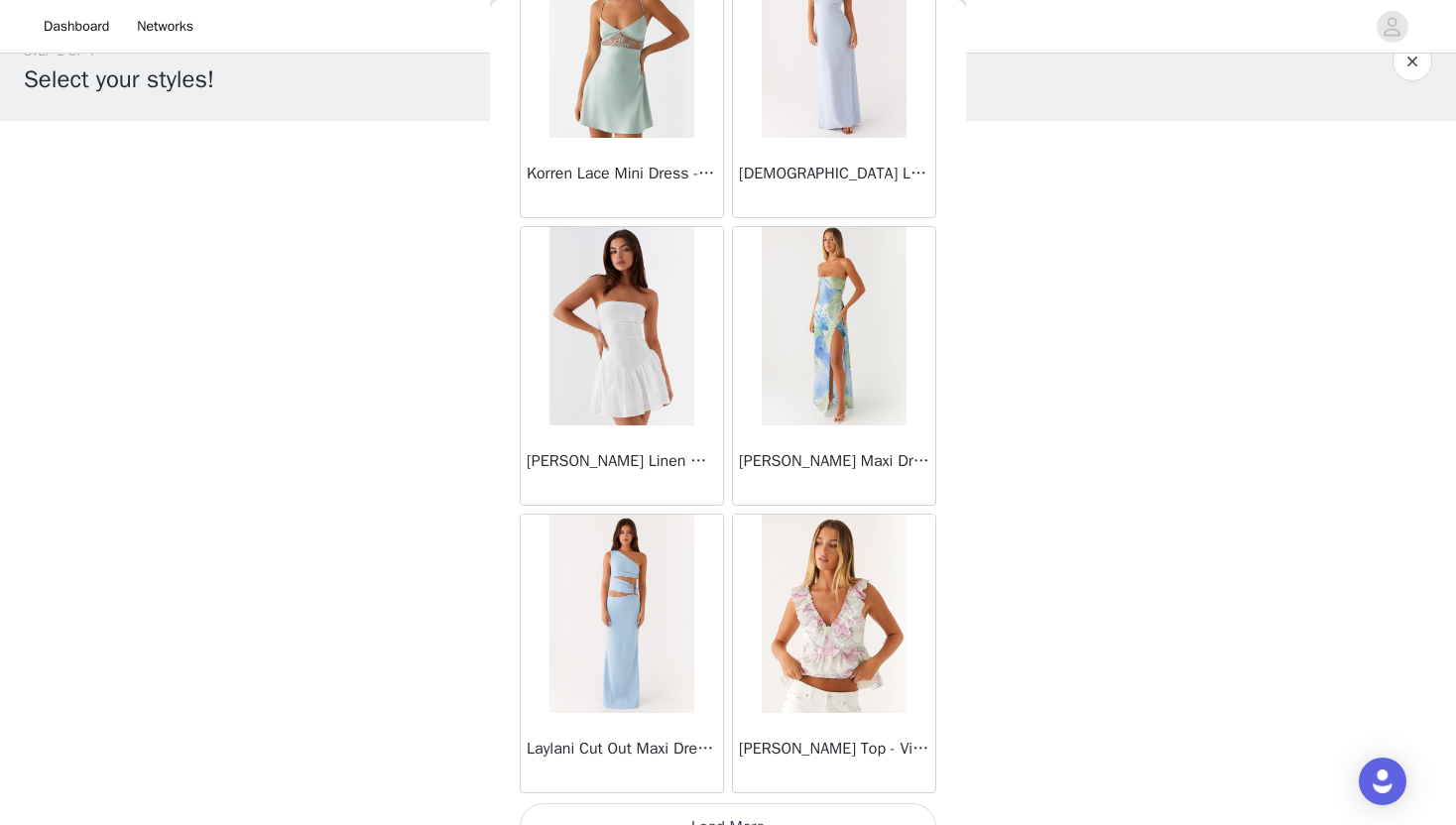 scroll, scrollTop: 33841, scrollLeft: 0, axis: vertical 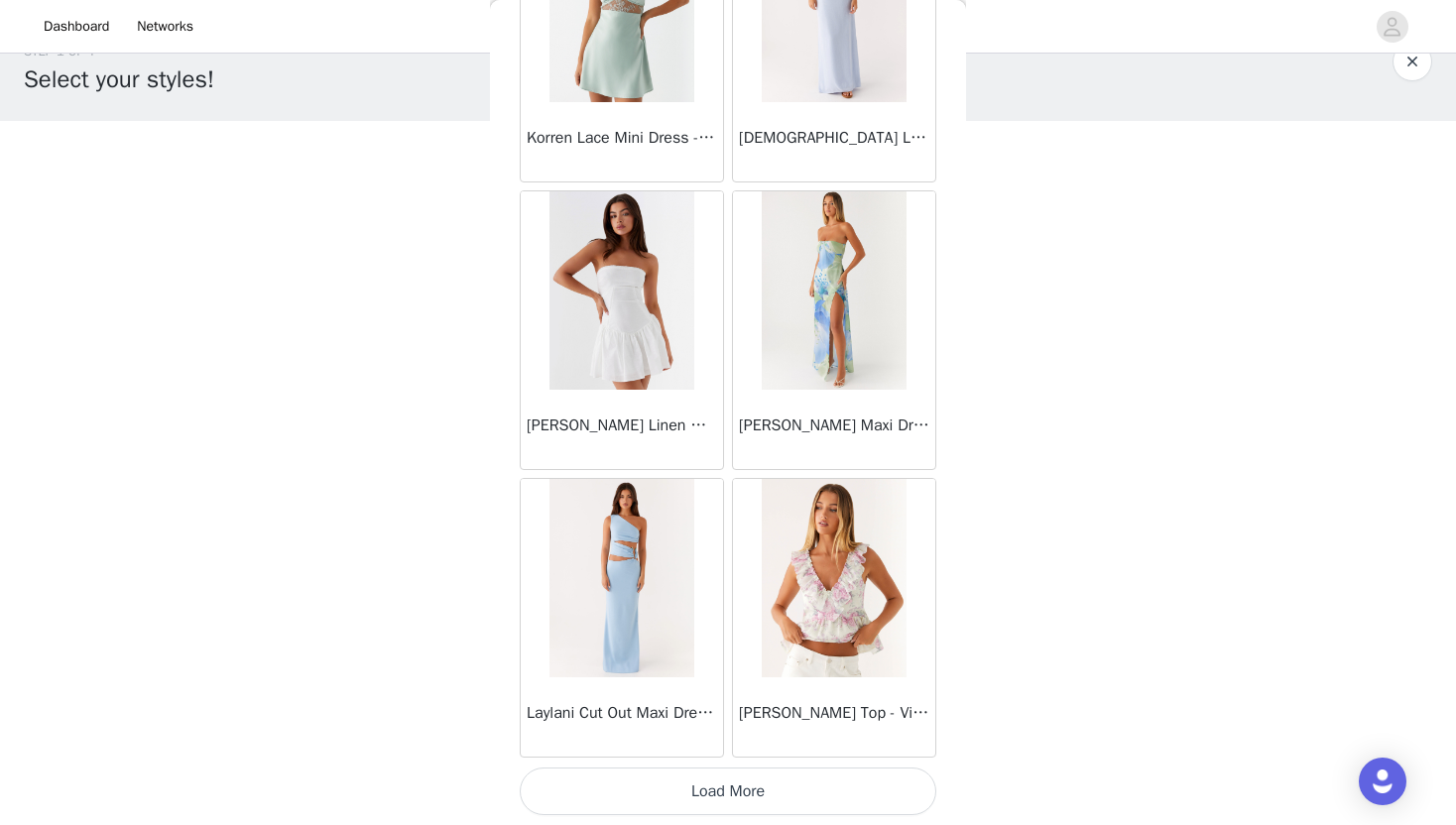 click on "Load More" at bounding box center [728, 791] 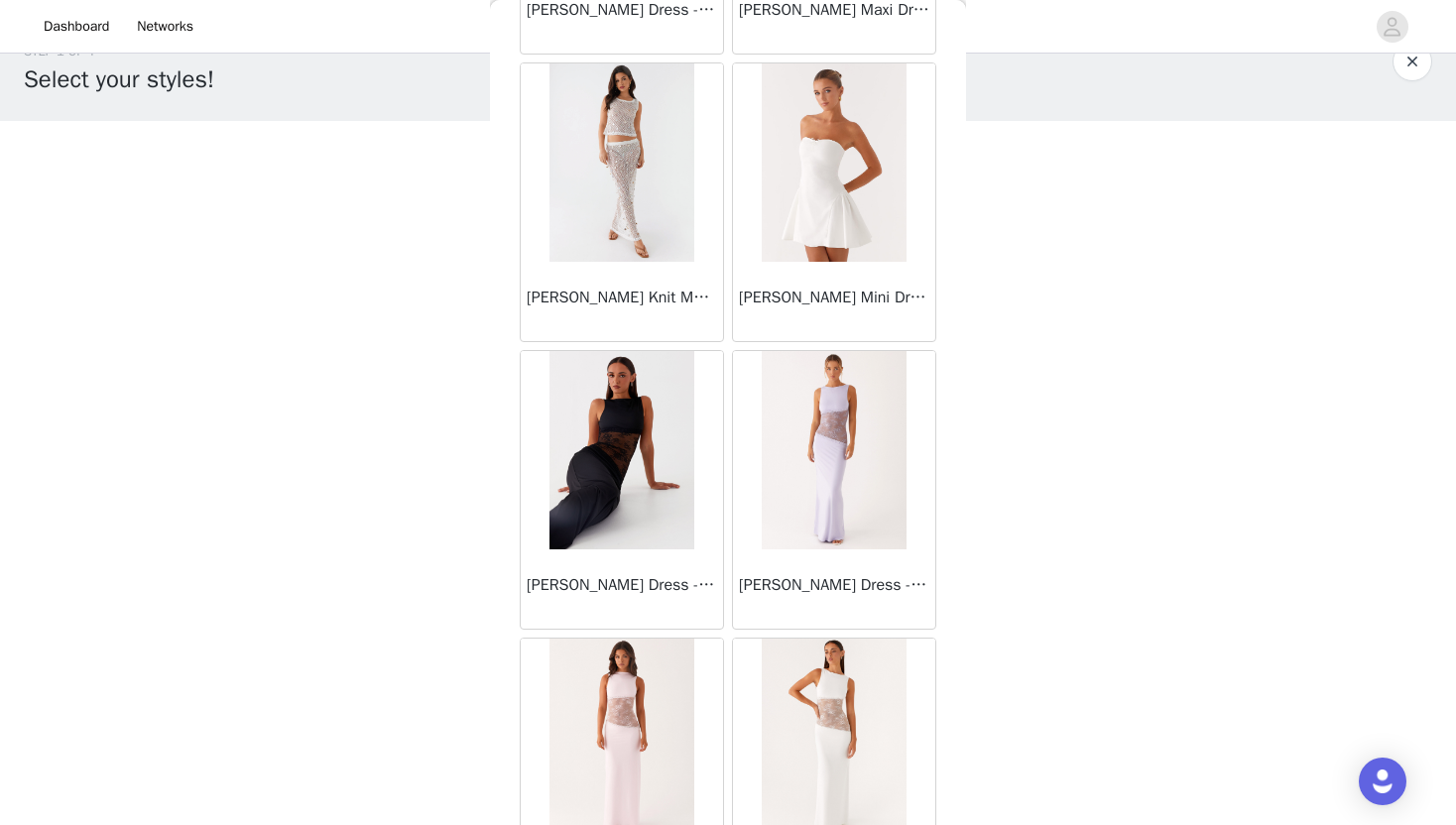 scroll, scrollTop: 36716, scrollLeft: 0, axis: vertical 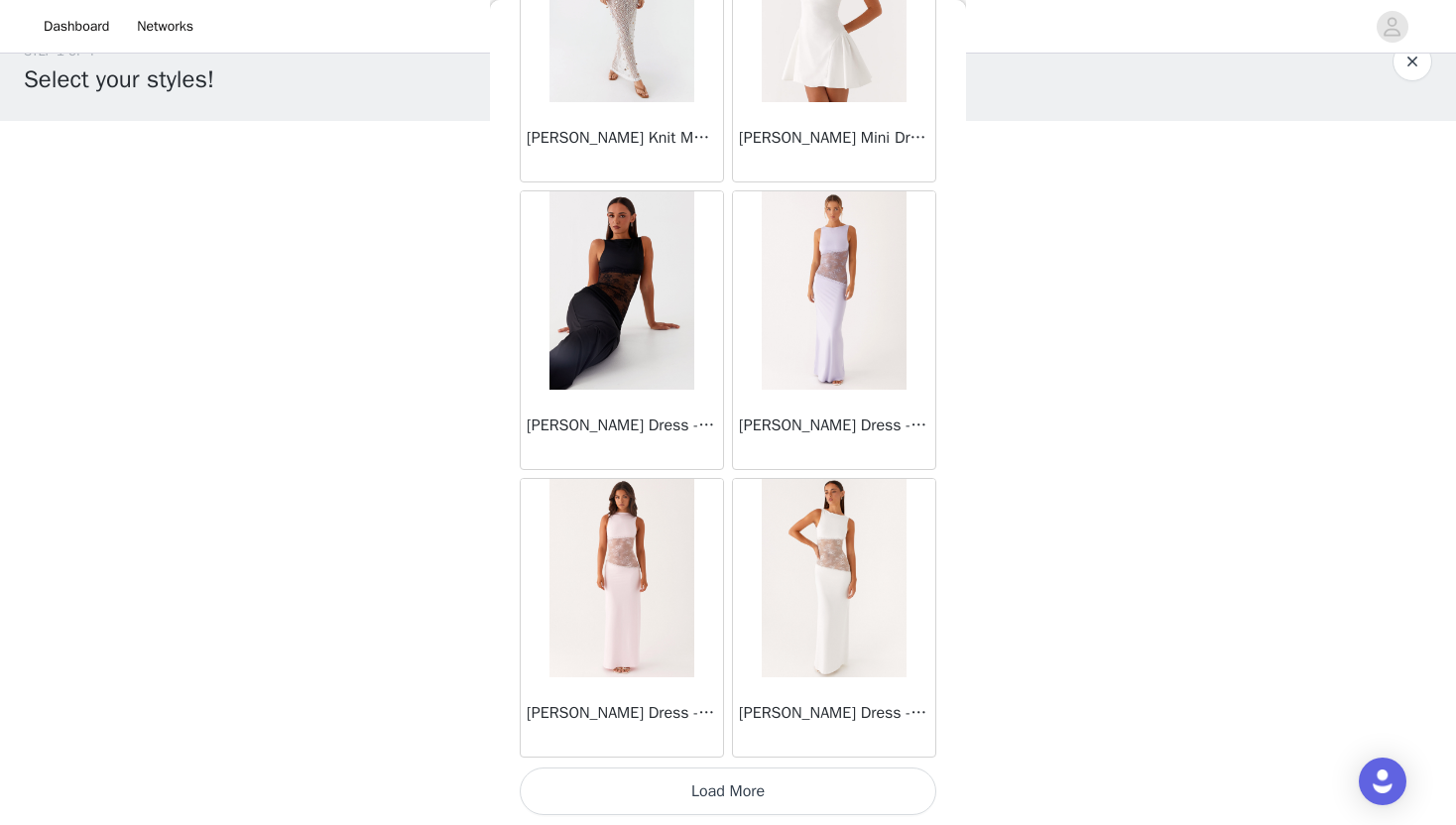 click on "Load More" at bounding box center (728, 791) 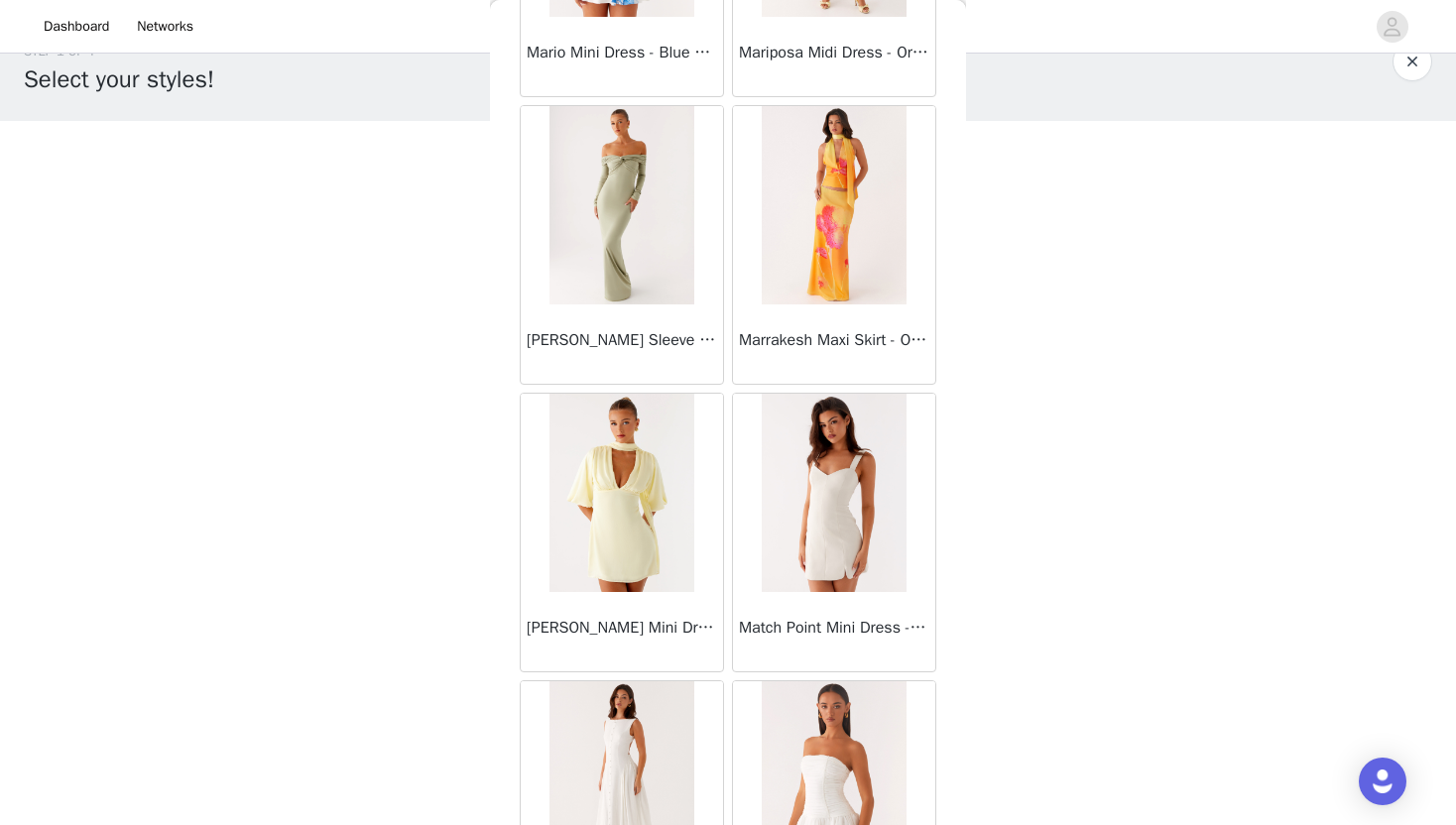 scroll, scrollTop: 39592, scrollLeft: 0, axis: vertical 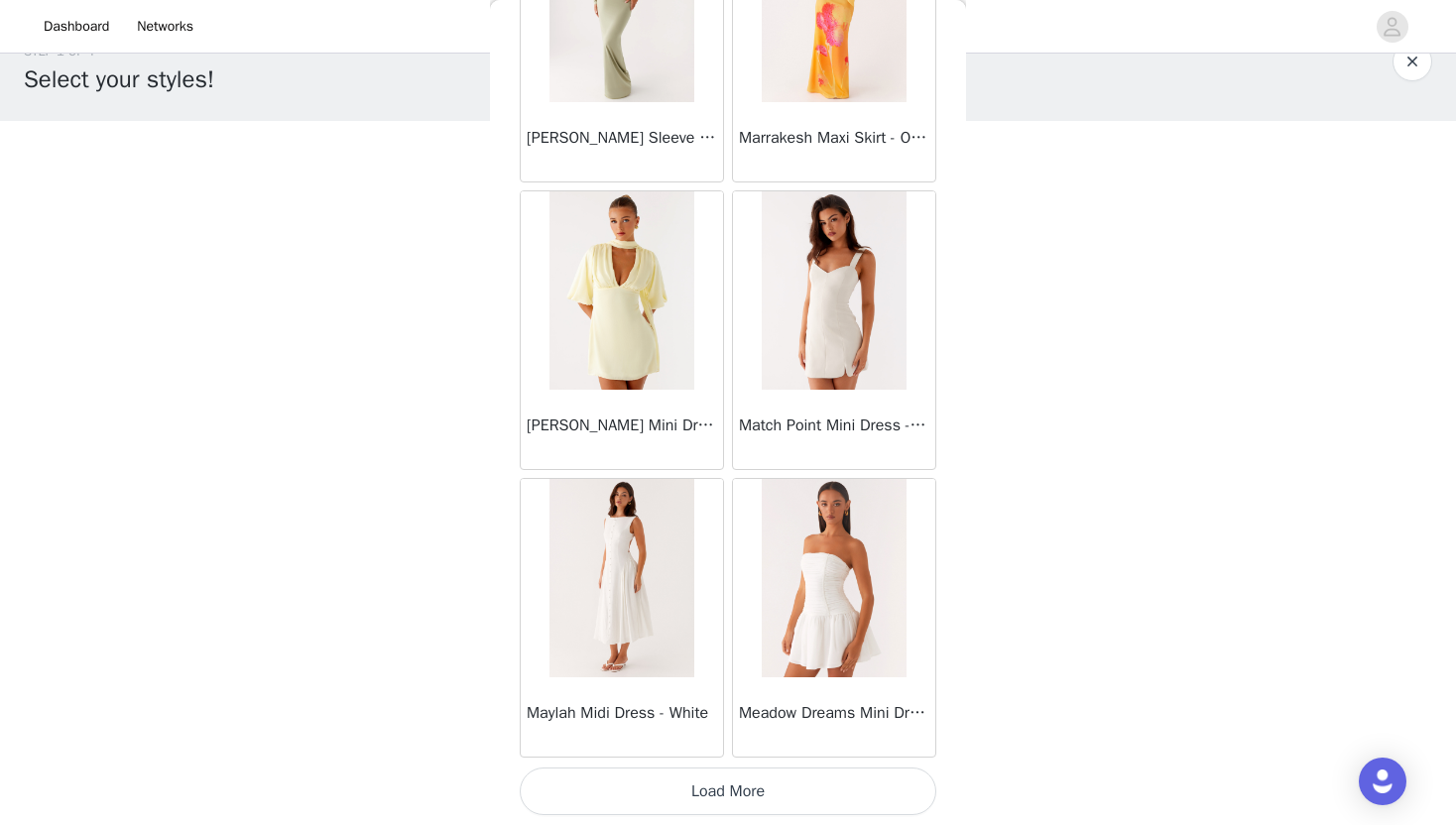 click on "Load More" at bounding box center [728, 791] 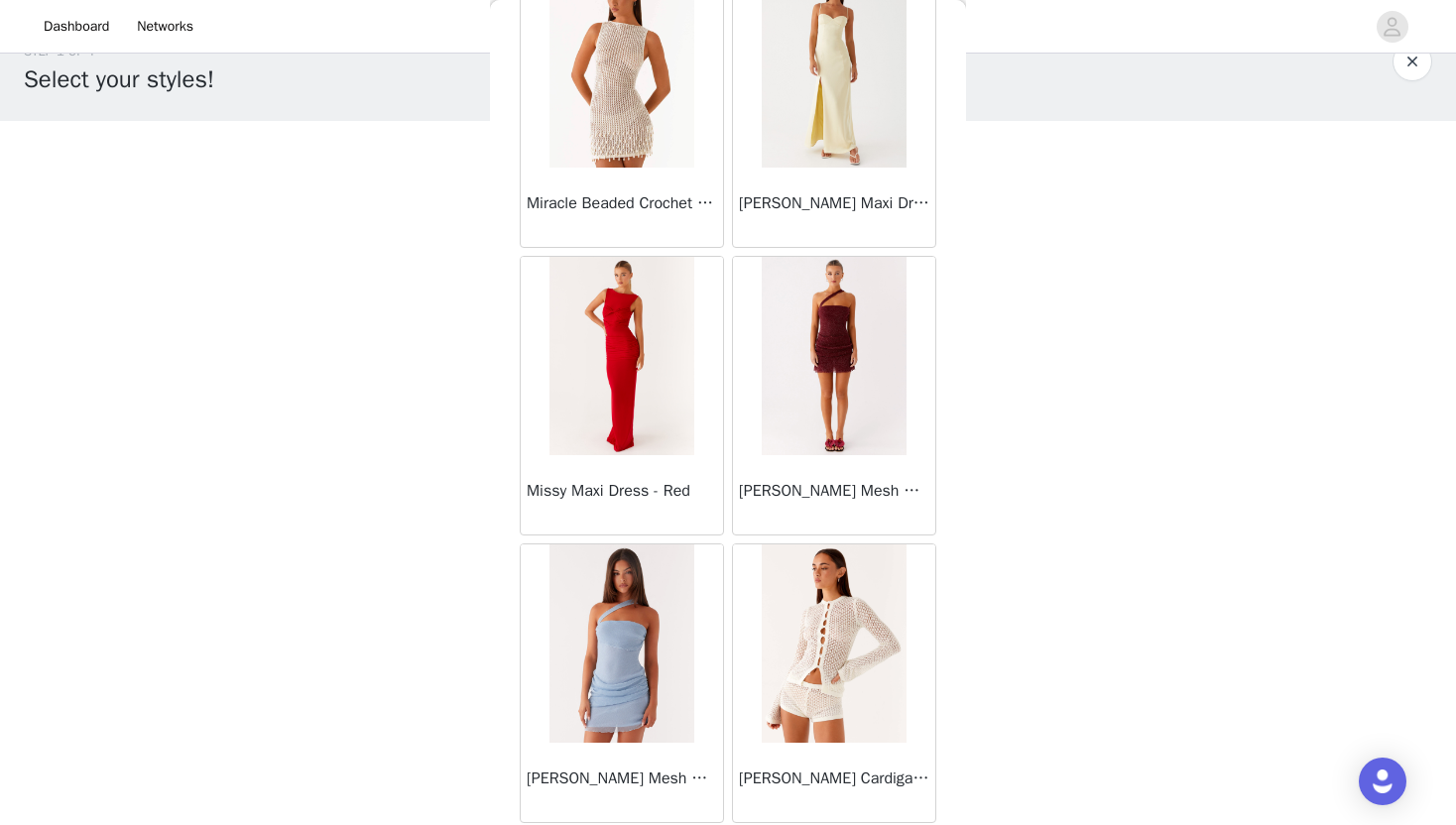 scroll, scrollTop: 42468, scrollLeft: 0, axis: vertical 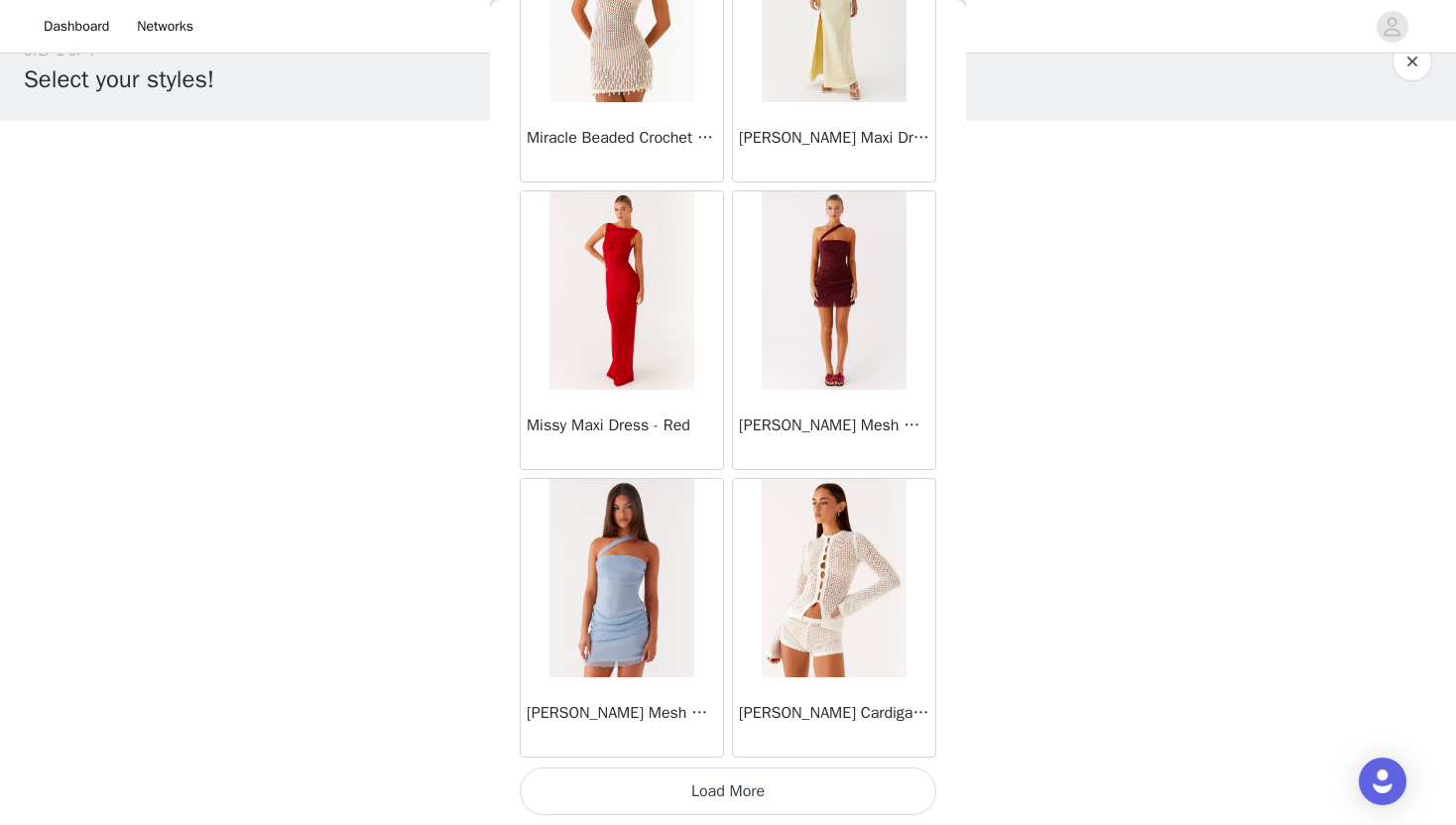 click on "Mariella Linen Maxi Skirt - Pink       Aamari Maxi Dress - Red       Abby Mini Dress - Floral Print       Adrina Ruffle Mini Dress - Pink Floral Print       Aiva Mini Dress - Yellow Floral       Alberta Maxi Dress - Mulberry       Alden Mini Dress - Floral Print       [PERSON_NAME] Maxi Dress - Multi       Aliah Knit Shorts - Yellow       [PERSON_NAME] Halter Maxi Dress - Yellow       [PERSON_NAME] Halter Mini Dress - [PERSON_NAME] Halter Mini Dress - Pastel Yellow       Alivia Mini Dress - Pink       [PERSON_NAME] Maxi Dress - Chocolate       [PERSON_NAME] Maxi Dress - Maroon       [PERSON_NAME] Knit Maxi Skirt - Blue       Anastasia Maxi Dress - Blue       Anastasia Maxi Dress - Ivory       Anastasia Maxi Dress - Pink       Anastasia Maxi Dress - [PERSON_NAME] Maxi Dress - Yellow       Anastasia Mini Dress - Blue       Anetta Maxi Dress - Pale Blue       Anetta Maxi Dress - Yellow       [PERSON_NAME] Maxi Dress - Yellow       [PERSON_NAME] [PERSON_NAME] Maxi Dress - Blue       [PERSON_NAME] One Button Cardigan - Black" at bounding box center [728, -20774] 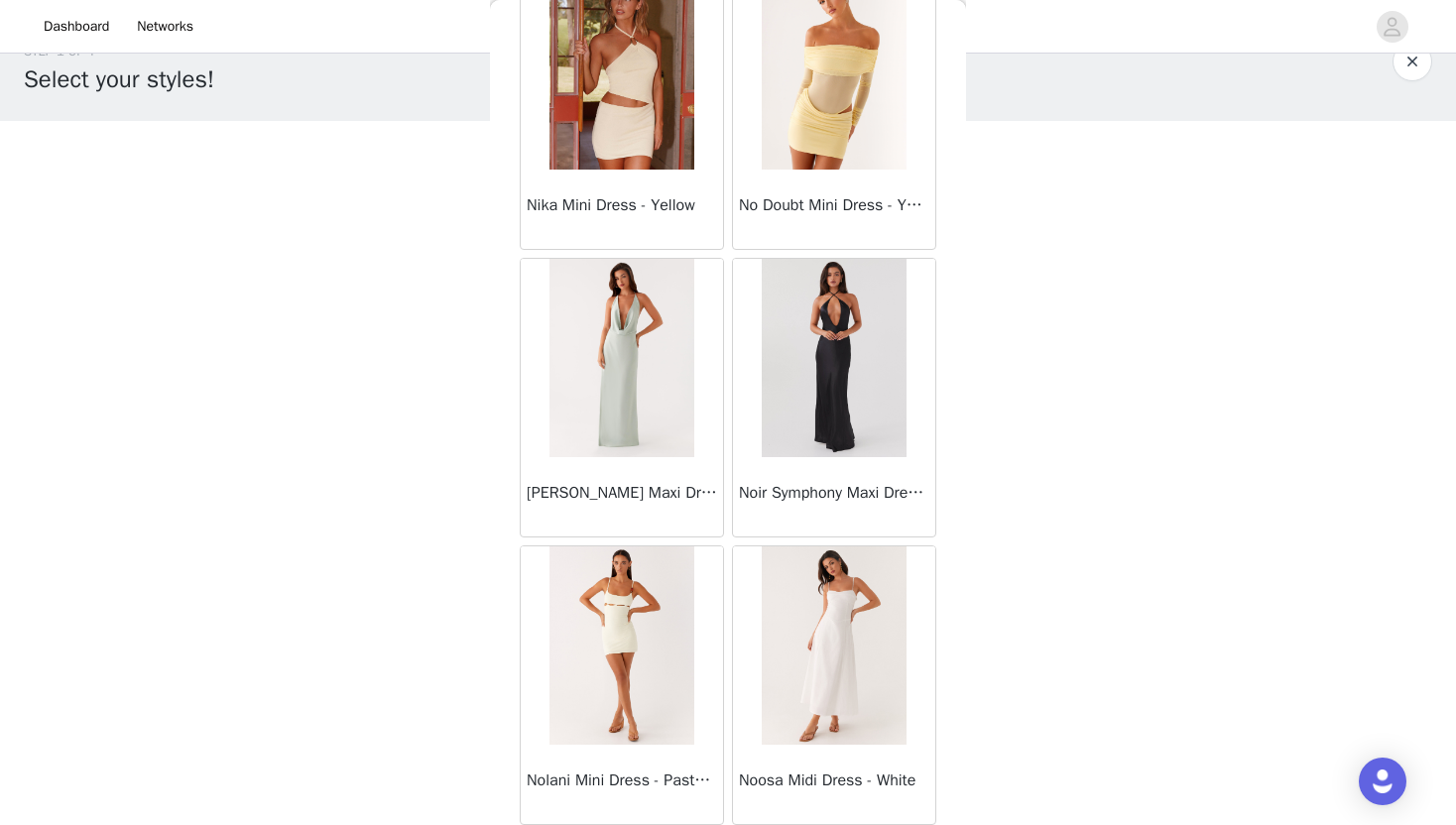 scroll, scrollTop: 45343, scrollLeft: 0, axis: vertical 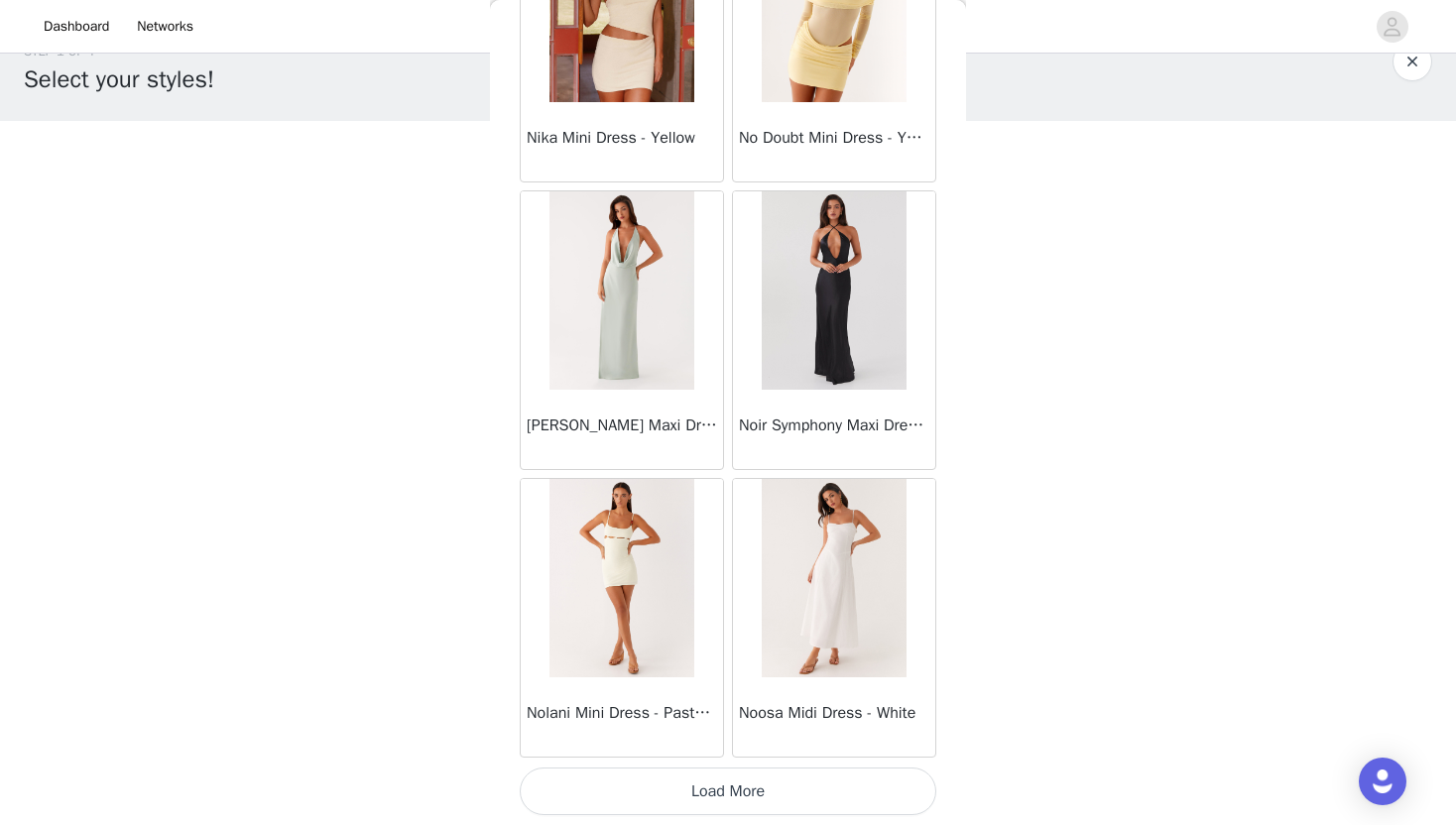 click on "Load More" at bounding box center [728, 791] 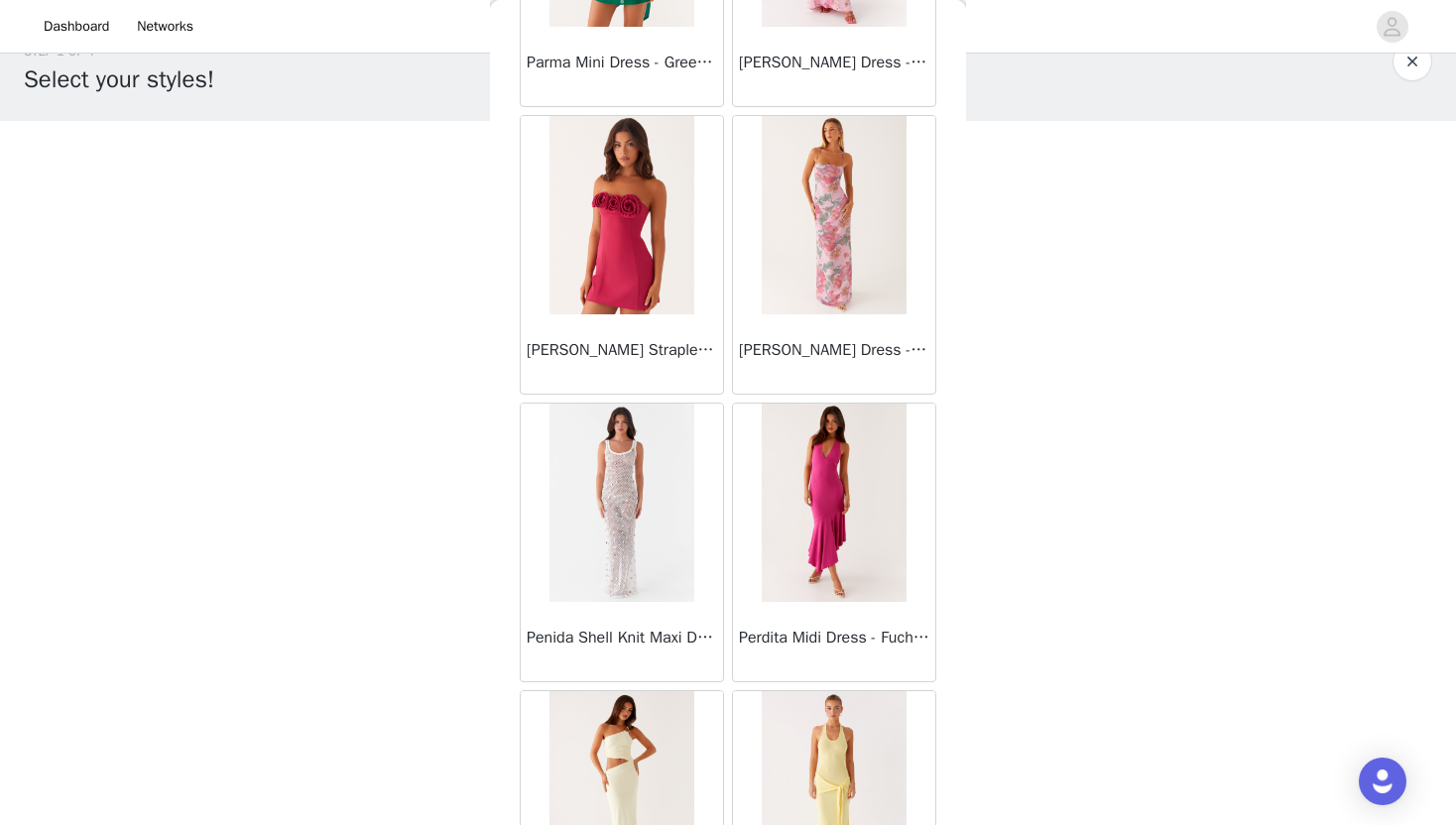 scroll, scrollTop: 48219, scrollLeft: 0, axis: vertical 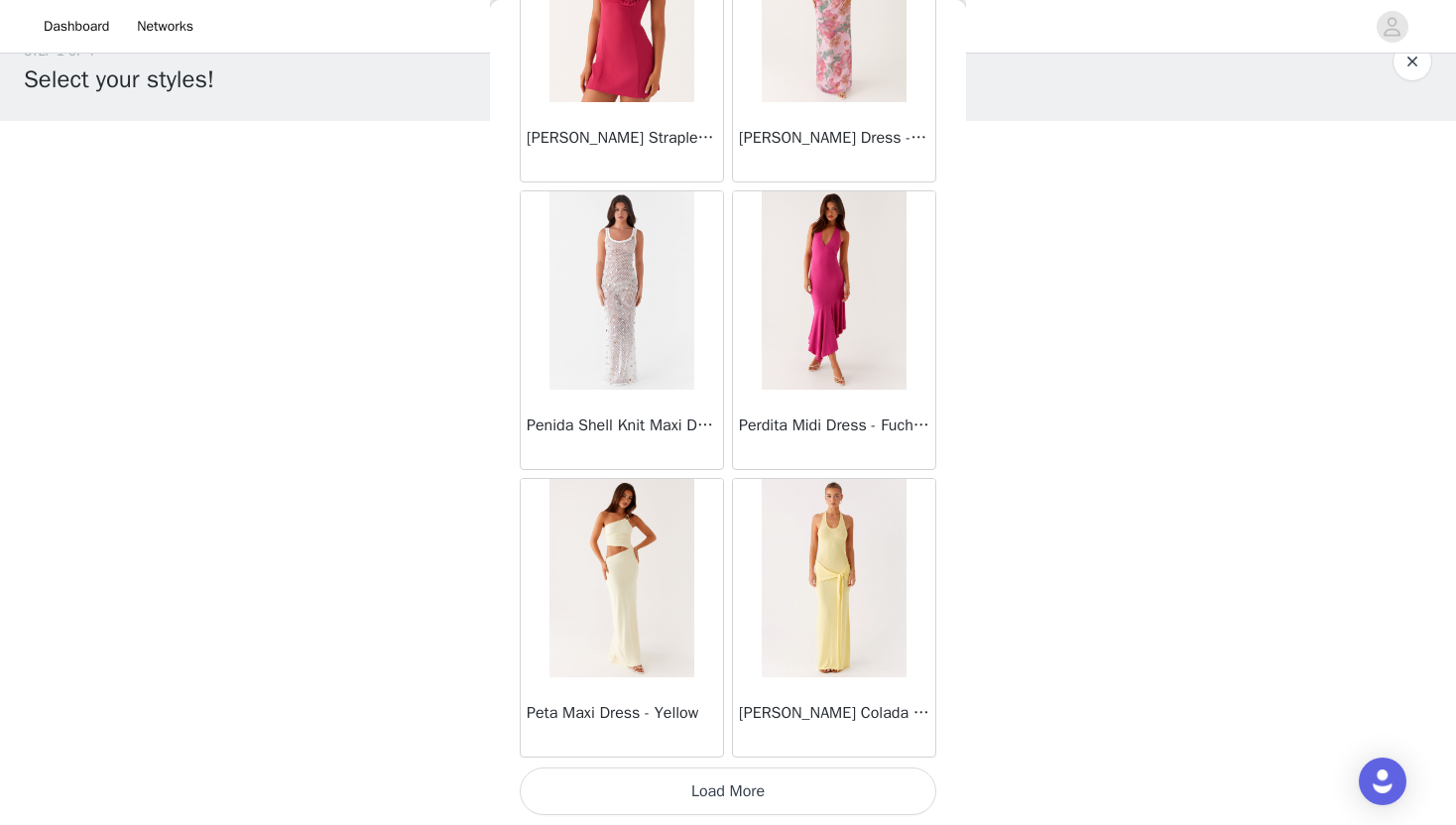 click on "Load More" at bounding box center [728, 791] 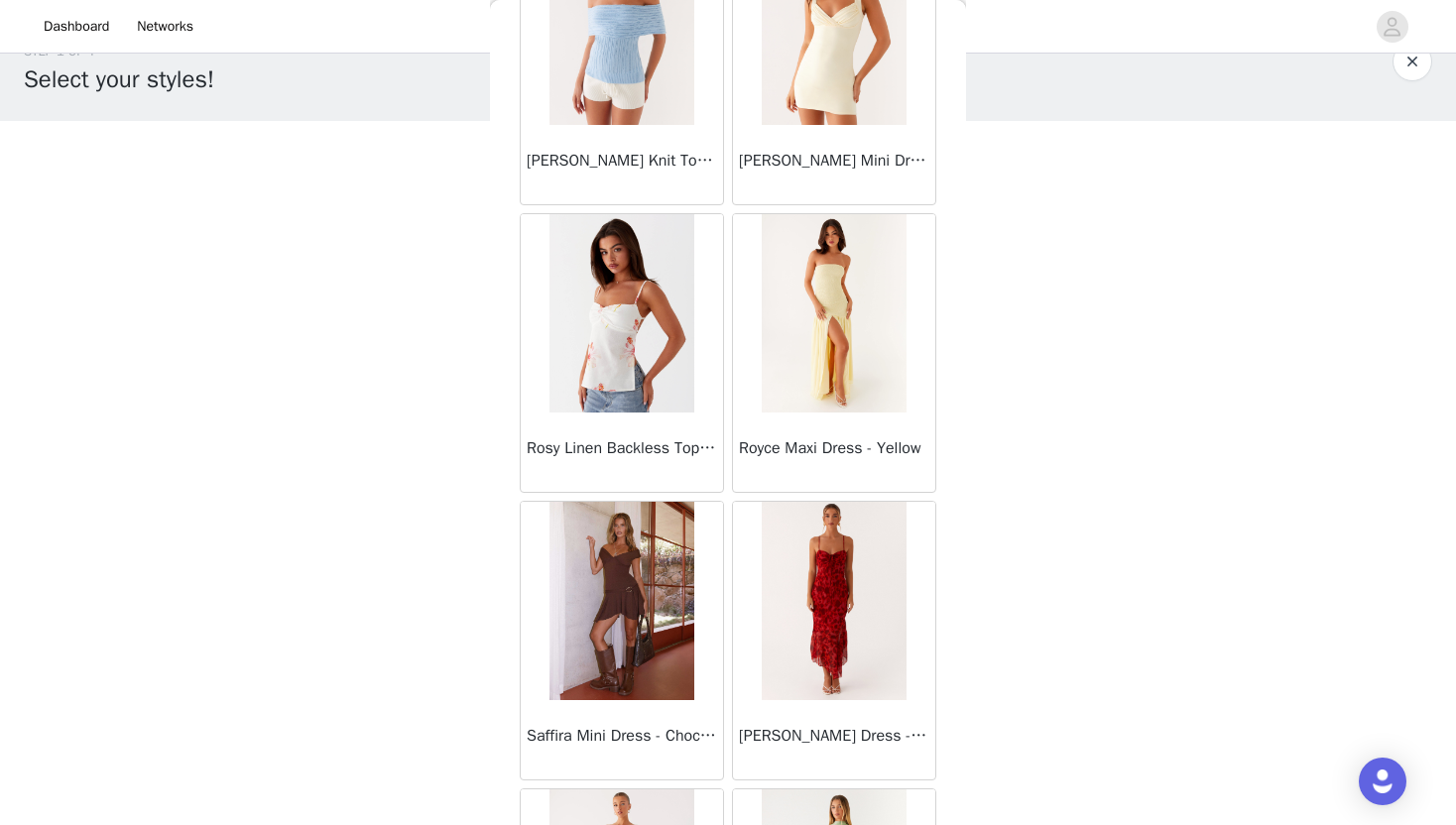 scroll, scrollTop: 51094, scrollLeft: 0, axis: vertical 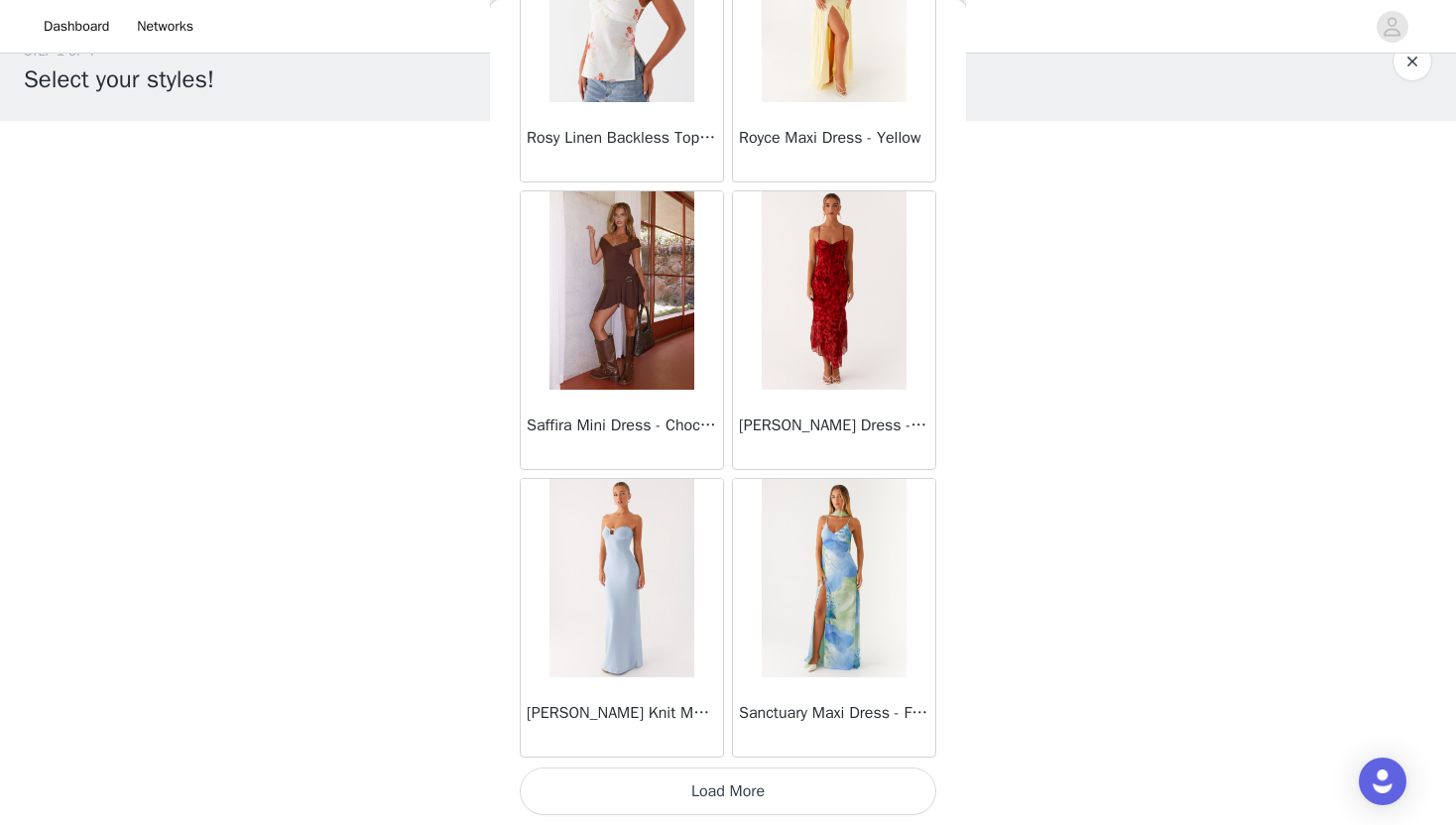 click on "Load More" at bounding box center (728, 791) 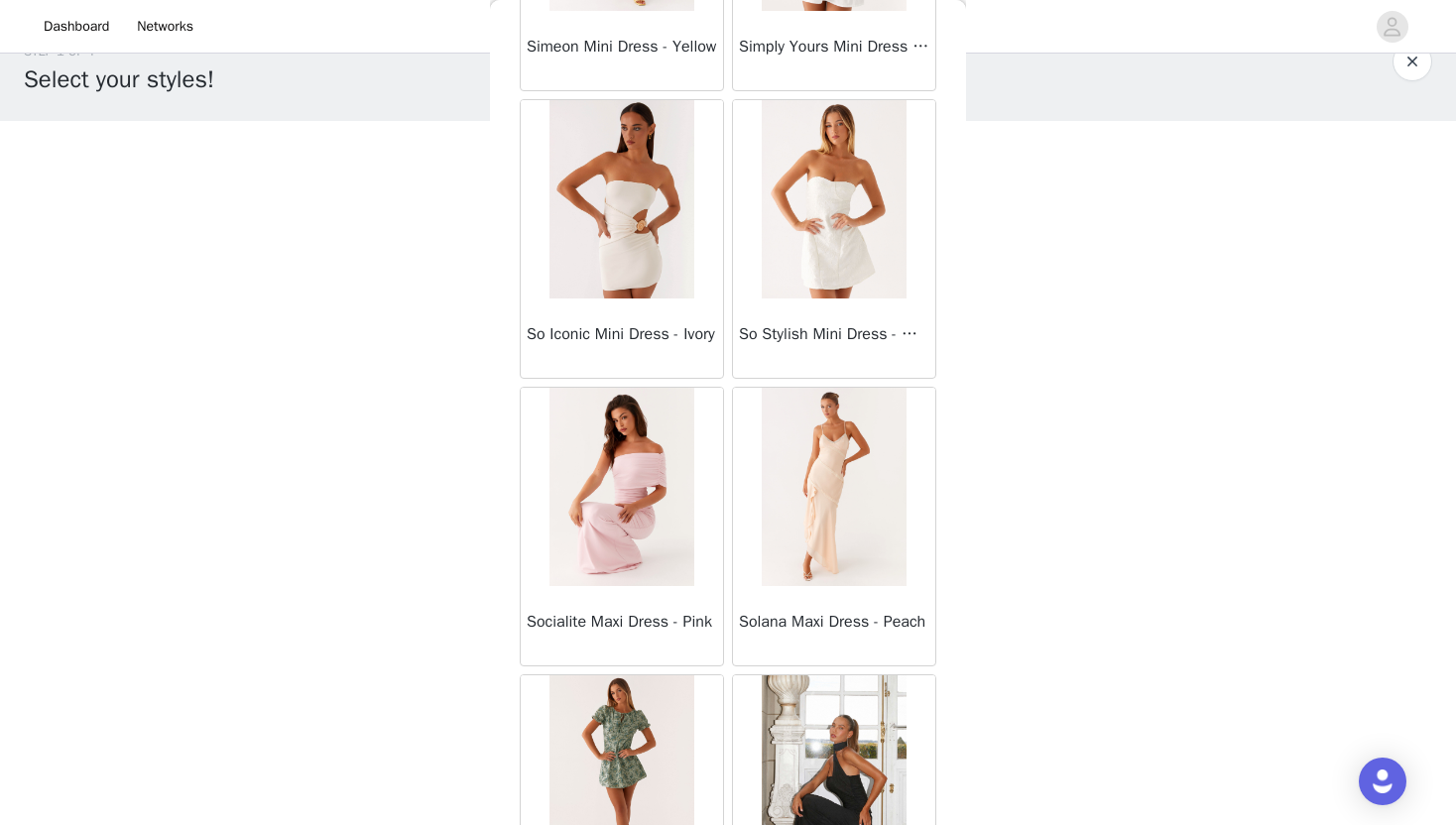 scroll, scrollTop: 53970, scrollLeft: 0, axis: vertical 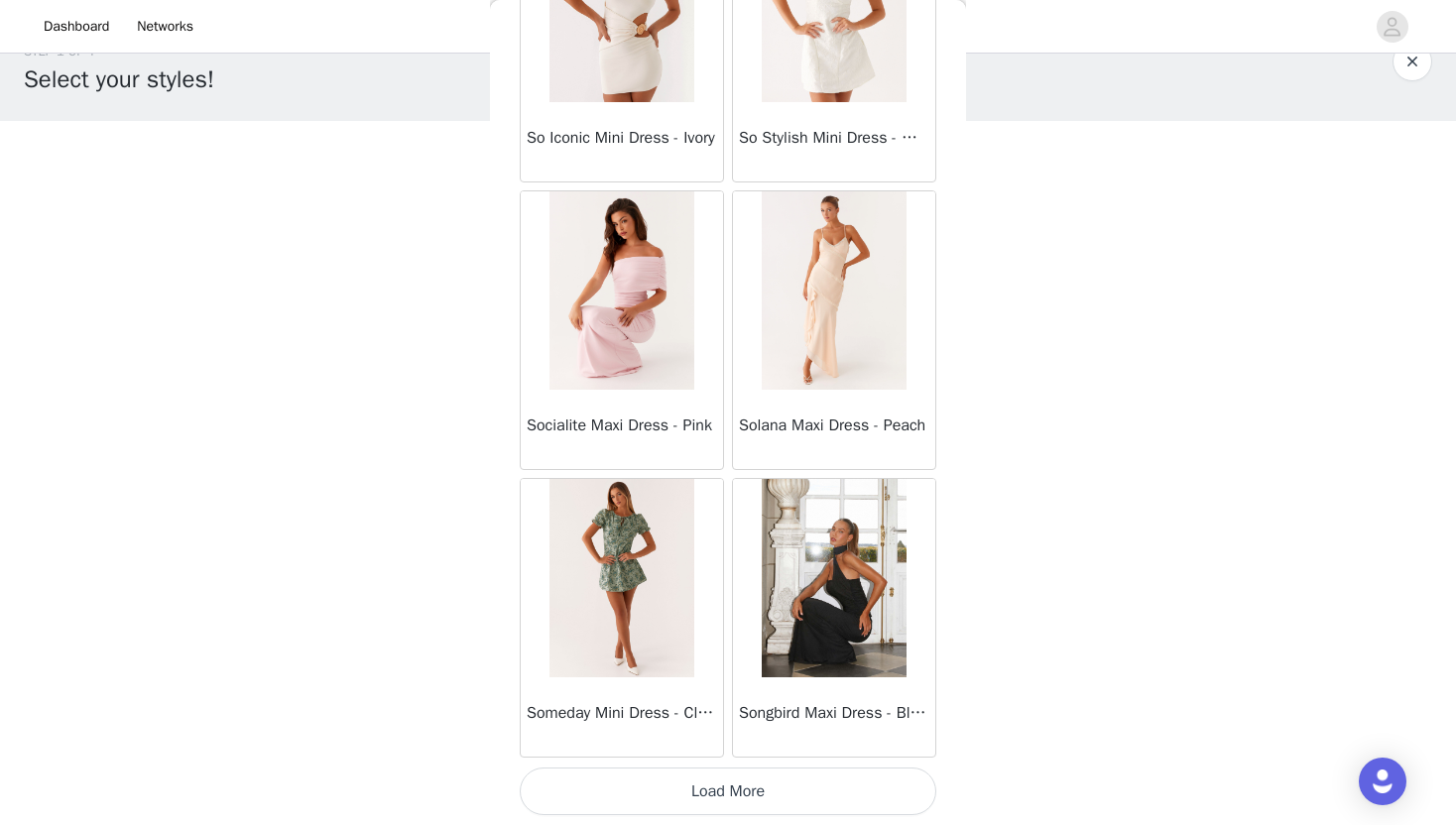 click on "Load More" at bounding box center (728, 791) 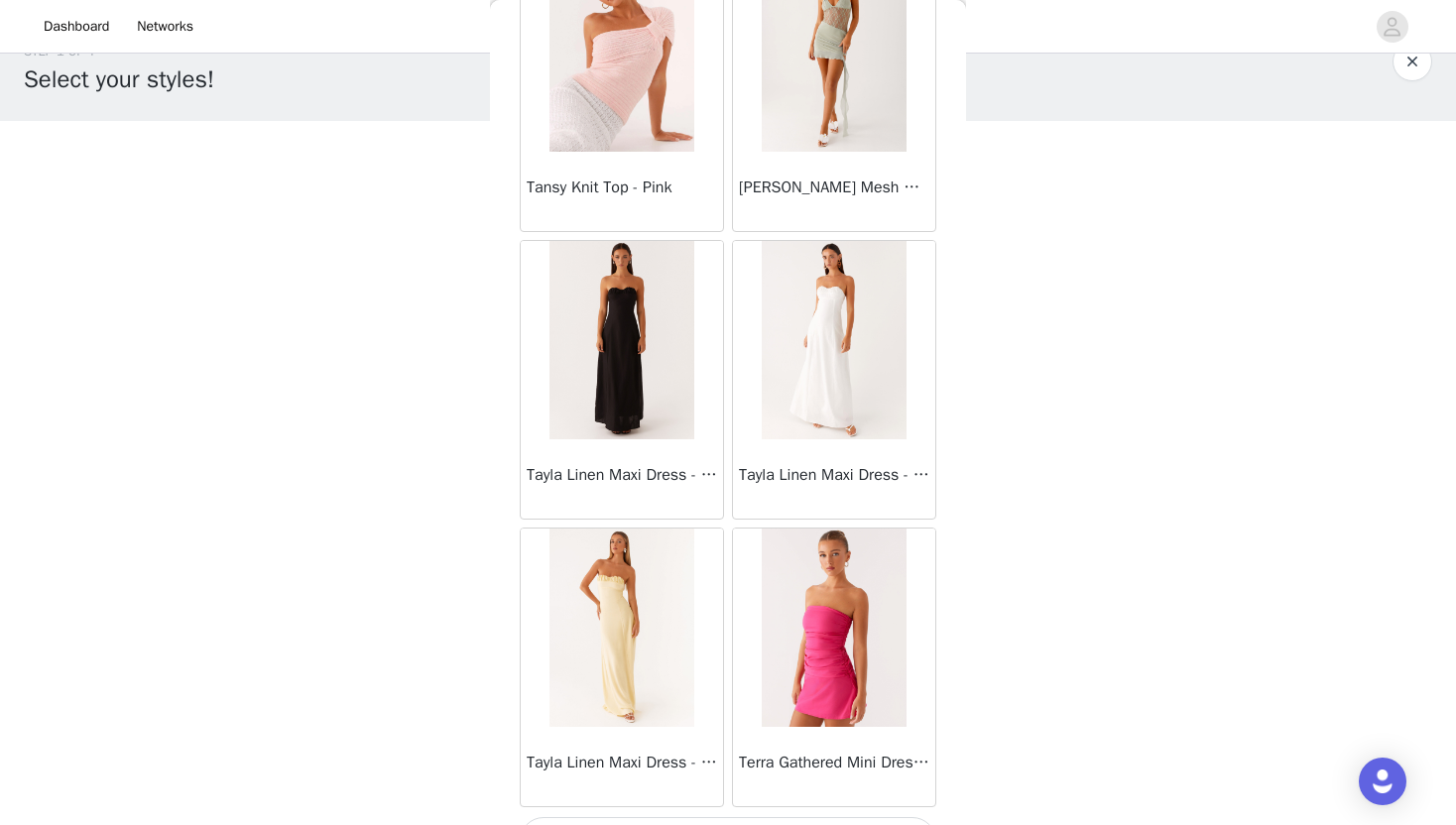 scroll, scrollTop: 56846, scrollLeft: 0, axis: vertical 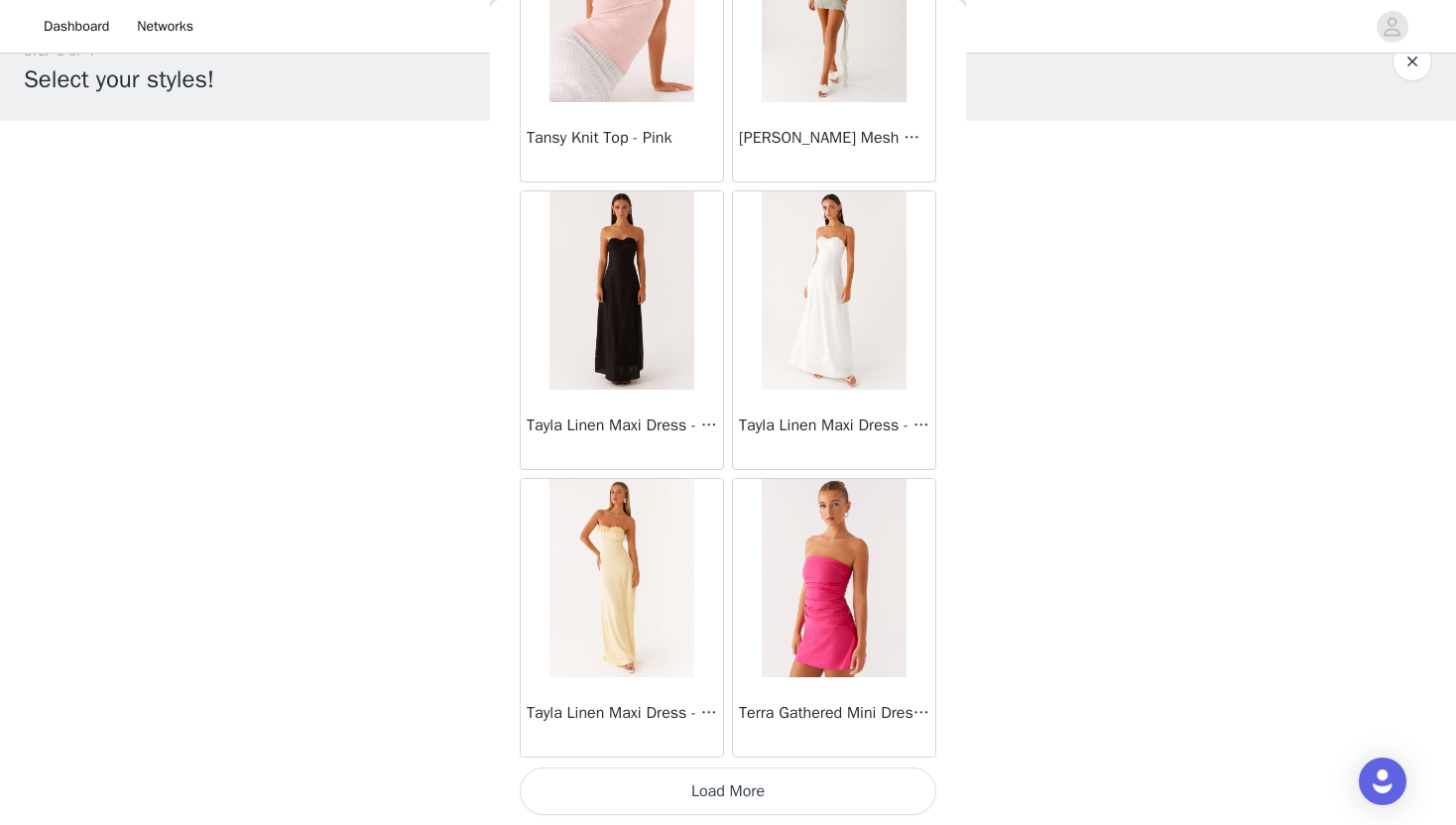 click on "Load More" at bounding box center (728, 791) 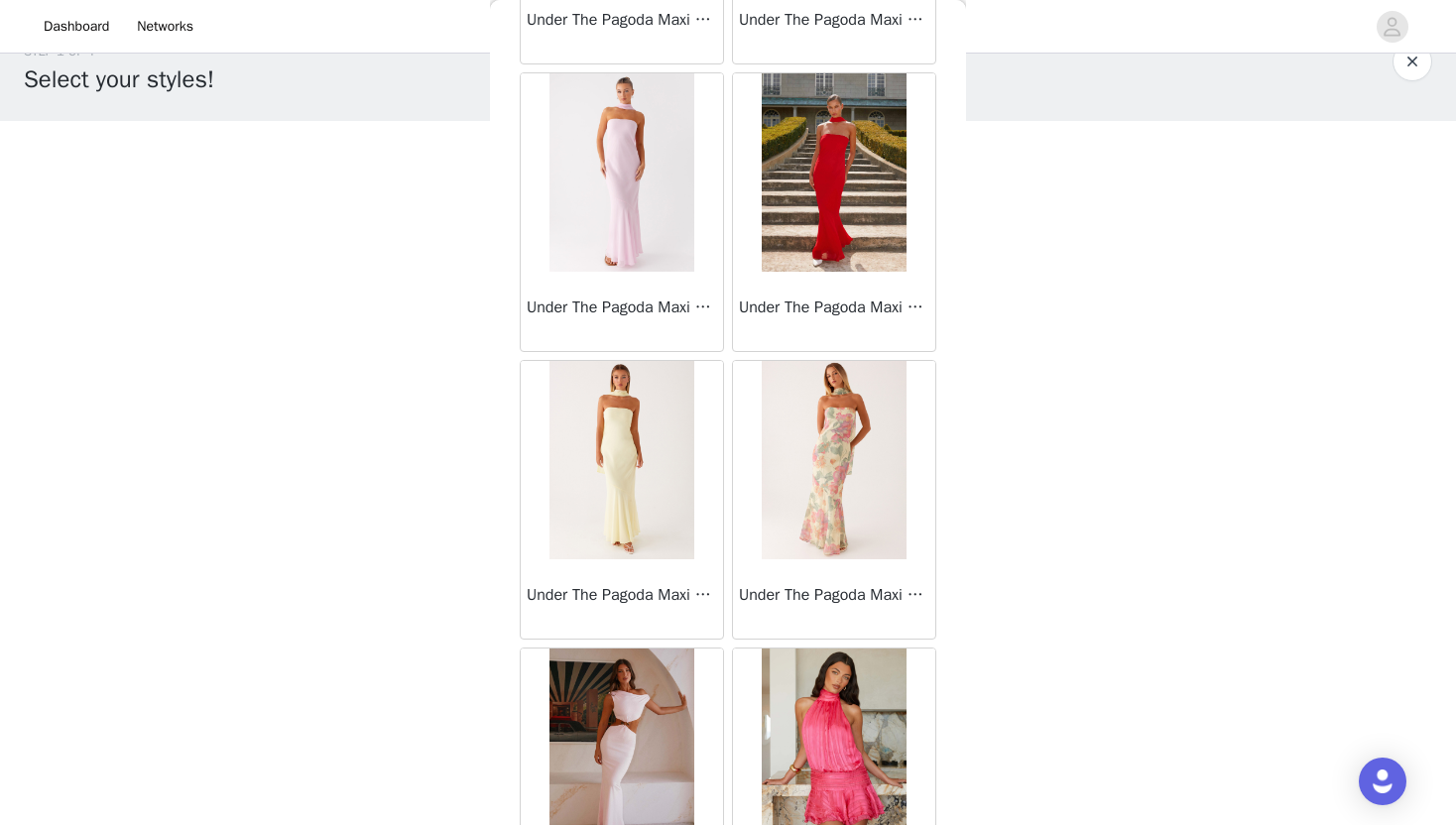 scroll, scrollTop: 59721, scrollLeft: 0, axis: vertical 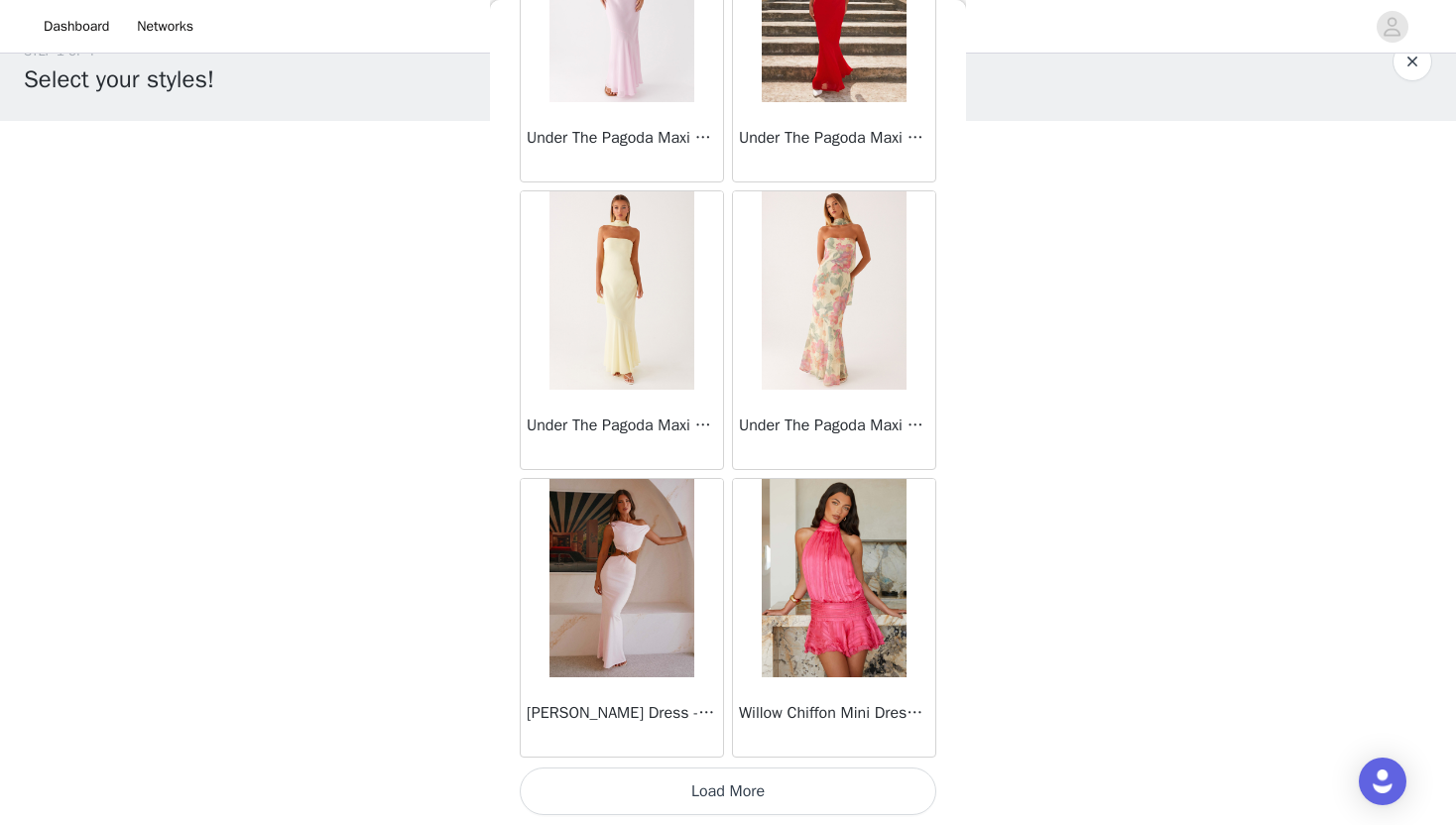 click on "Load More" at bounding box center [728, 791] 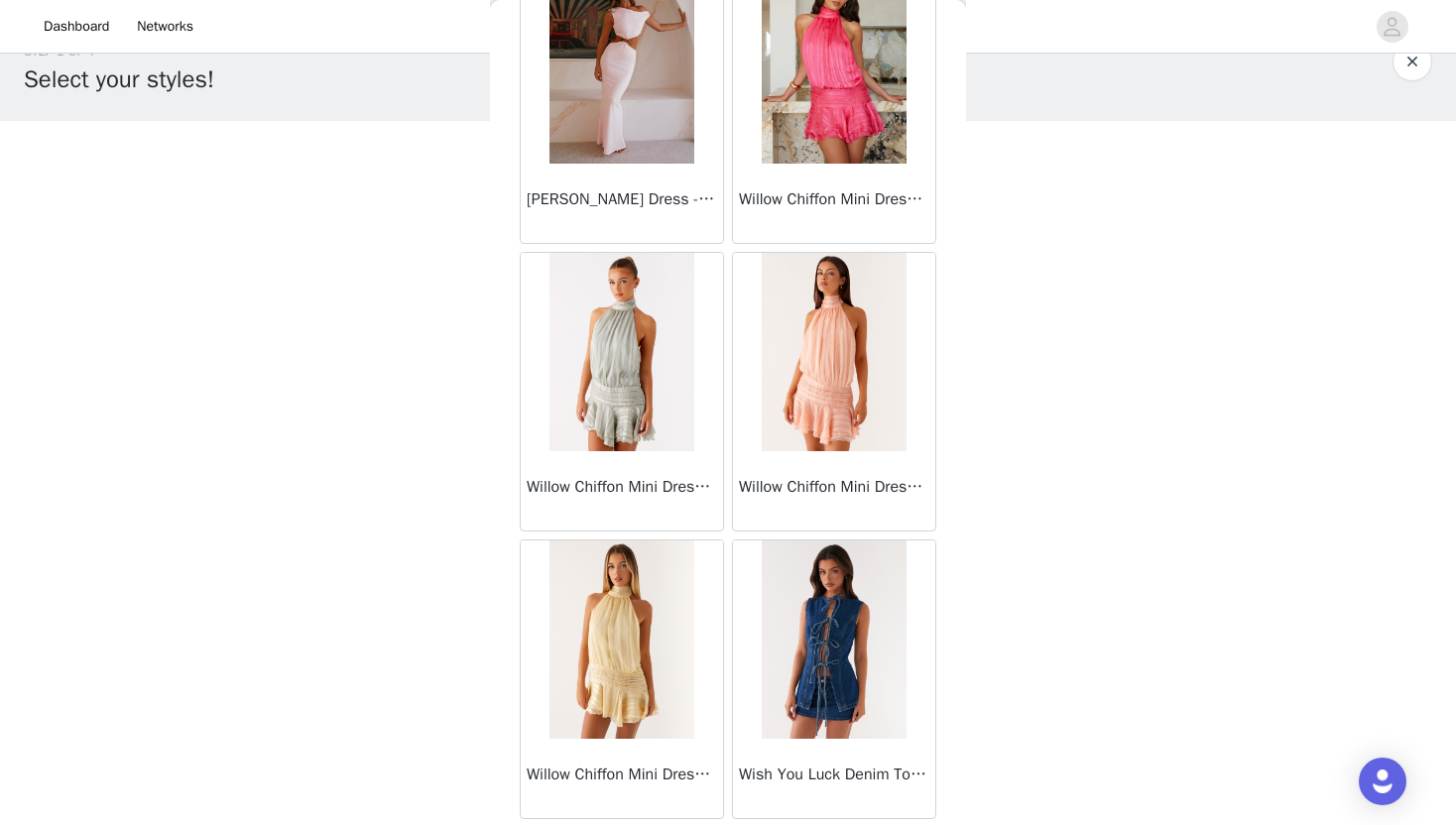 scroll, scrollTop: 60228, scrollLeft: 0, axis: vertical 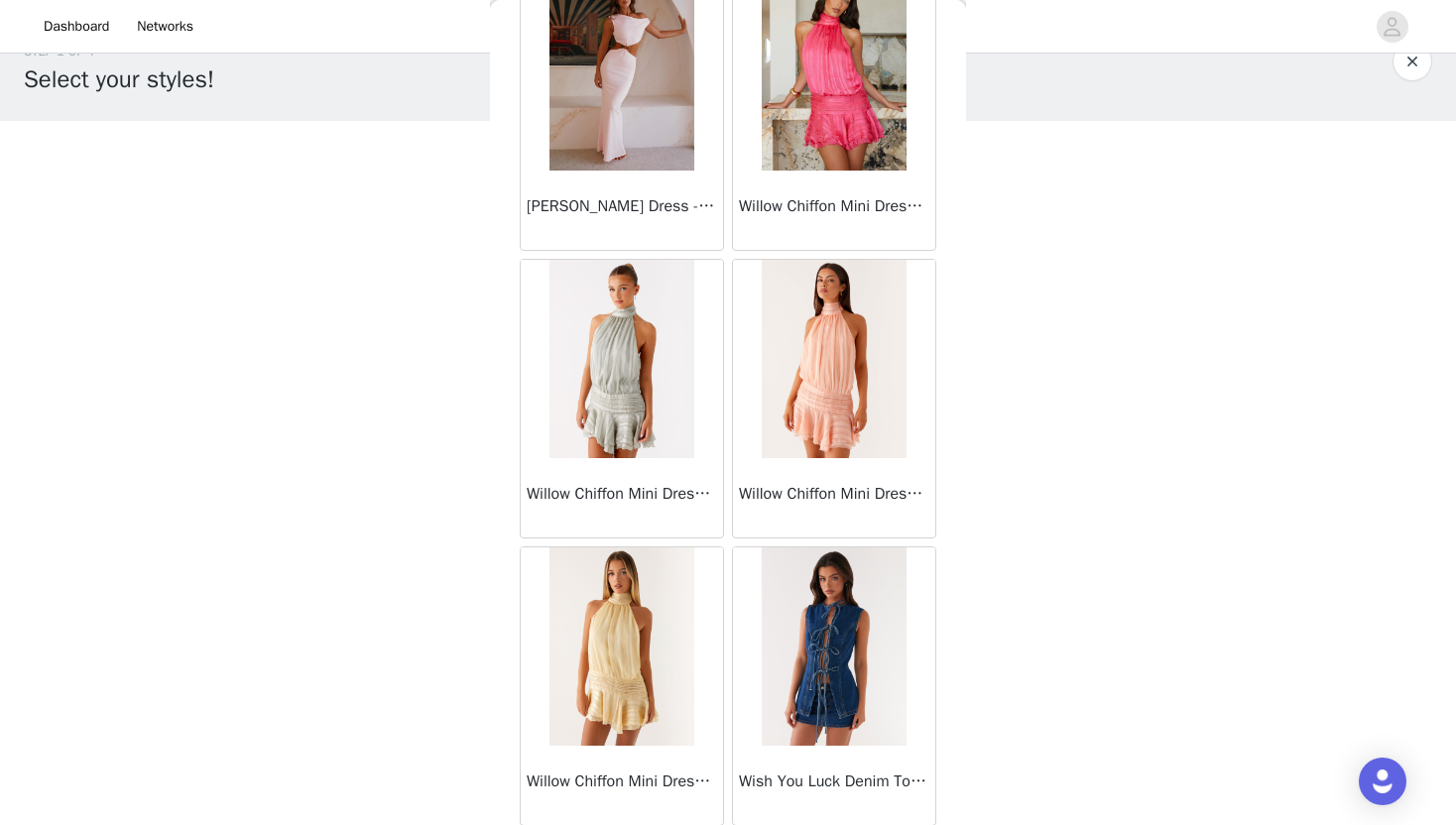 click on "STEP 1 OF 4
Select your styles!
You will receive 3 products.       2/3 Selected           Candy Sequin Mini Shorts - White           White, [GEOGRAPHIC_DATA] 8       Edit   Remove     Chantal Backless Scarf Mini Dress - Pink           Pink, US 8       Edit   Remove     Add Product       Back       Mariella Linen Maxi Skirt - Pink       Aamari Maxi Dress - Red       Abby Mini Dress - Floral Print       Adrina Ruffle Mini Dress - Pink Floral Print       Aiva Mini Dress - Yellow Floral       Alberta Maxi Dress - Mulberry       Alden Mini Dress - Floral Print       Alexia Knit Maxi Dress - Multi       Aliah Knit Shorts - Yellow       [PERSON_NAME] Halter Maxi Dress - Yellow       [PERSON_NAME] Halter Mini Dress - [PERSON_NAME] Halter Mini Dress - Pastel Yellow       Alivia Mini Dress - Pink       [PERSON_NAME] Maxi Dress - Chocolate       [PERSON_NAME] Maxi Dress - Maroon       Anastasia Knit Maxi Skirt - Blue" at bounding box center (728, 350) 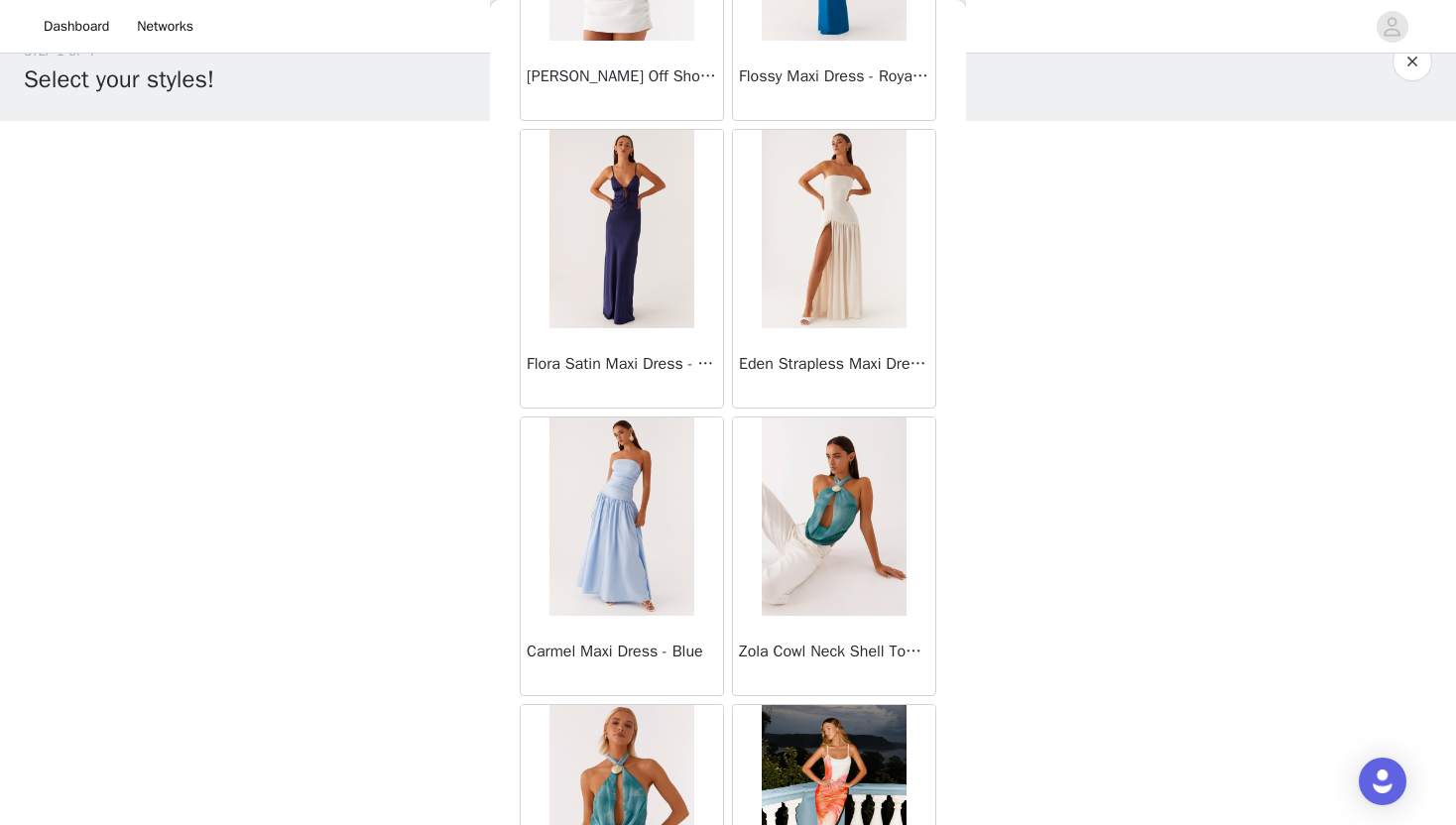 scroll, scrollTop: 62597, scrollLeft: 0, axis: vertical 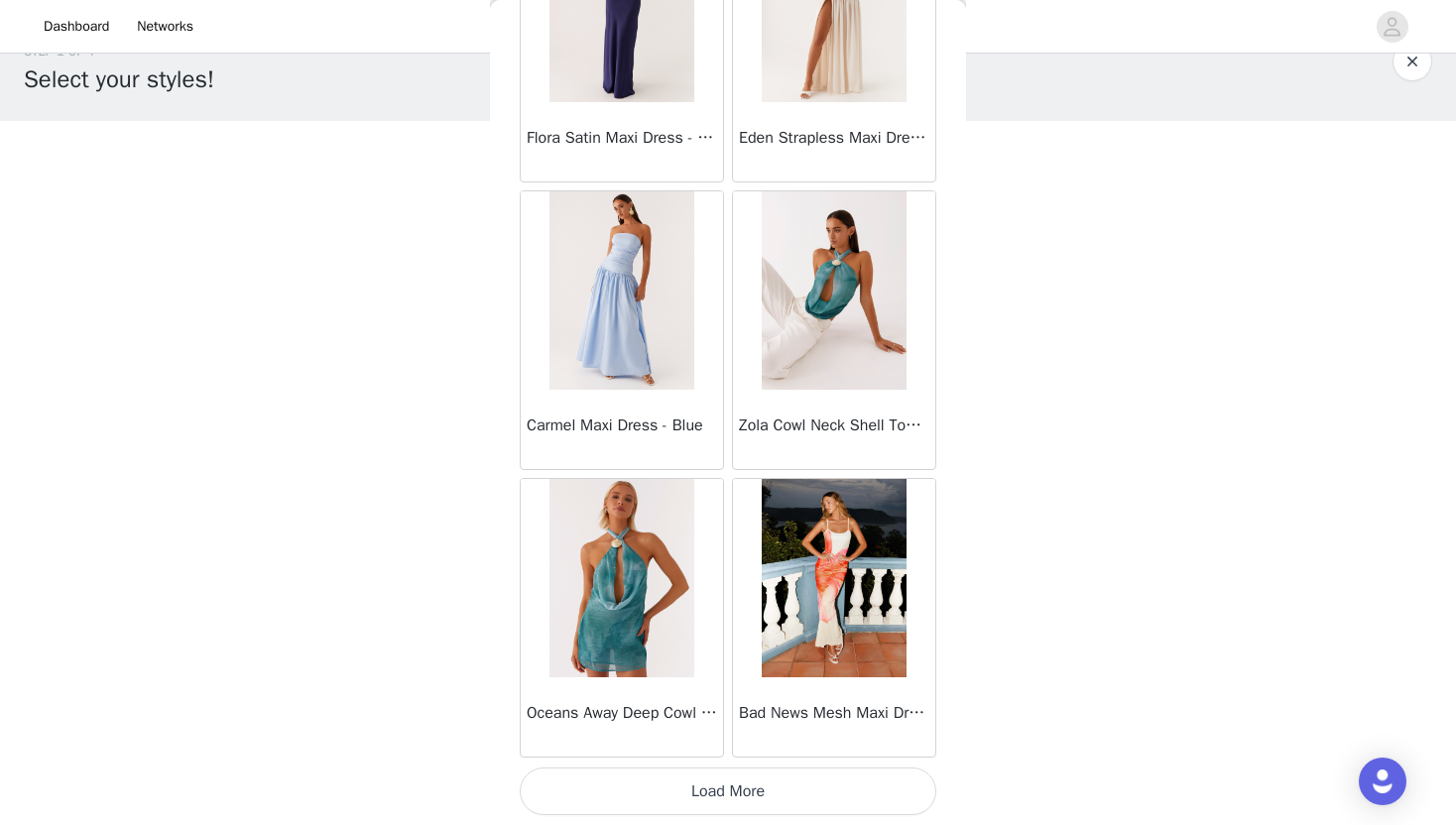 click on "Load More" at bounding box center (728, 791) 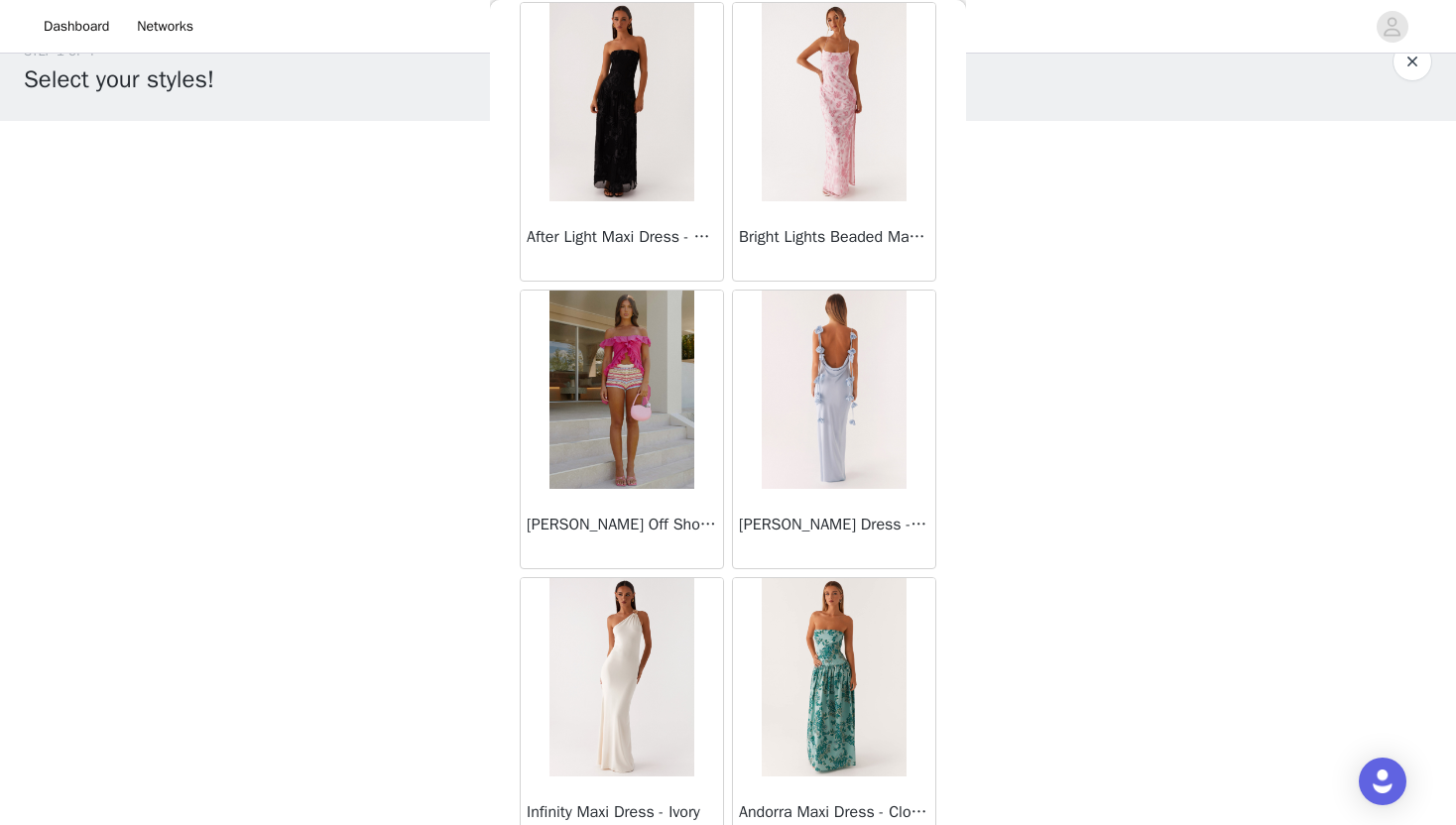 scroll, scrollTop: 63649, scrollLeft: 0, axis: vertical 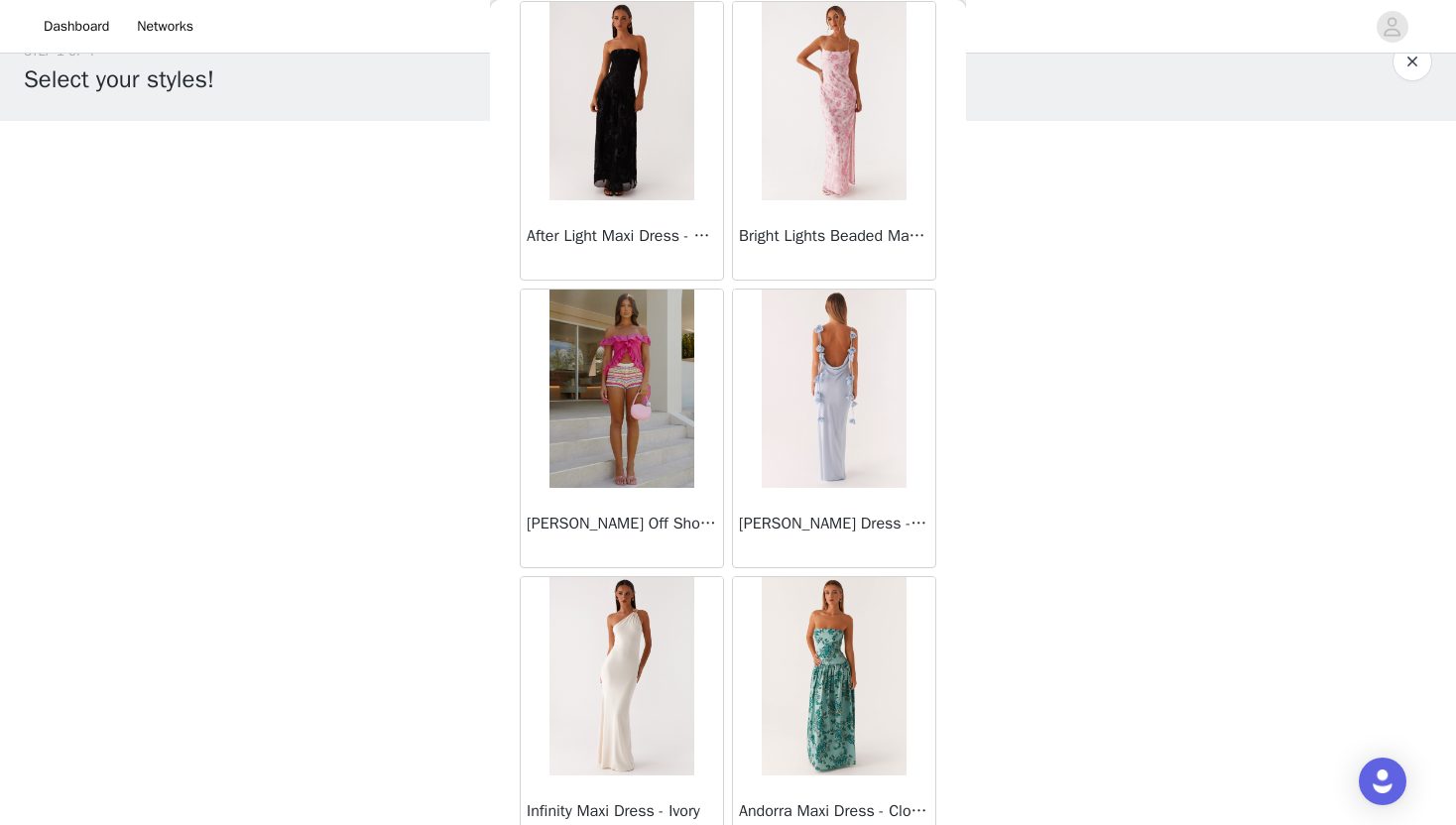 click at bounding box center [621, 389] 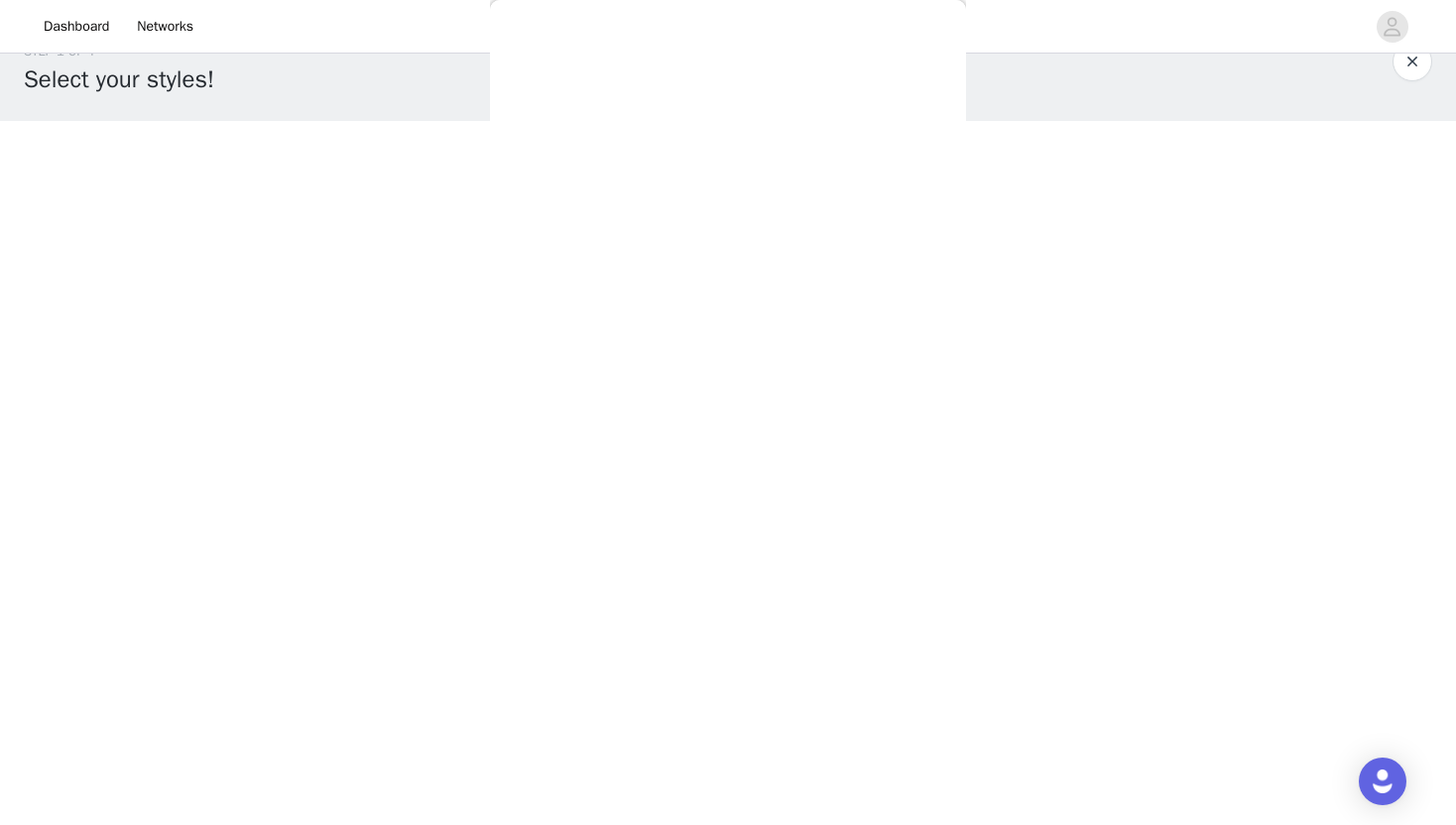 scroll, scrollTop: 0, scrollLeft: 0, axis: both 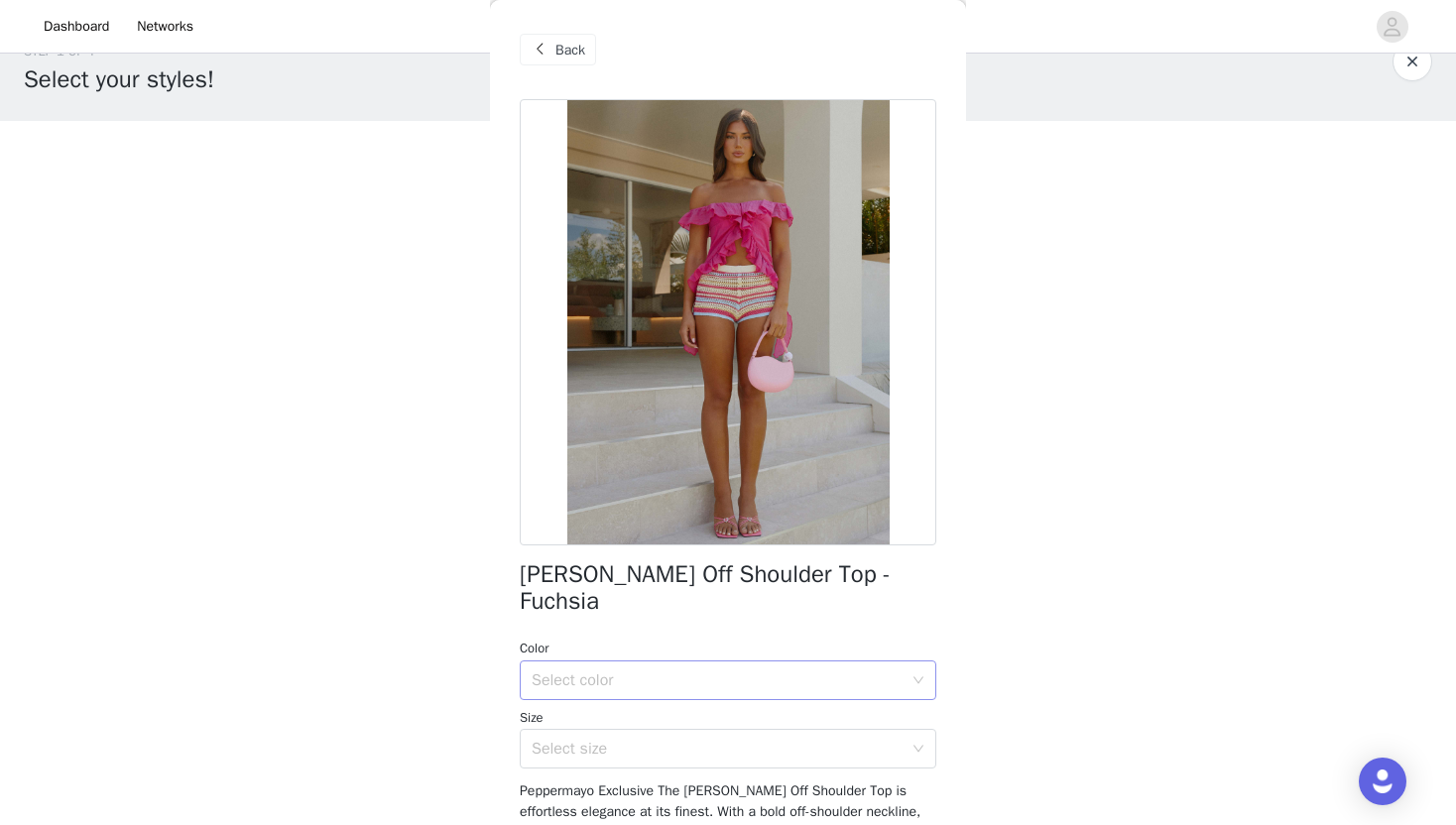 click on "Select color" at bounding box center (721, 680) 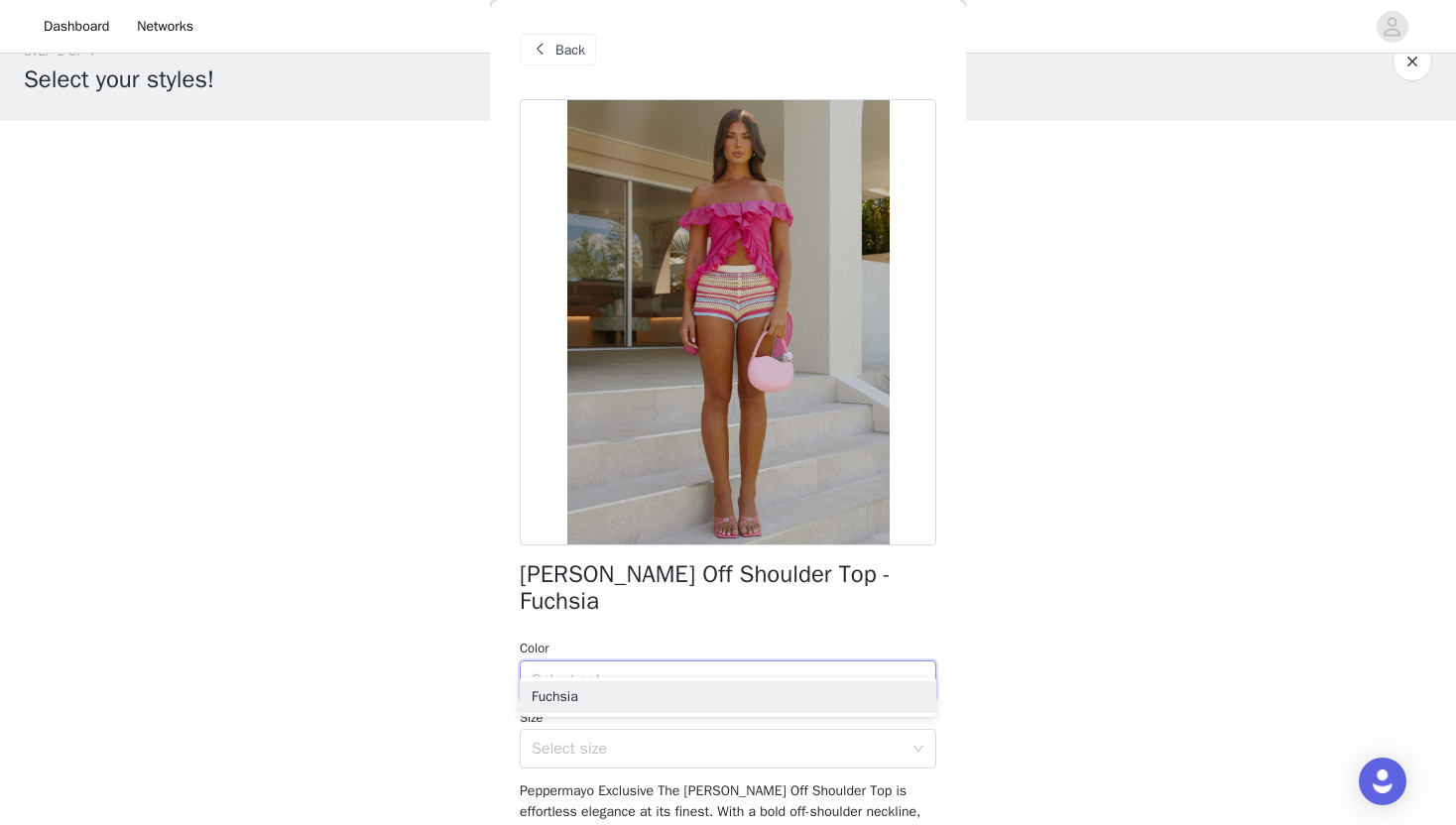 click on "Select color" at bounding box center (717, 680) 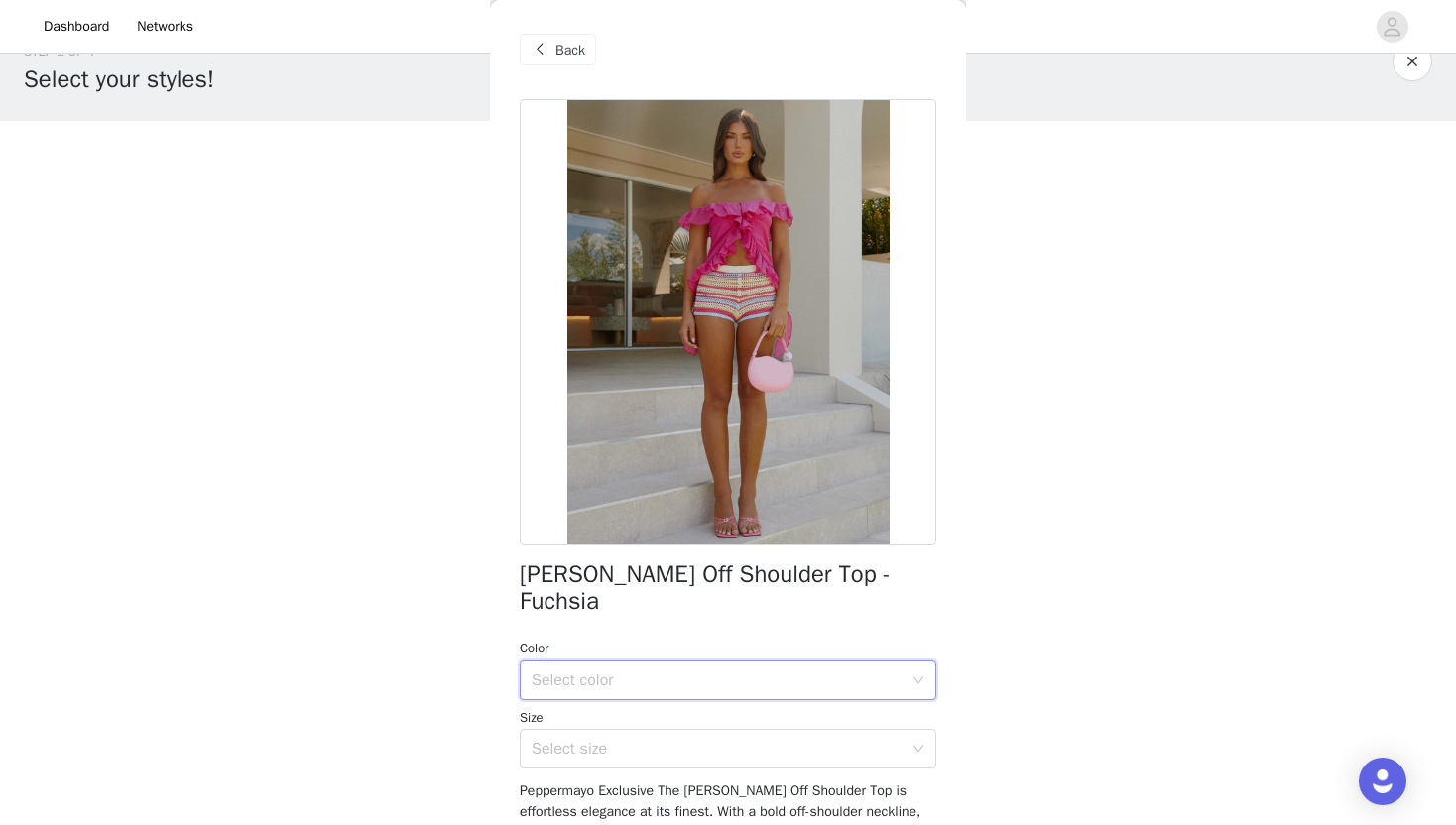 click on "Select color" at bounding box center [717, 680] 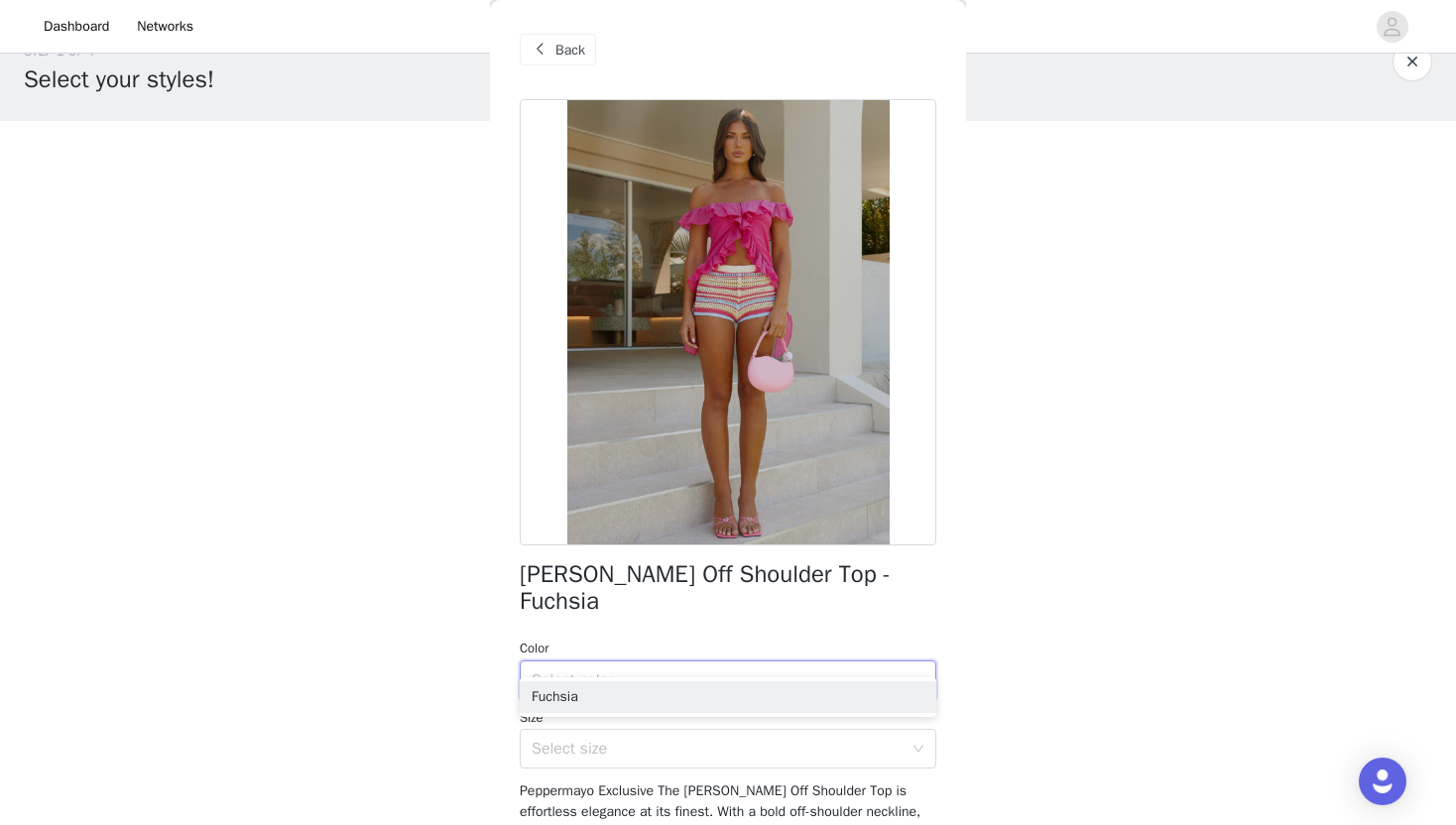 click on "Select color" at bounding box center [717, 680] 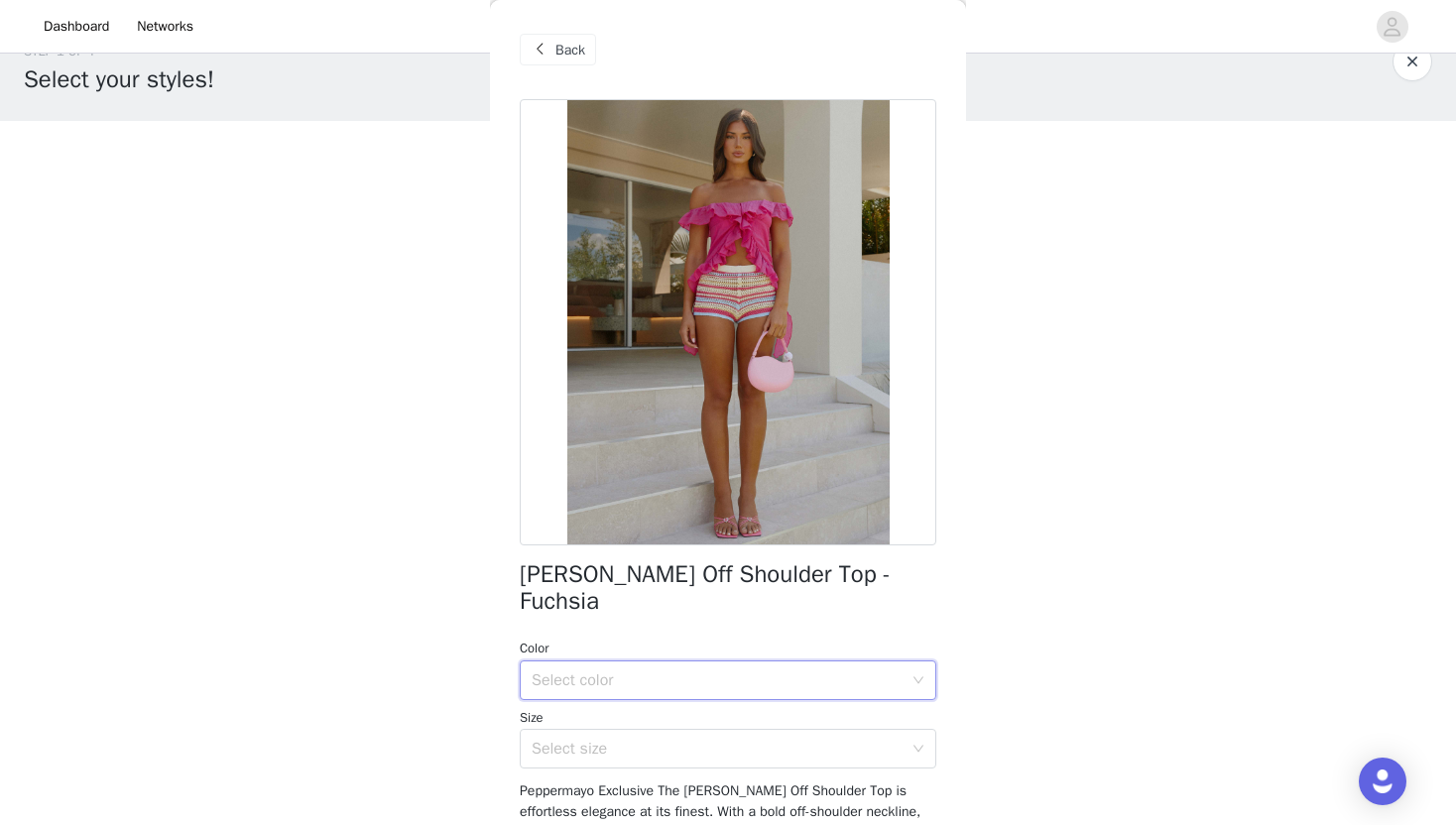 click on "Select color" at bounding box center (717, 680) 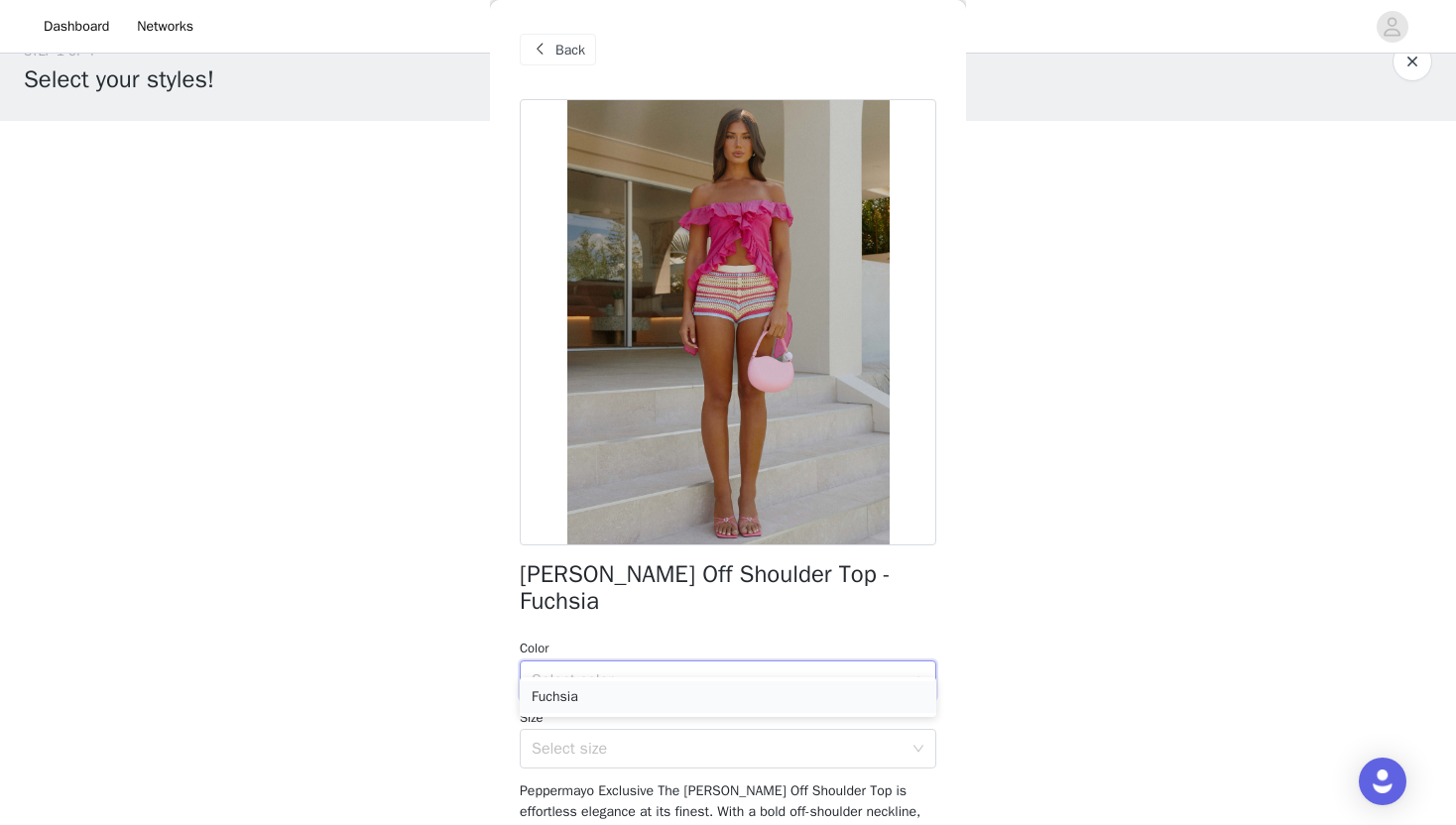 click on "Fuchsia" at bounding box center [728, 697] 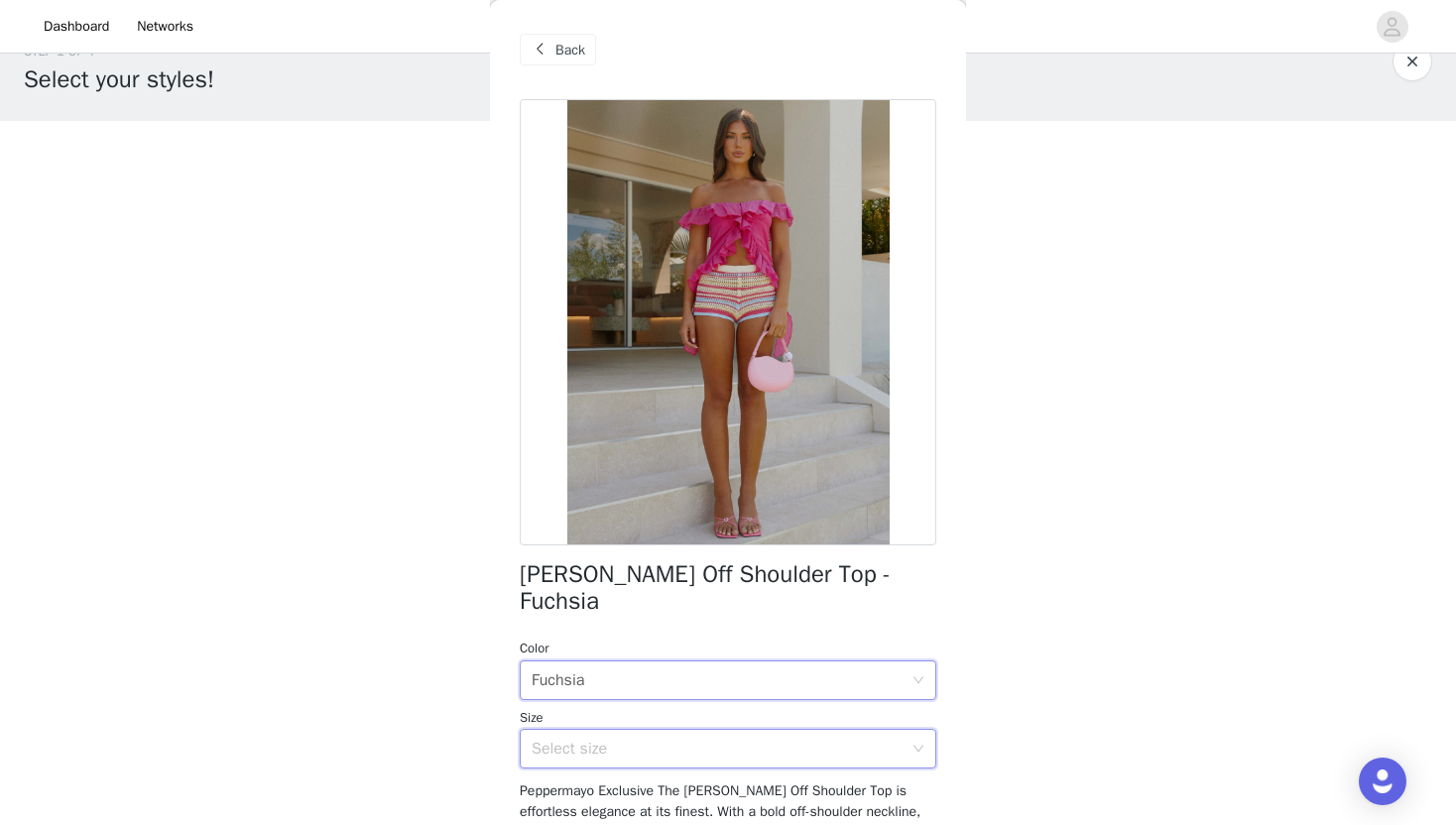click on "Select size" at bounding box center [721, 749] 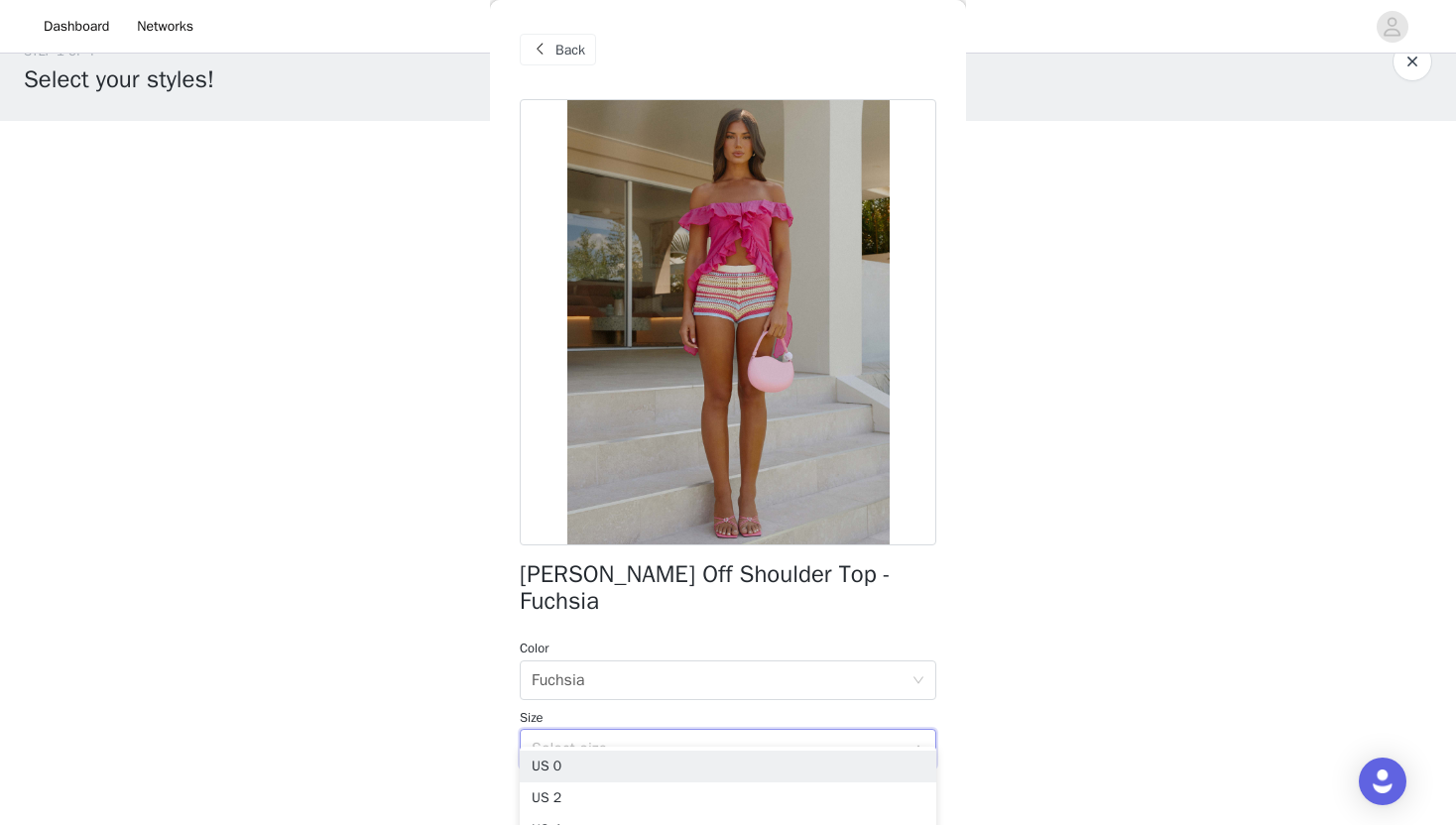 scroll, scrollTop: 158, scrollLeft: 0, axis: vertical 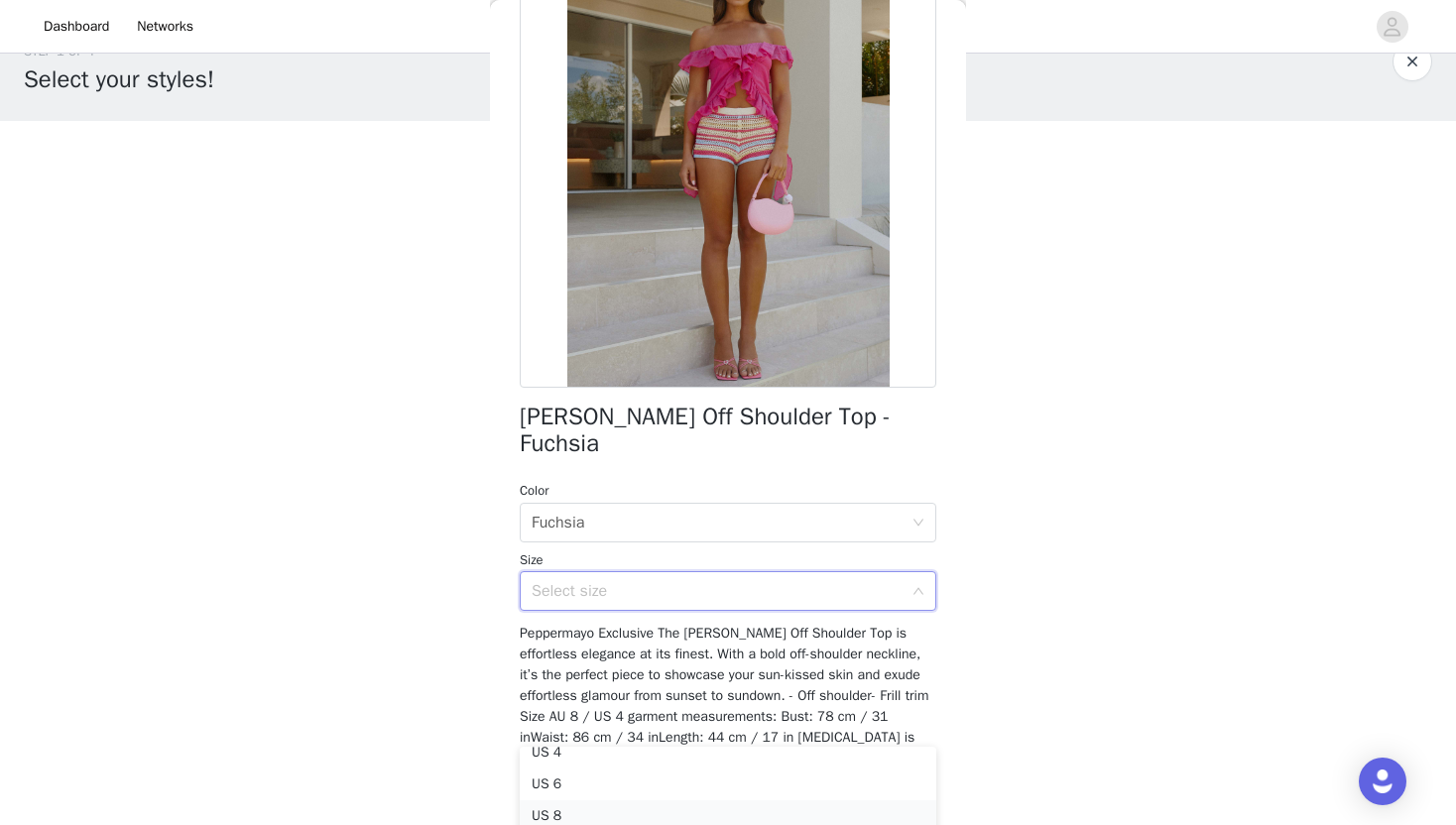 click on "US 8" at bounding box center (728, 816) 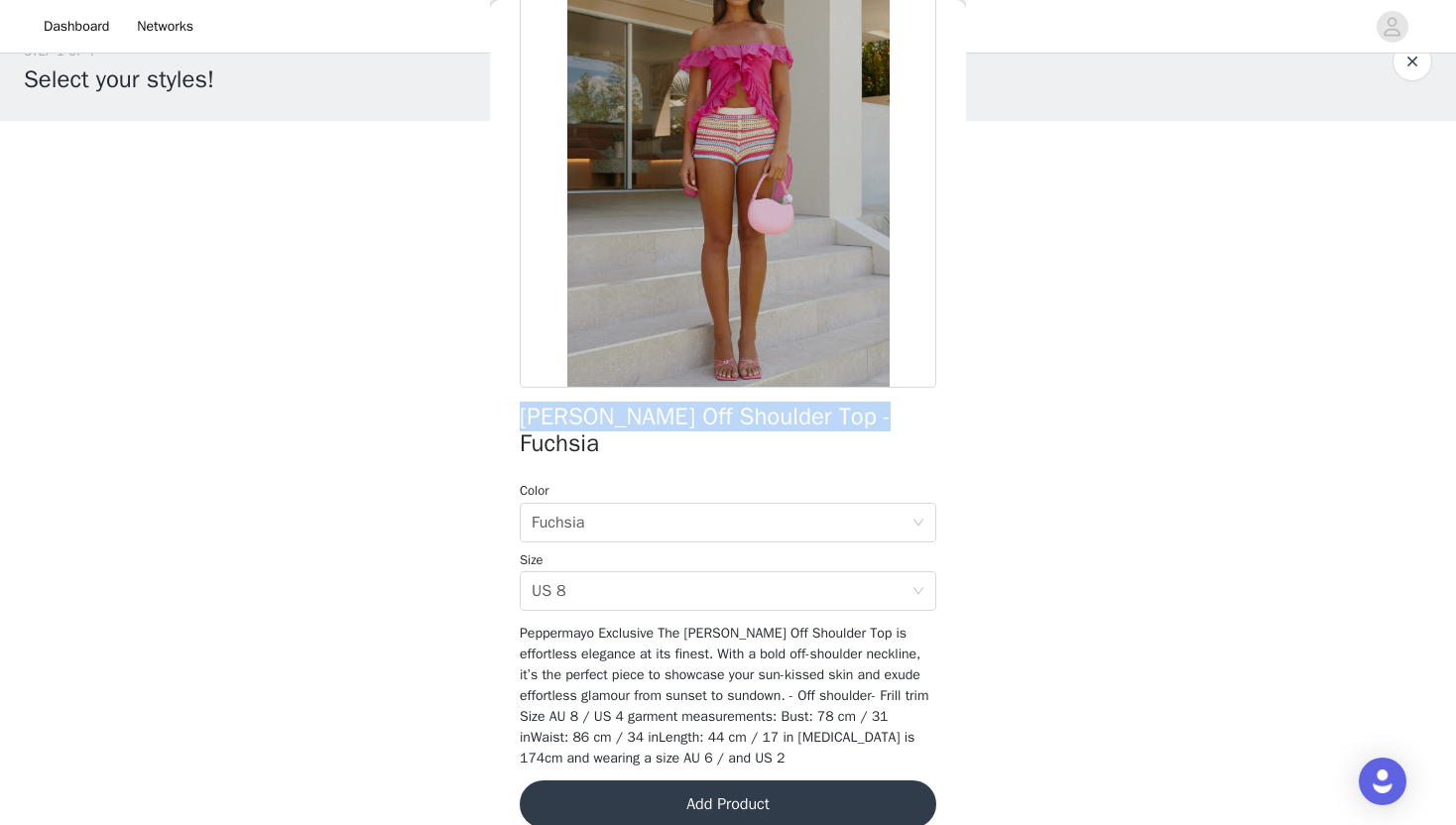 drag, startPoint x: 890, startPoint y: 427, endPoint x: 489, endPoint y: 419, distance: 401.0798 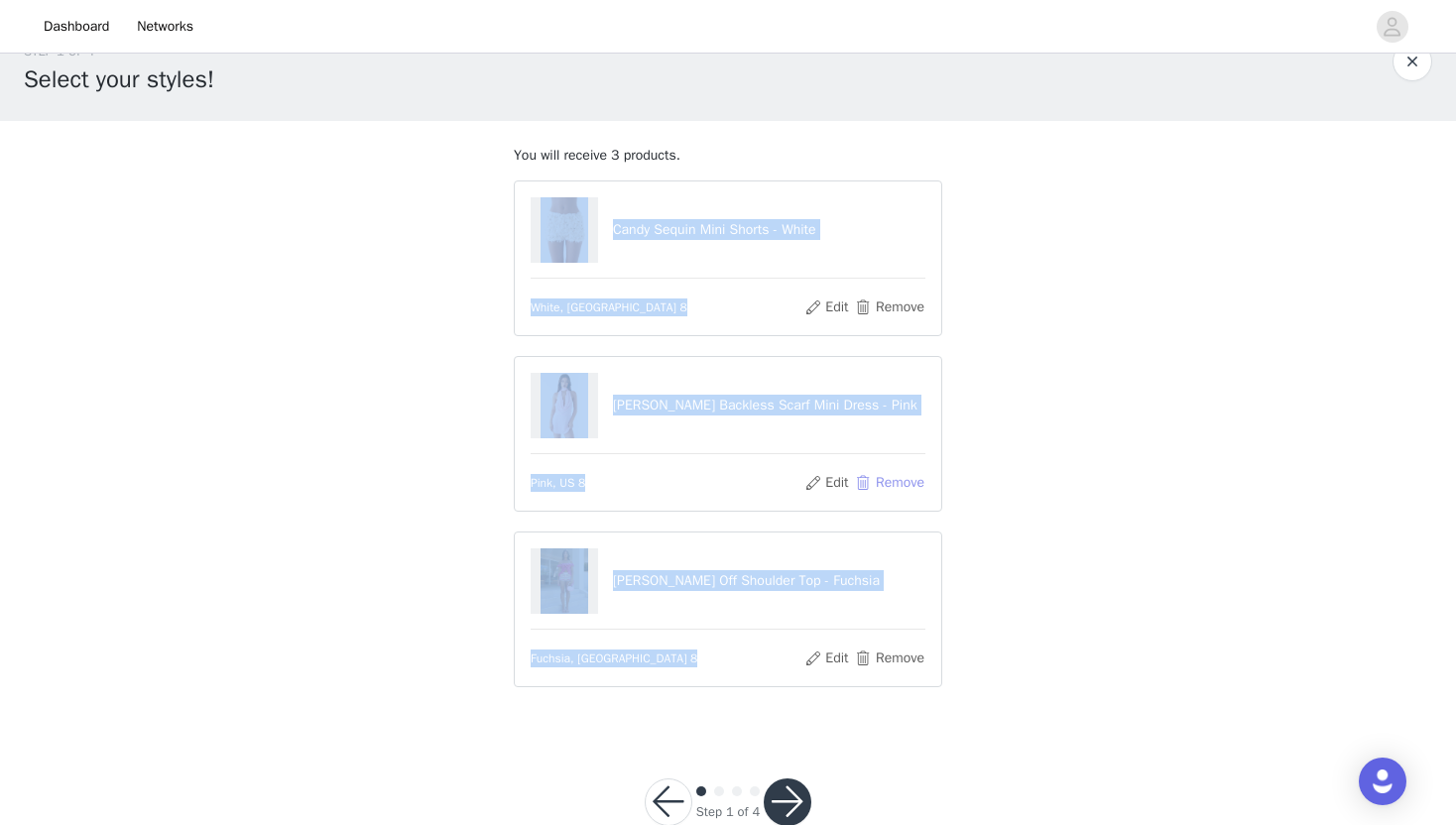 click on "Remove" at bounding box center [890, 483] 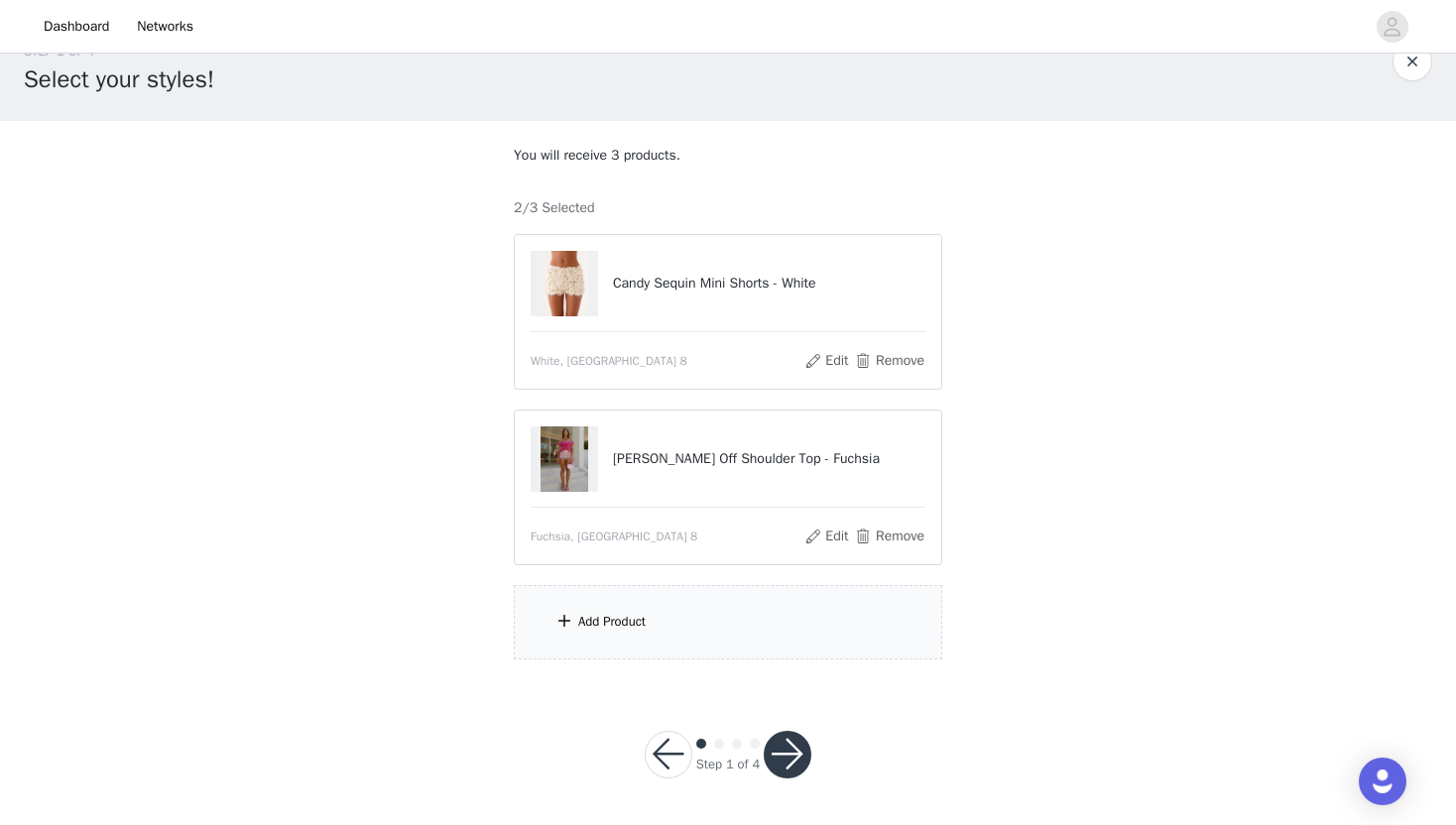 click on "STEP 1 OF 4
Select your styles!
You will receive 3 products.       2/3 Selected           Candy Sequin Mini Shorts - White           White, [GEOGRAPHIC_DATA] 8       Edit   Remove     [PERSON_NAME] Off Shoulder Top - Fuchsia           Fuchsia, [GEOGRAPHIC_DATA] 8       Edit   Remove     Add Product" at bounding box center [728, 350] 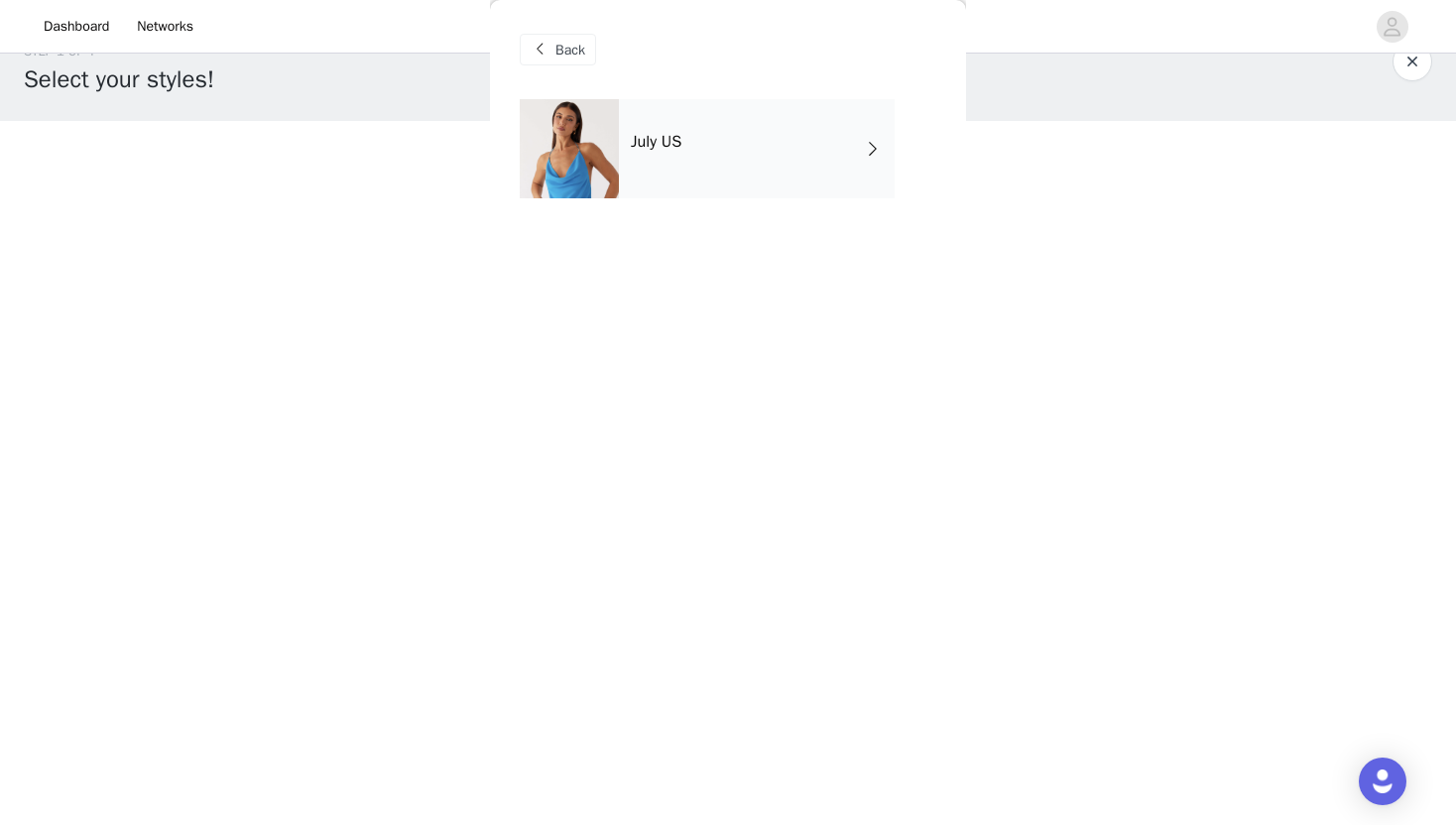 click on "July US" at bounding box center [757, 149] 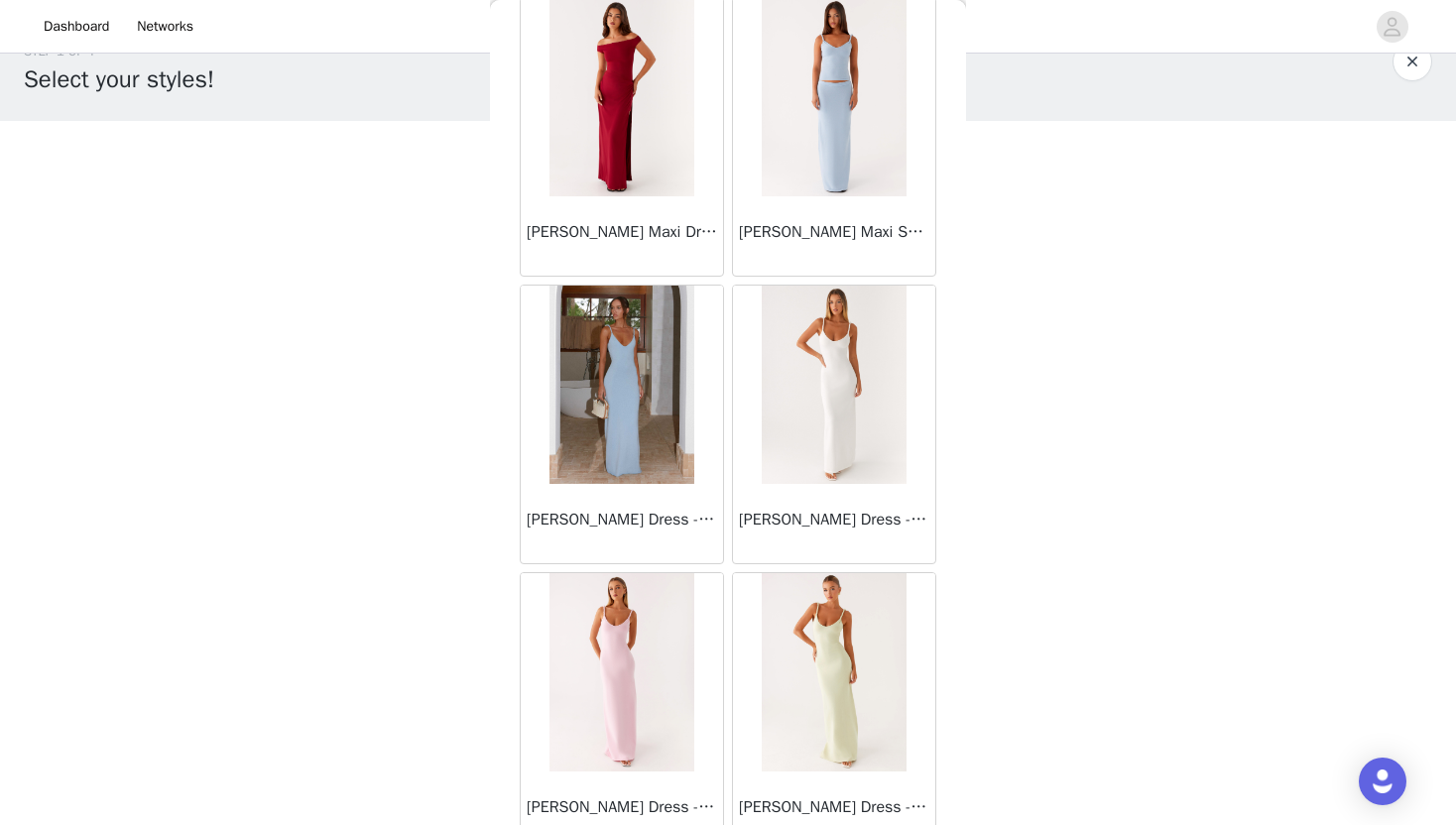 scroll, scrollTop: 2209, scrollLeft: 0, axis: vertical 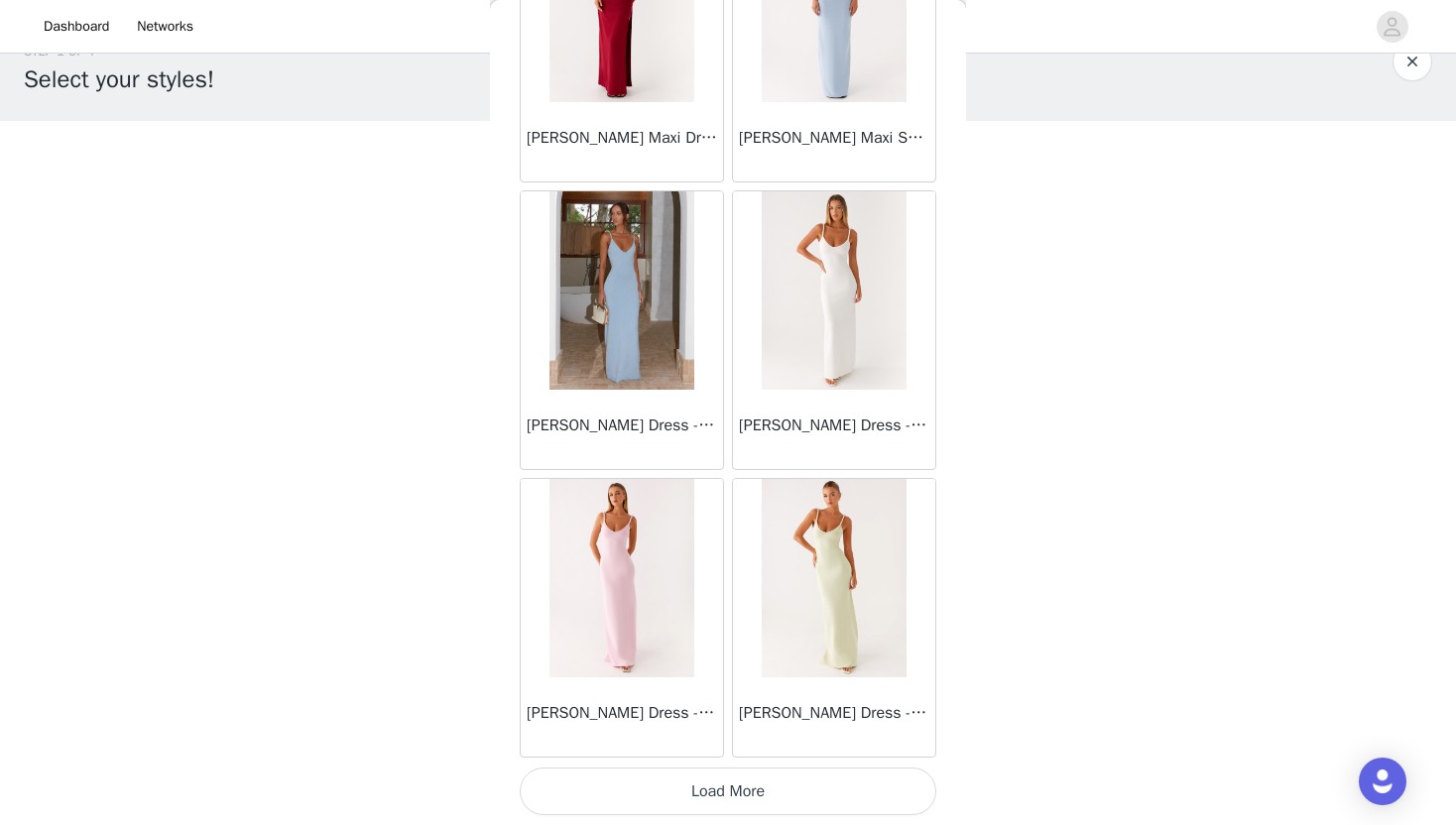click on "Load More" at bounding box center (728, 791) 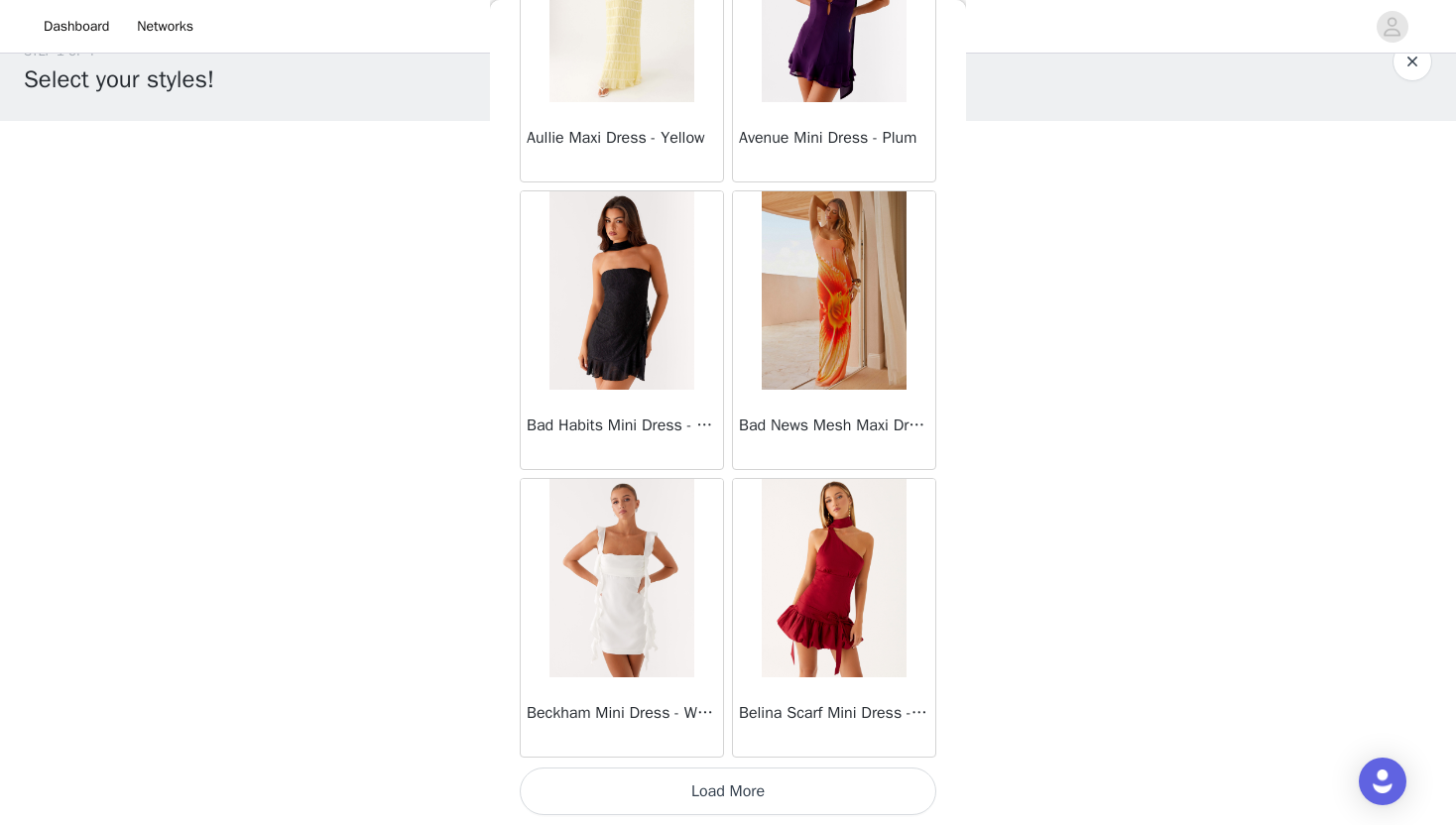 click on "Load More" at bounding box center [728, 791] 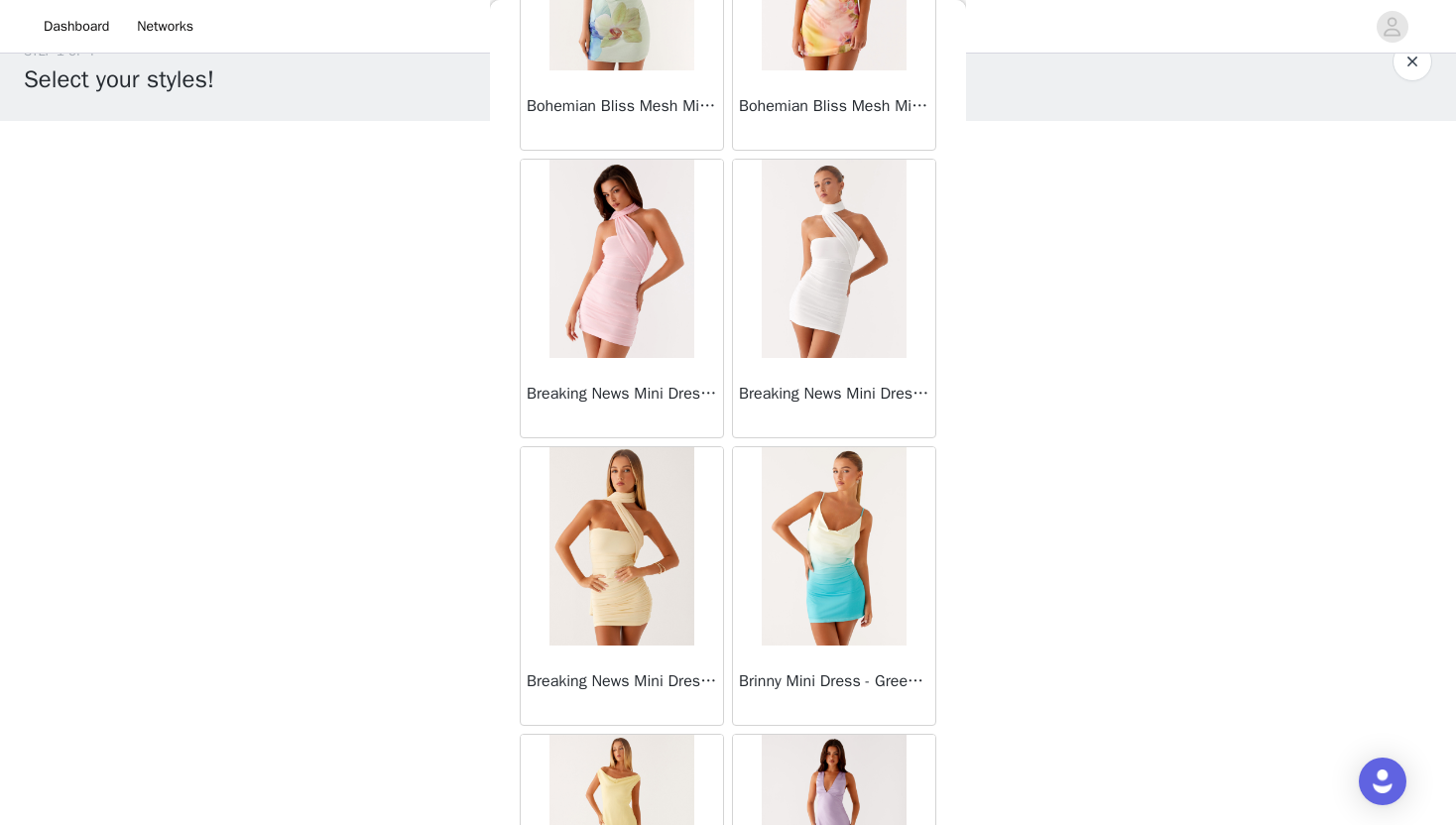 scroll, scrollTop: 7960, scrollLeft: 0, axis: vertical 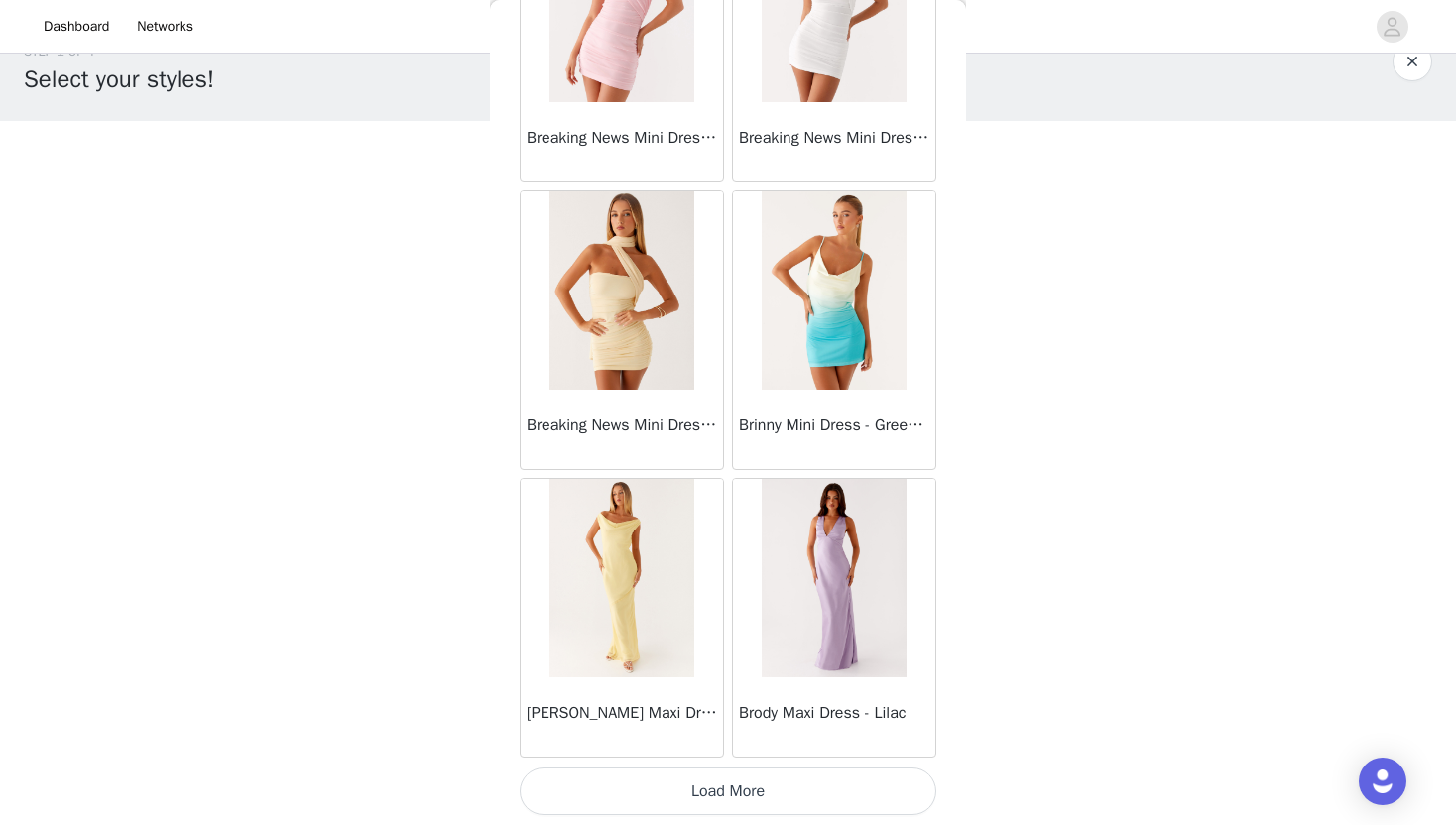 click on "Mariella Linen Maxi Skirt - Pink       Aamari Maxi Dress - Red       Abby Mini Dress - Floral Print       Adrina Ruffle Mini Dress - Pink Floral Print       Aiva Mini Dress - Yellow Floral       Alberta Maxi Dress - Mulberry       Alden Mini Dress - Floral Print       [PERSON_NAME] Maxi Dress - Multi       Aliah Knit Shorts - Yellow       [PERSON_NAME] Halter Maxi Dress - Yellow       [PERSON_NAME] Halter Mini Dress - [PERSON_NAME] Halter Mini Dress - Pastel Yellow       Alivia Mini Dress - Pink       [PERSON_NAME] Maxi Dress - Chocolate       [PERSON_NAME] Maxi Dress - Maroon       [PERSON_NAME] Knit Maxi Skirt - Blue       Anastasia Maxi Dress - Blue       Anastasia Maxi Dress - Ivory       Anastasia Maxi Dress - Pink       Anastasia Maxi Dress - [PERSON_NAME] Maxi Dress - Yellow       Anastasia Mini Dress - Blue       Anetta Maxi Dress - Pale Blue       Anetta Maxi Dress - Yellow       [PERSON_NAME] Maxi Dress - Yellow       [PERSON_NAME] [PERSON_NAME] Maxi Dress - Blue       [PERSON_NAME] One Button Cardigan - Black" at bounding box center (728, -3520) 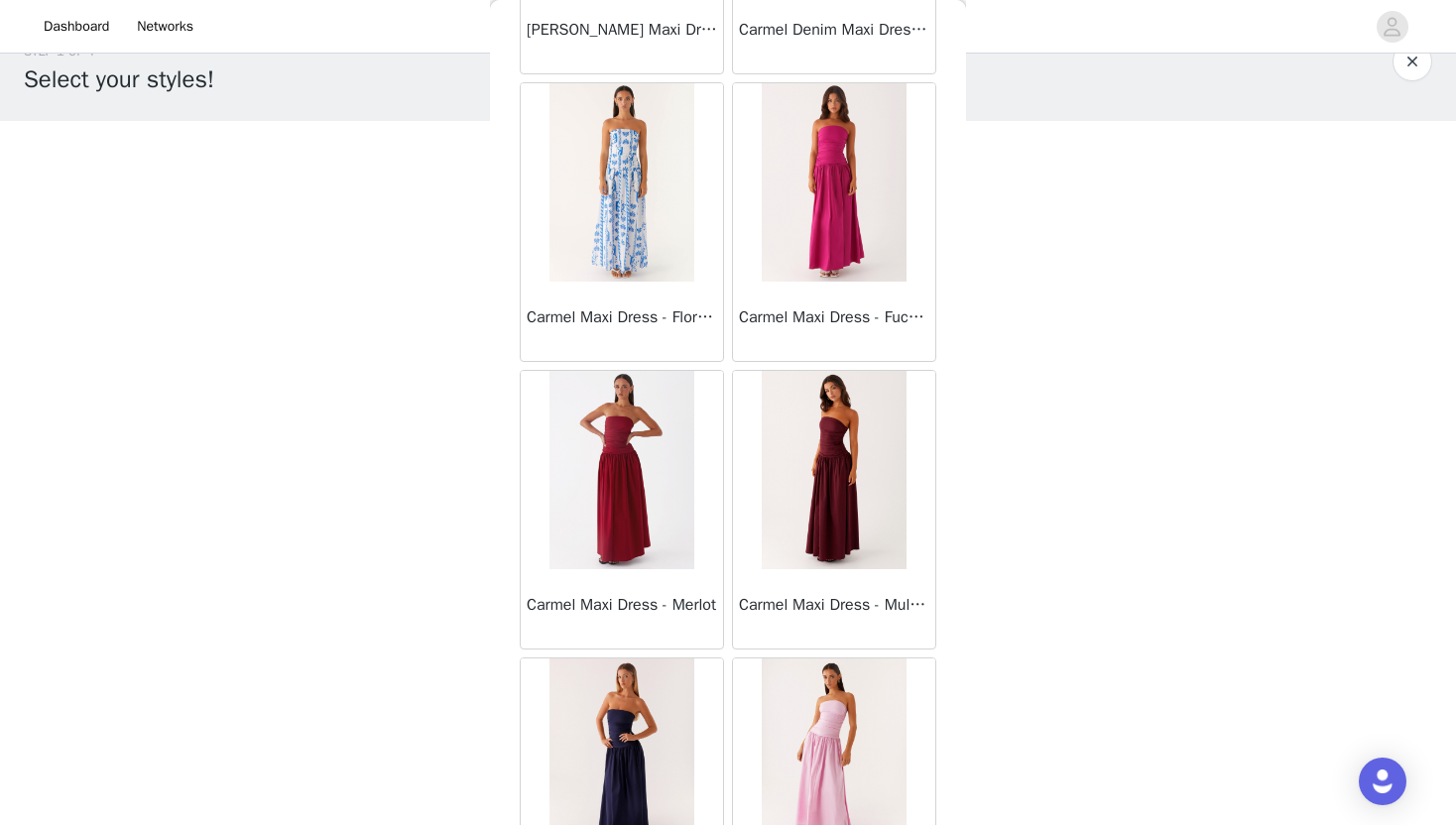 scroll, scrollTop: 10836, scrollLeft: 0, axis: vertical 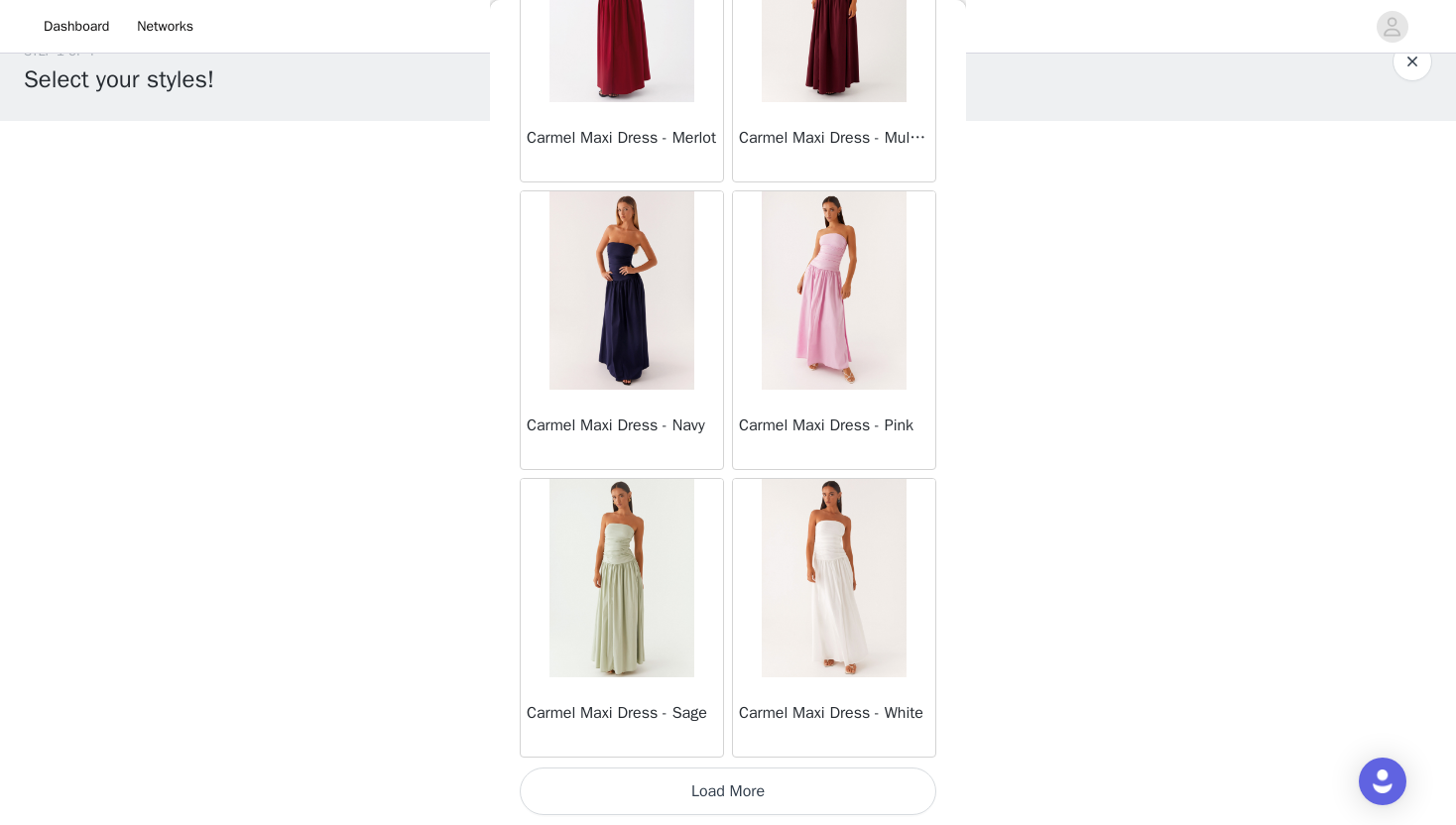 click on "Load More" at bounding box center [728, 791] 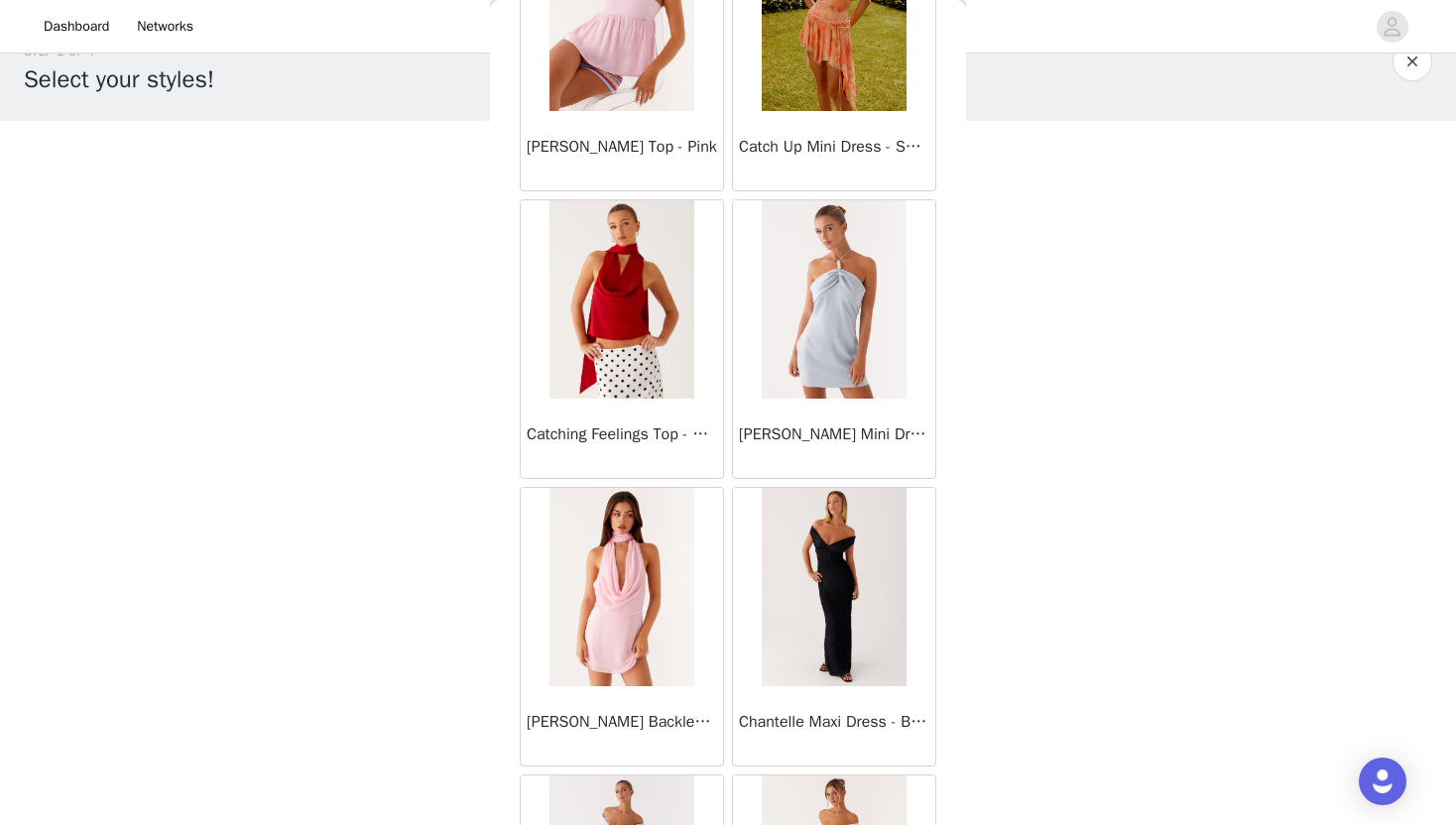 scroll, scrollTop: 13712, scrollLeft: 0, axis: vertical 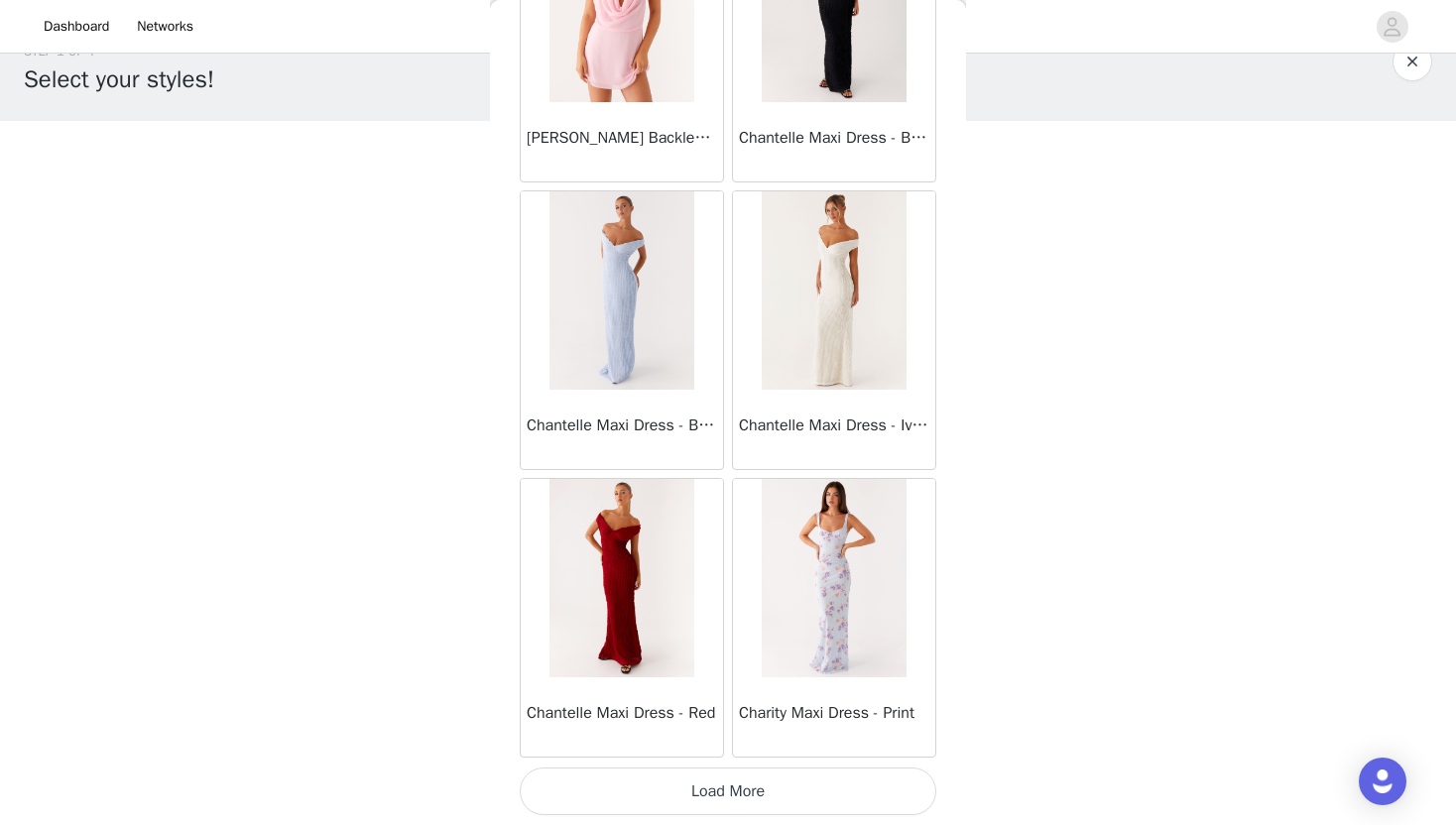 click on "Load More" at bounding box center (728, 791) 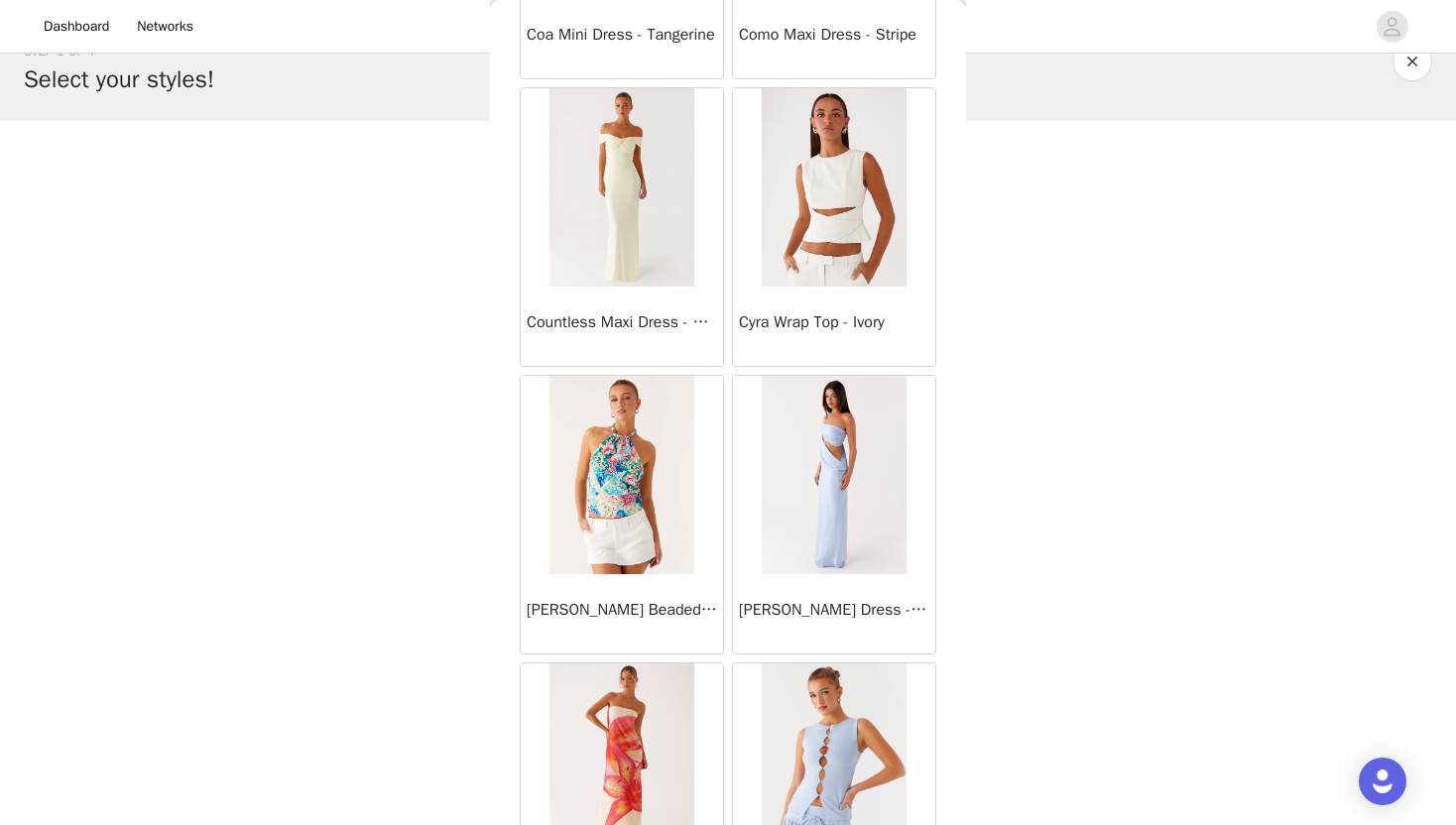 scroll, scrollTop: 16587, scrollLeft: 0, axis: vertical 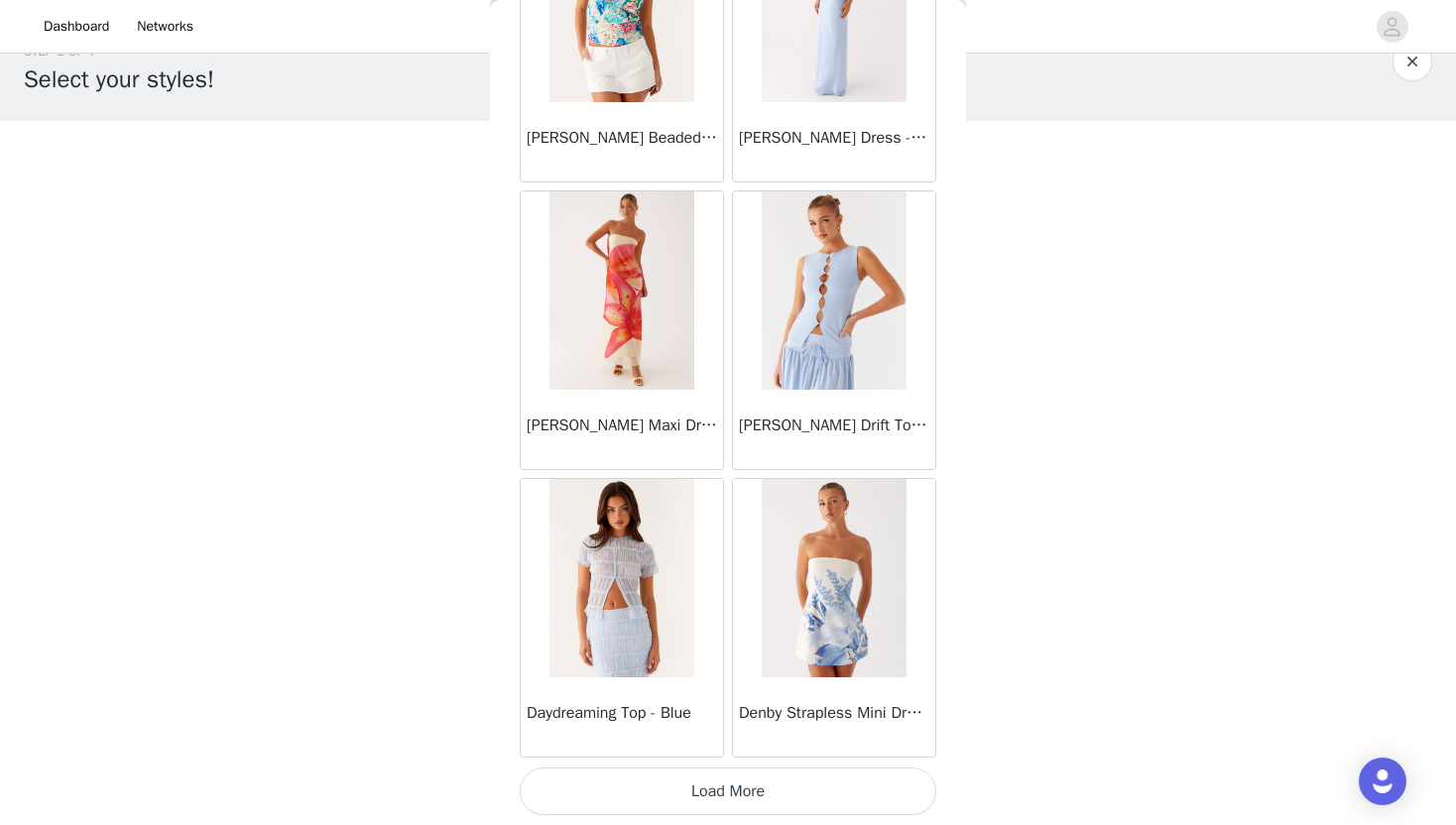 click on "Load More" at bounding box center [728, 791] 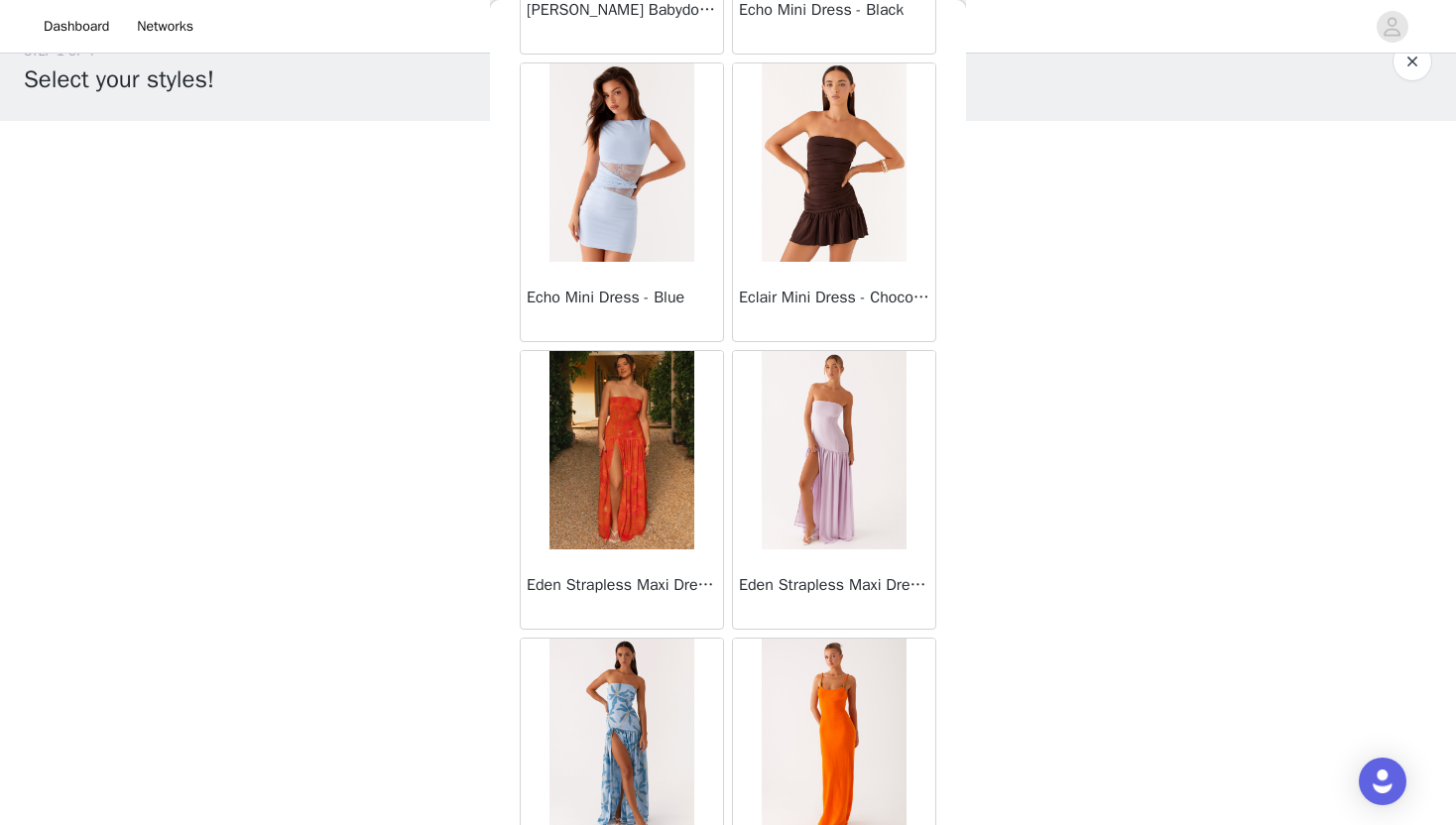 scroll, scrollTop: 19463, scrollLeft: 0, axis: vertical 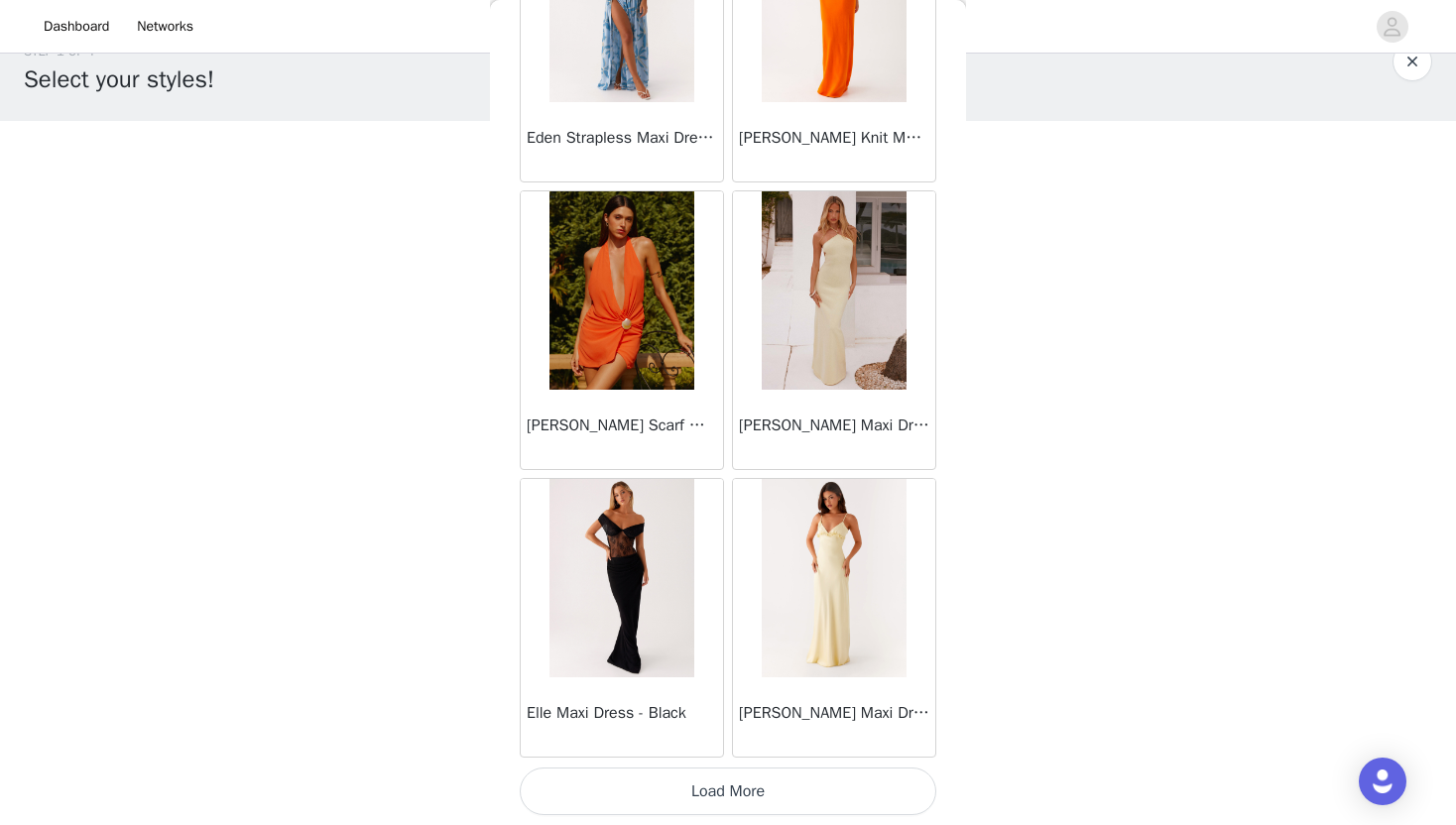 click on "Load More" at bounding box center [728, 791] 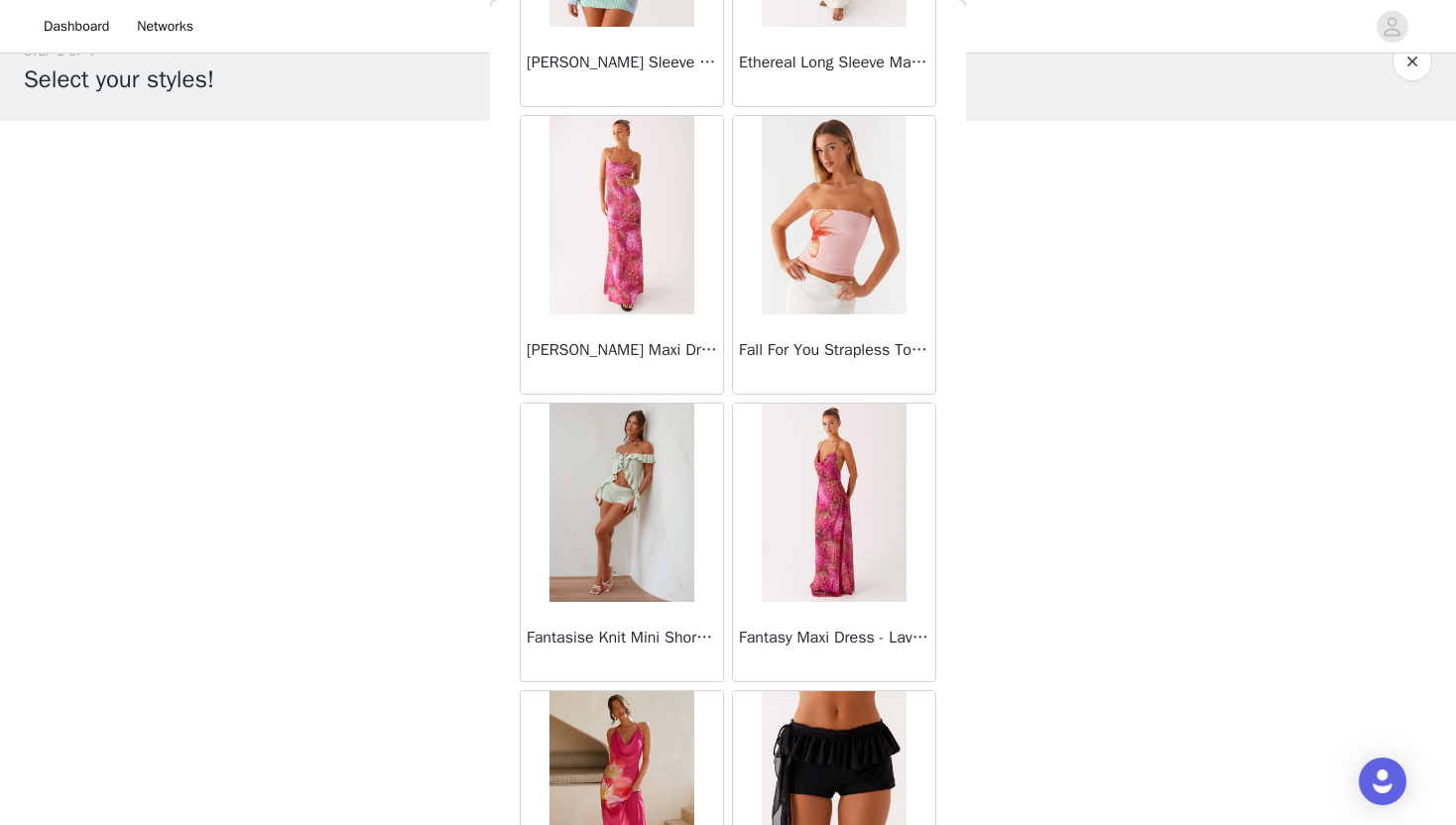 scroll, scrollTop: 22338, scrollLeft: 0, axis: vertical 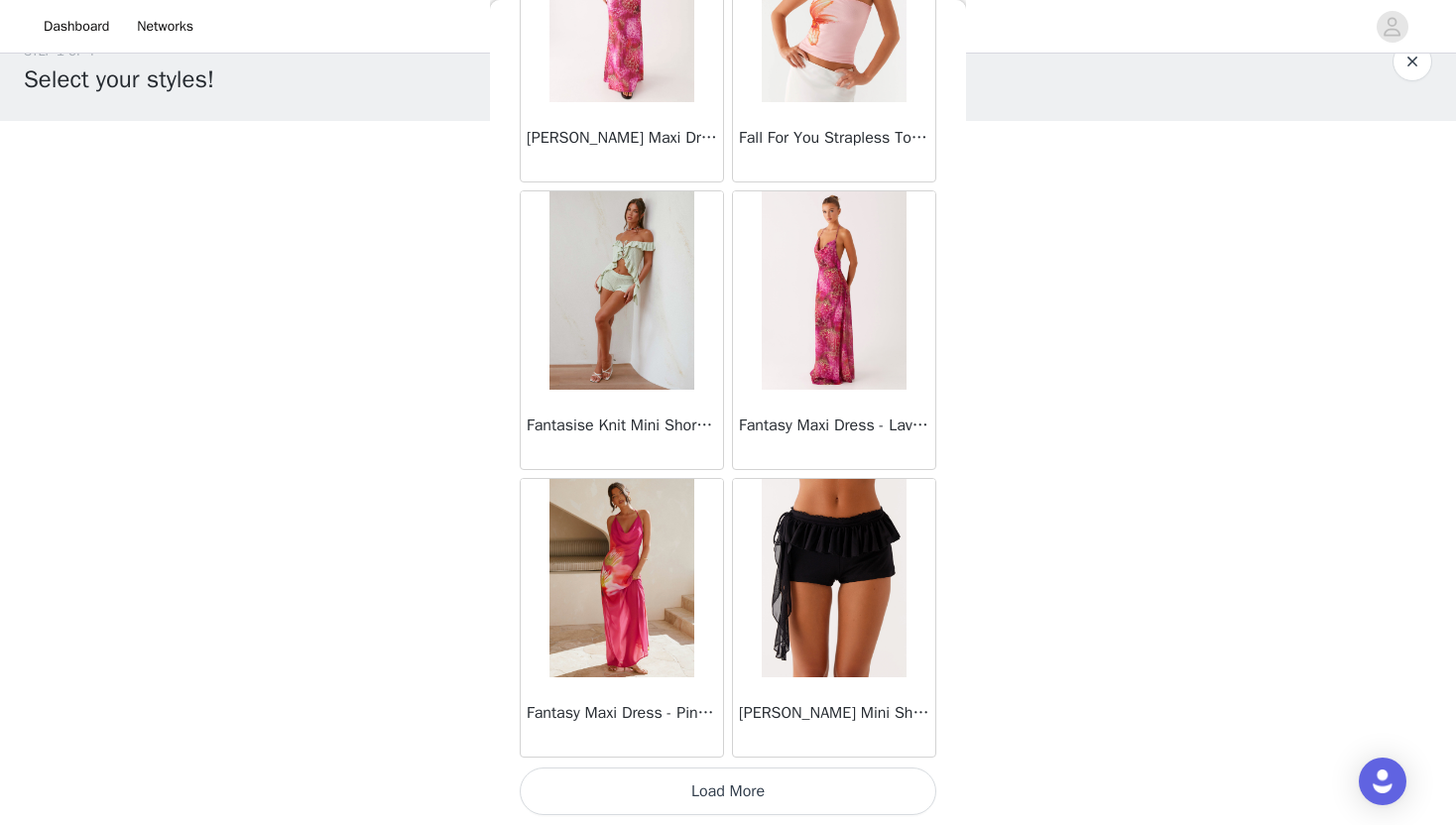 click on "Load More" at bounding box center [728, 791] 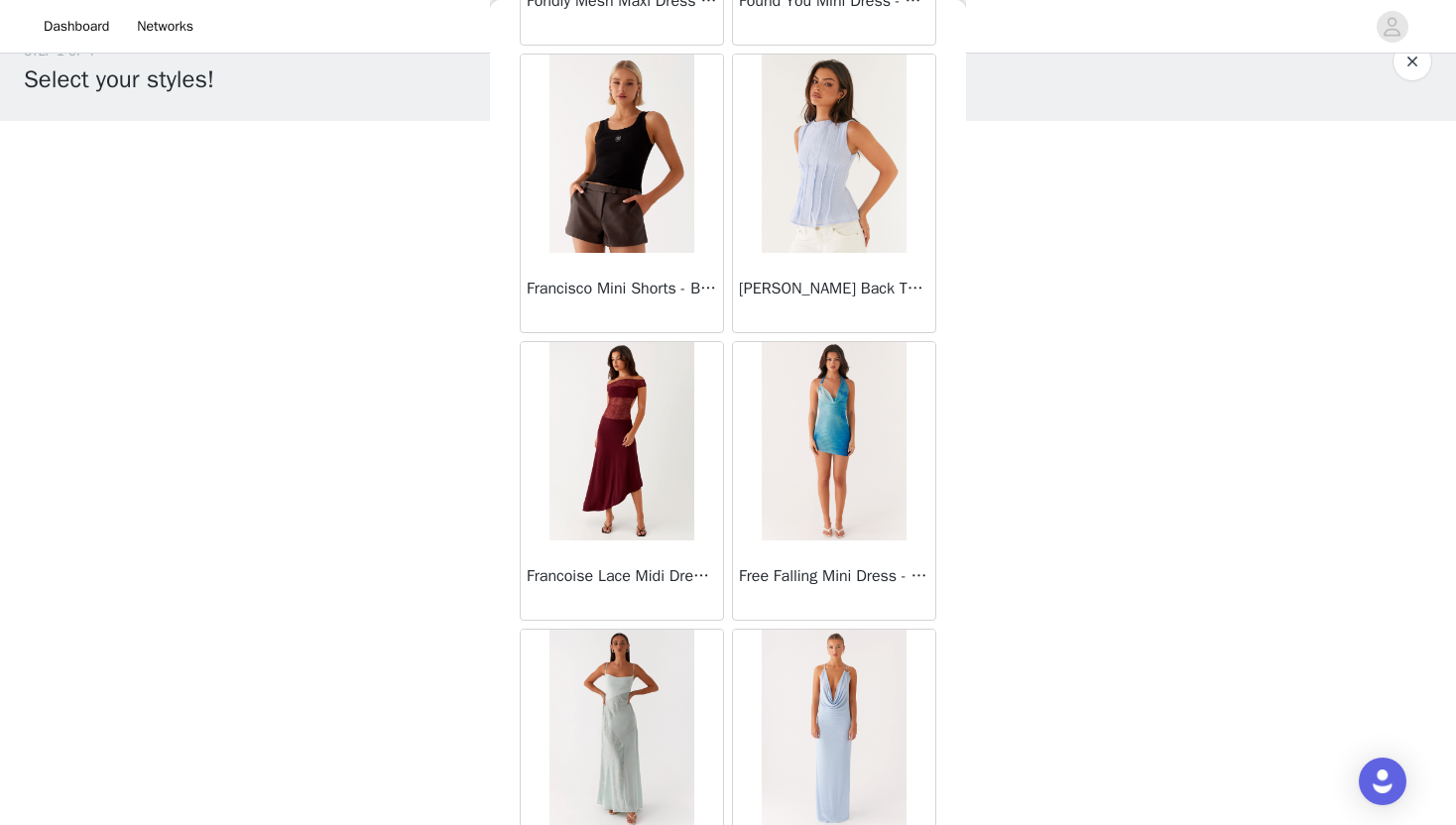 scroll, scrollTop: 25214, scrollLeft: 0, axis: vertical 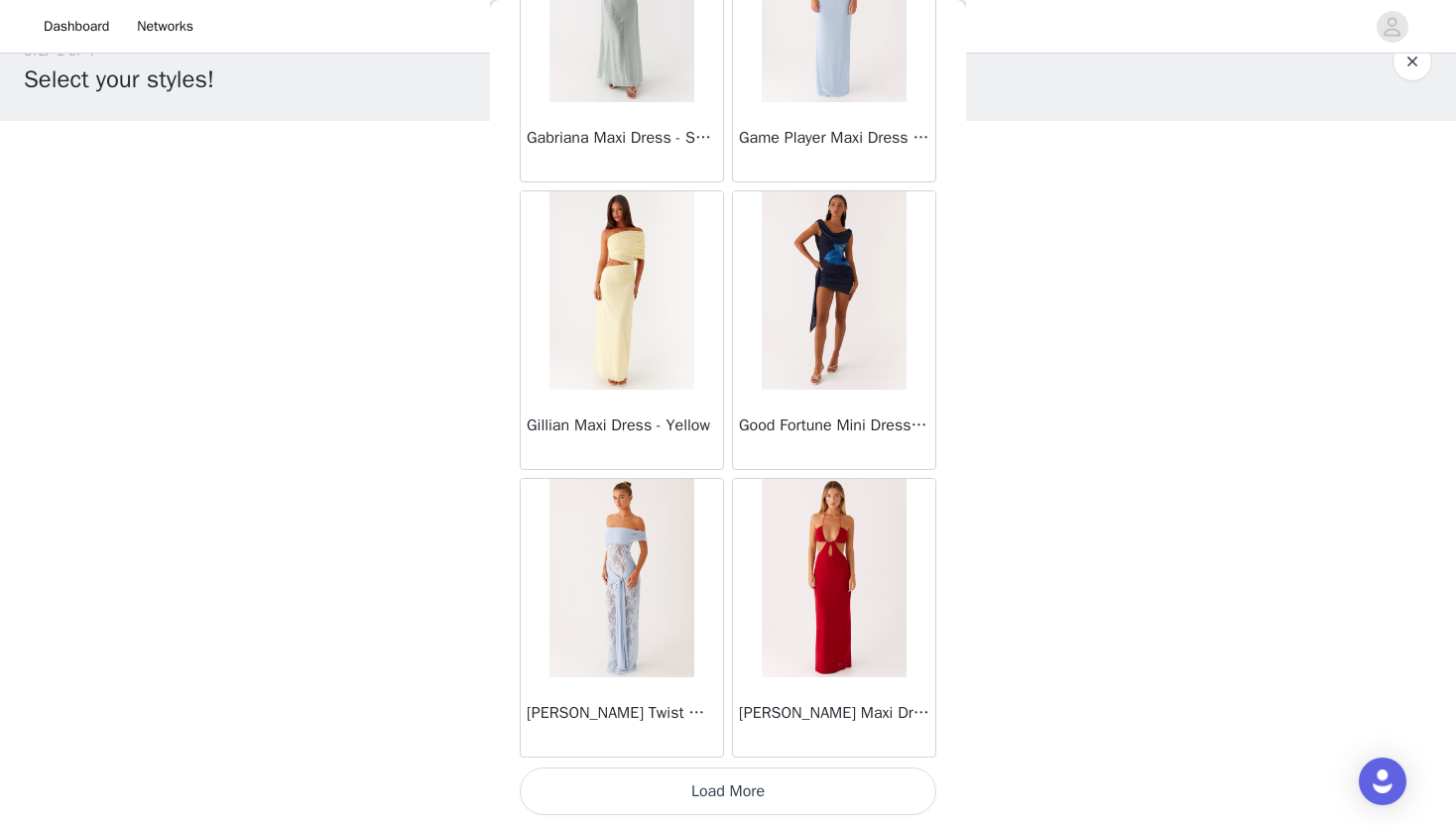 click on "Load More" at bounding box center (728, 791) 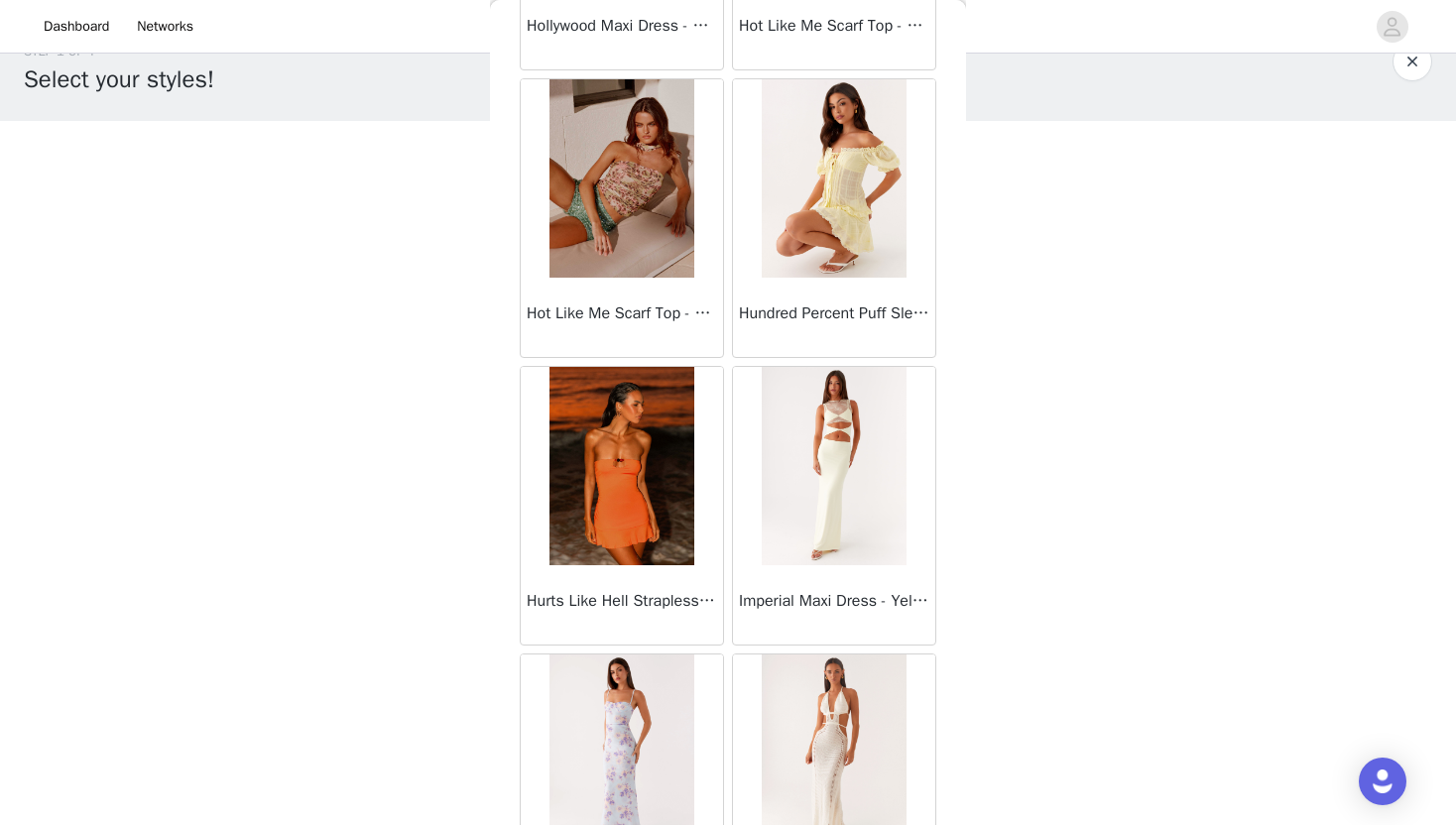 scroll, scrollTop: 28090, scrollLeft: 0, axis: vertical 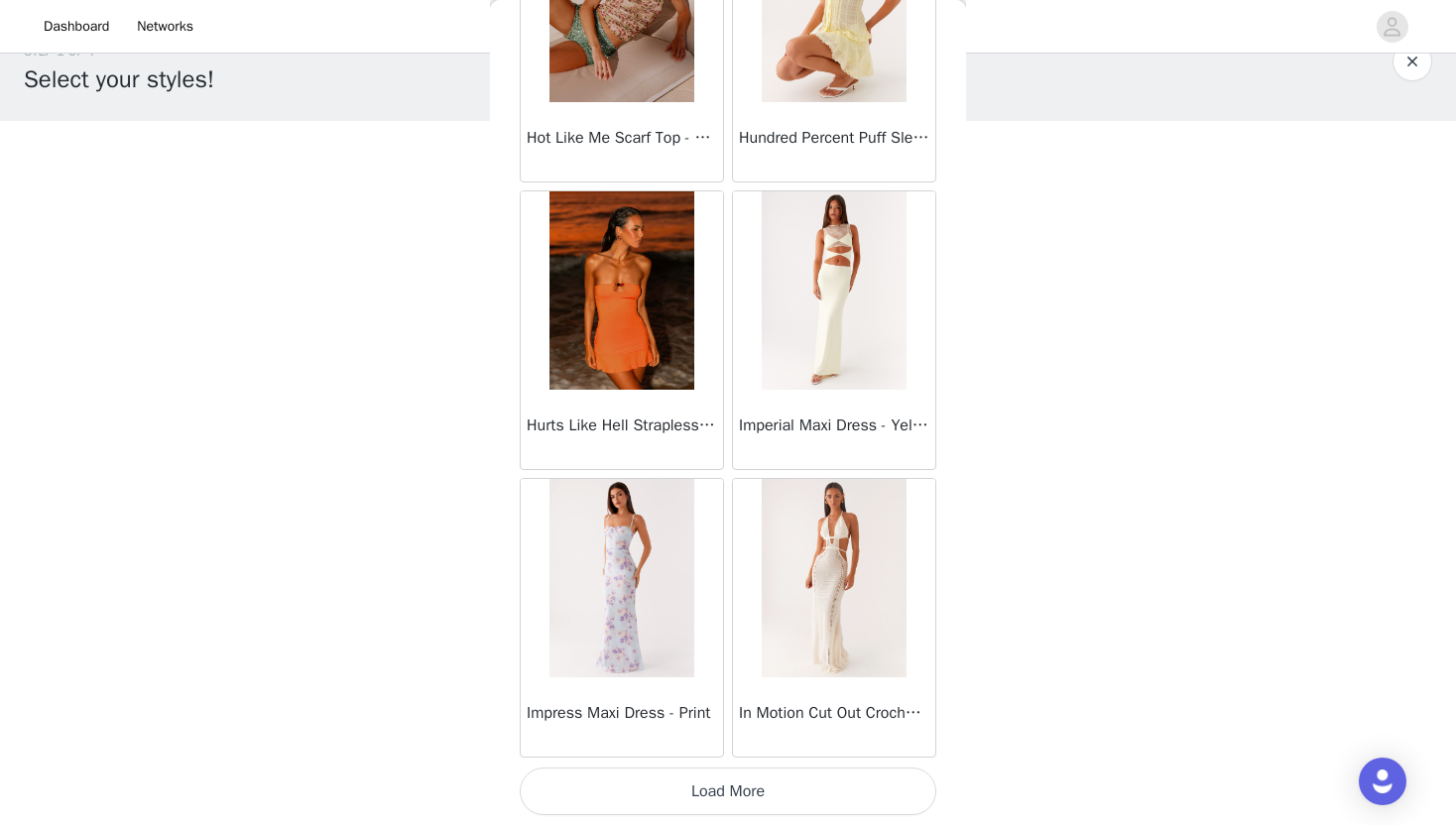 click on "Load More" at bounding box center (728, 791) 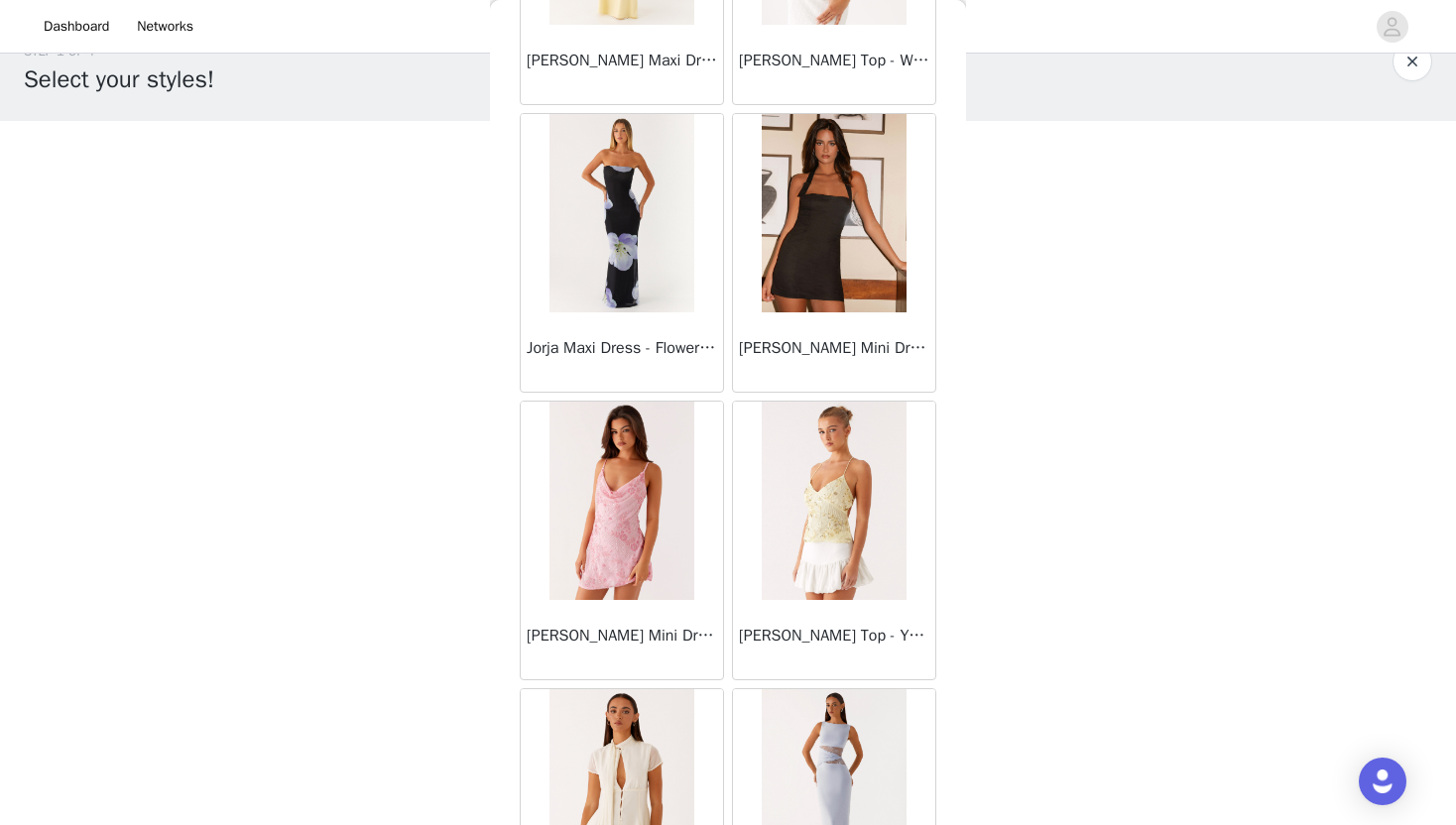 scroll, scrollTop: 30965, scrollLeft: 0, axis: vertical 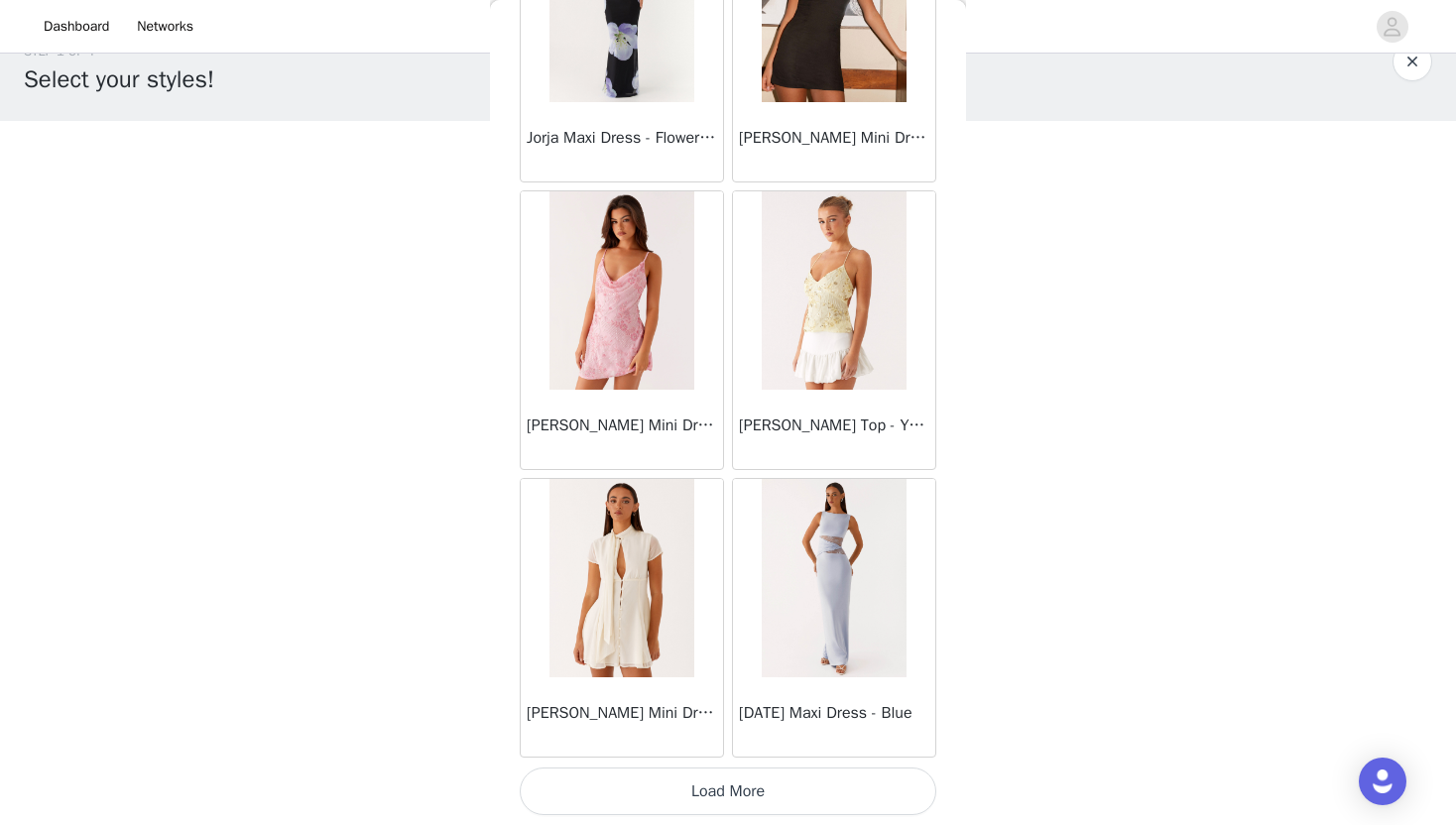 click on "Load More" at bounding box center [728, 791] 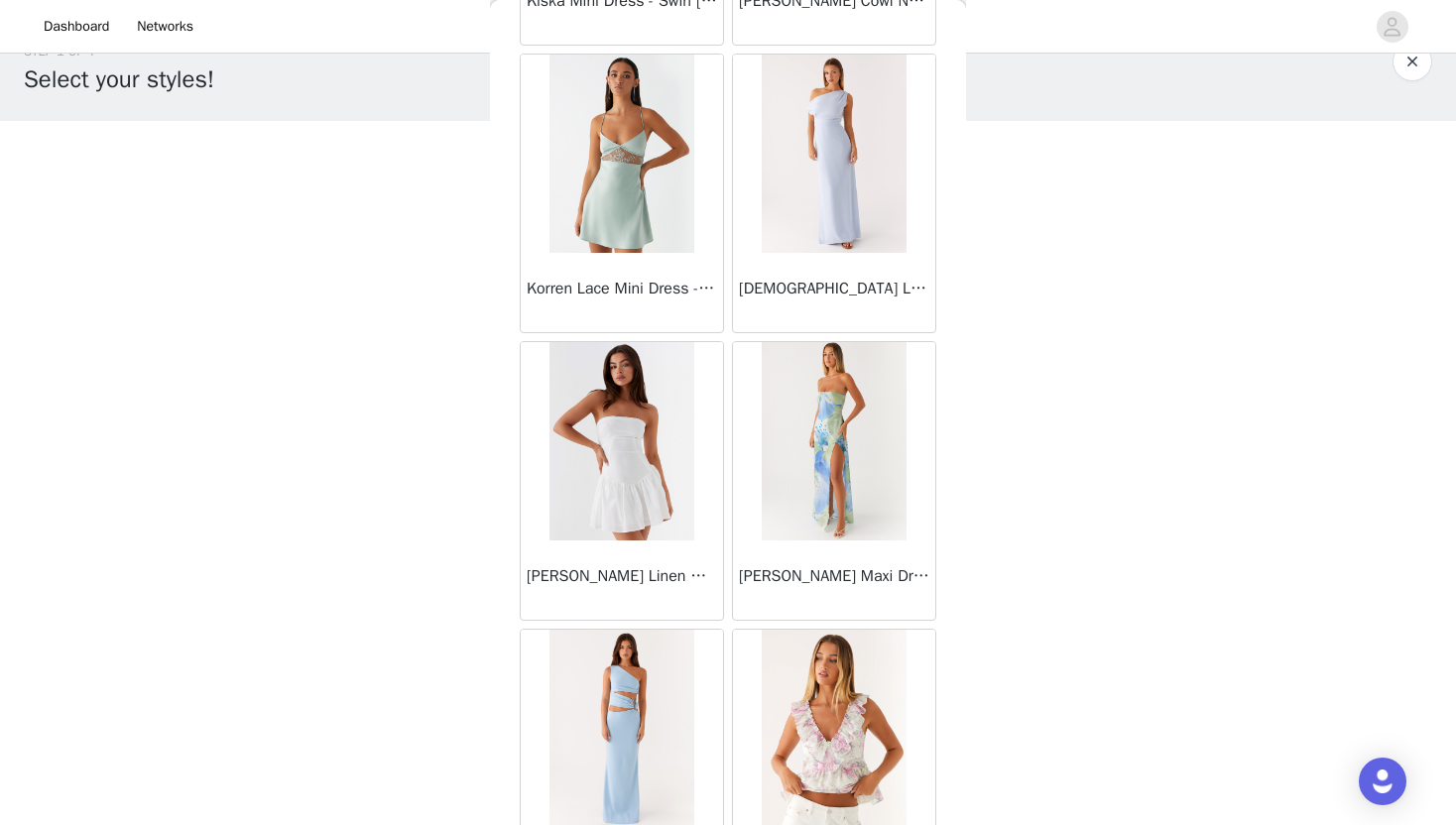 scroll, scrollTop: 33841, scrollLeft: 0, axis: vertical 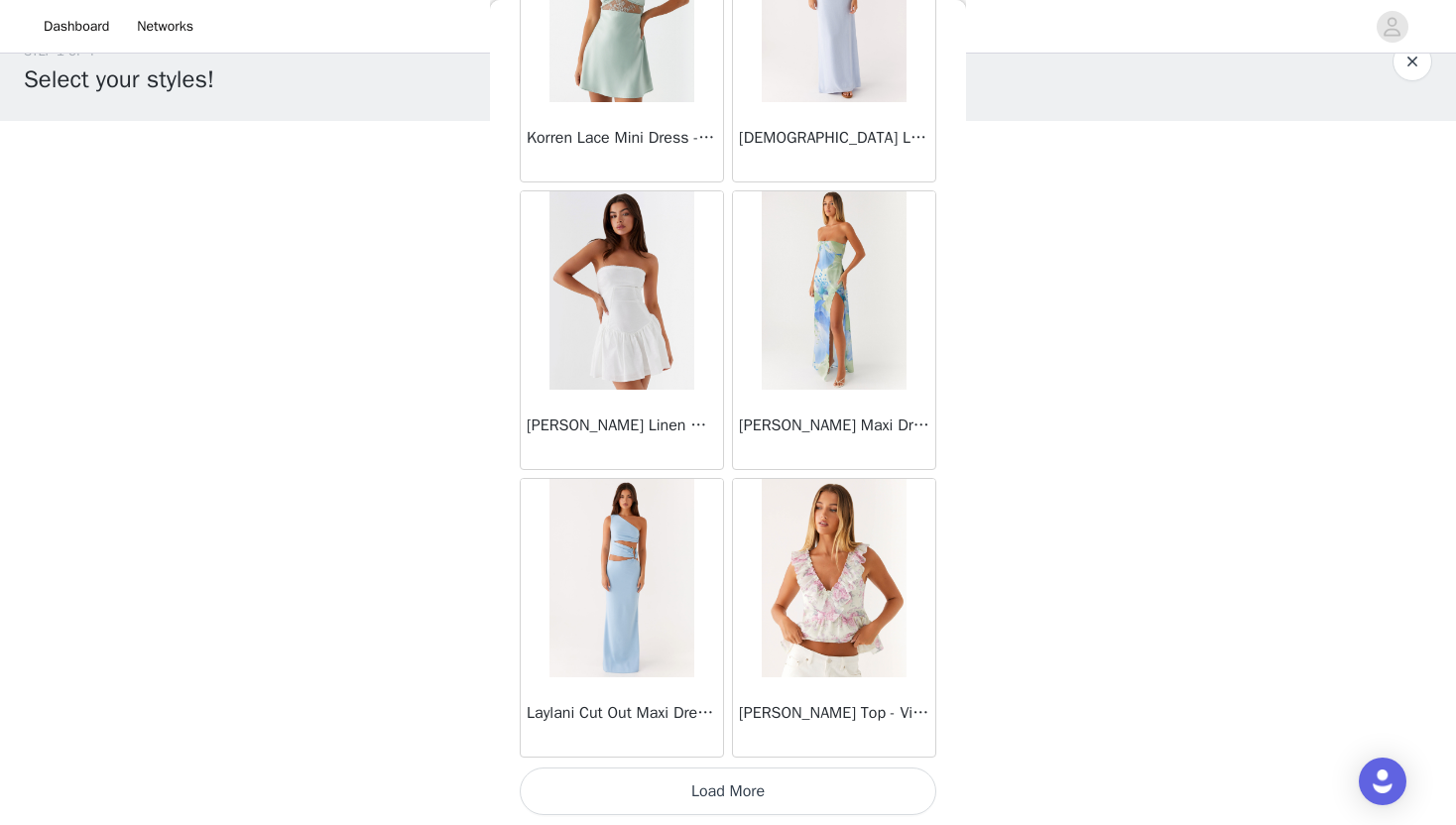 click on "Load More" at bounding box center (728, 791) 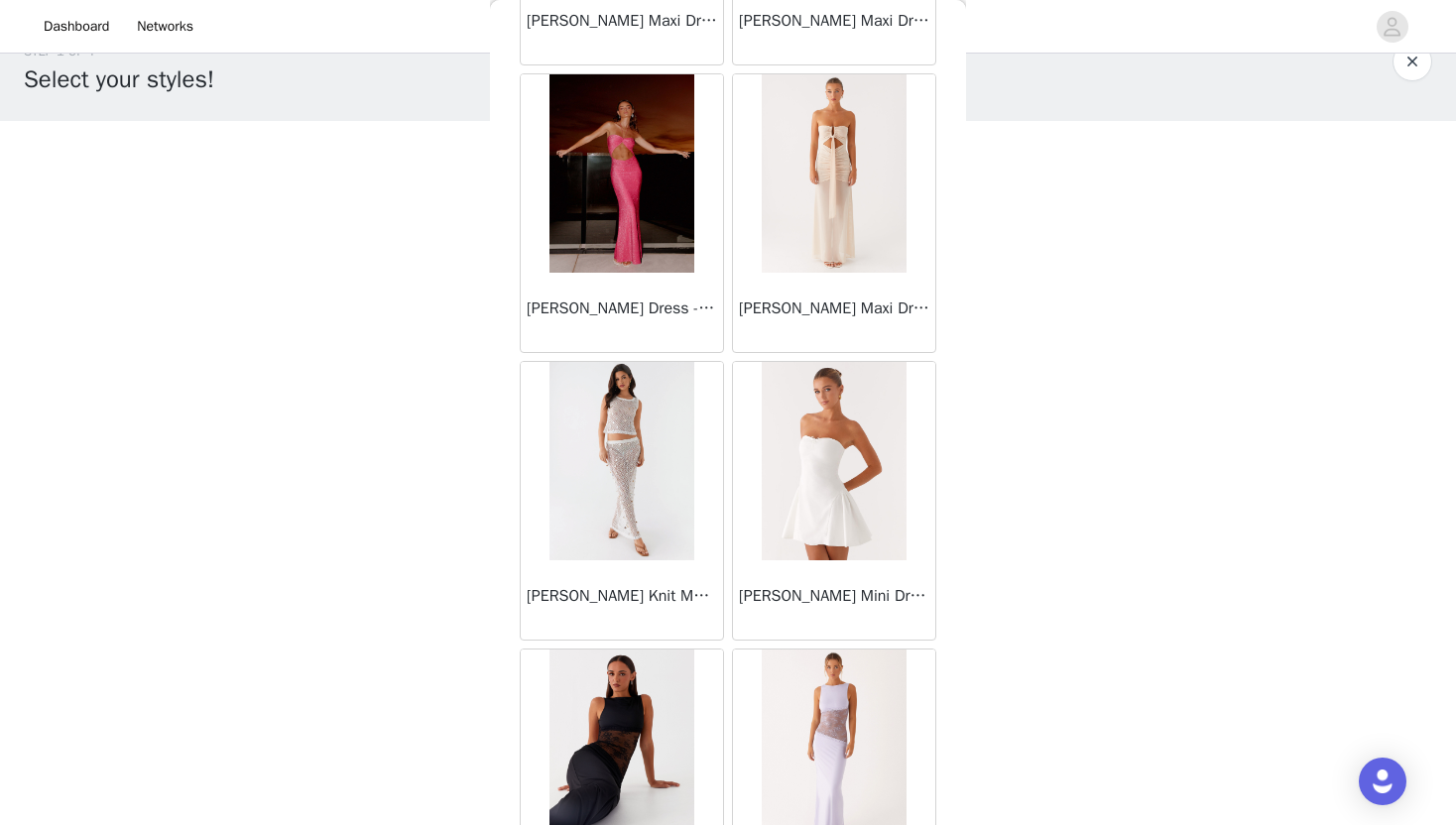 scroll, scrollTop: 36716, scrollLeft: 0, axis: vertical 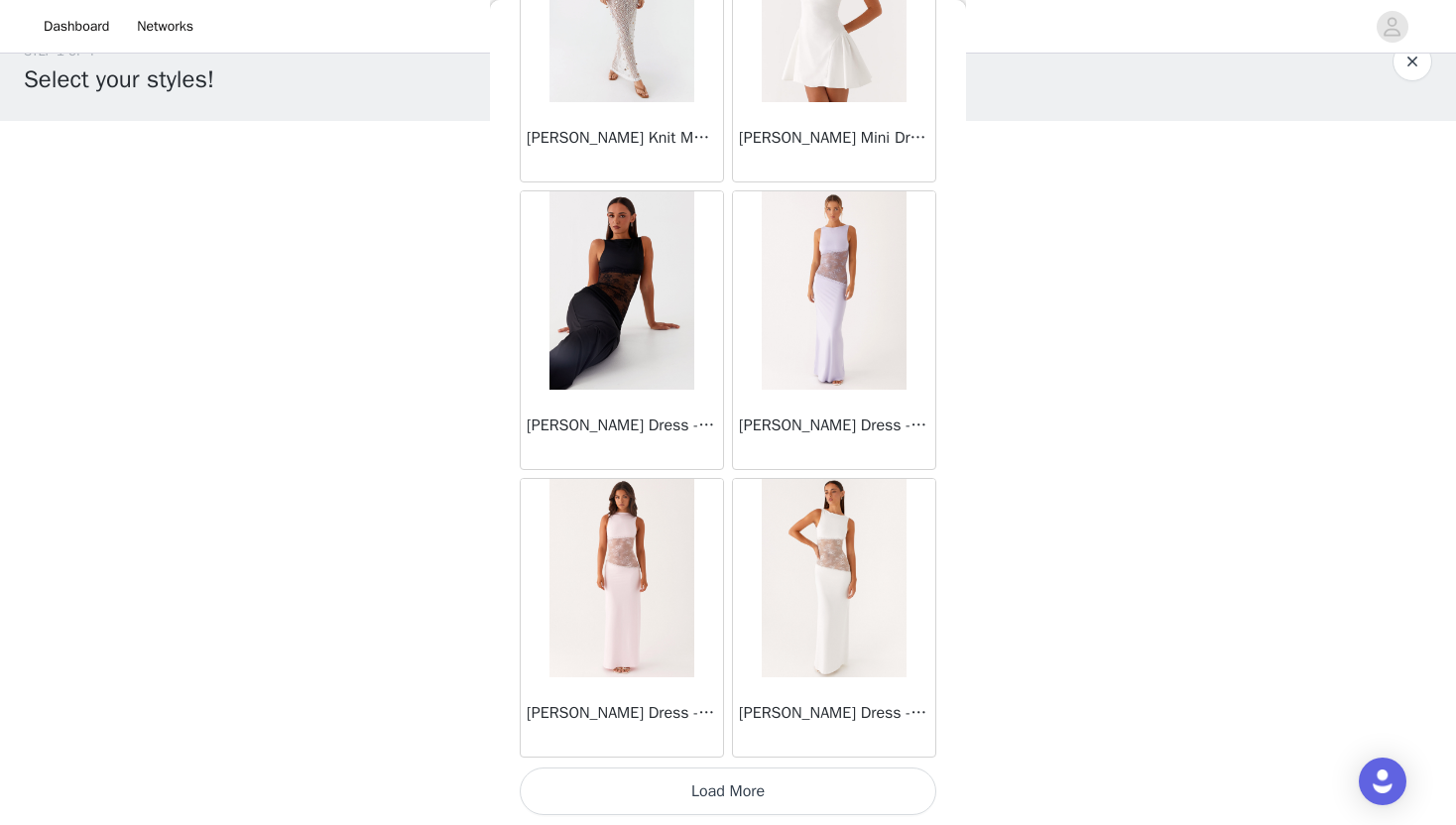 click on "Load More" at bounding box center (728, 791) 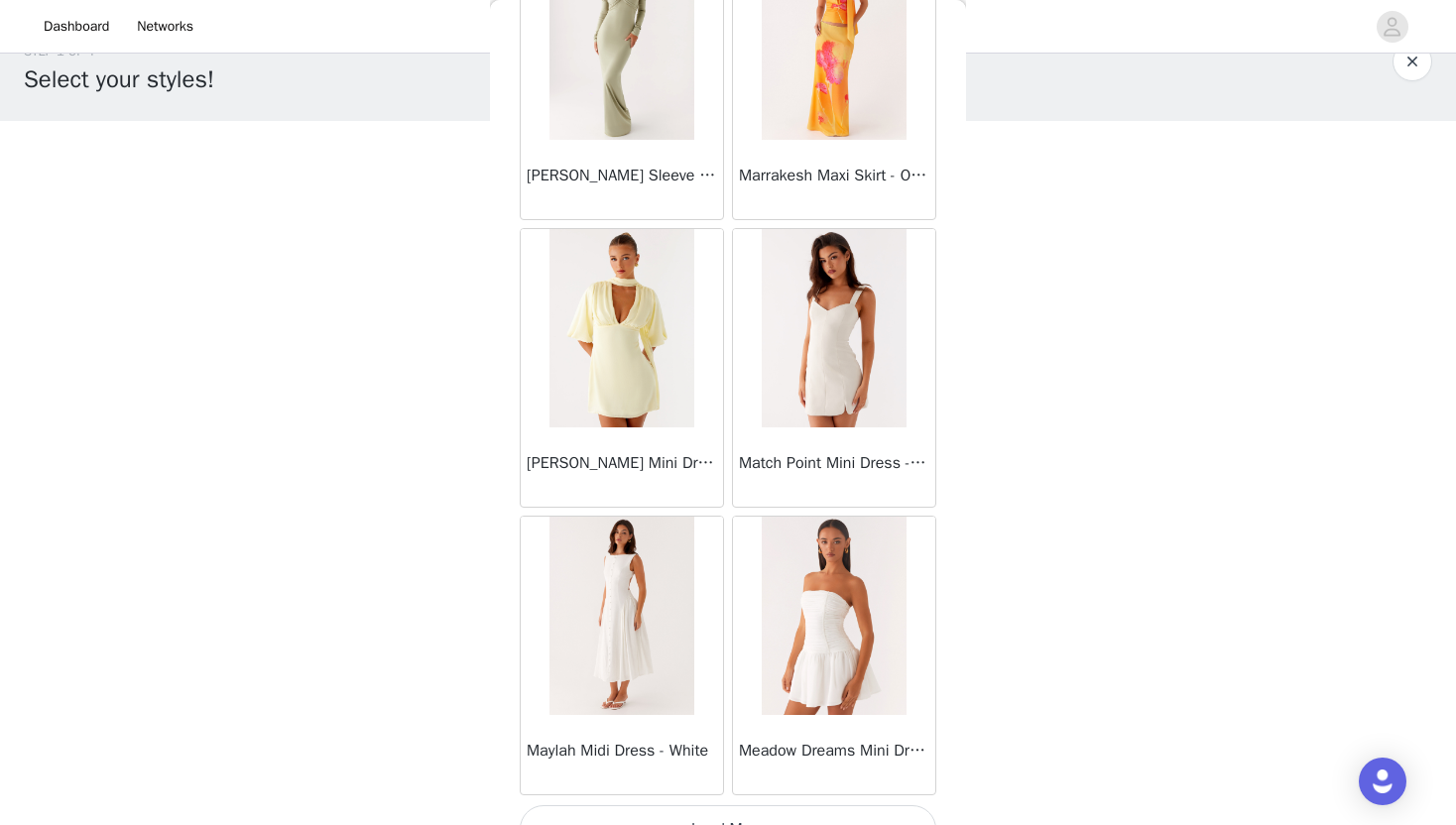 scroll, scrollTop: 39592, scrollLeft: 0, axis: vertical 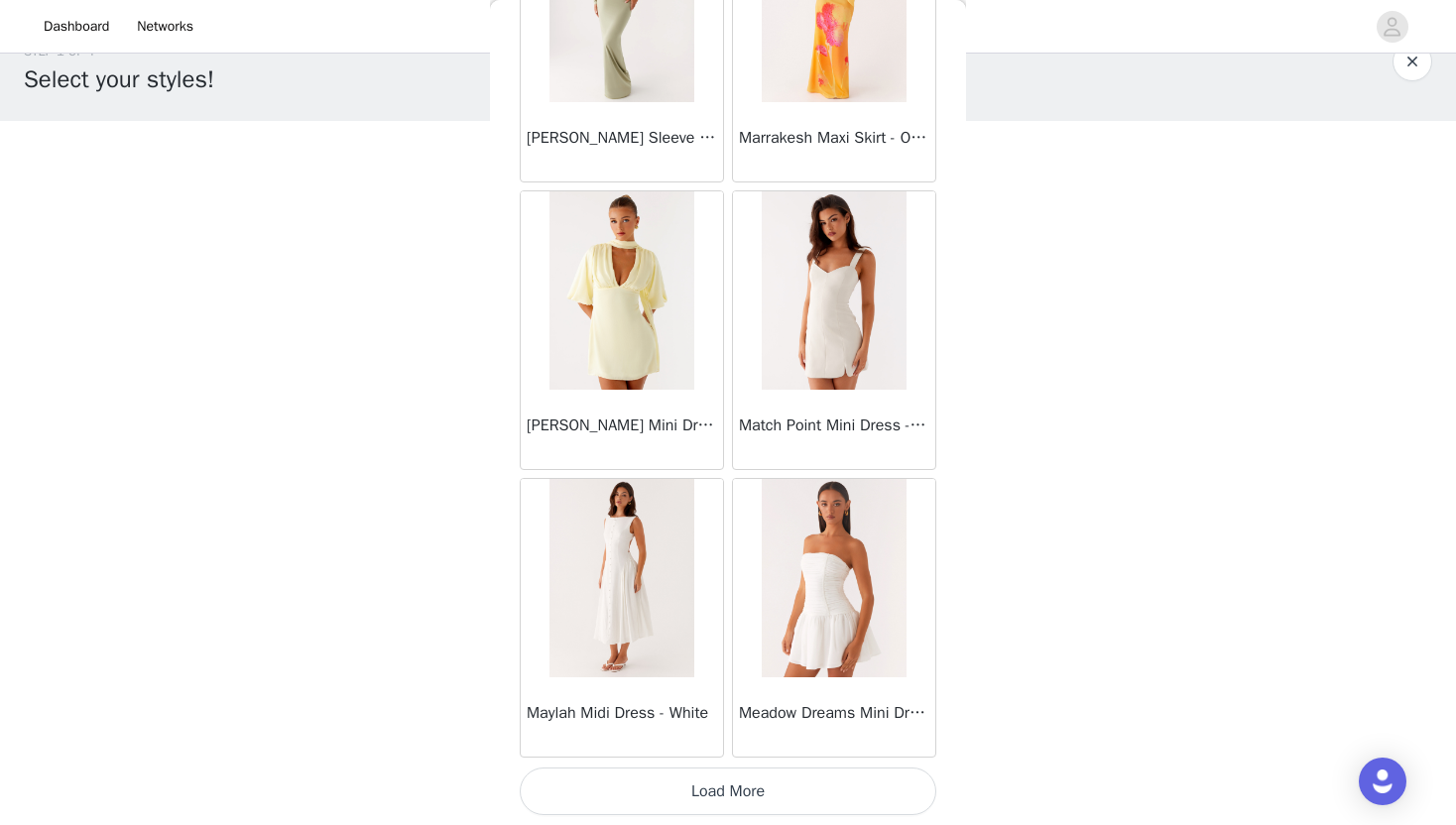 click on "Load More" at bounding box center [728, 791] 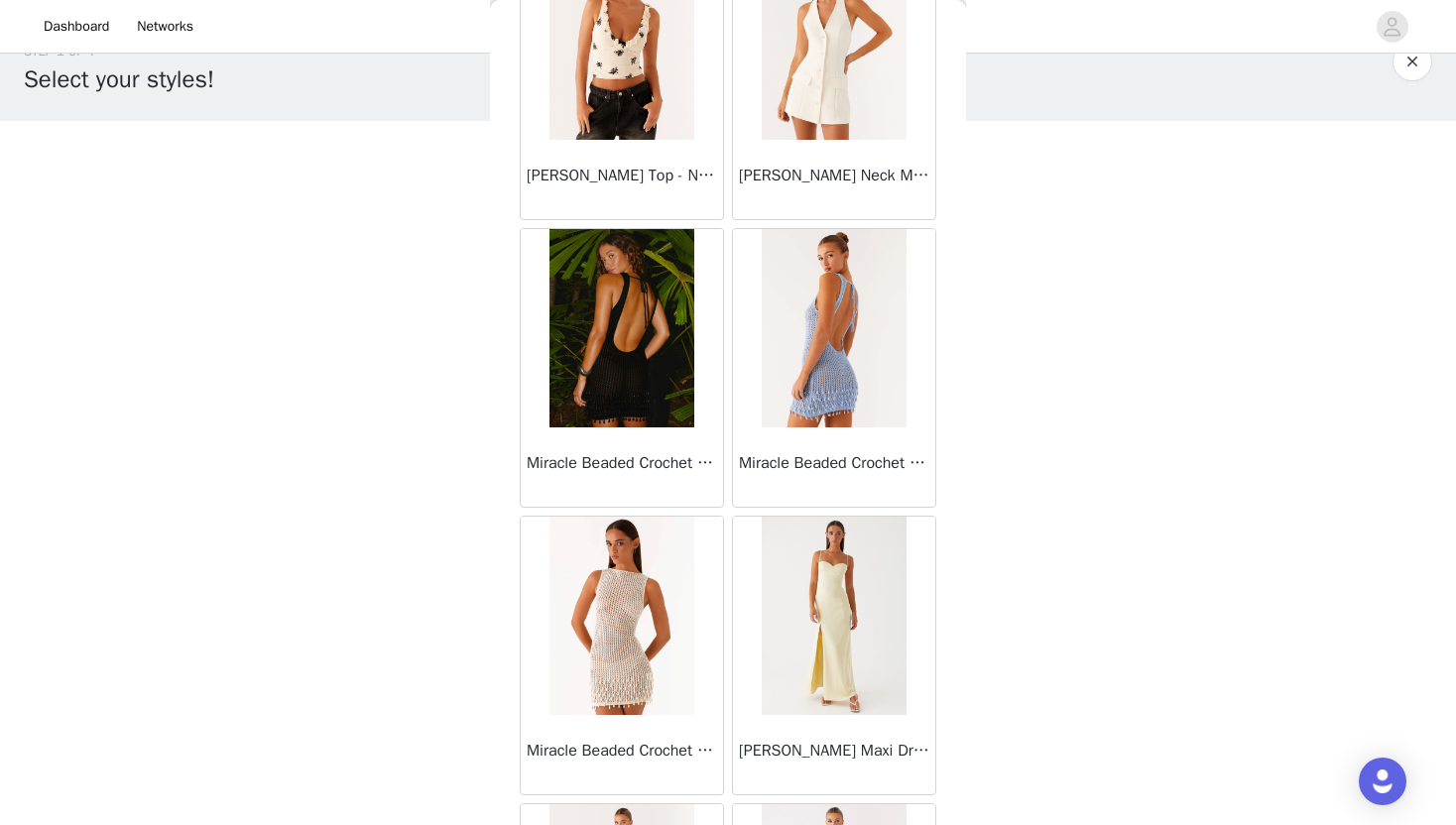 scroll, scrollTop: 42468, scrollLeft: 0, axis: vertical 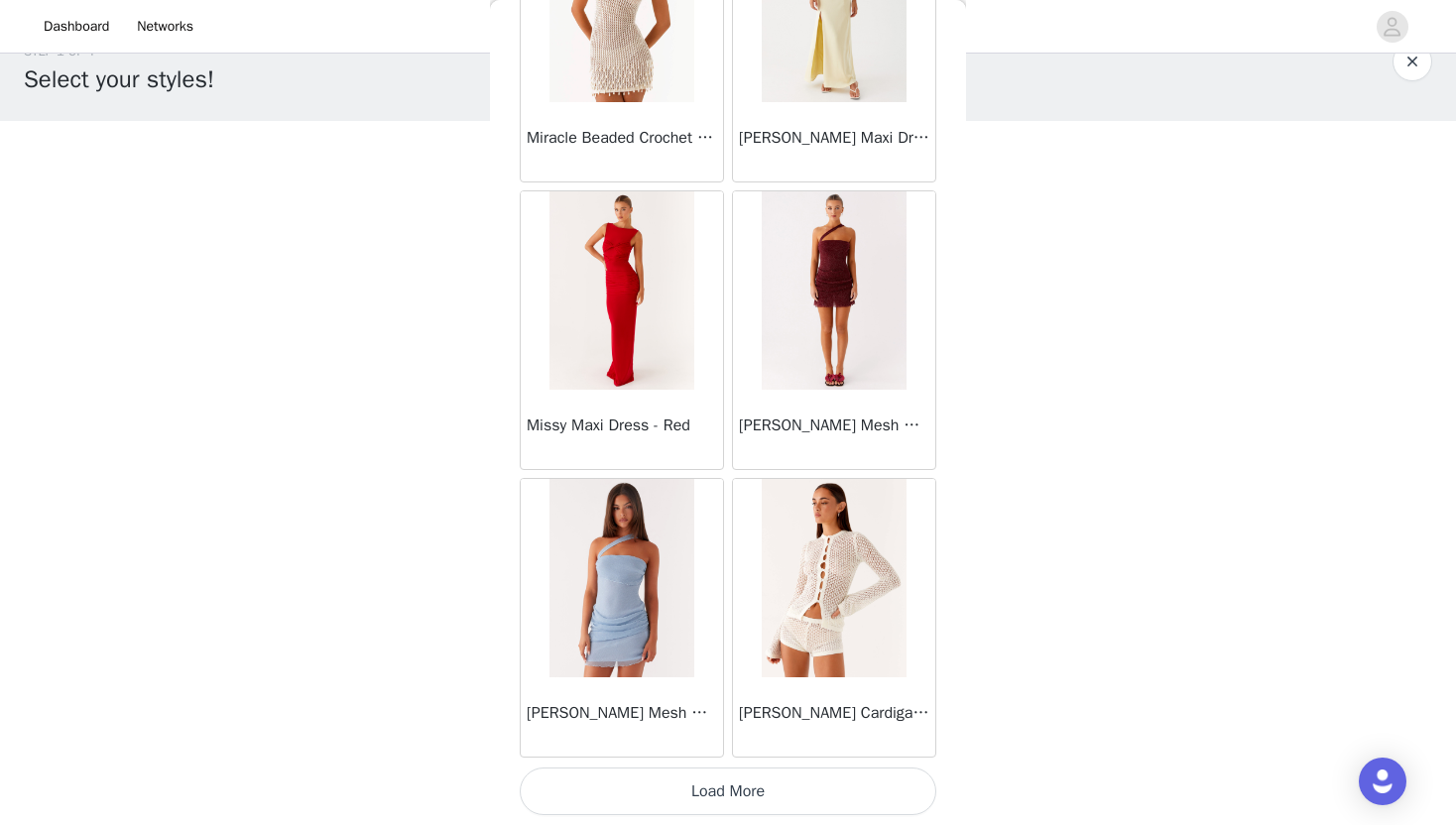 click on "Load More" at bounding box center [728, 791] 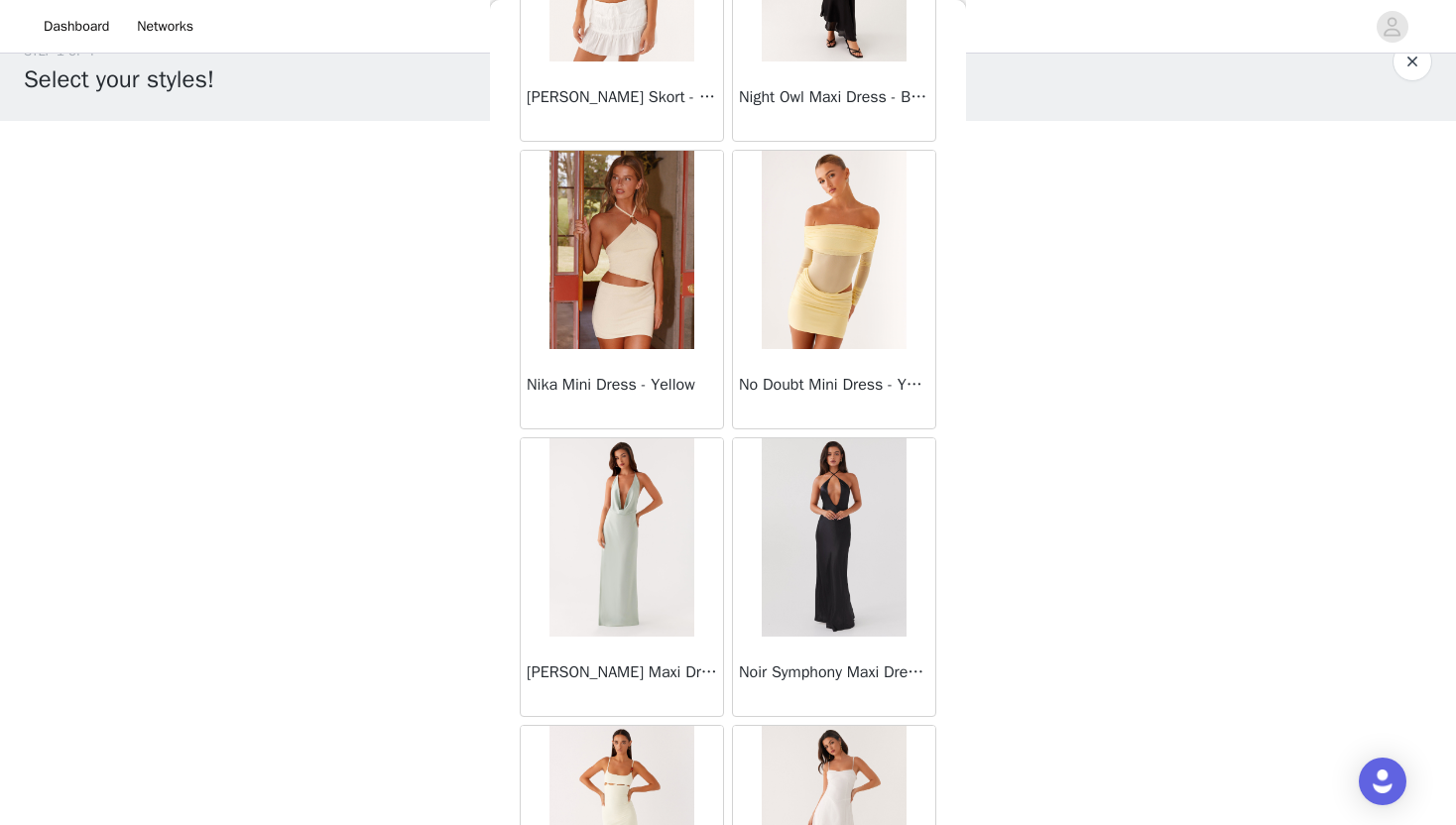 scroll, scrollTop: 45343, scrollLeft: 0, axis: vertical 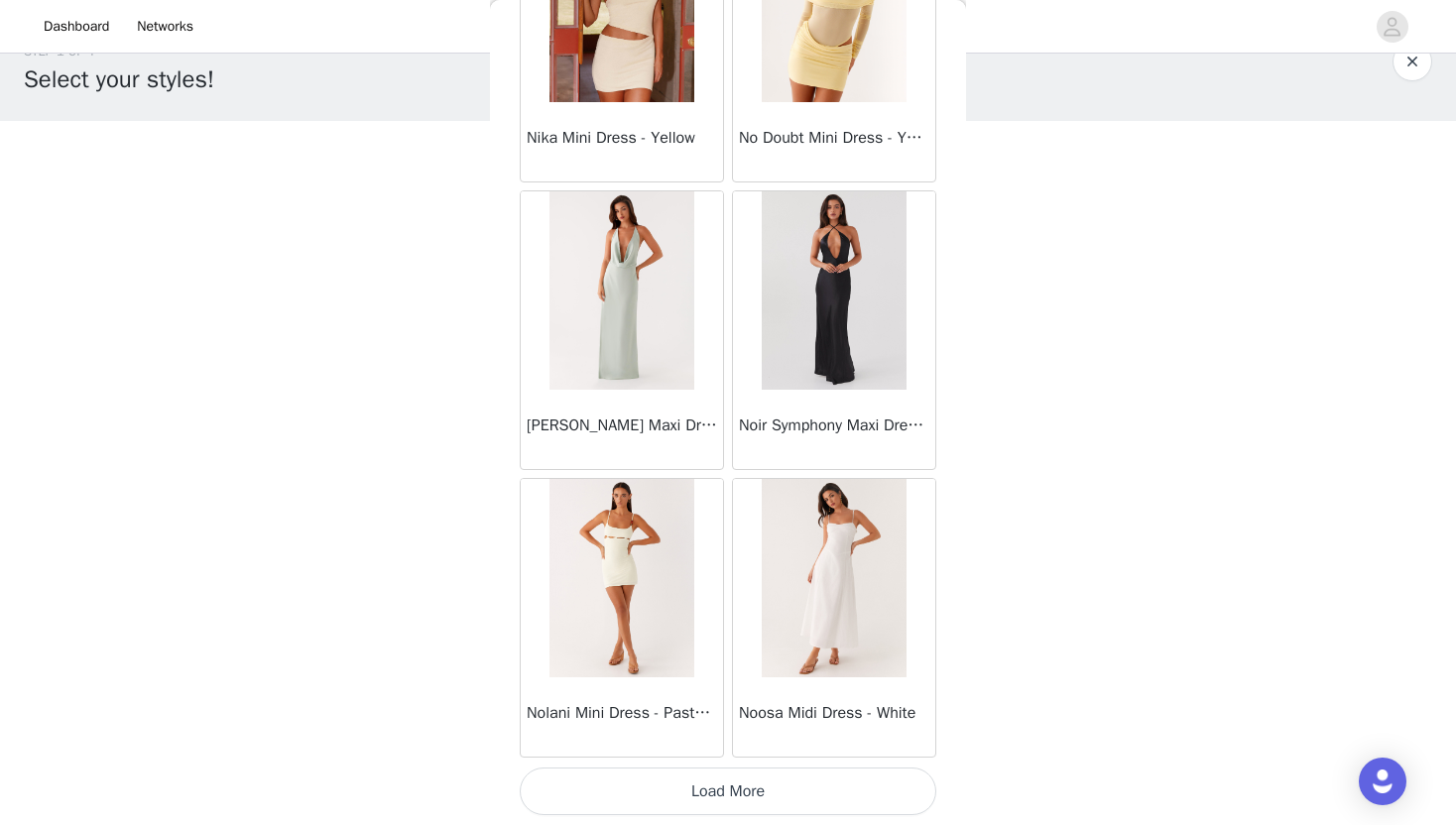click on "Load More" at bounding box center [728, 791] 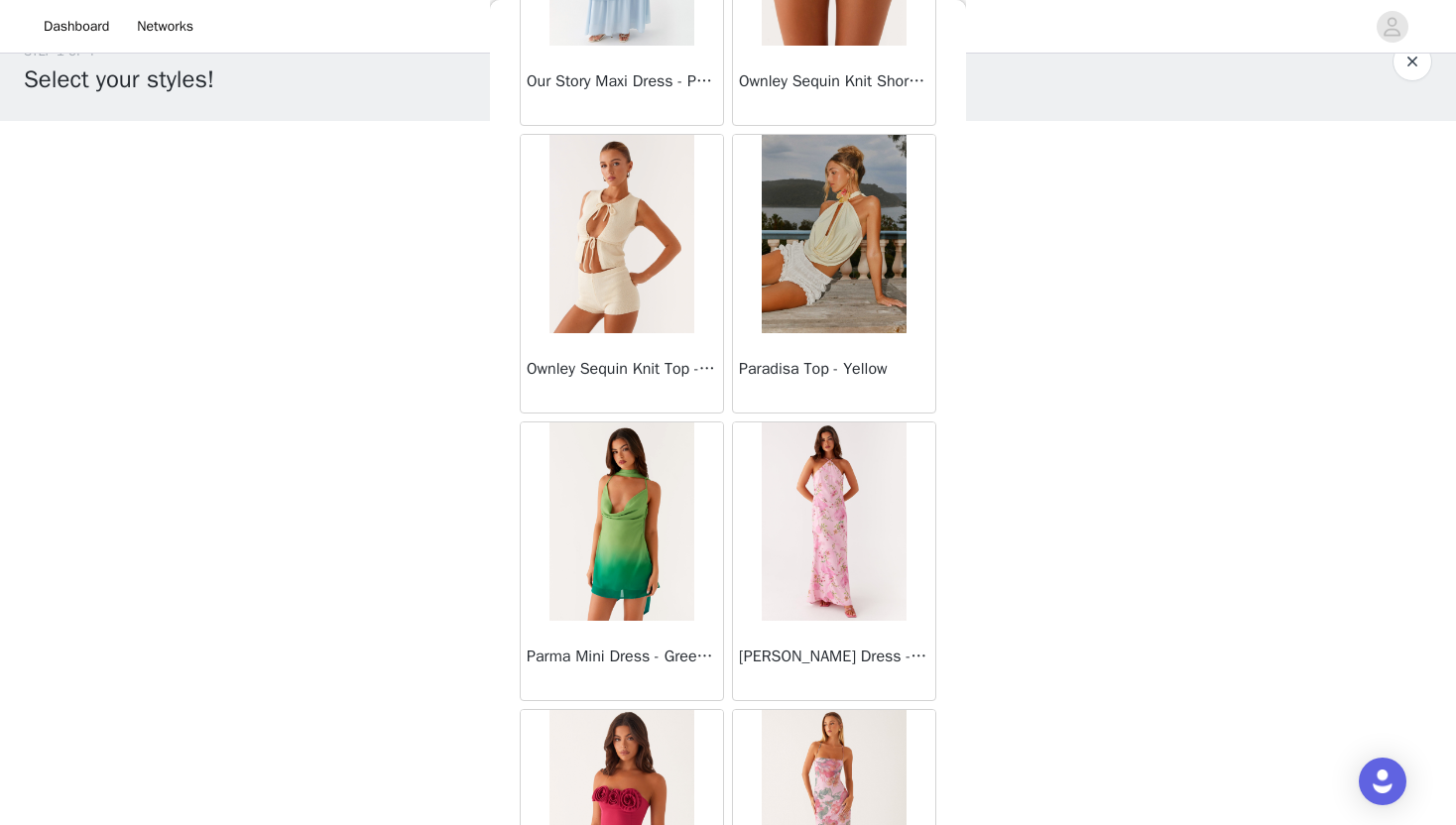 scroll, scrollTop: 48219, scrollLeft: 0, axis: vertical 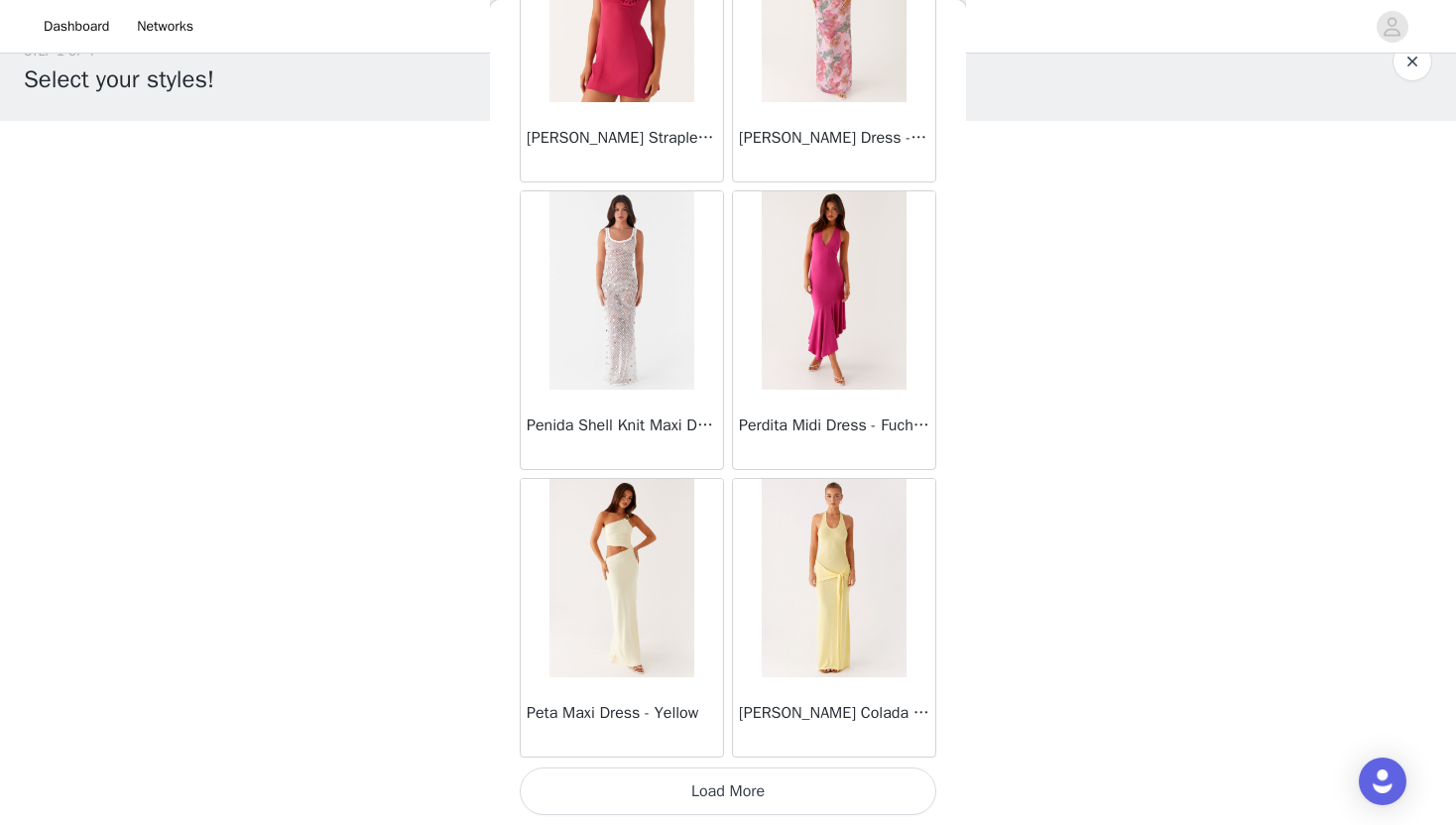 click on "Load More" at bounding box center [728, 791] 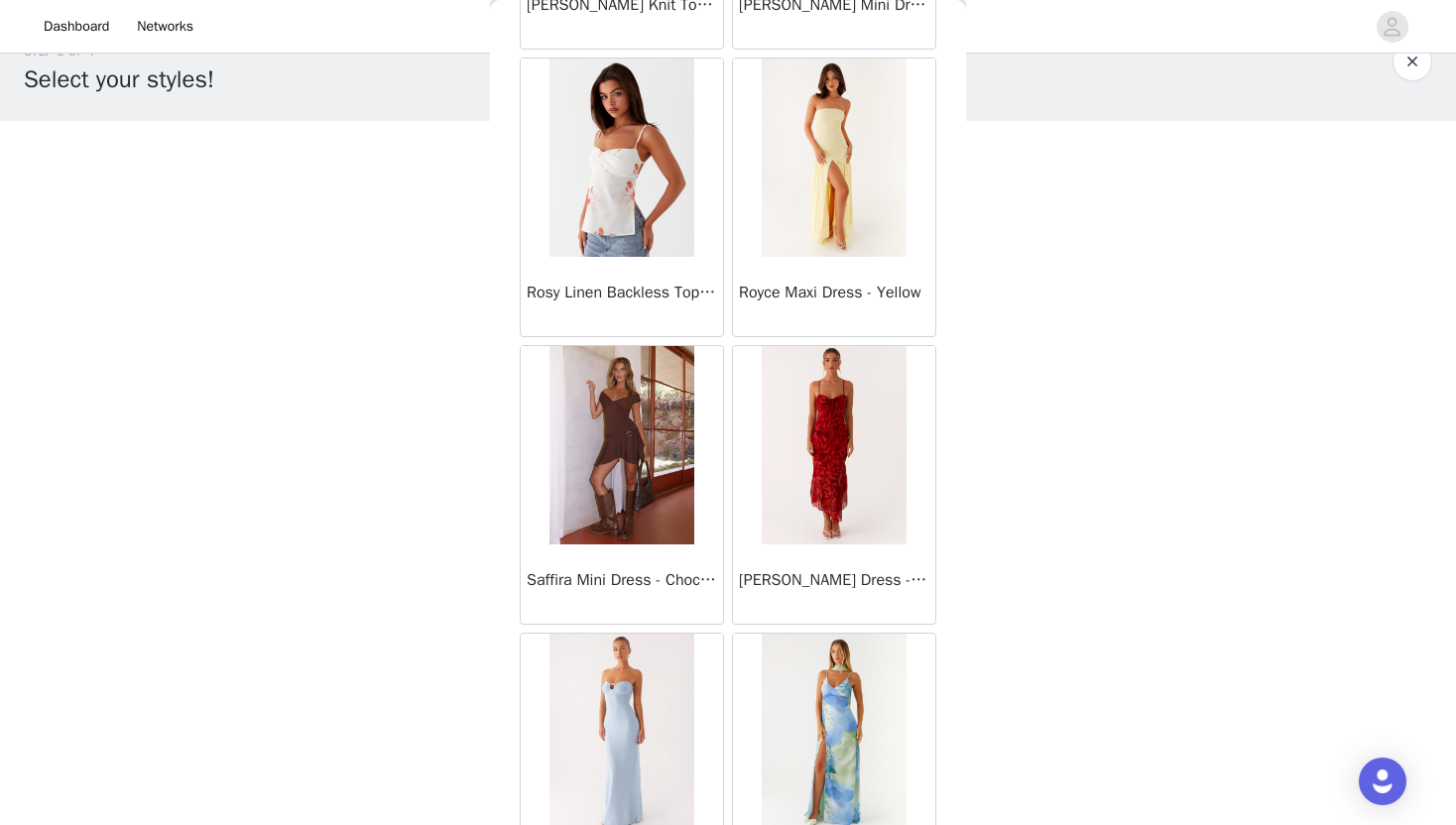 scroll, scrollTop: 51094, scrollLeft: 0, axis: vertical 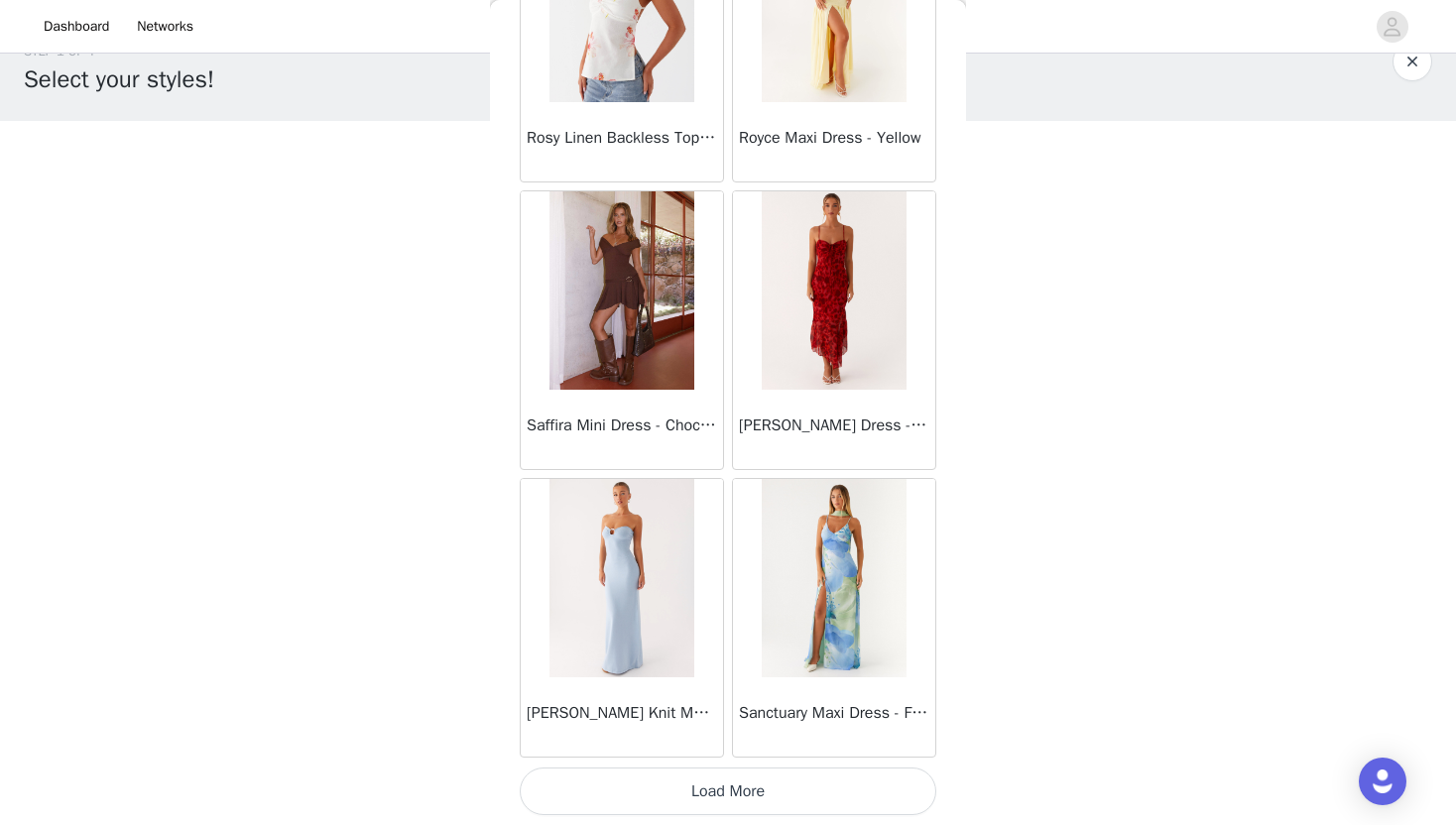 click on "Load More" at bounding box center (728, 791) 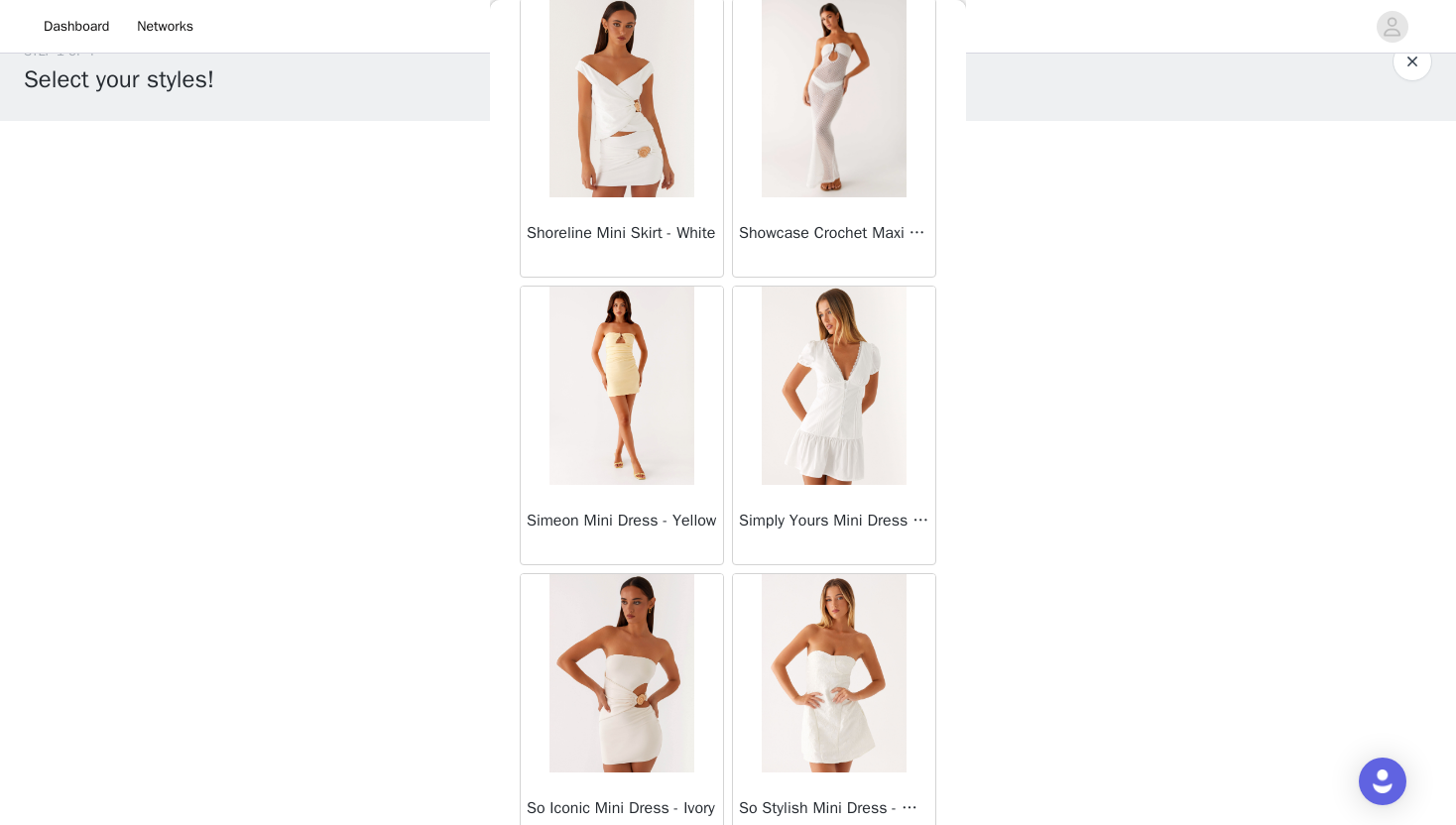 scroll, scrollTop: 53970, scrollLeft: 0, axis: vertical 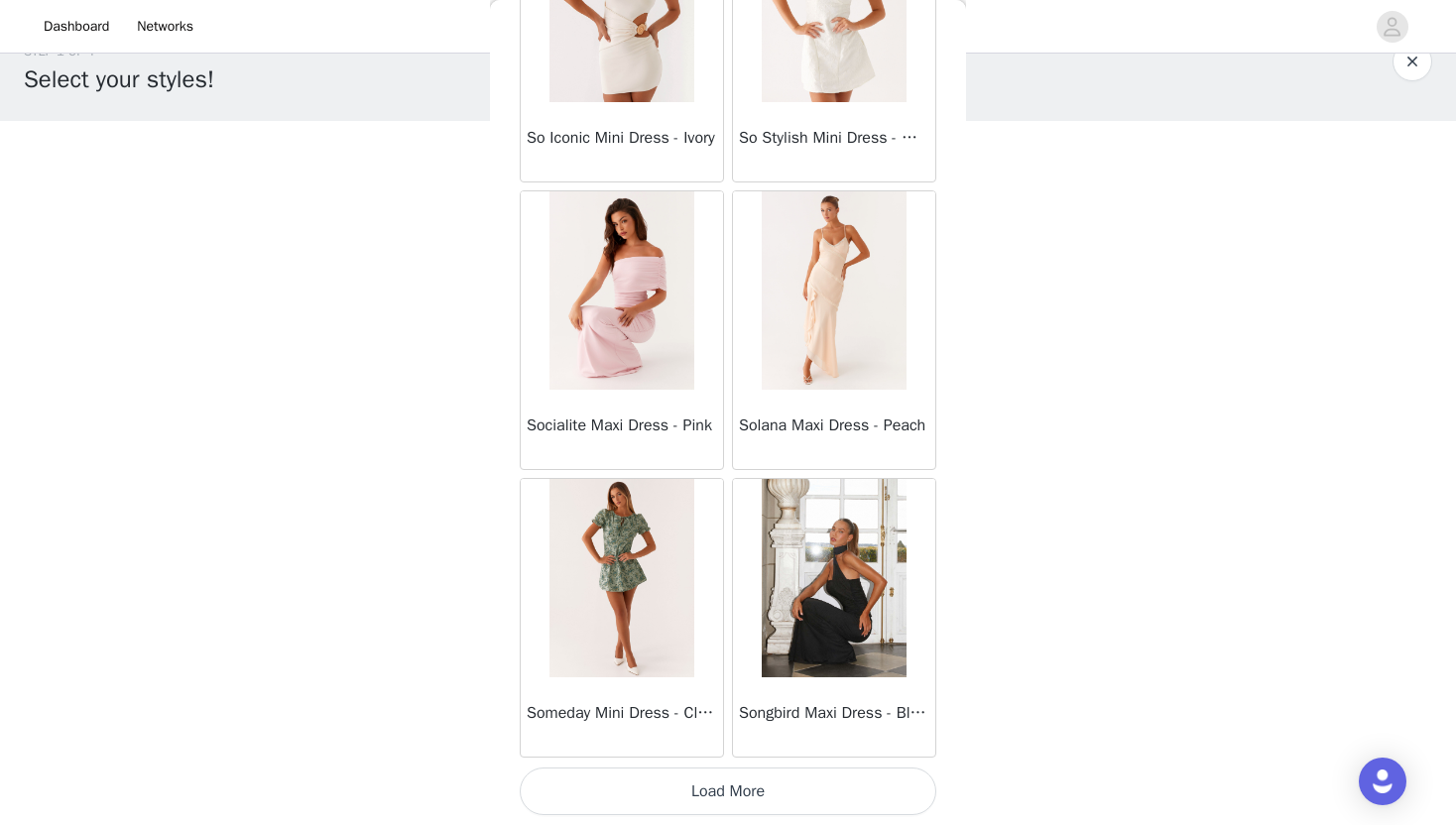 click on "Load More" at bounding box center (728, 791) 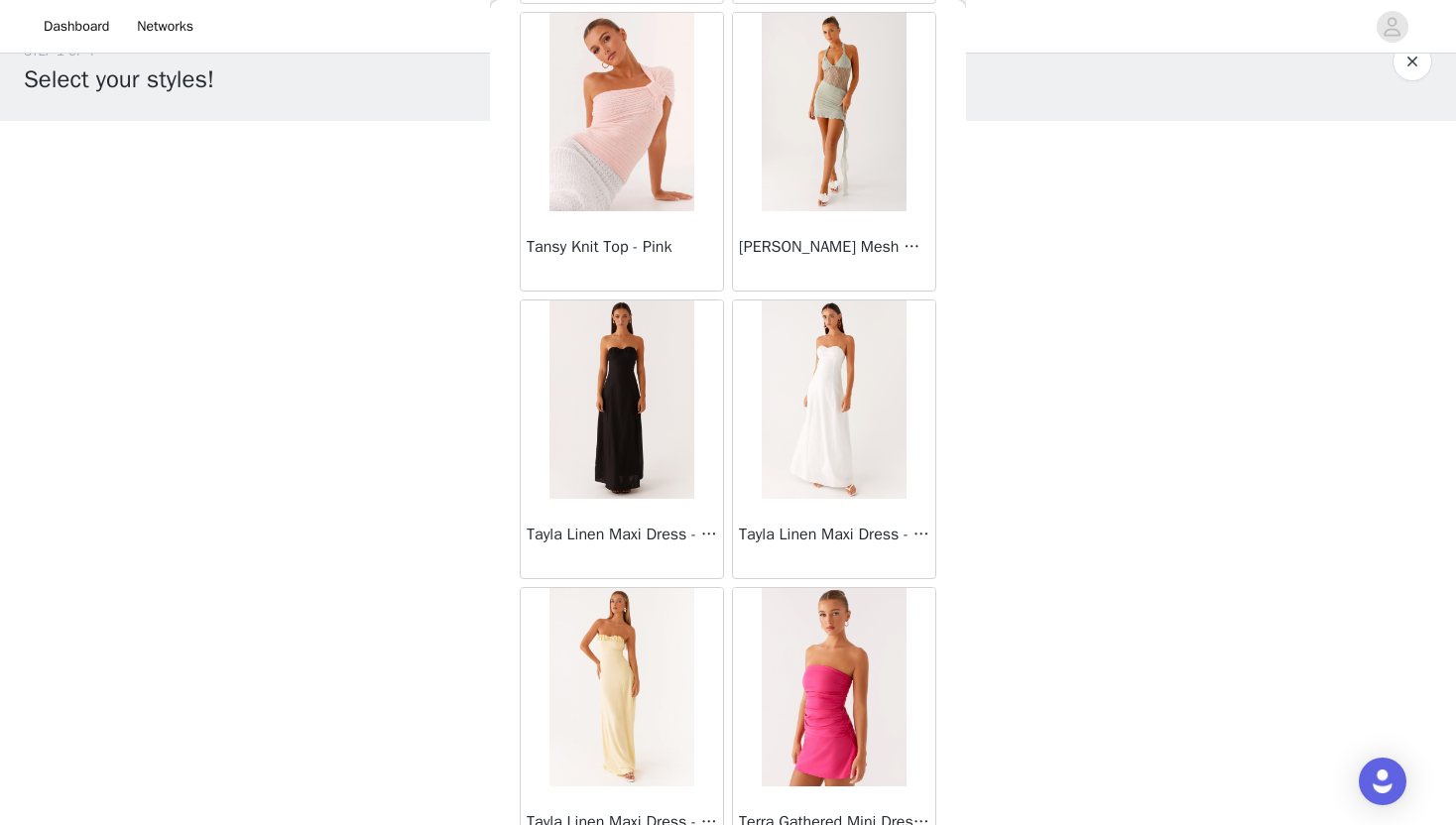 scroll, scrollTop: 56846, scrollLeft: 0, axis: vertical 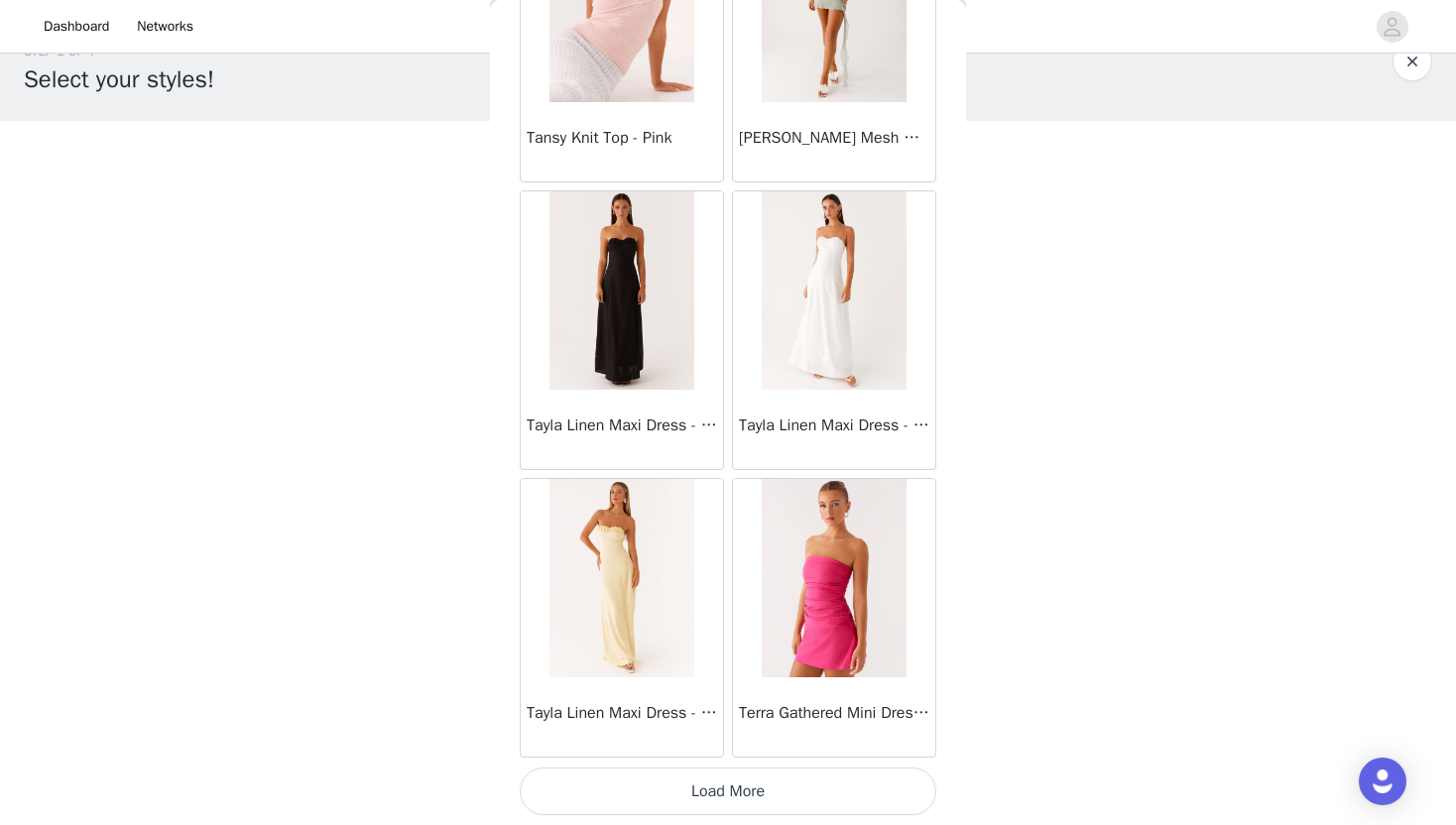 click on "Load More" at bounding box center (728, 791) 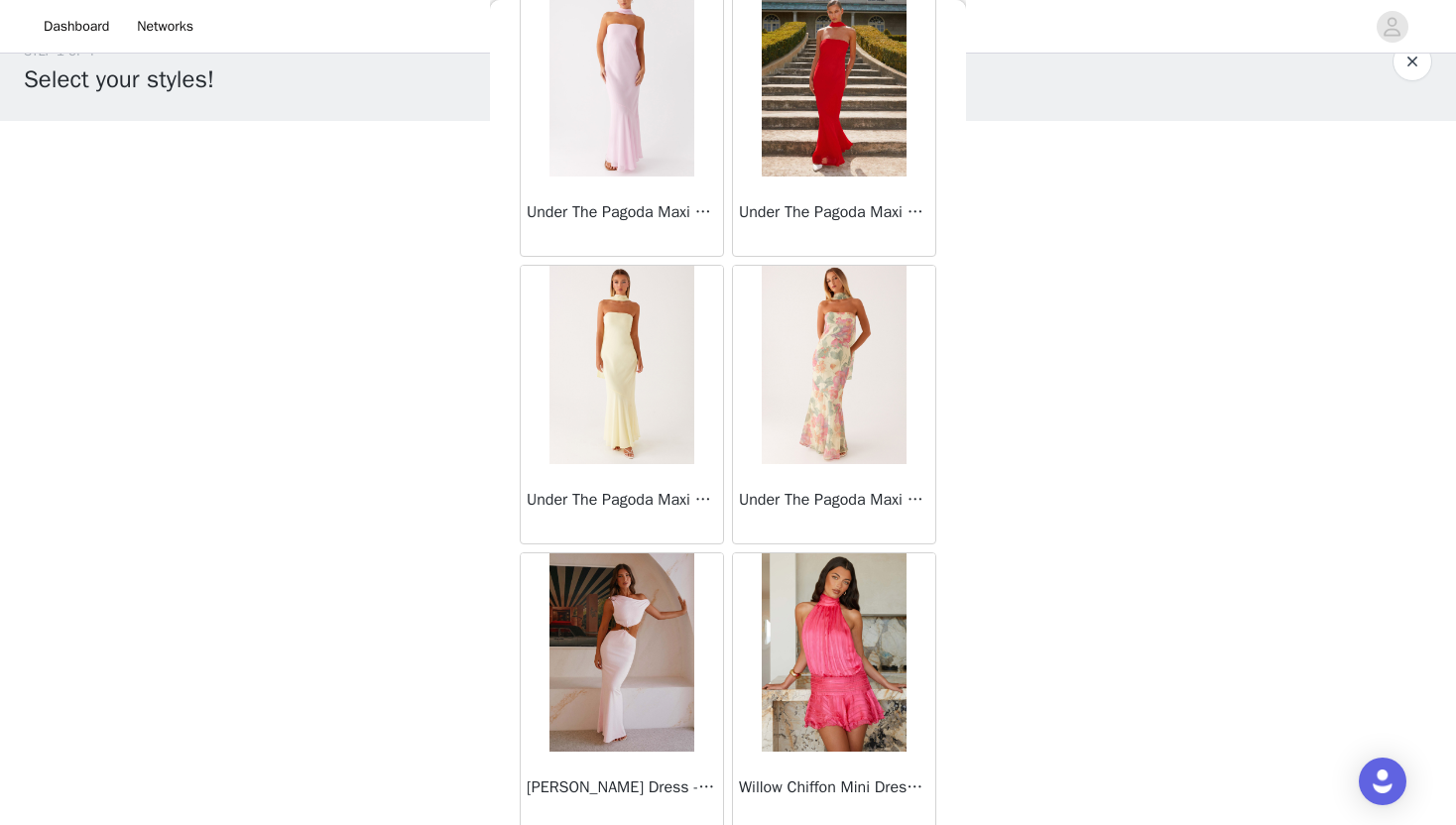 scroll, scrollTop: 59721, scrollLeft: 0, axis: vertical 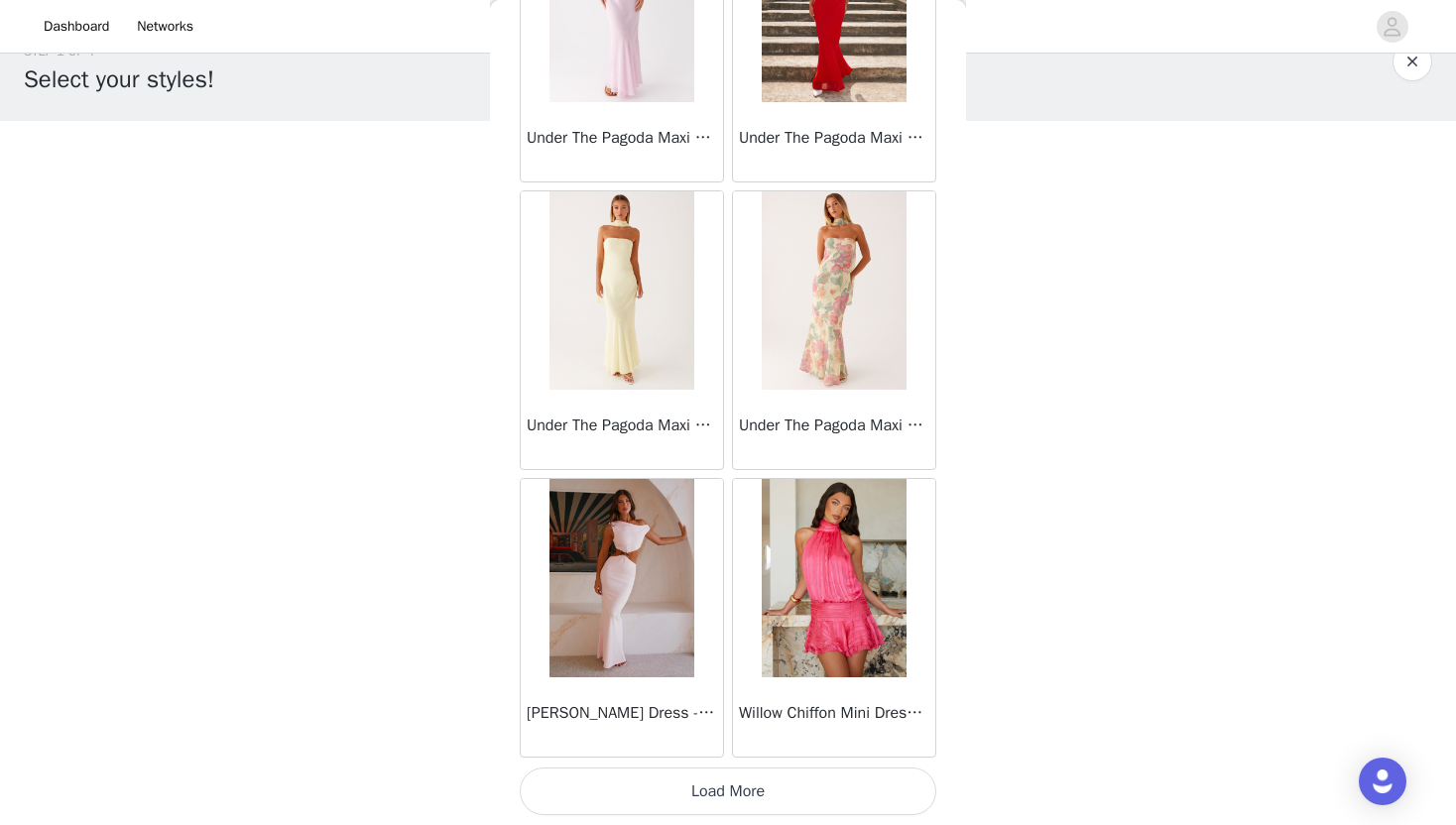 click on "Load More" at bounding box center (728, 791) 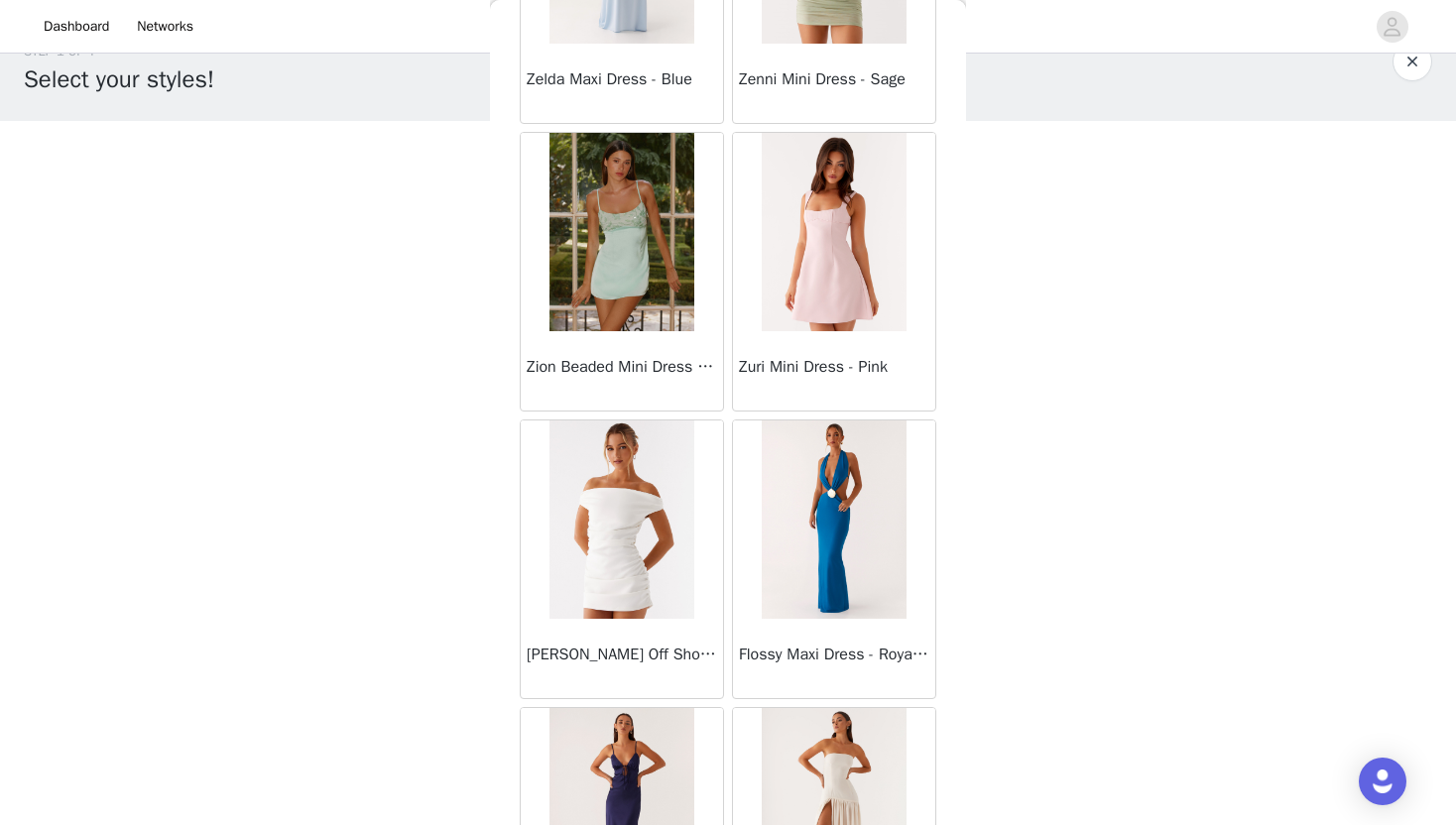 scroll, scrollTop: 62597, scrollLeft: 0, axis: vertical 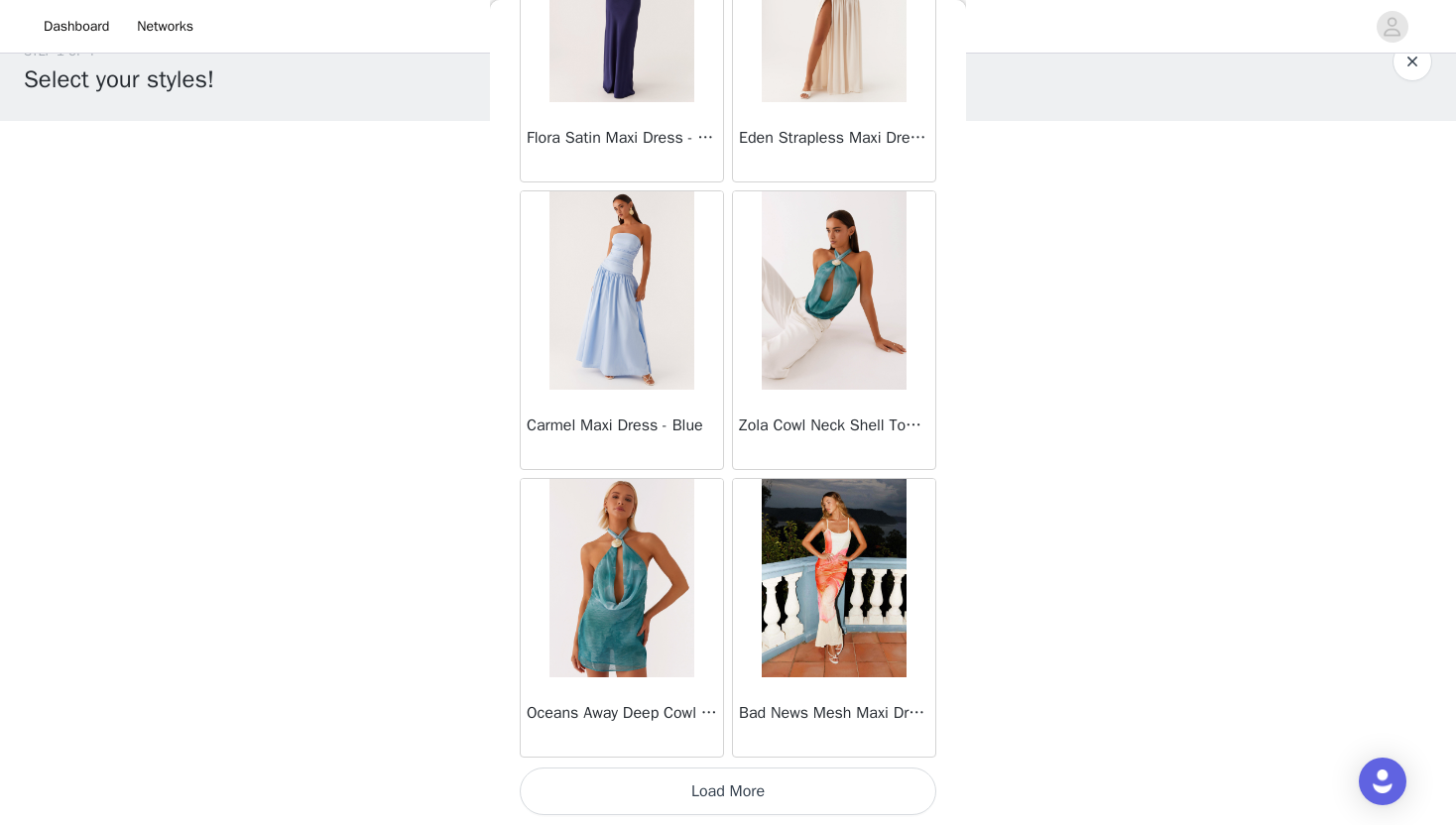 click on "Load More" at bounding box center [728, 791] 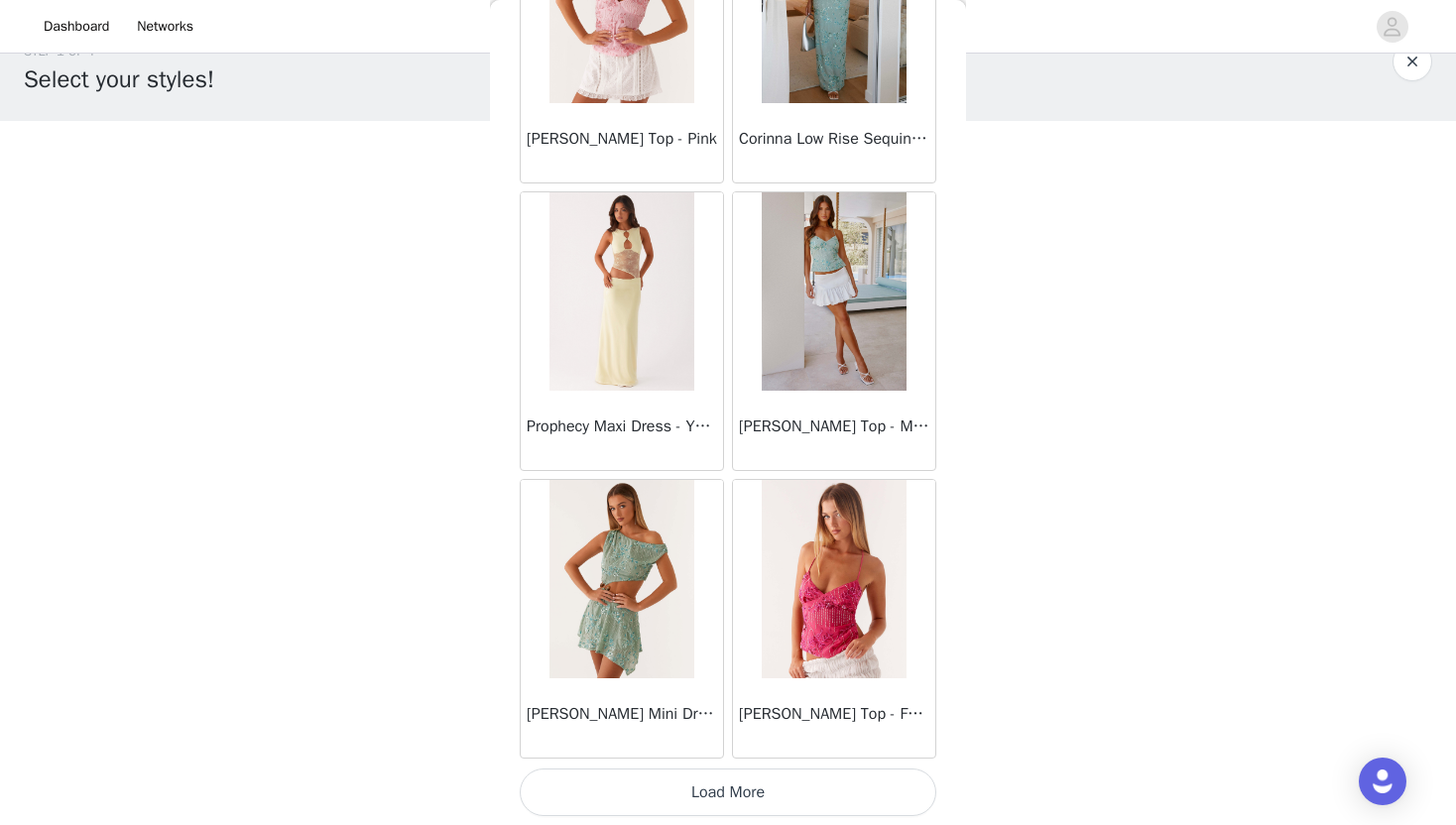 scroll, scrollTop: 65472, scrollLeft: 0, axis: vertical 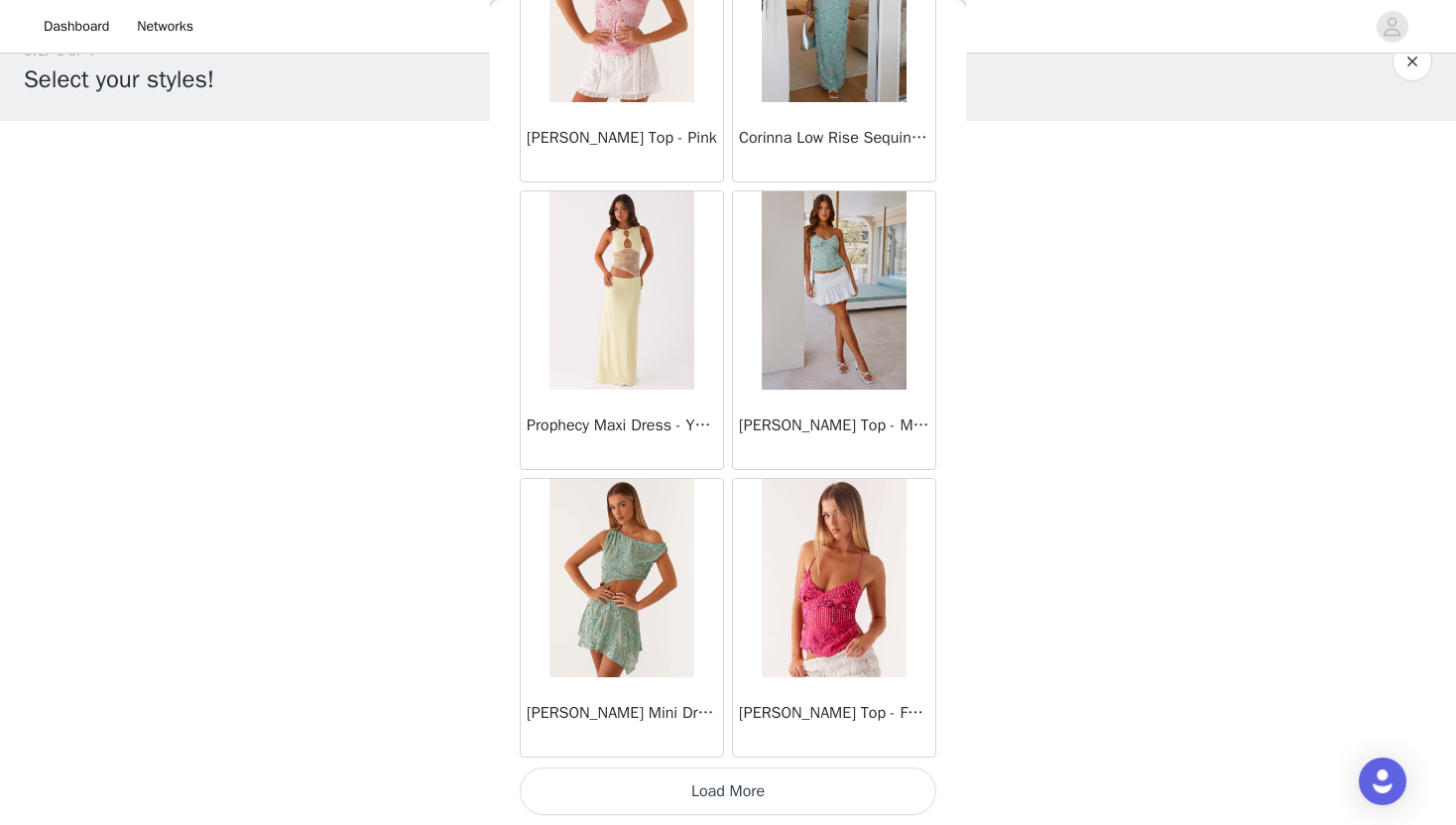 click on "Load More" at bounding box center [728, 791] 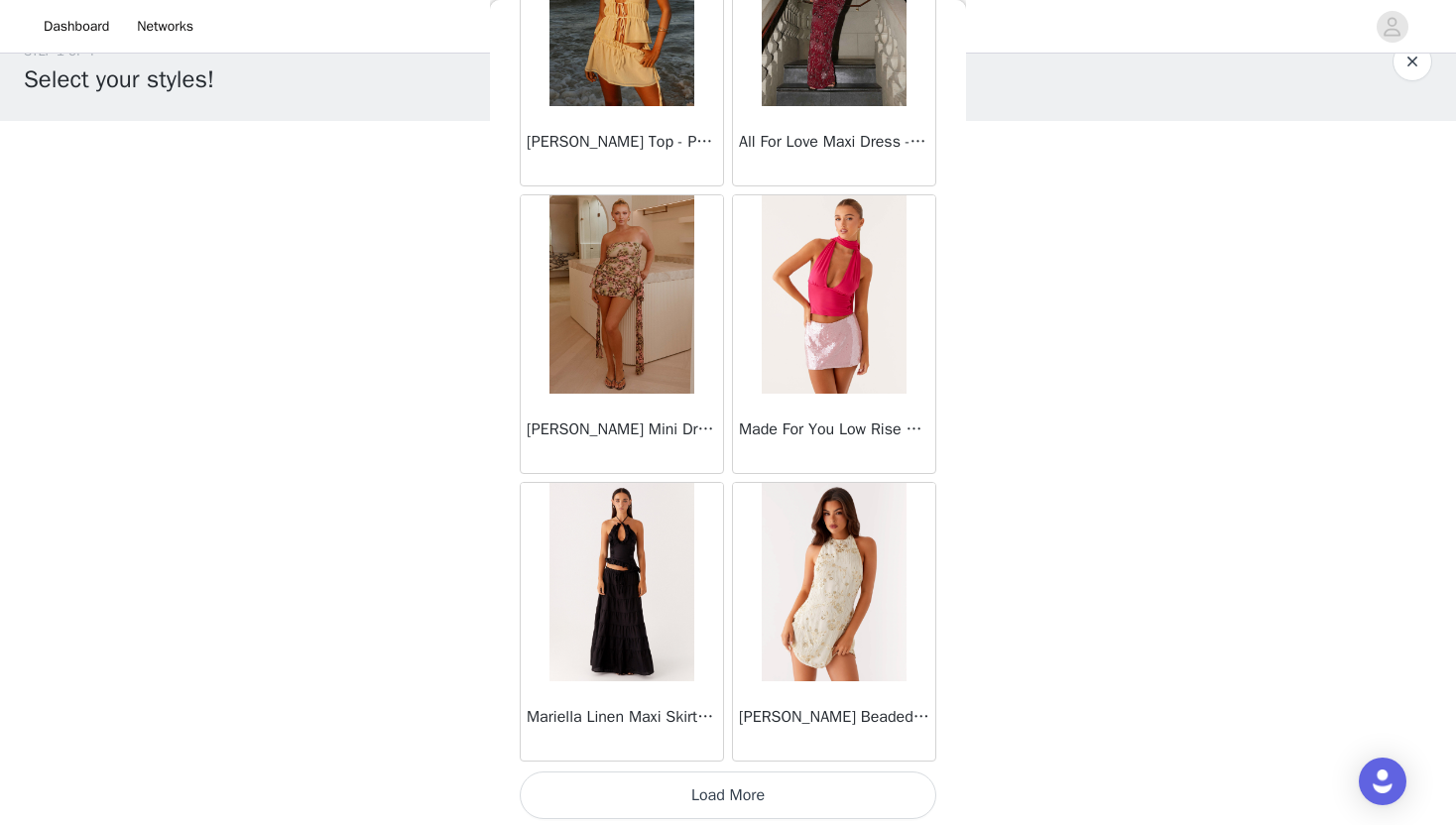 scroll, scrollTop: 68348, scrollLeft: 0, axis: vertical 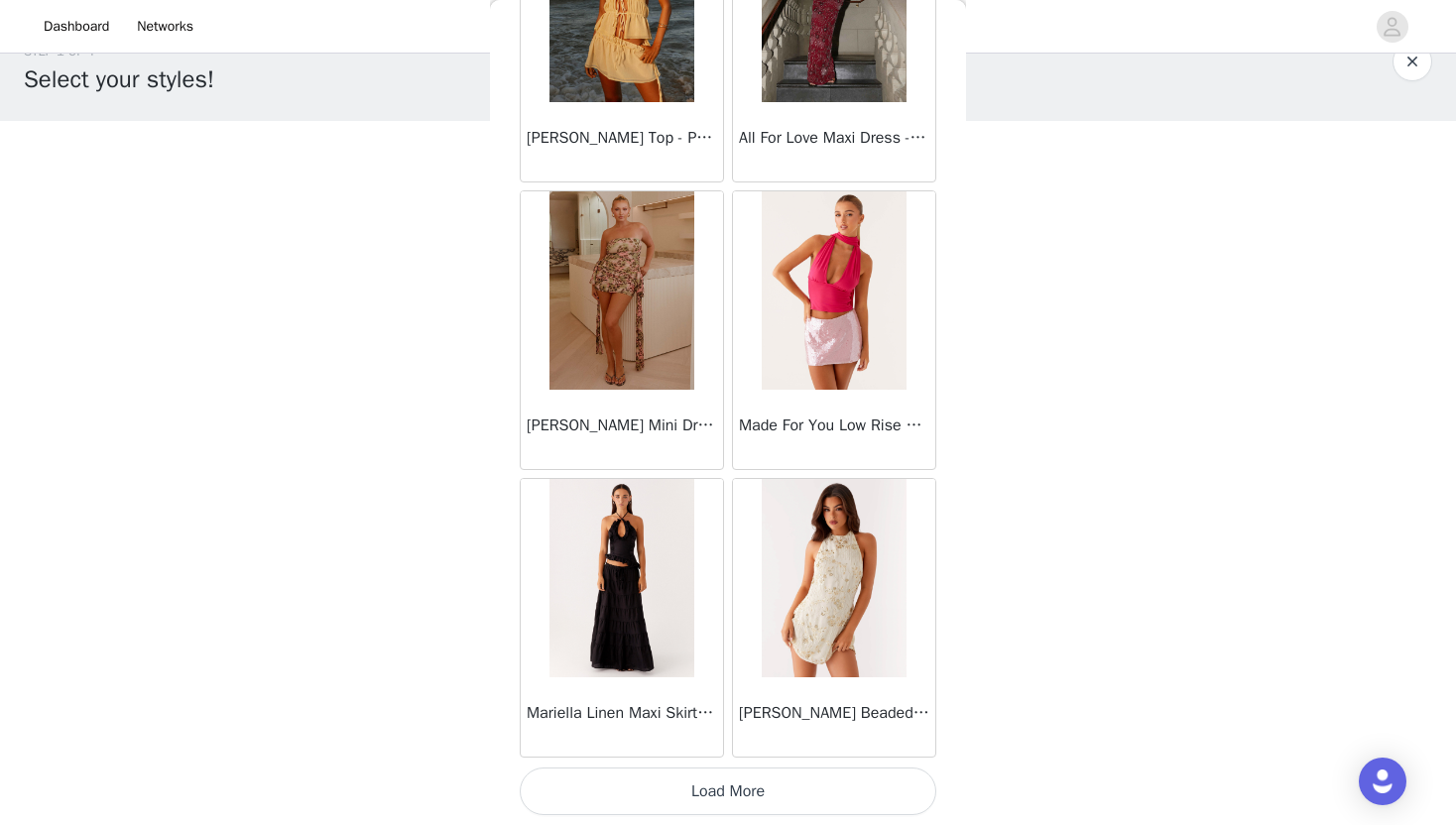 click on "Load More" at bounding box center [728, 791] 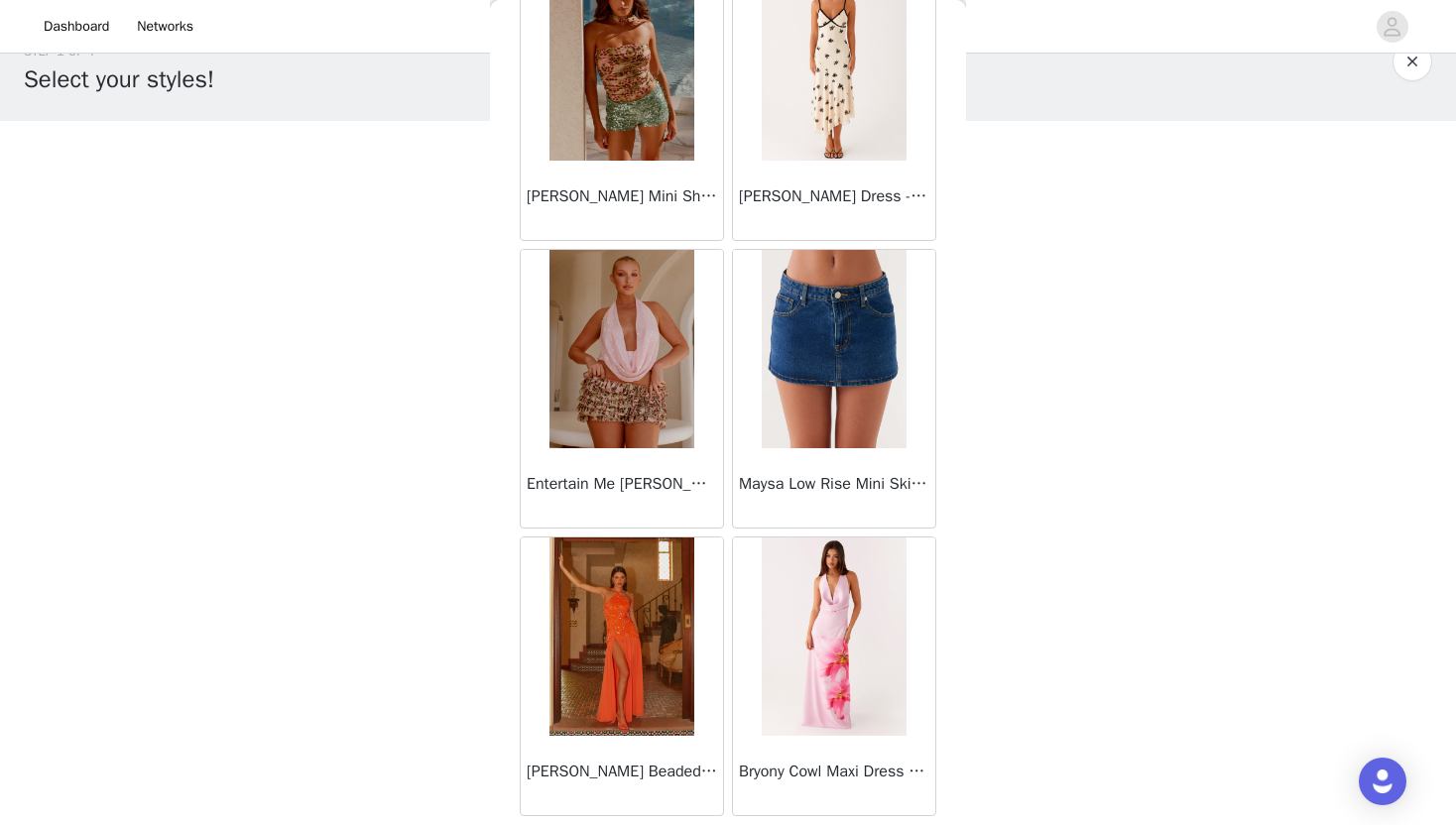 scroll, scrollTop: 71224, scrollLeft: 0, axis: vertical 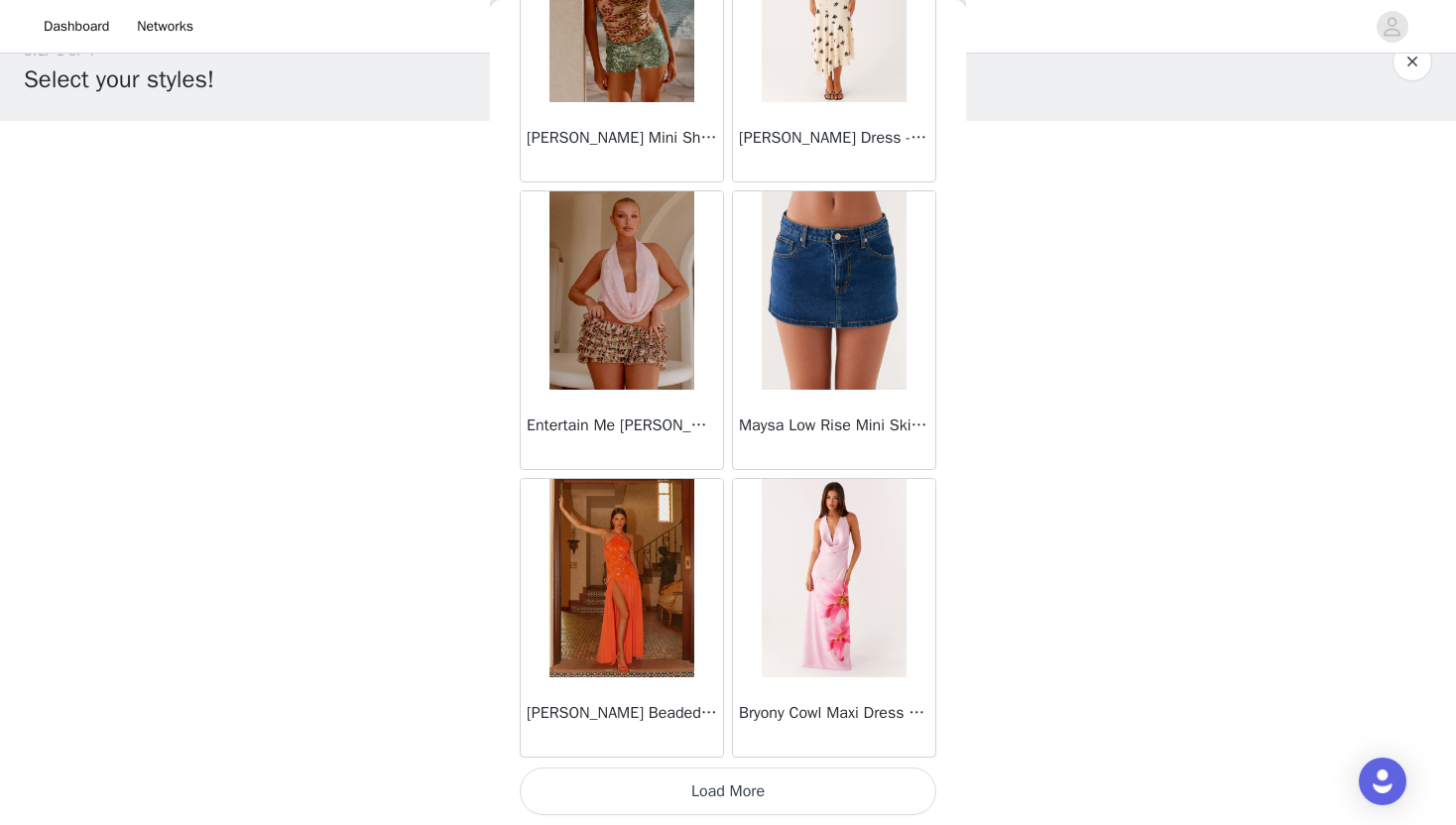 click on "Load More" at bounding box center (728, 791) 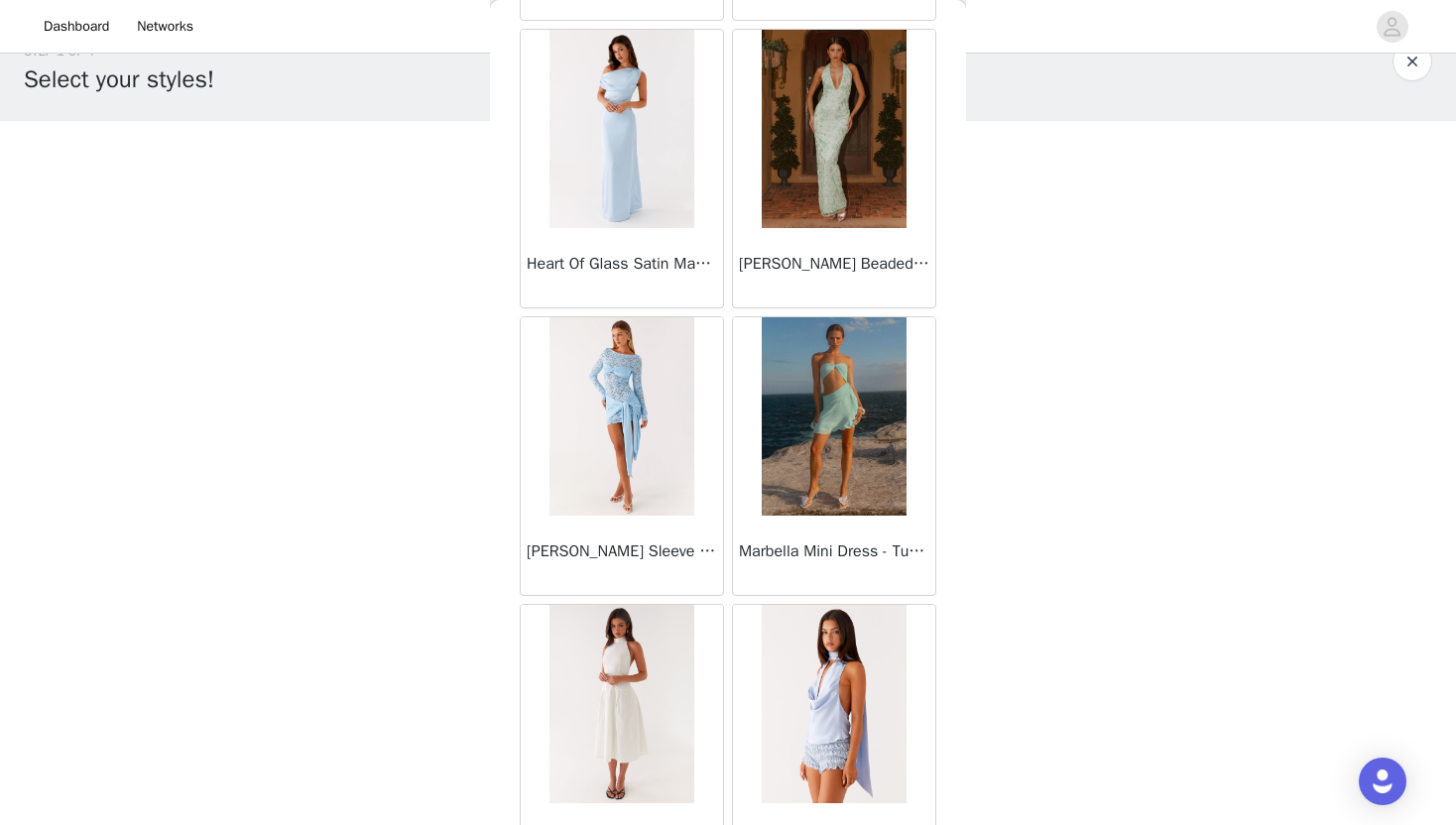 scroll, scrollTop: 74099, scrollLeft: 0, axis: vertical 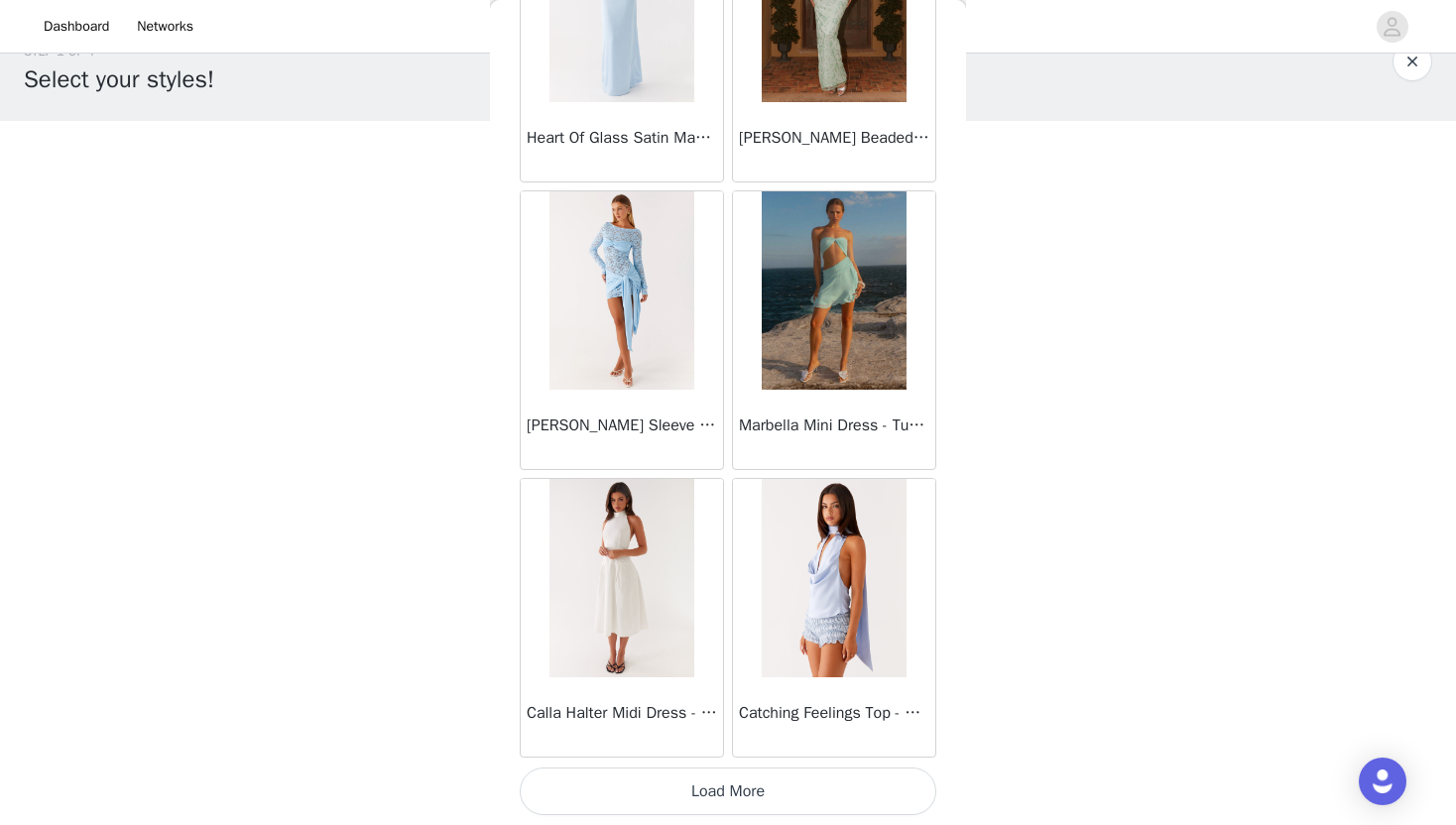 click on "Load More" at bounding box center (728, 791) 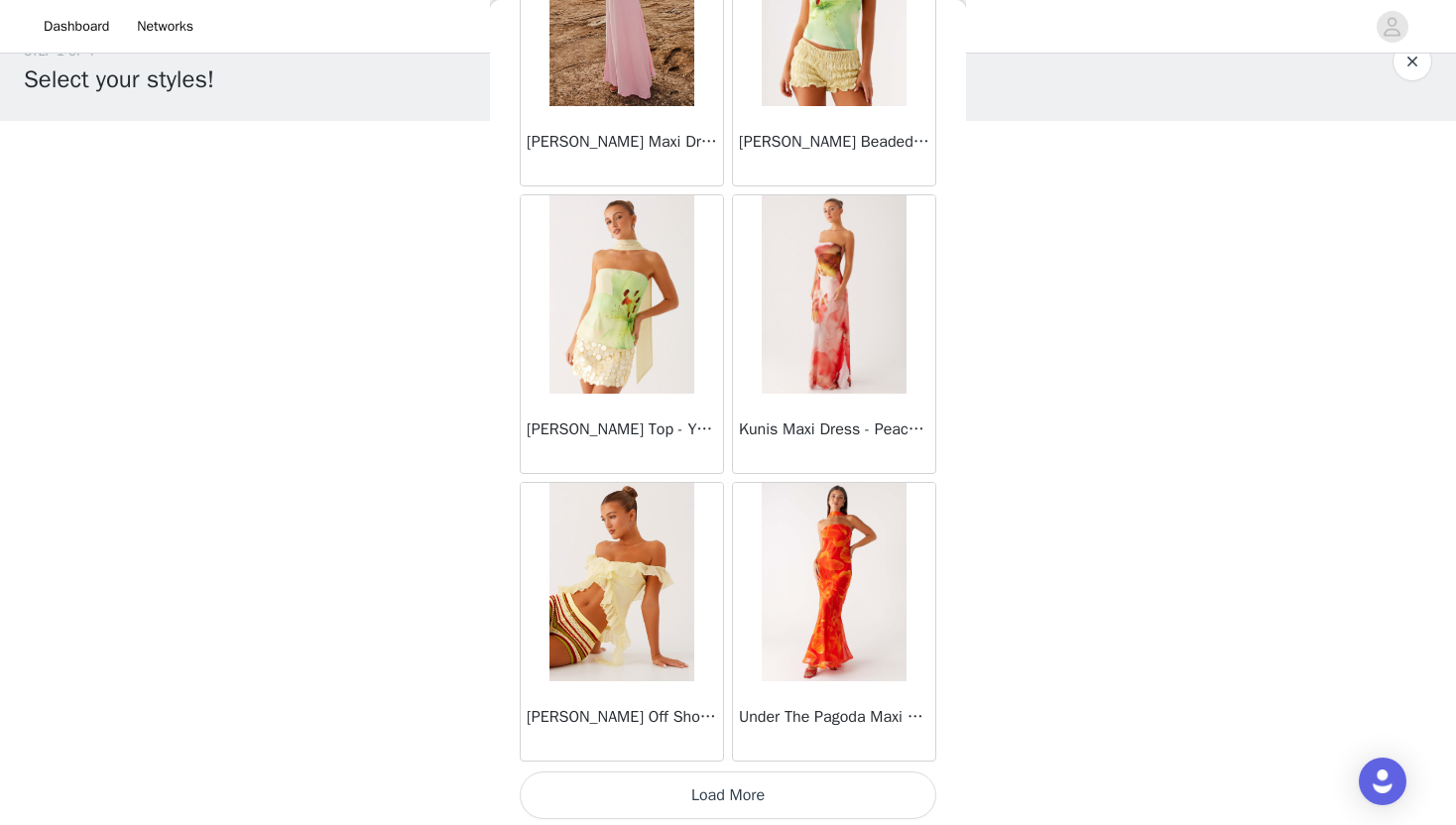 scroll, scrollTop: 76975, scrollLeft: 0, axis: vertical 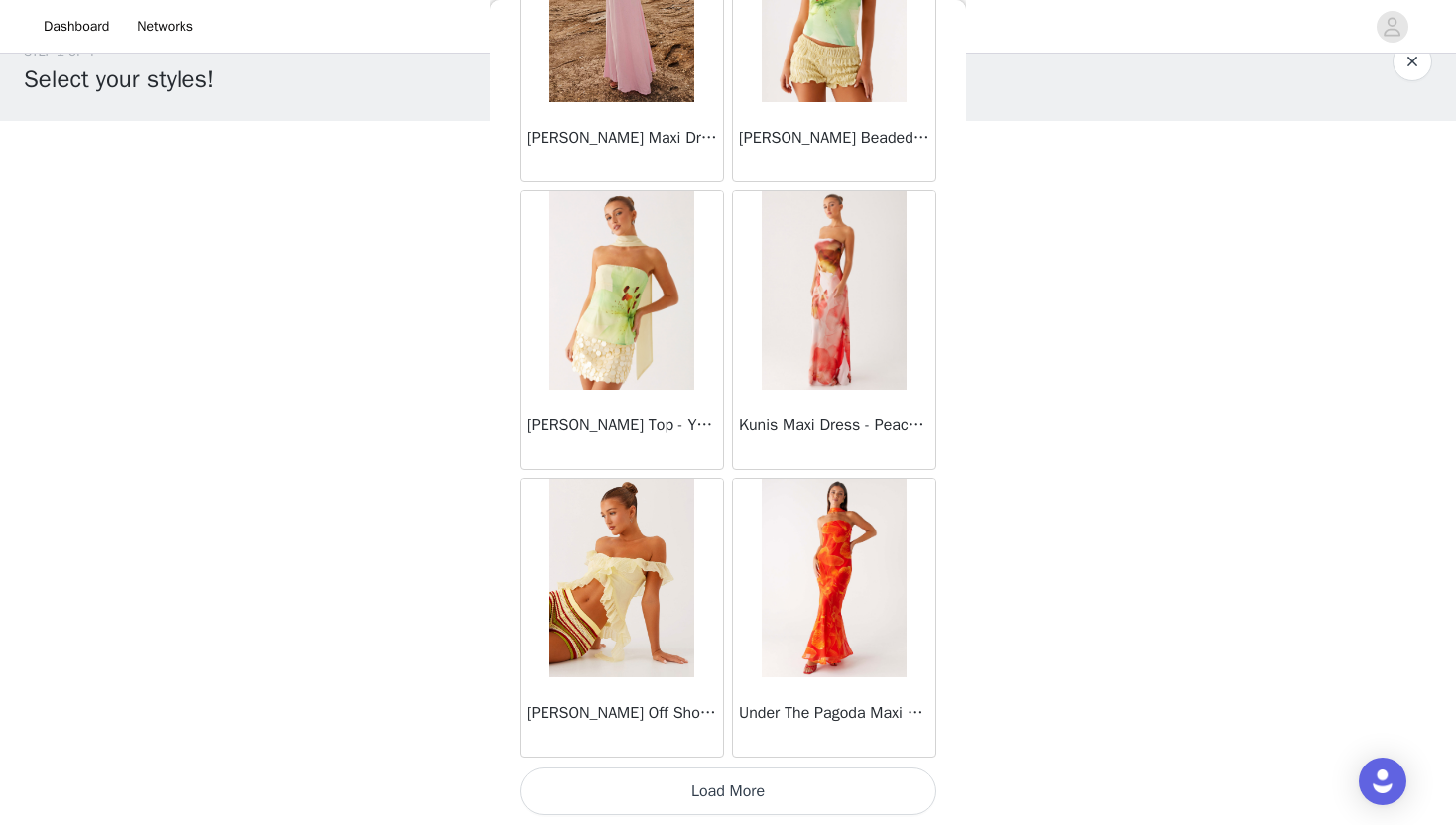 click on "Load More" at bounding box center [728, 791] 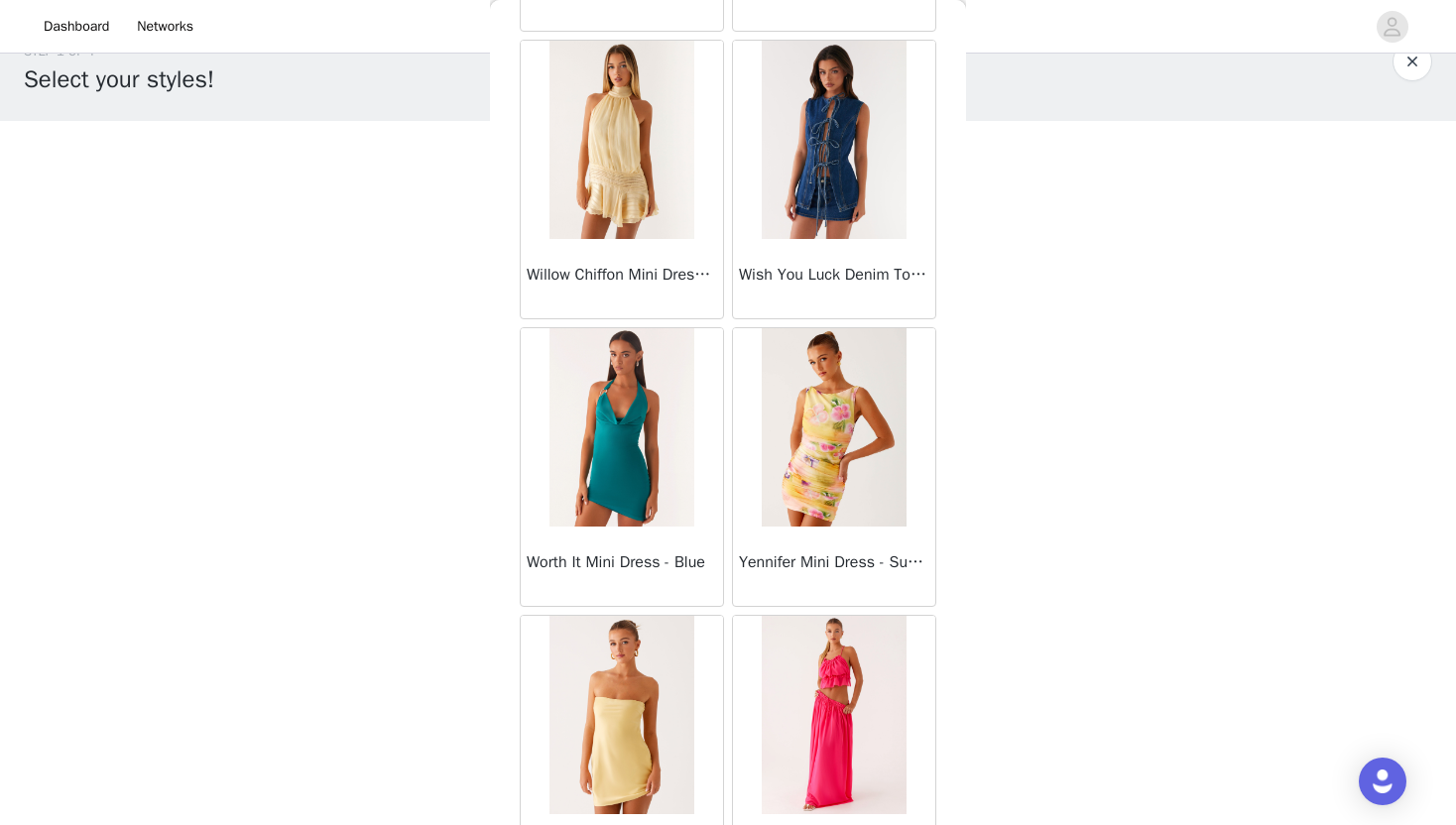 scroll, scrollTop: 60406, scrollLeft: 0, axis: vertical 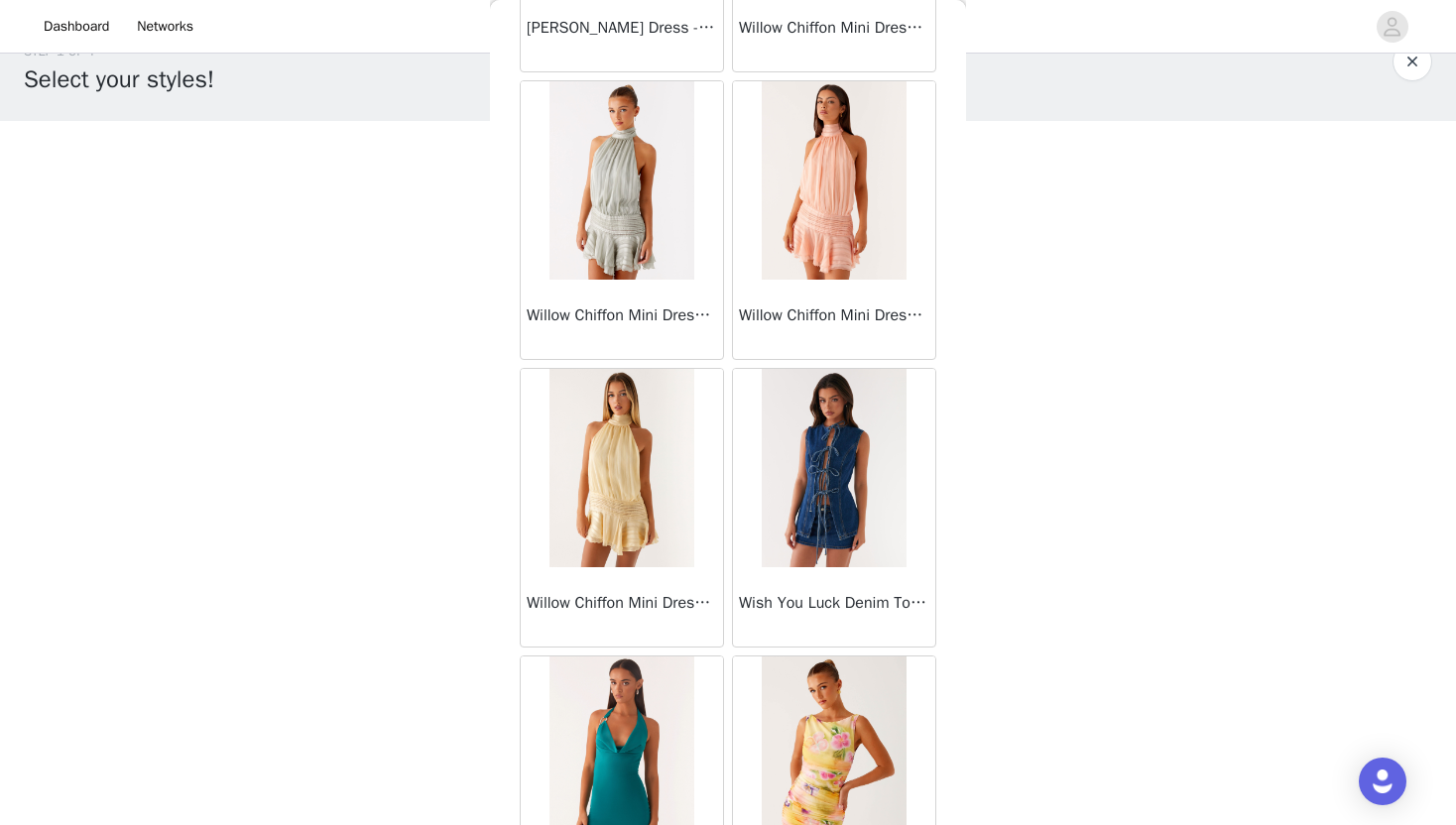 click at bounding box center (621, 468) 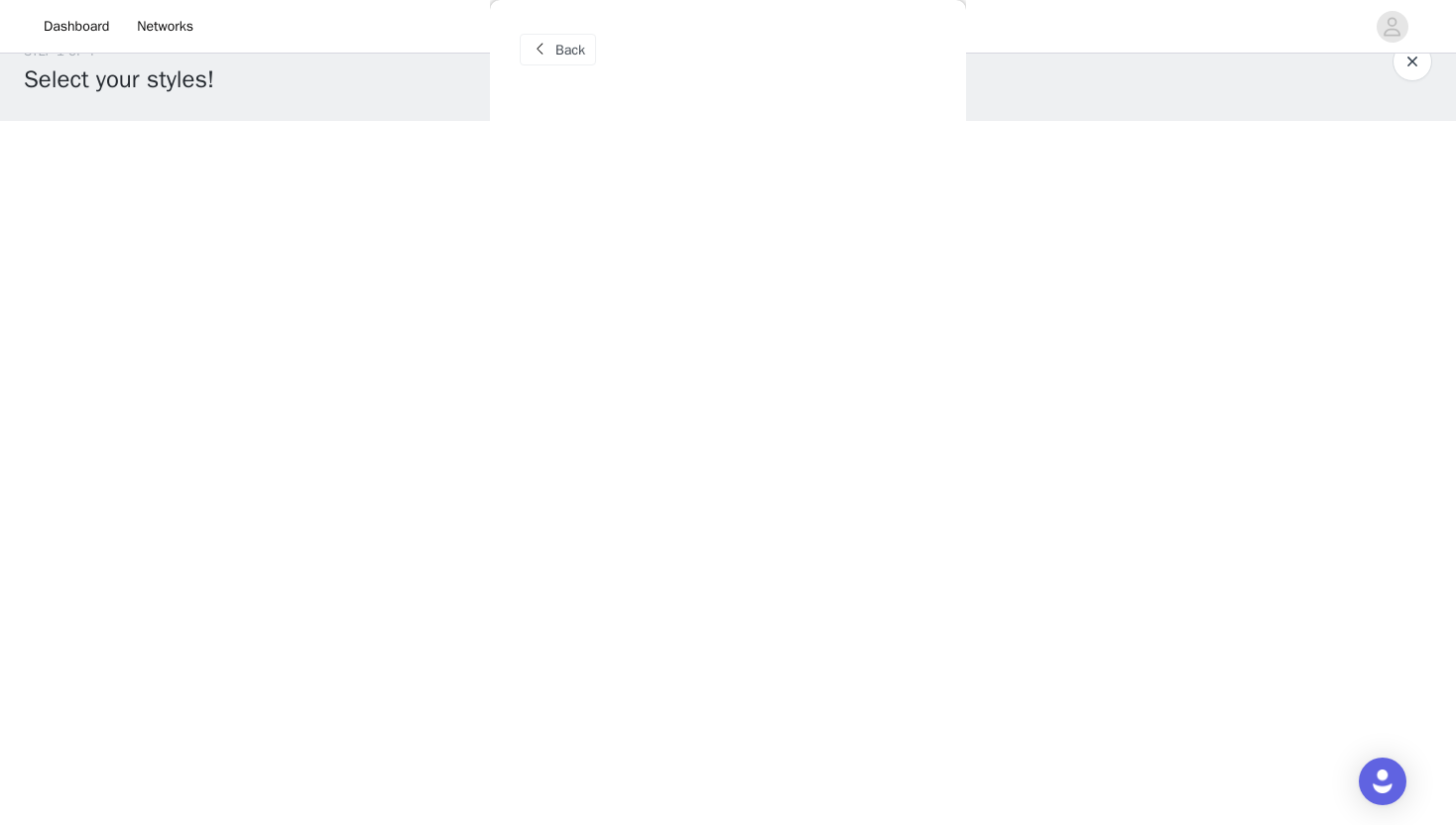 scroll, scrollTop: 0, scrollLeft: 0, axis: both 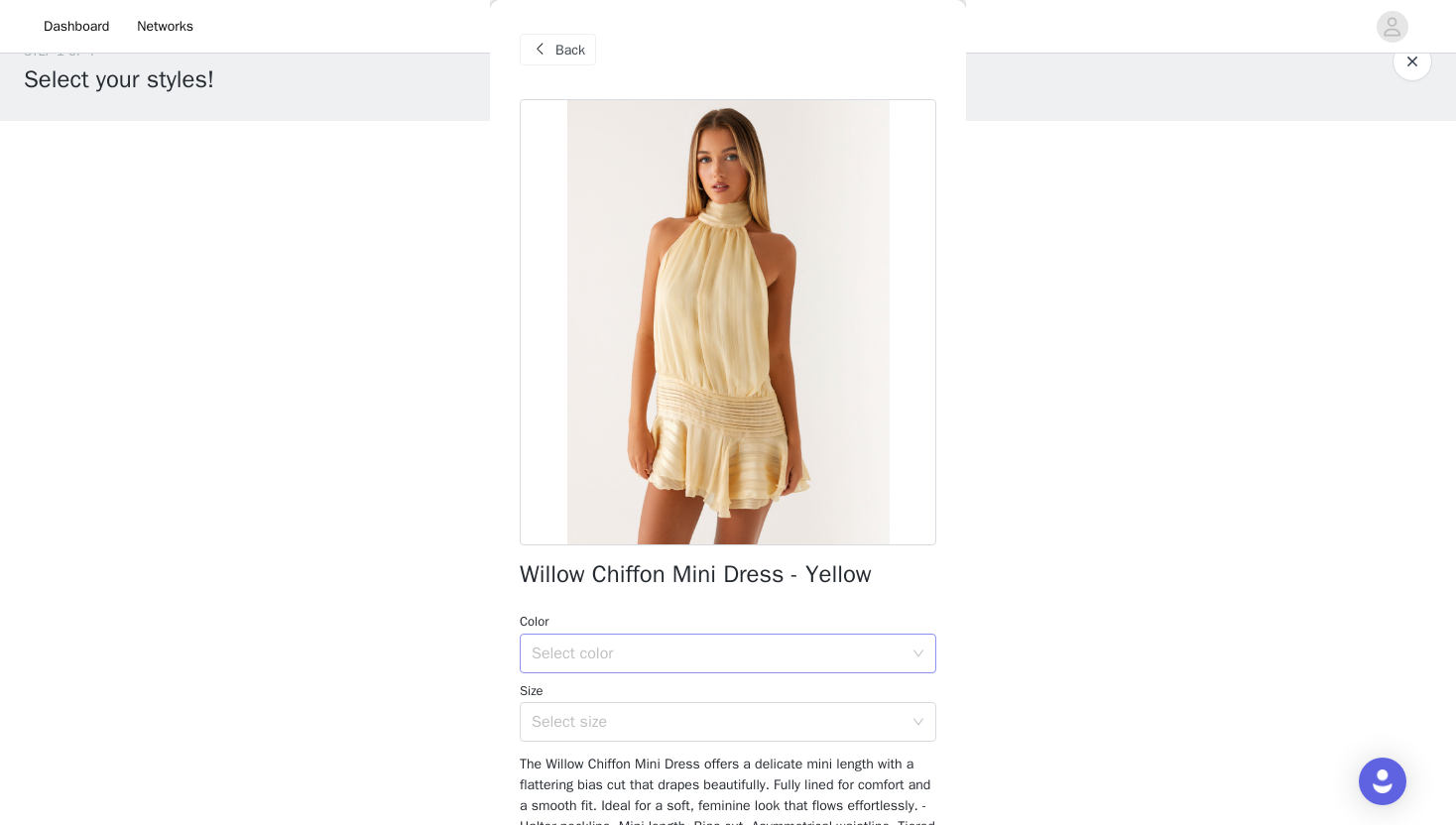 click on "Select color" at bounding box center (717, 653) 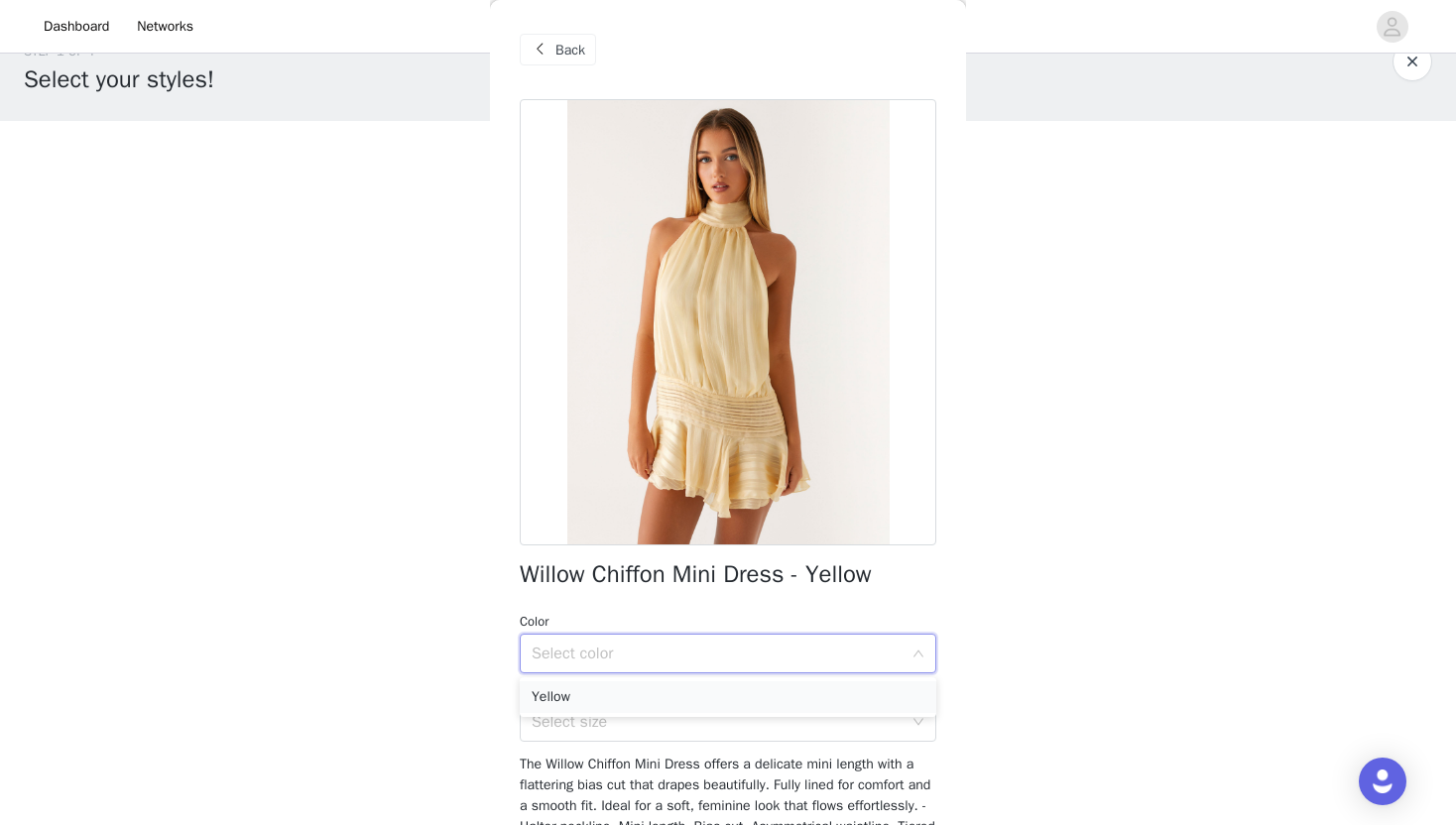 click on "Yellow" at bounding box center (728, 697) 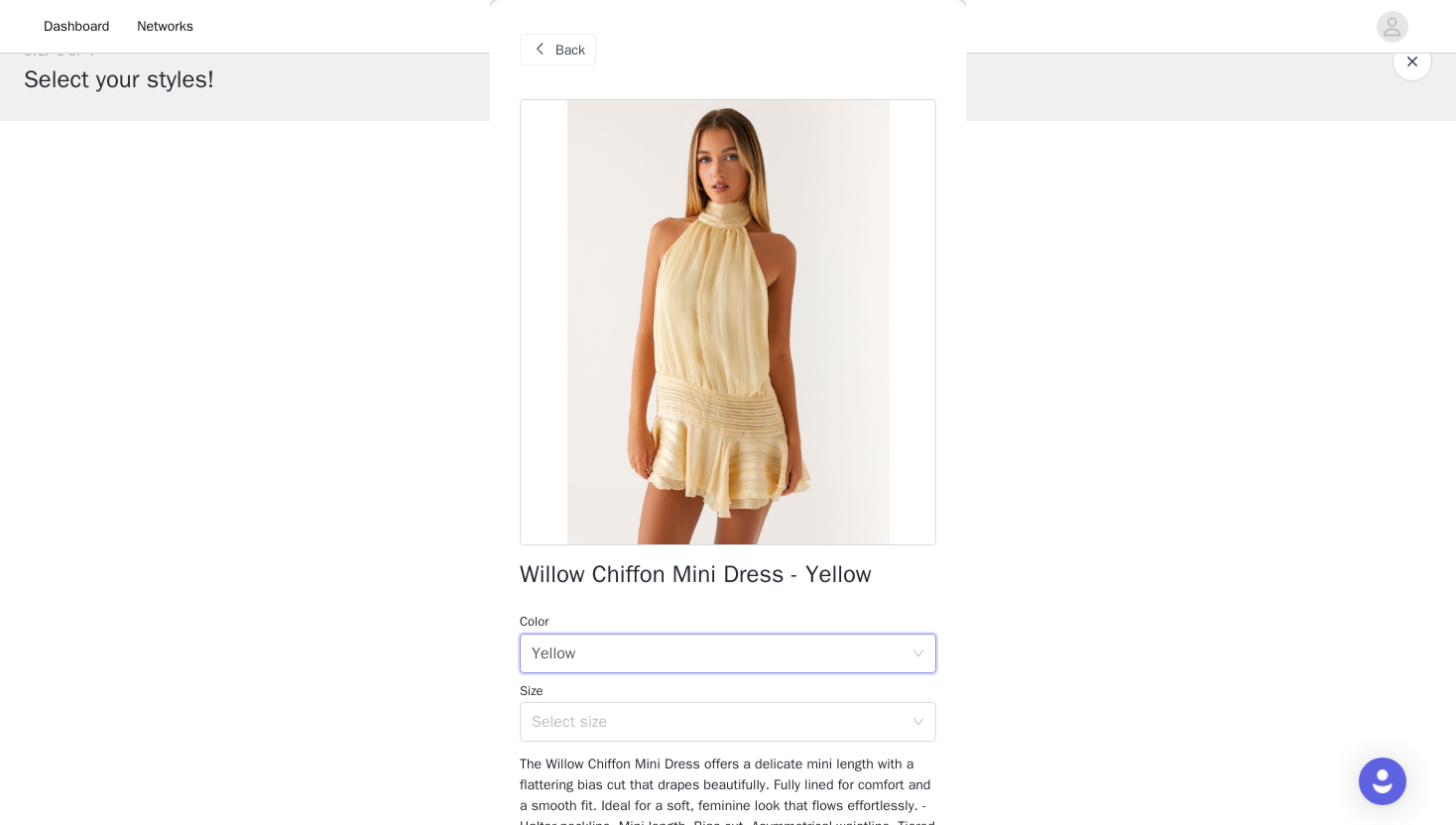 click on "Willow Chiffon Mini Dress - Yellow               Color   Select color Yellow Size   Select size   The Willow Chiffon Mini Dress offers a delicate mini length with a flattering bias cut that drapes beautifully. Fully lined for comfort and a smooth fit. Ideal for a soft, feminine look that flows effortlessly. - Halter neckline- Mini length- Bias cut- Asymmetrical waistline- Tiered flare skirt- Pleated waistband- Thick neck straps- Open back- Side invisible zipper- Fully lined- 100% Polyester- L: 95% Polyester / 5% Spandex Size AU 8 / US 4 garment measurements: Bust: 88 cm / 34.6 inWaist: 84 cm / 33.1 inHip: 94 cm / 37 inLength: 74 cm / 29.1 in [MEDICAL_DATA] is 174cm and wearing a size AU 6 / and US 2   Add Product" at bounding box center [728, 572] 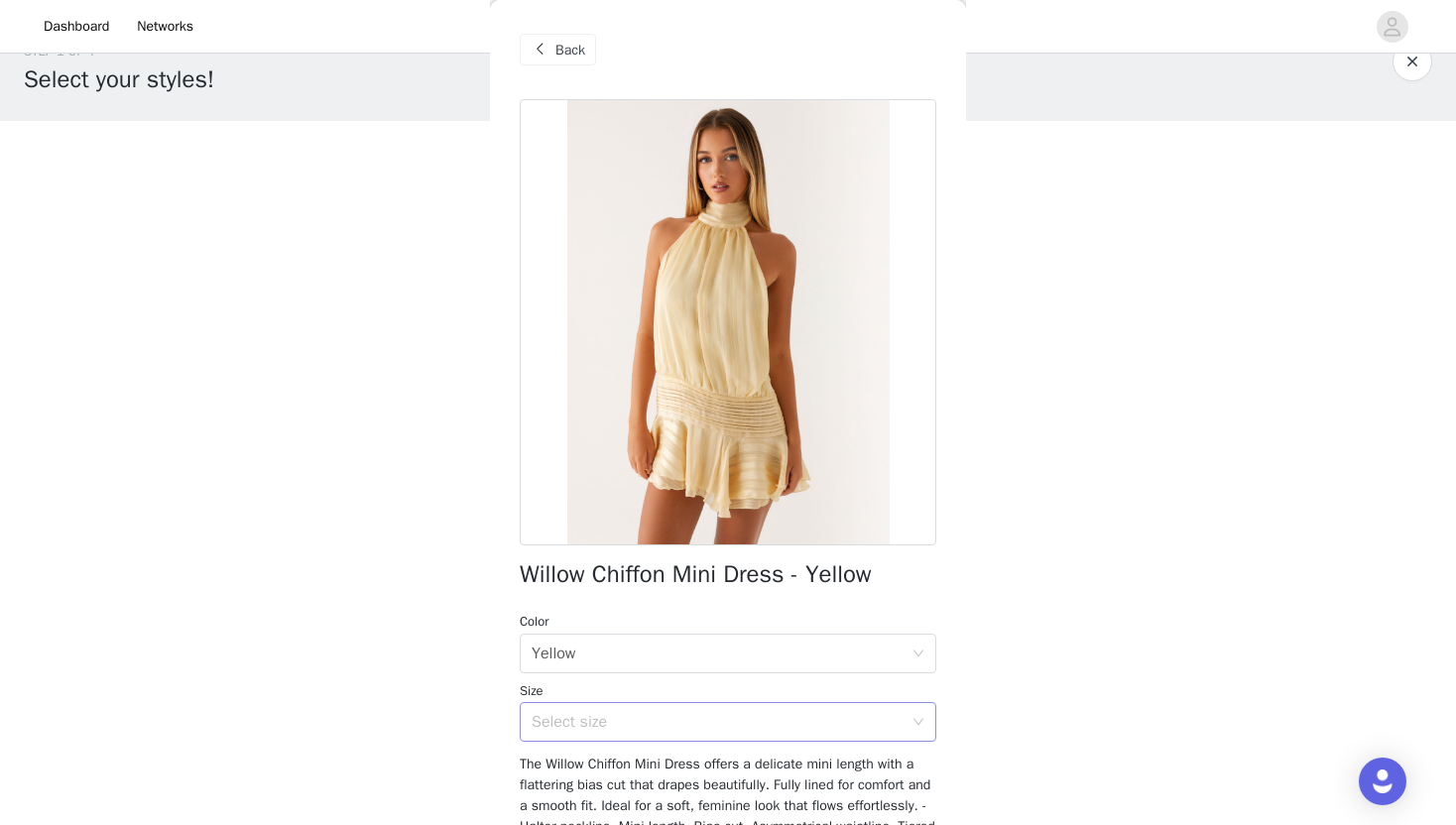 scroll, scrollTop: 220, scrollLeft: 0, axis: vertical 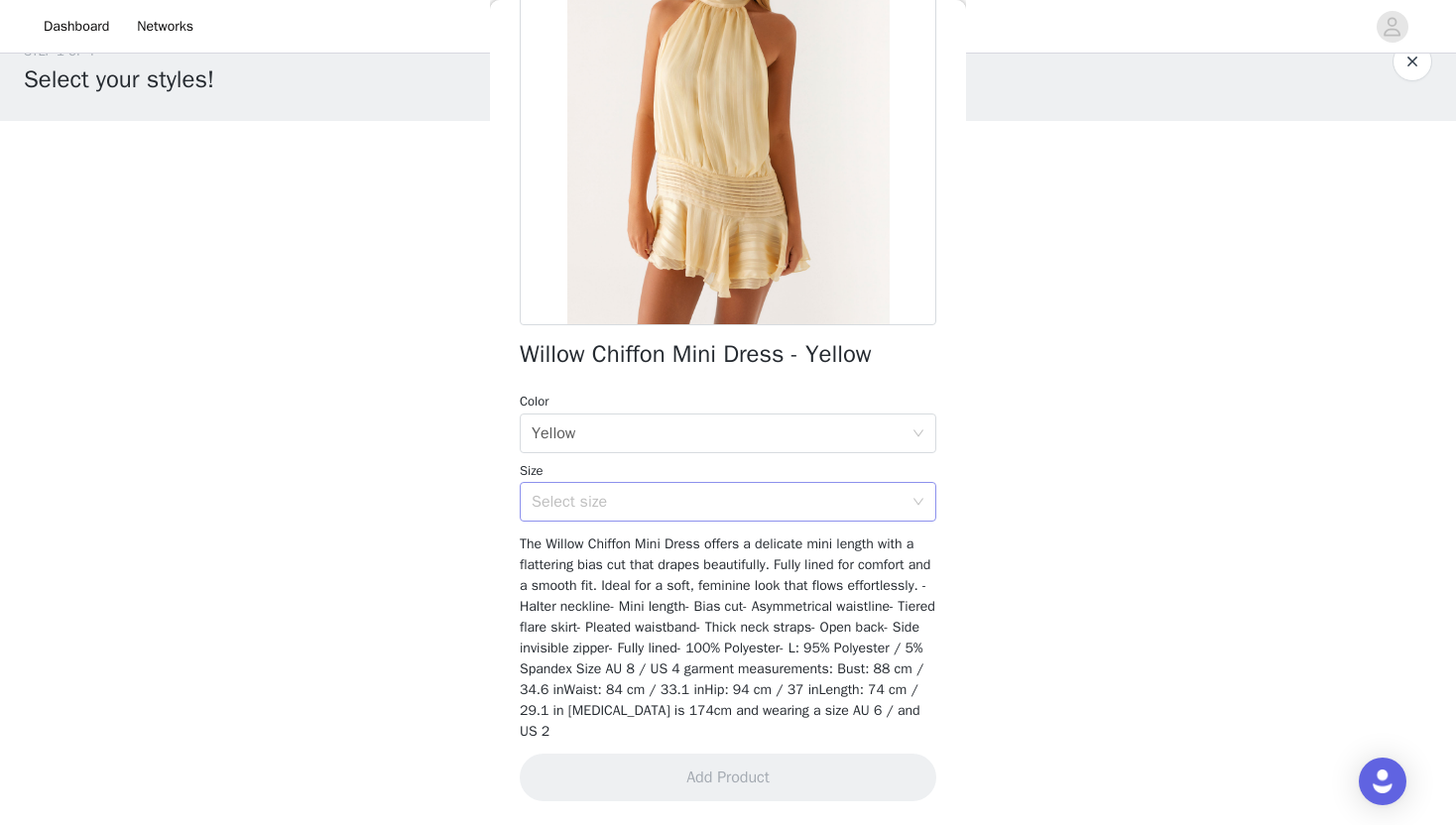 click on "Select size" at bounding box center (717, 502) 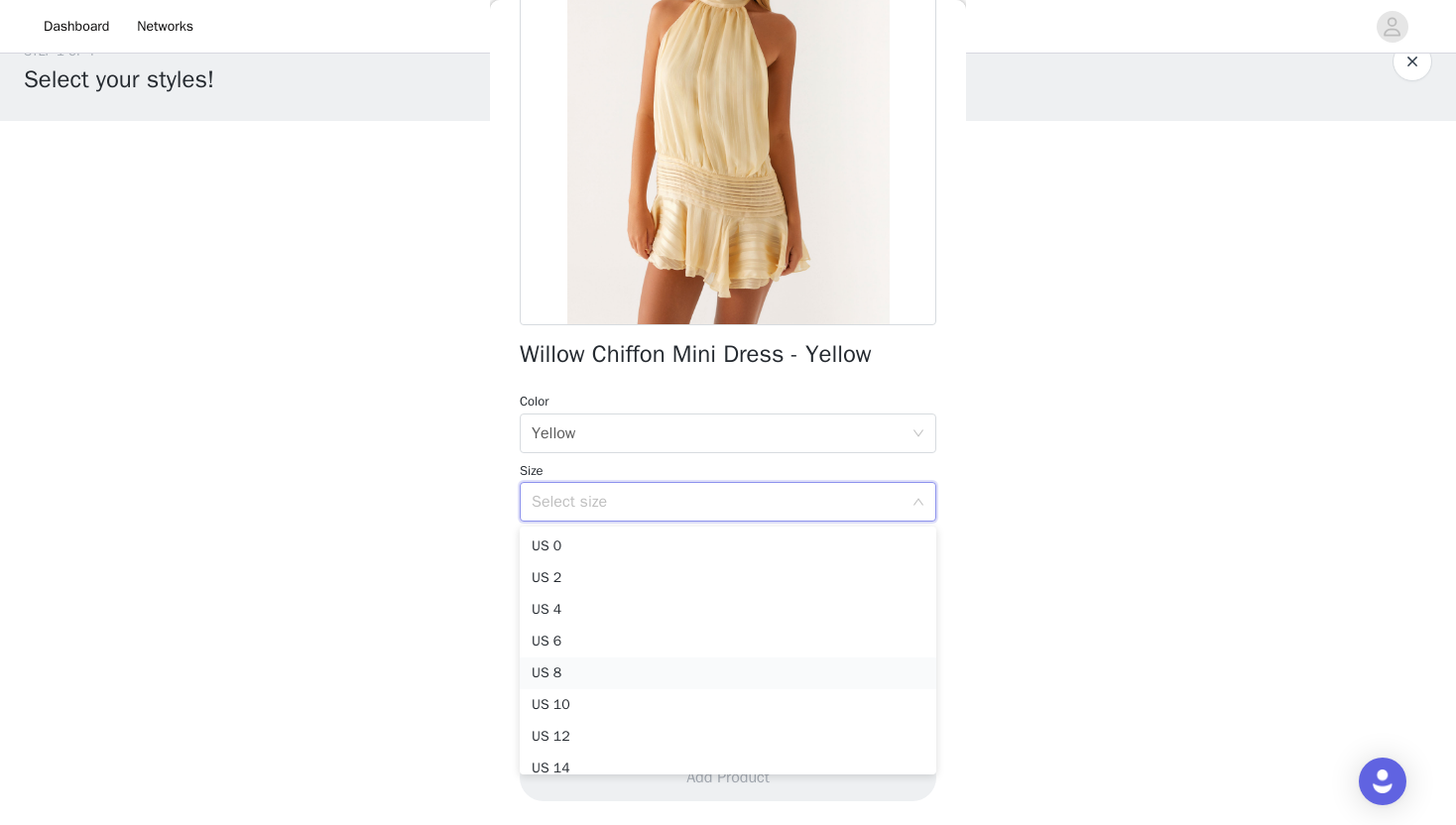 click on "US 8" at bounding box center (728, 673) 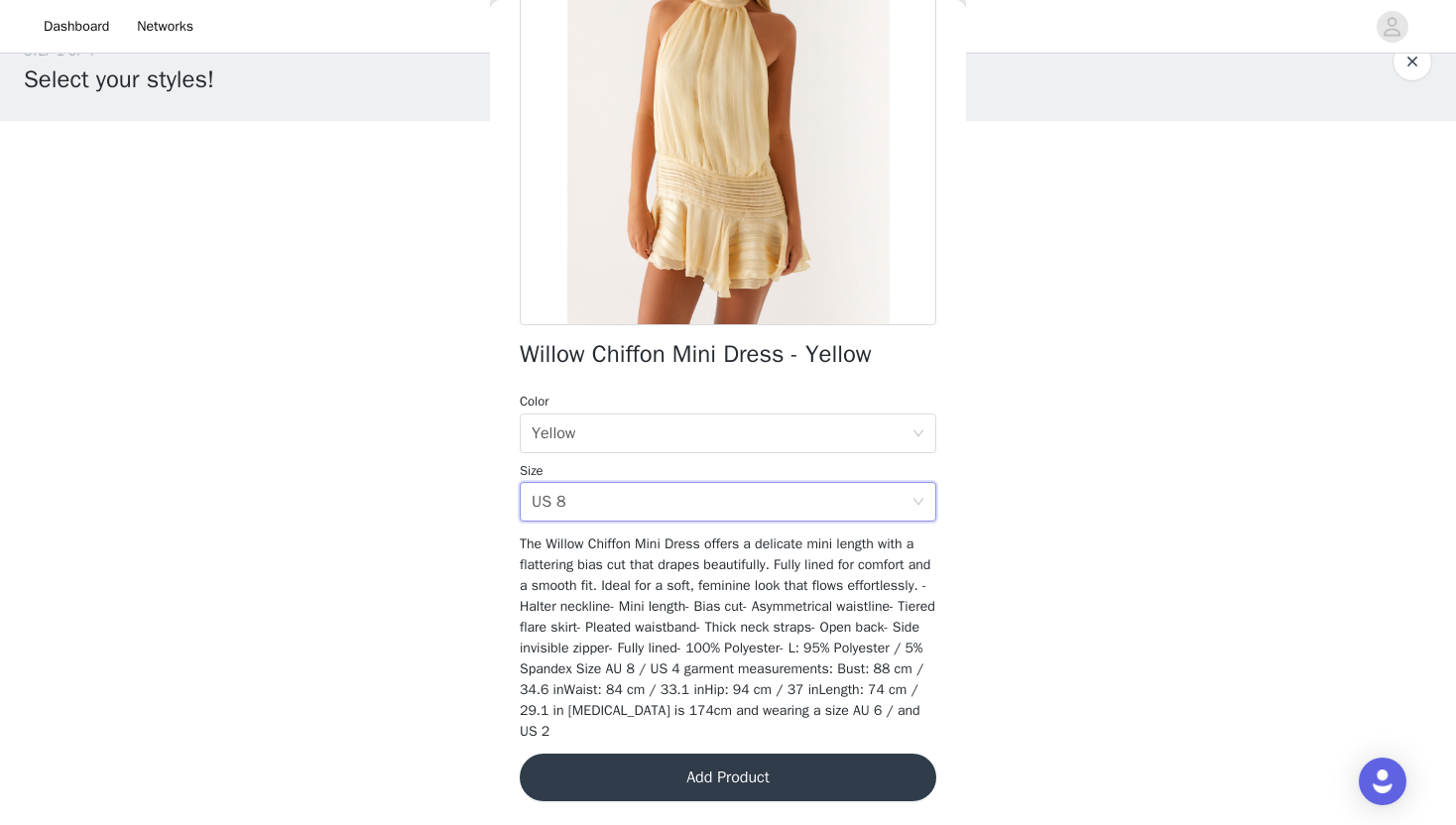 click on "Add Product" at bounding box center [728, 777] 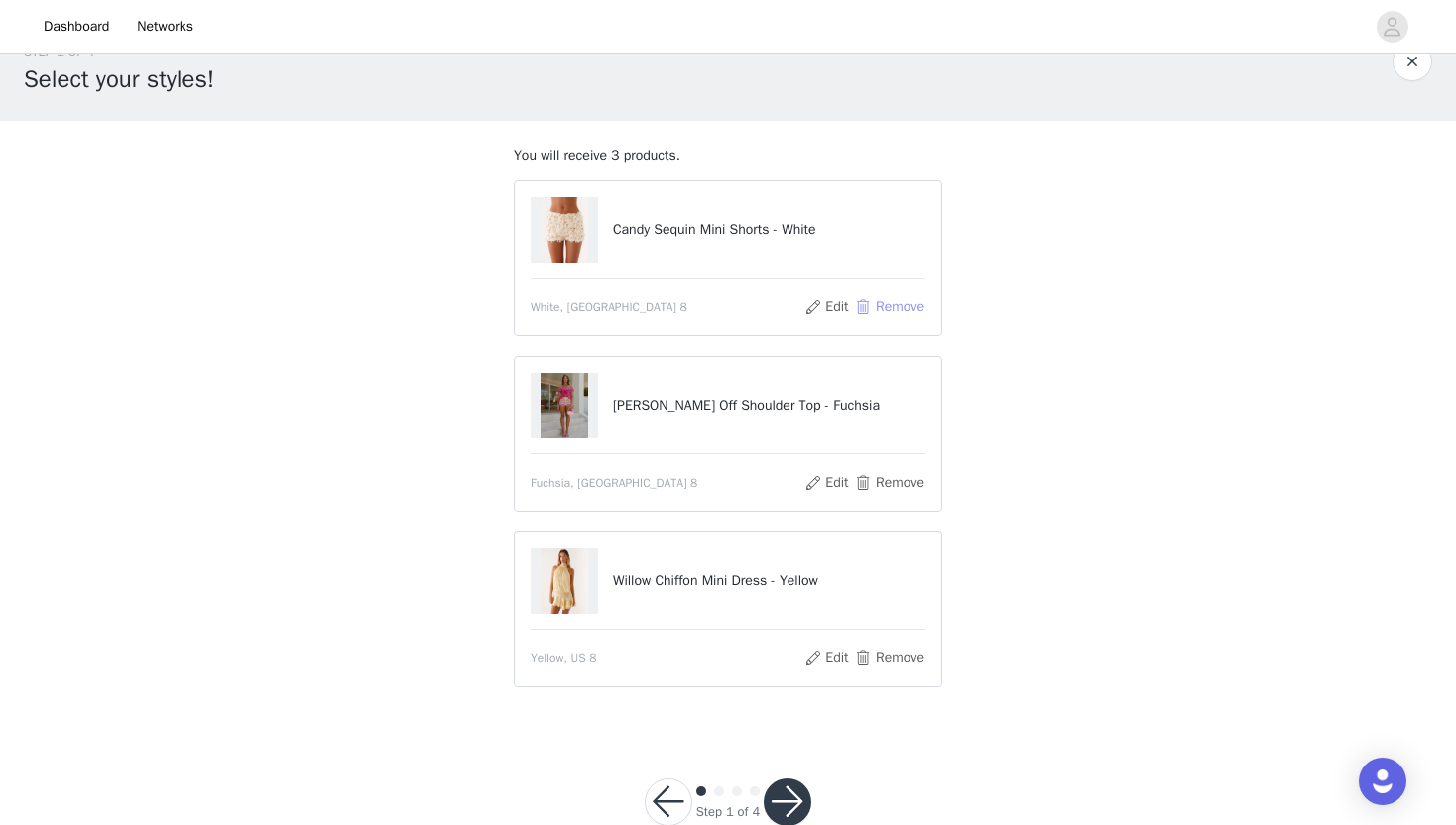 click on "Remove" at bounding box center [890, 307] 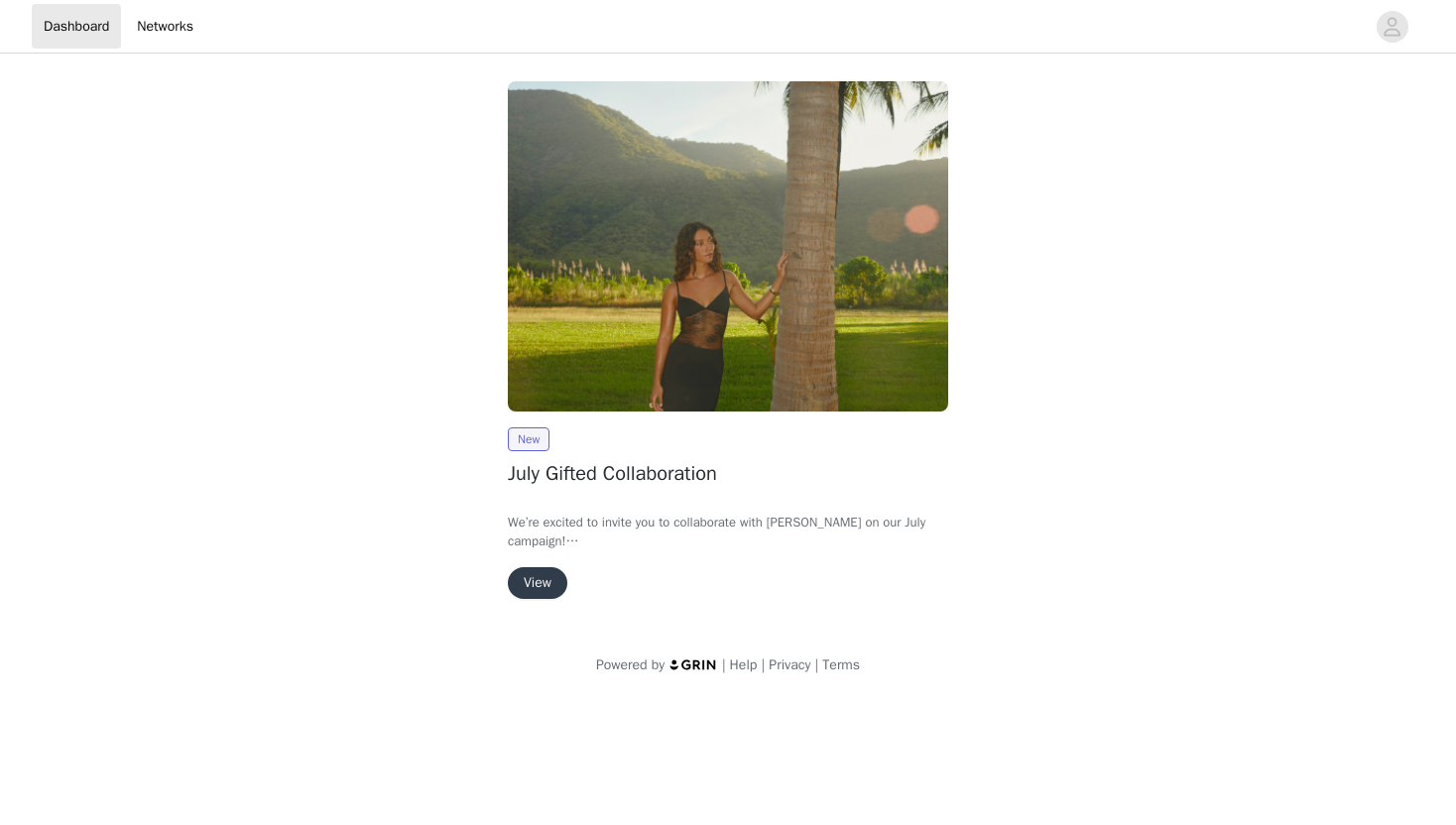 scroll, scrollTop: 0, scrollLeft: 0, axis: both 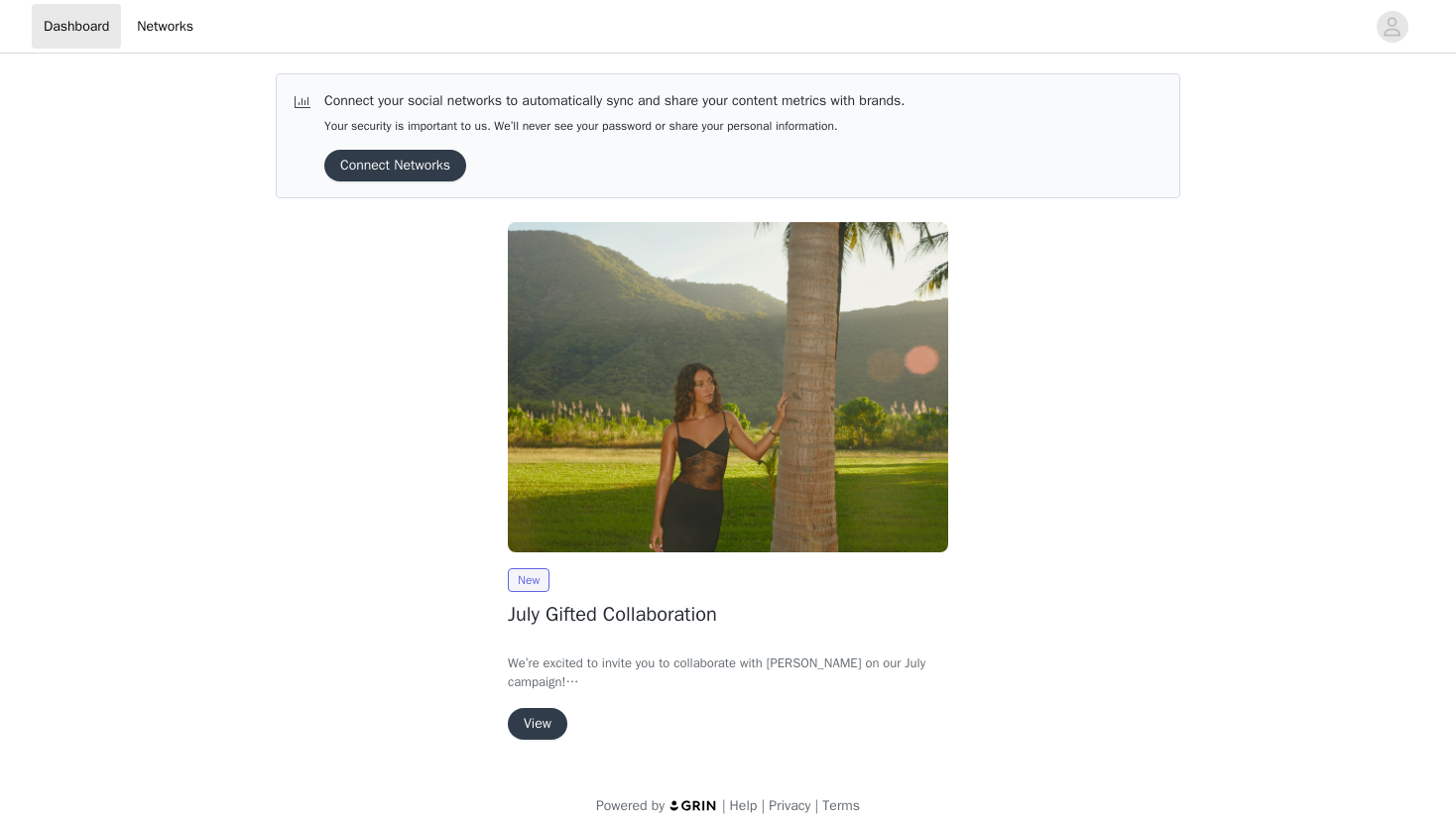 click on "View" at bounding box center [538, 724] 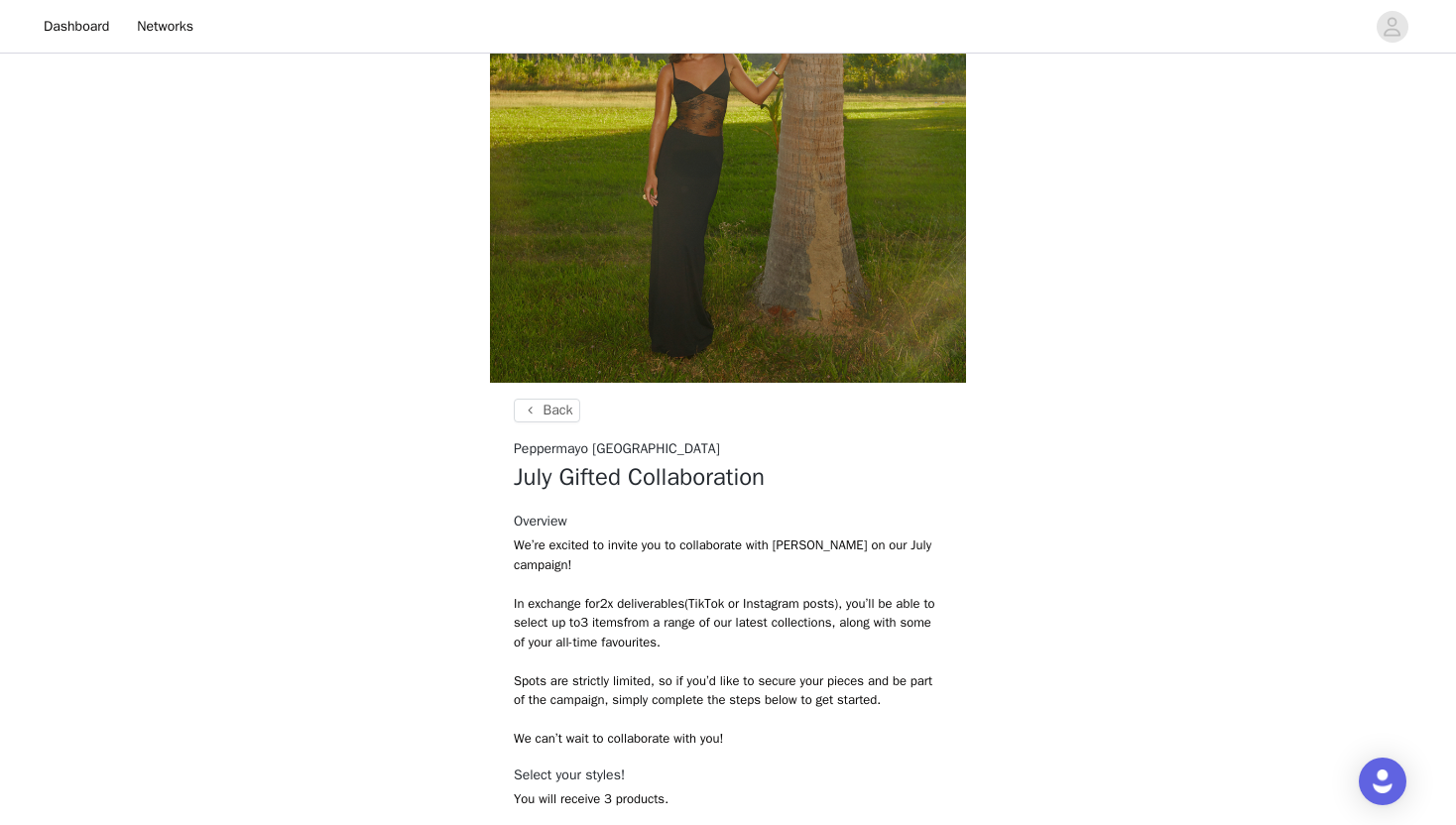 scroll, scrollTop: 678, scrollLeft: 0, axis: vertical 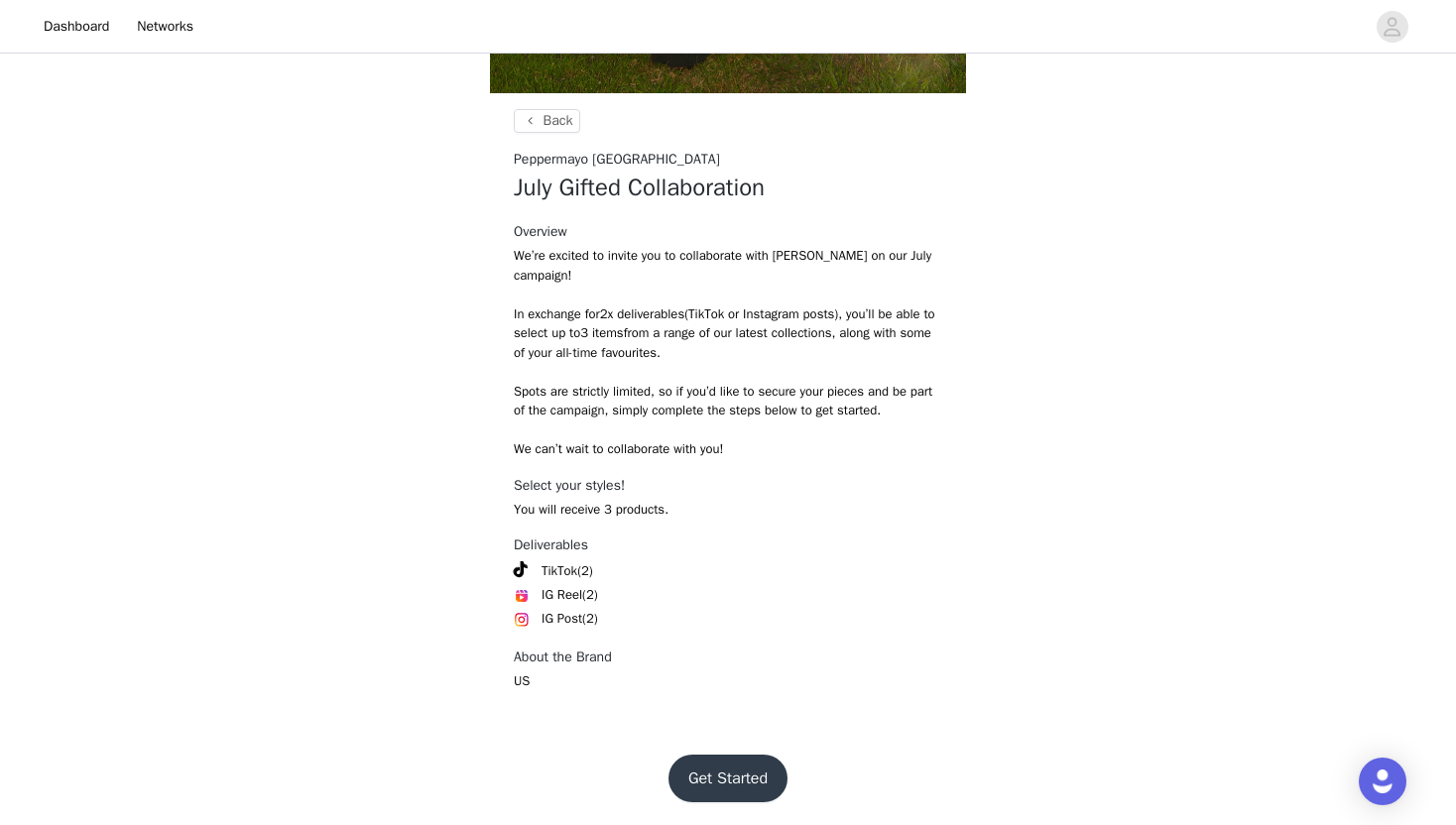 click on "Get Started" at bounding box center [728, 778] 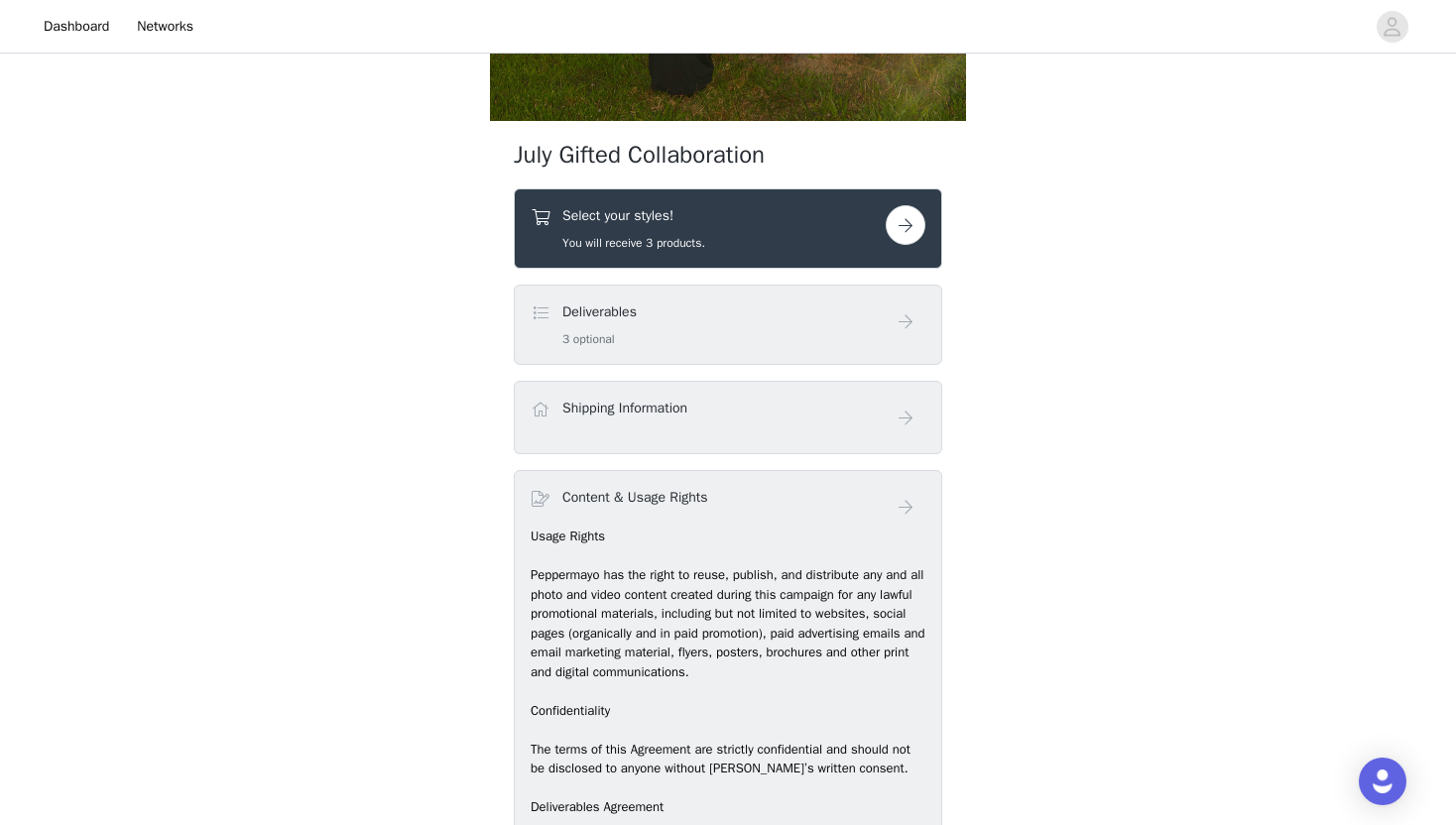 scroll, scrollTop: 661, scrollLeft: 0, axis: vertical 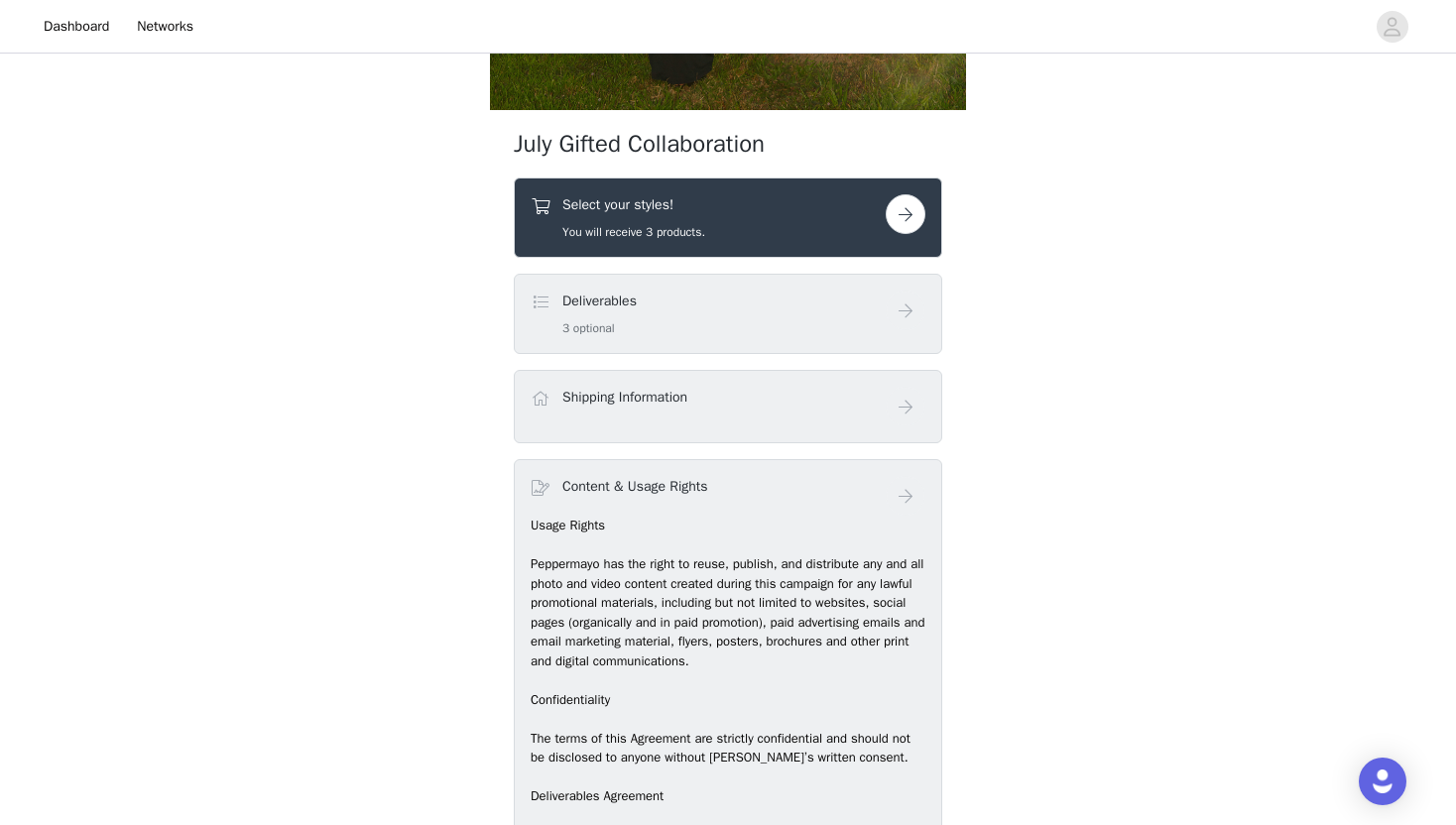 click on "Select your styles!" at bounding box center (634, 204) 